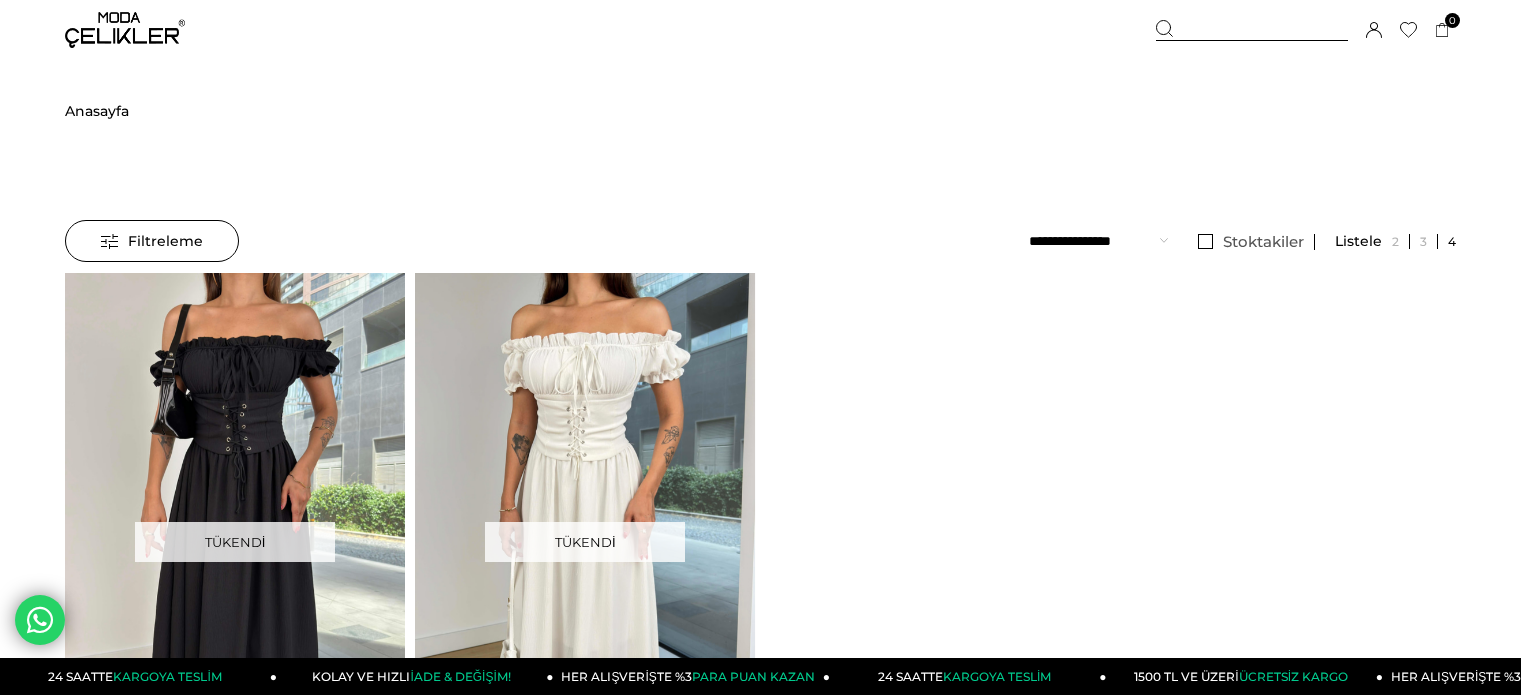 scroll, scrollTop: 0, scrollLeft: 0, axis: both 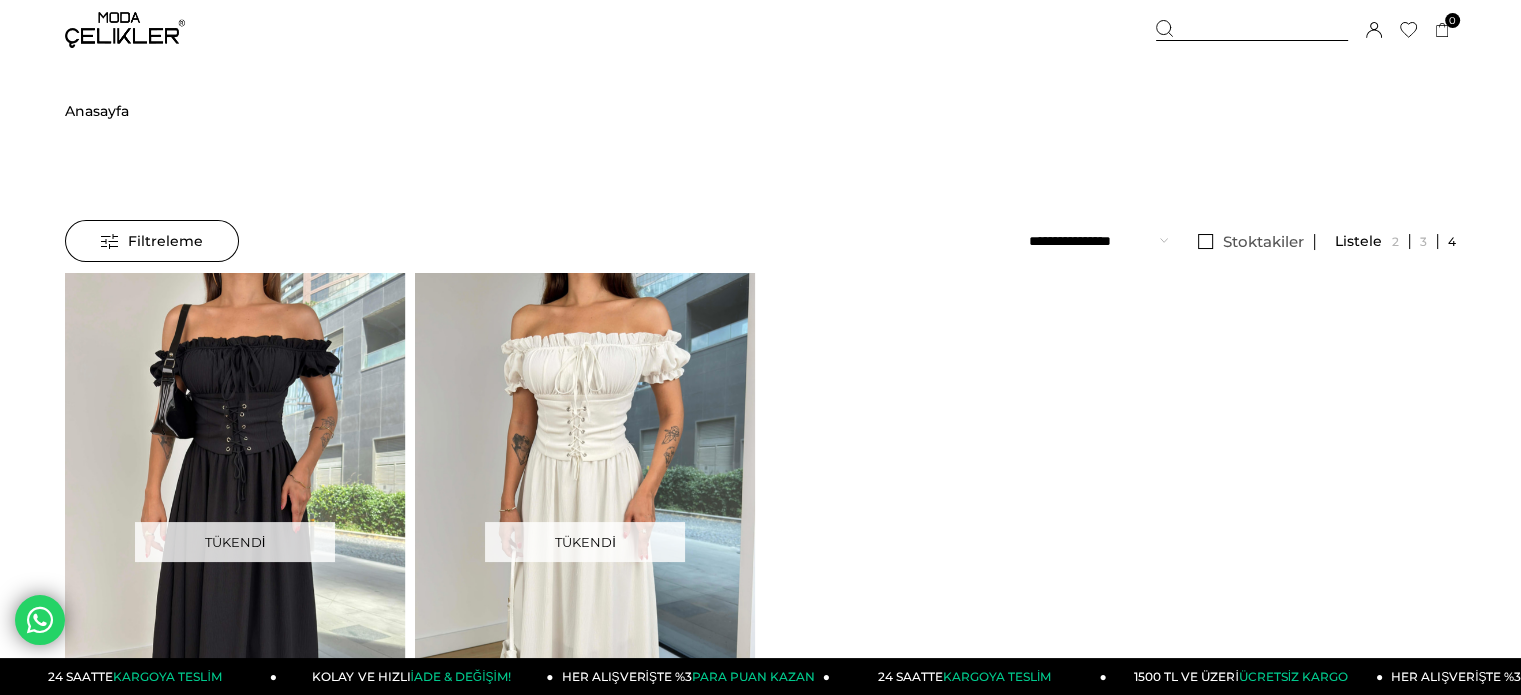 click at bounding box center [1252, 30] 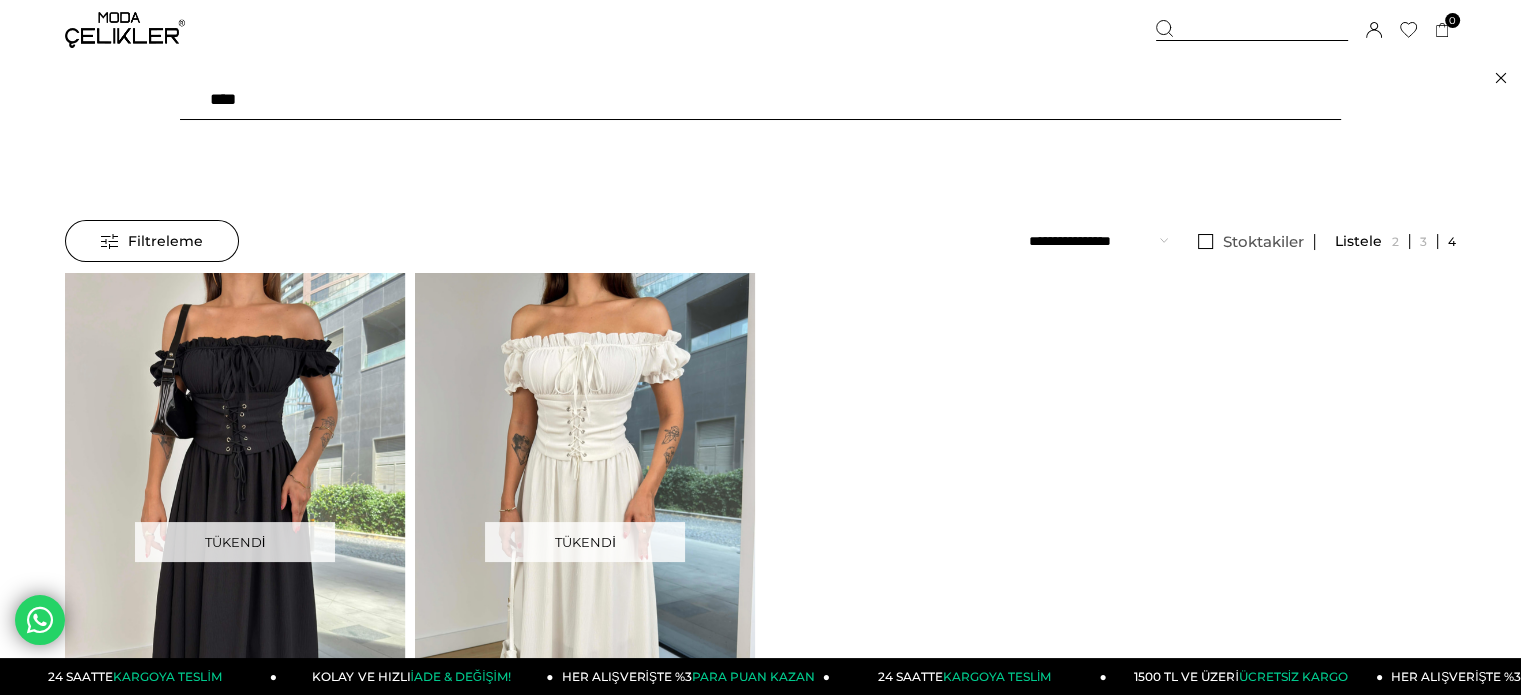 click on "****" at bounding box center [760, 100] 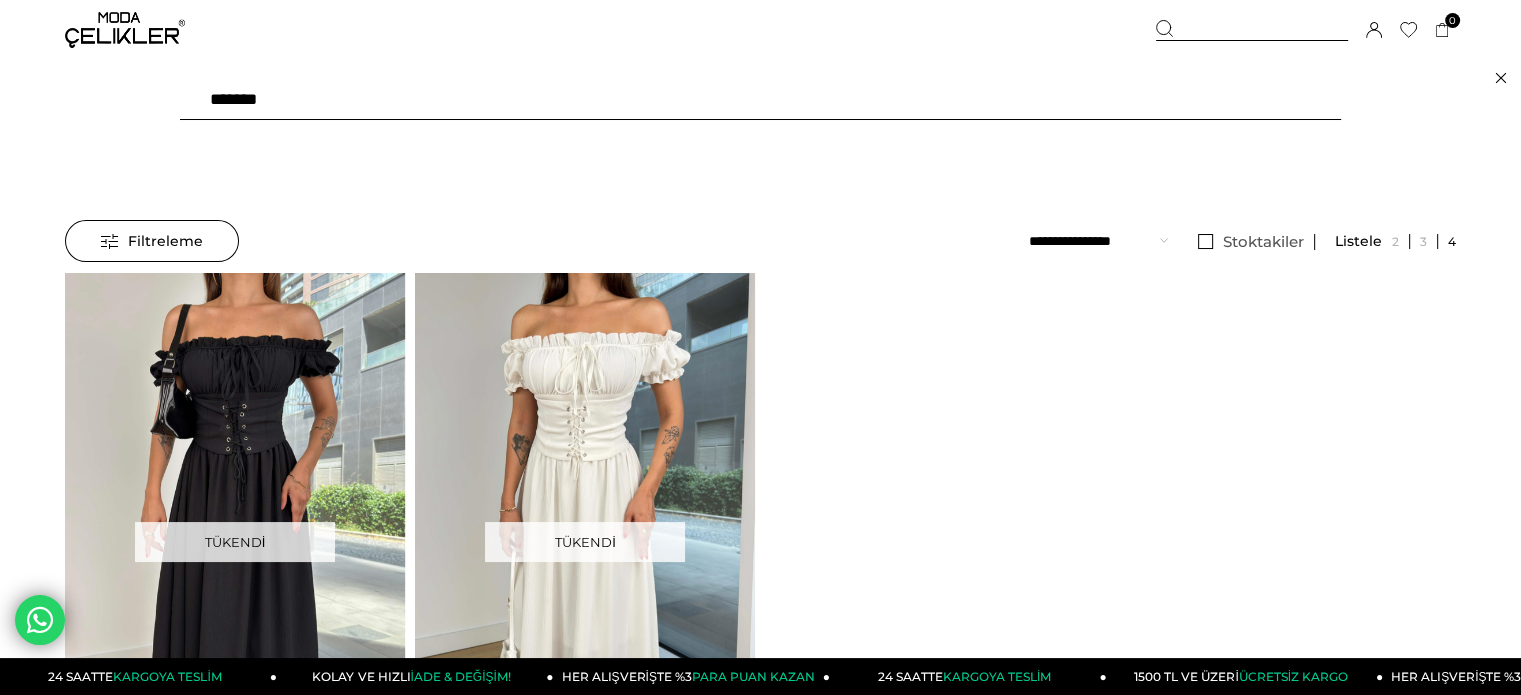type on "******" 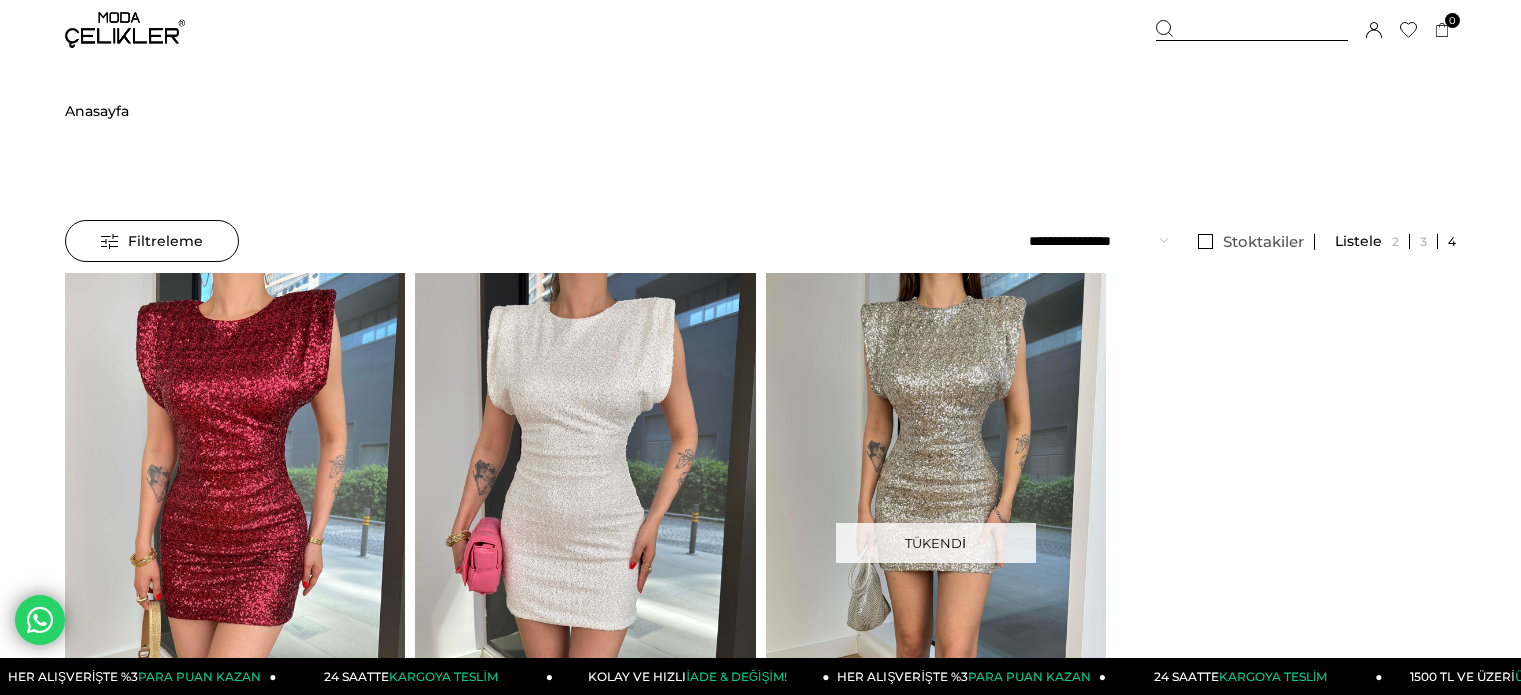 scroll, scrollTop: 0, scrollLeft: 0, axis: both 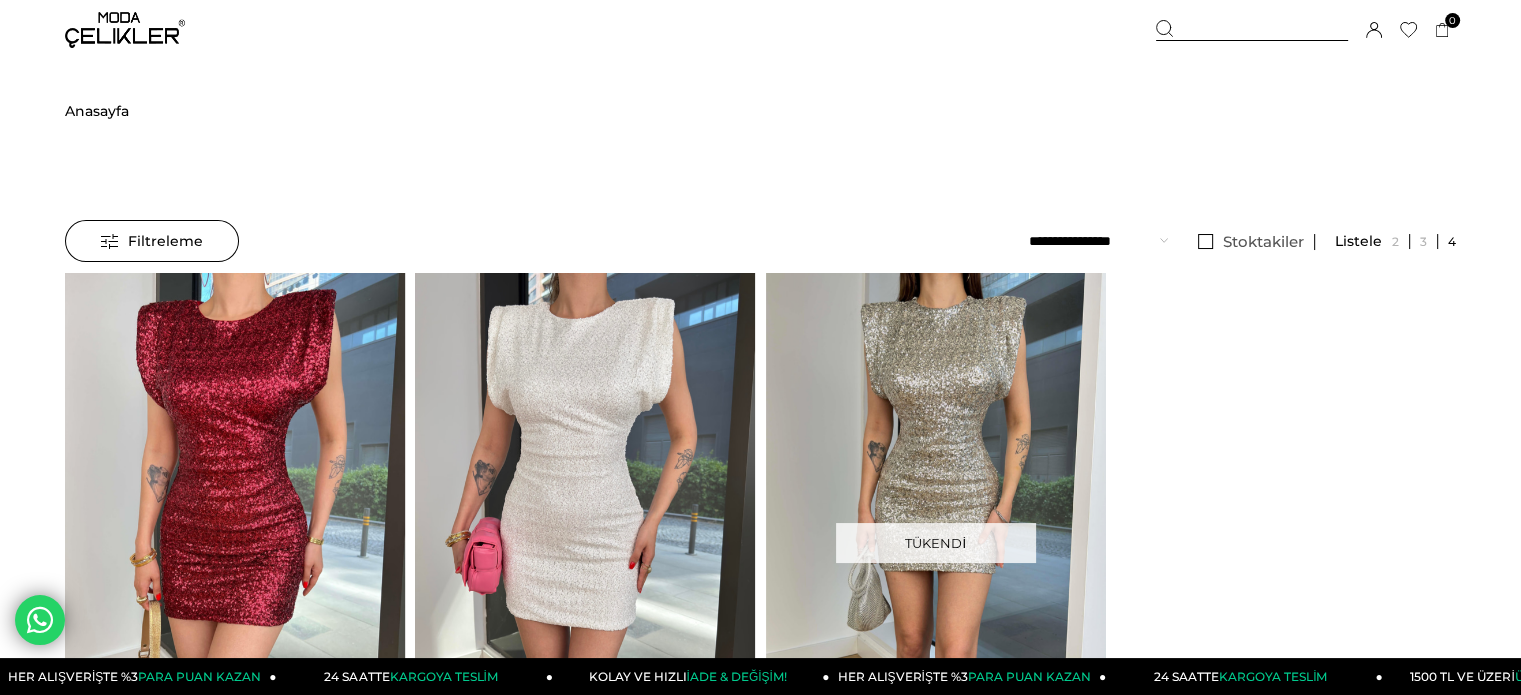 click at bounding box center [1252, 30] 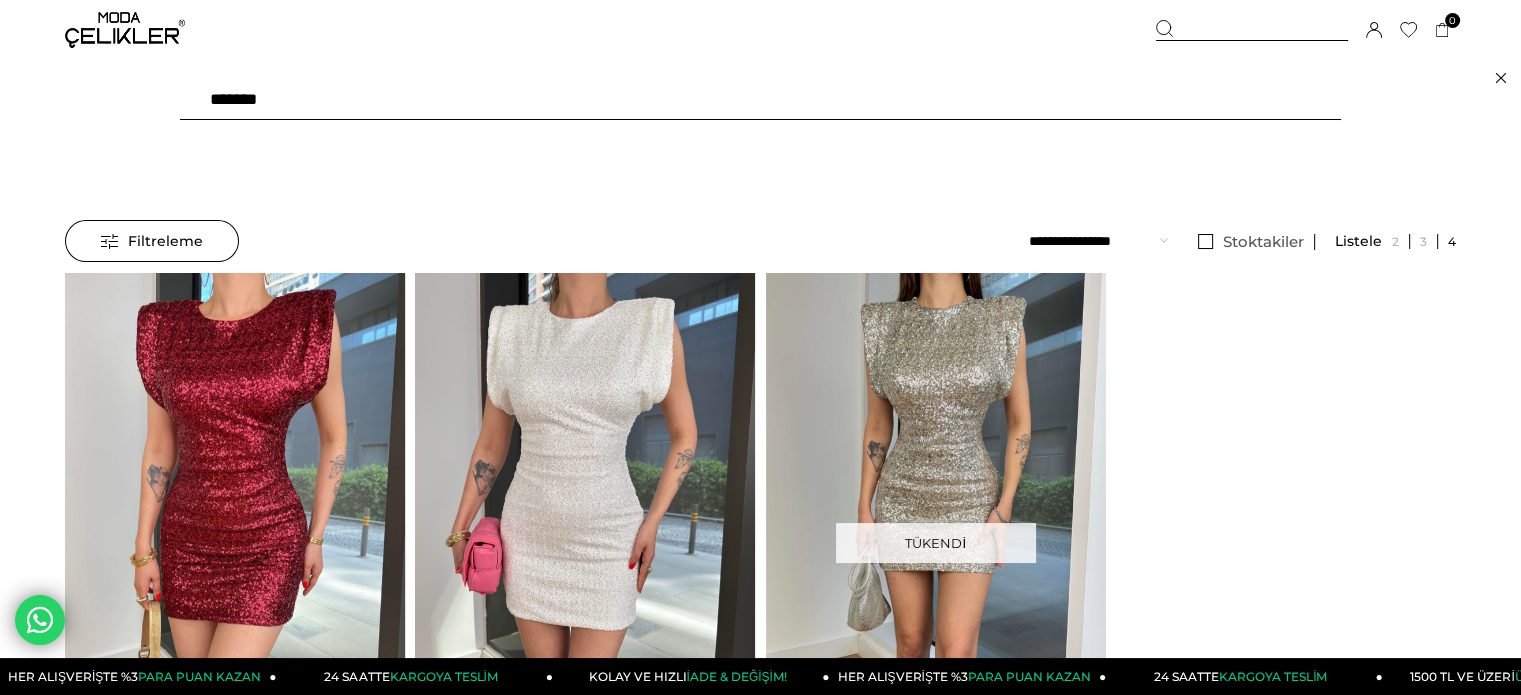 click on "******" at bounding box center (760, 100) 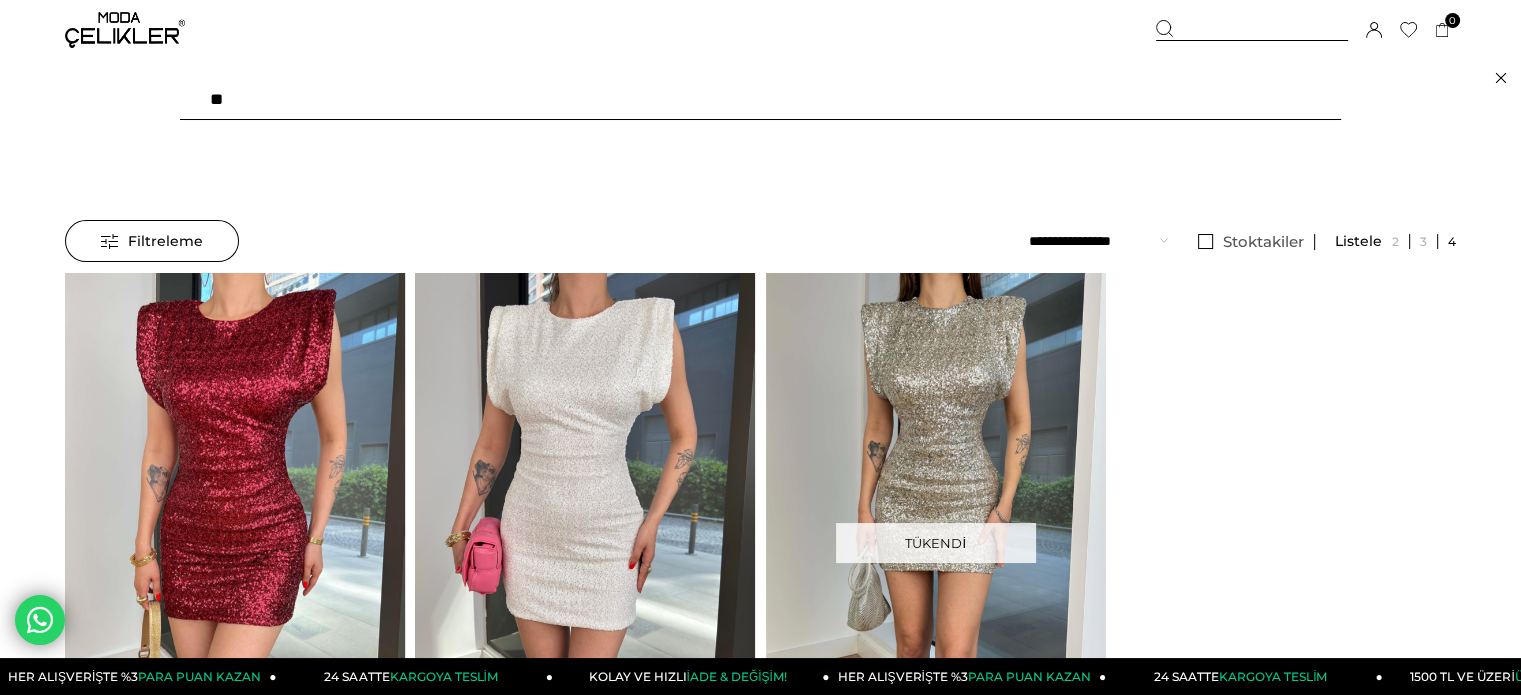 type on "*" 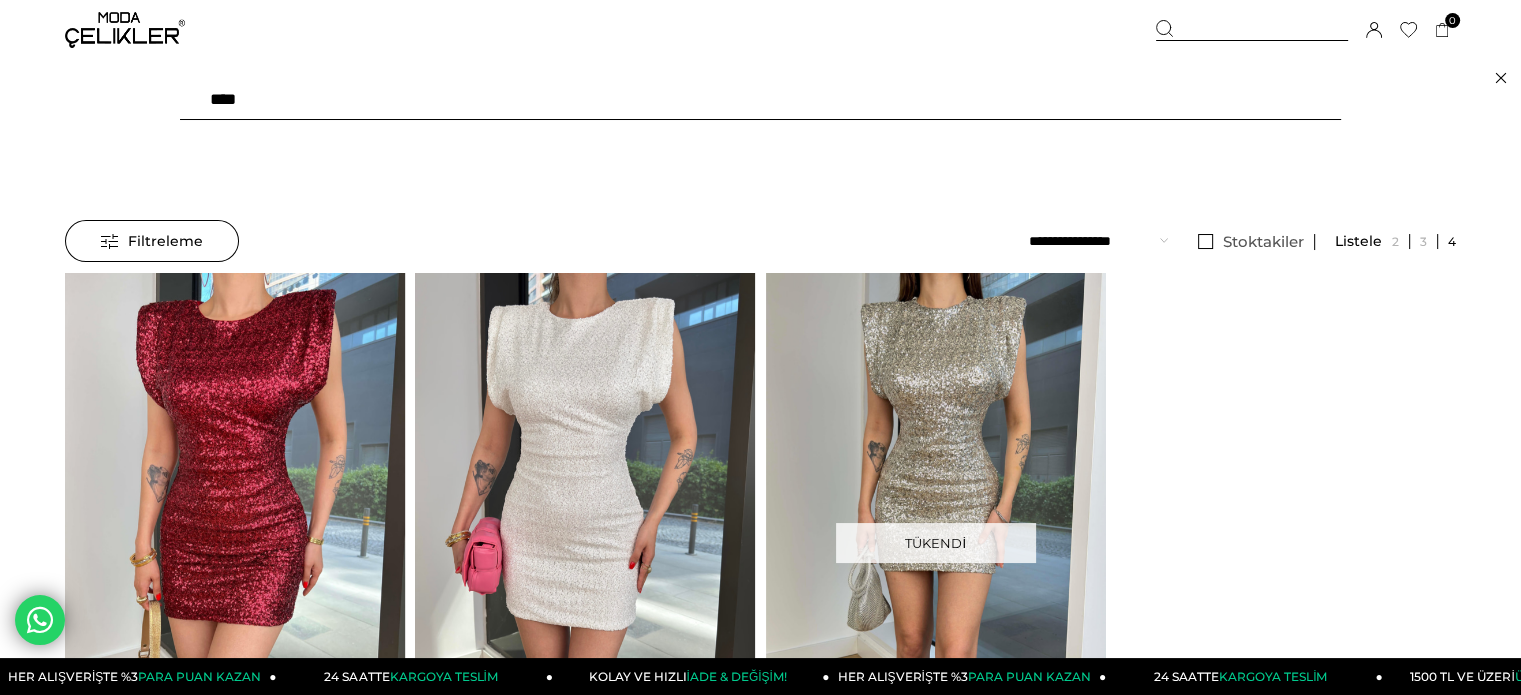 type on "*****" 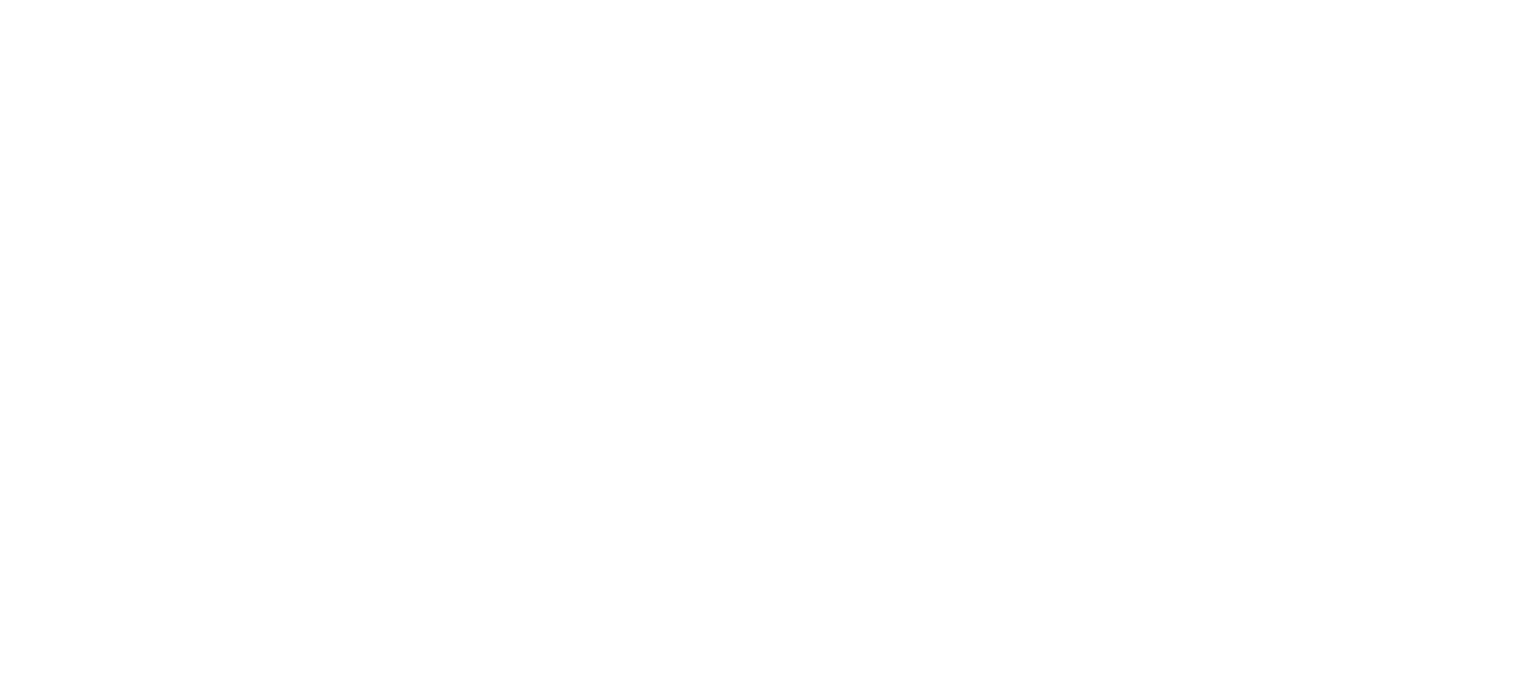 scroll, scrollTop: 0, scrollLeft: 0, axis: both 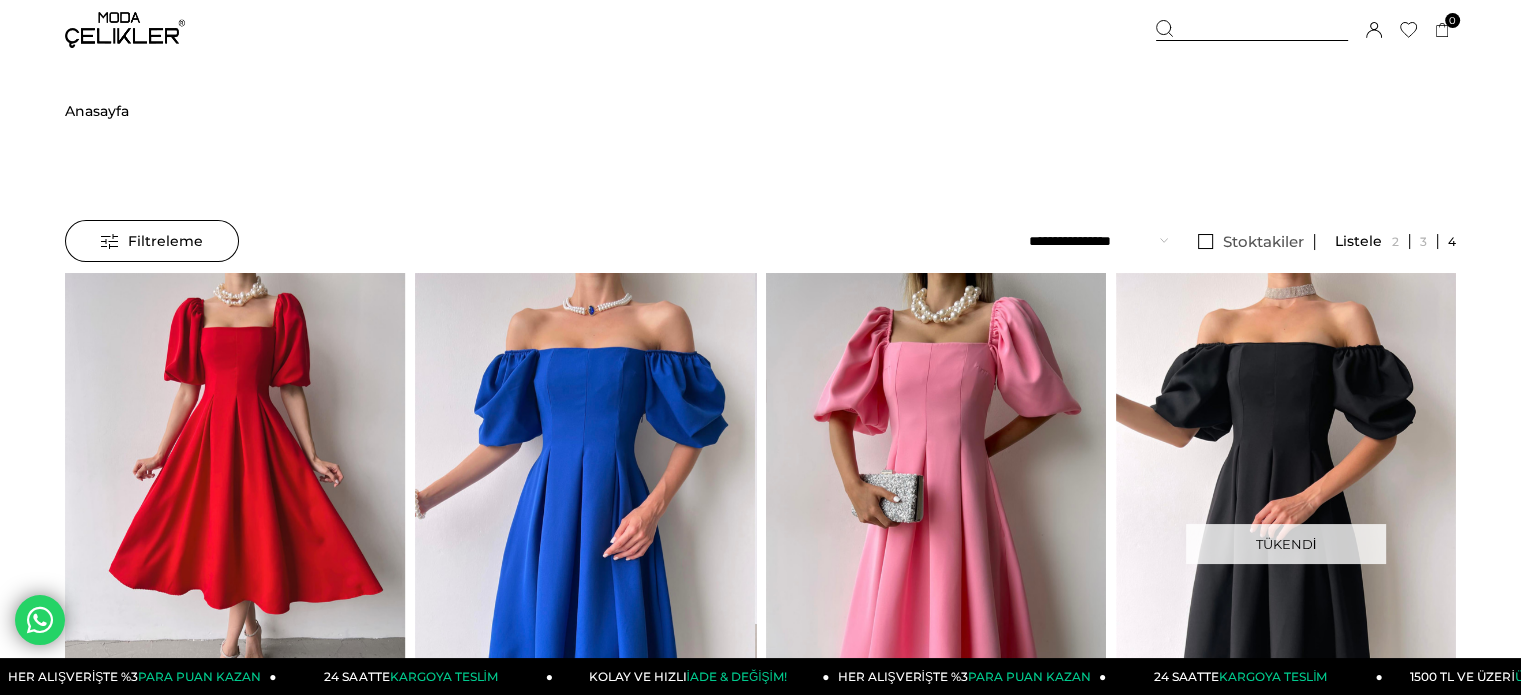 click at bounding box center [936, 499] 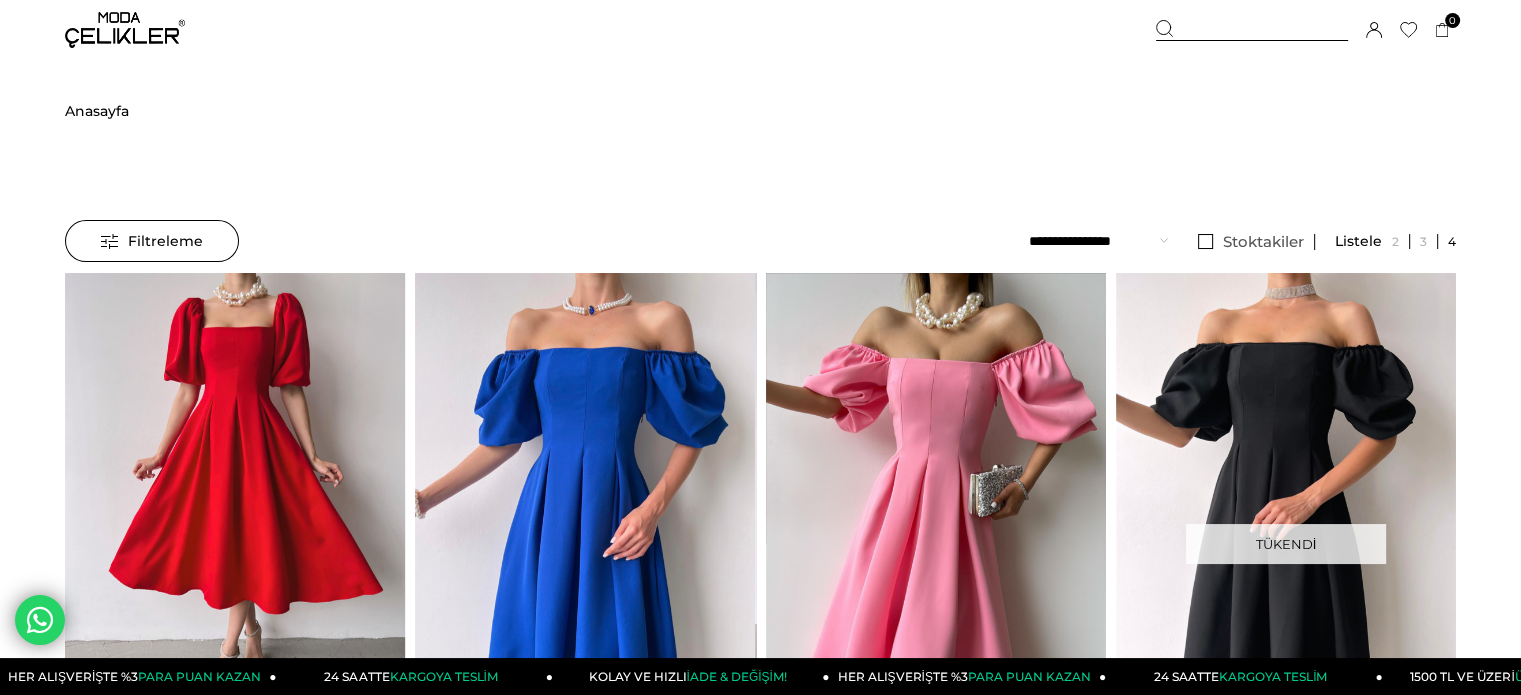 click at bounding box center (936, 499) 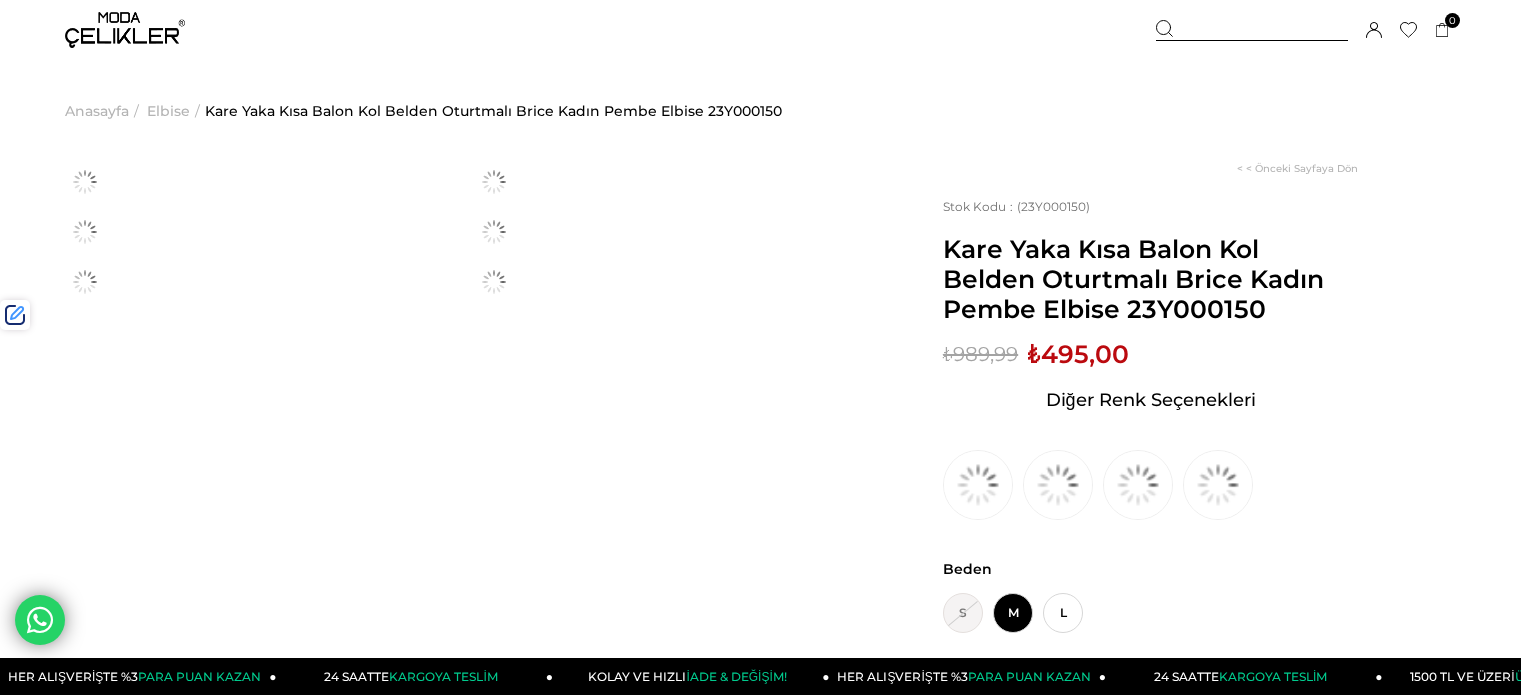 scroll, scrollTop: 0, scrollLeft: 0, axis: both 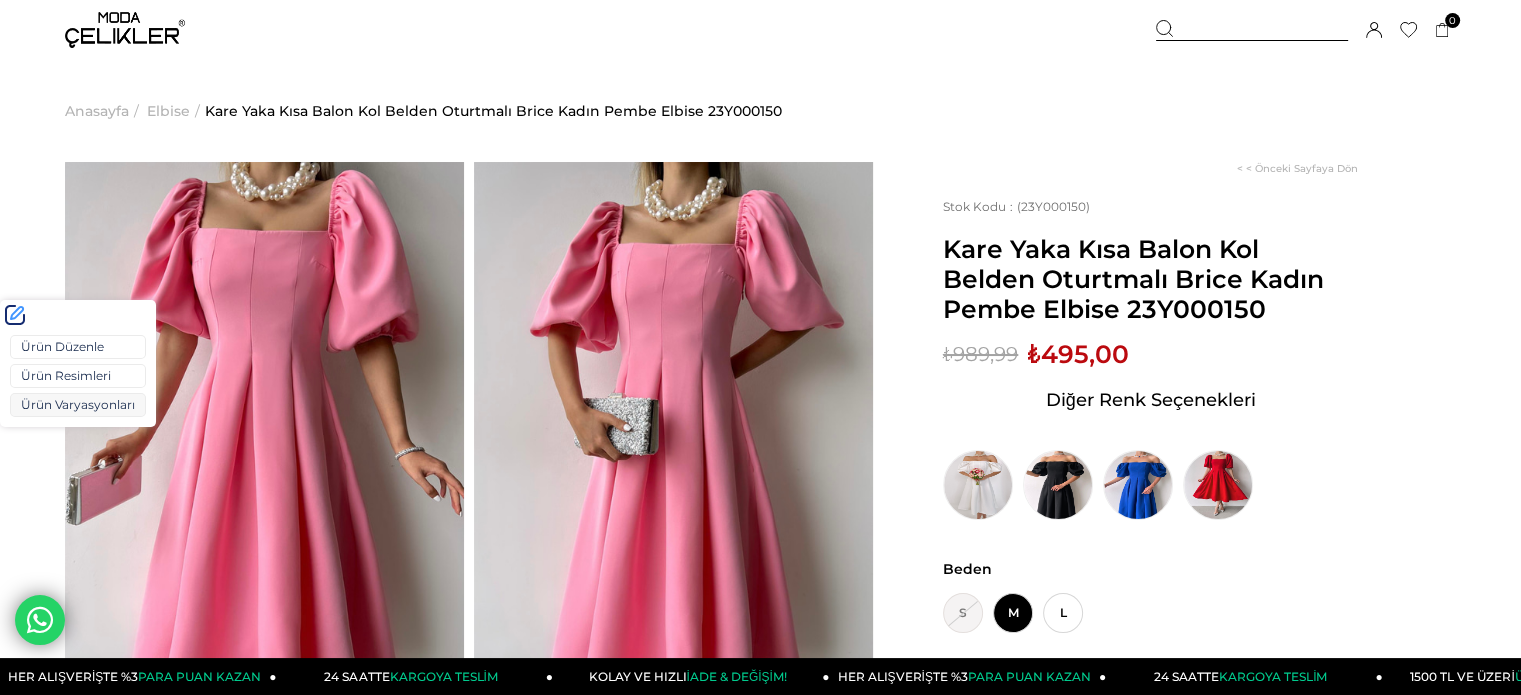 click on "Ürün Varyasyonları" at bounding box center (78, 405) 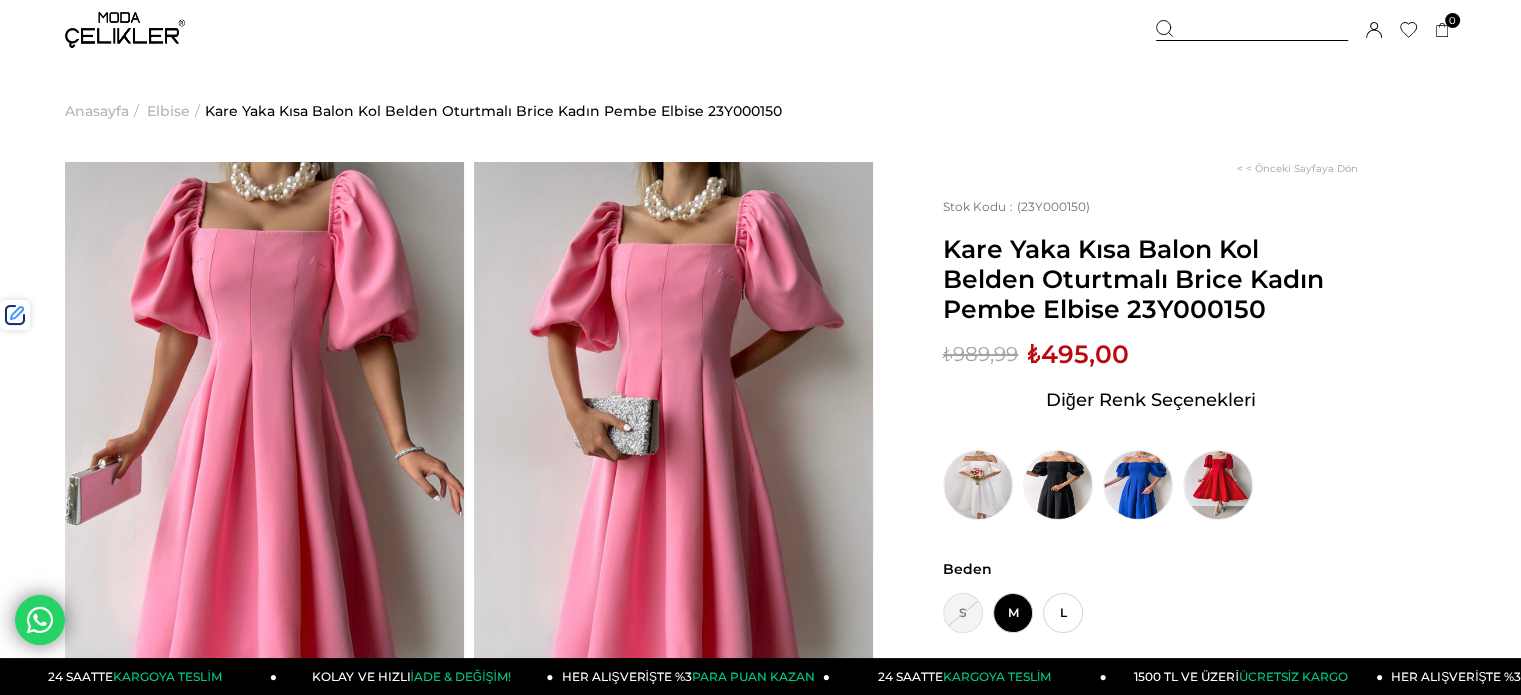 click at bounding box center (1252, 30) 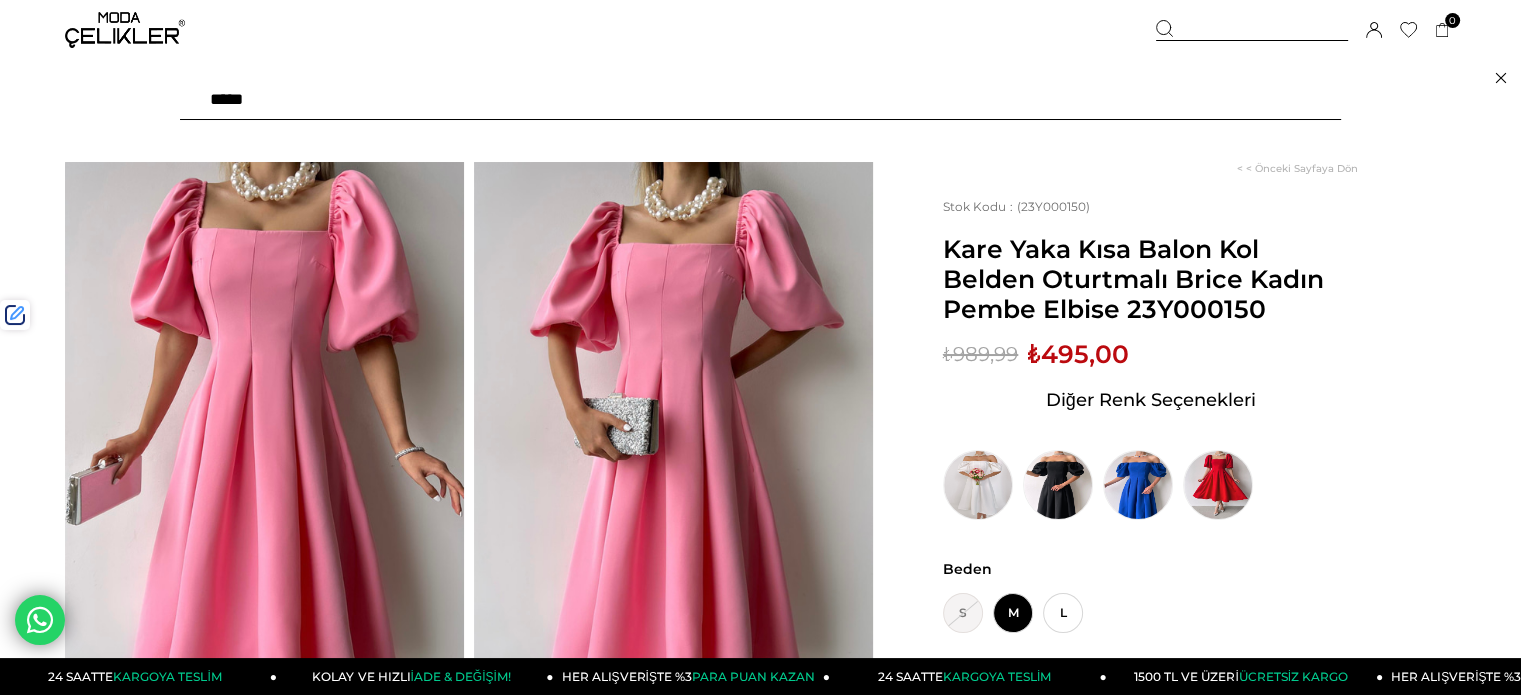click at bounding box center [760, 100] 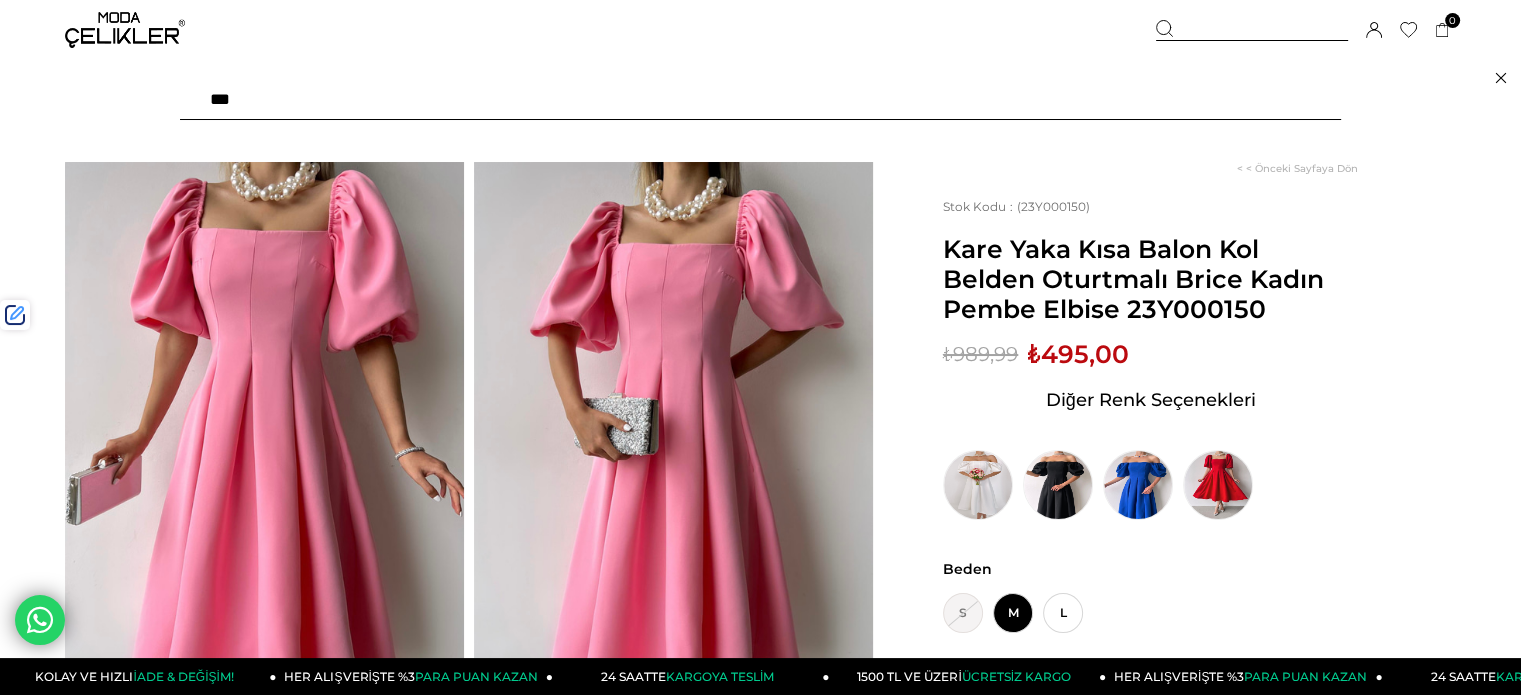 type on "****" 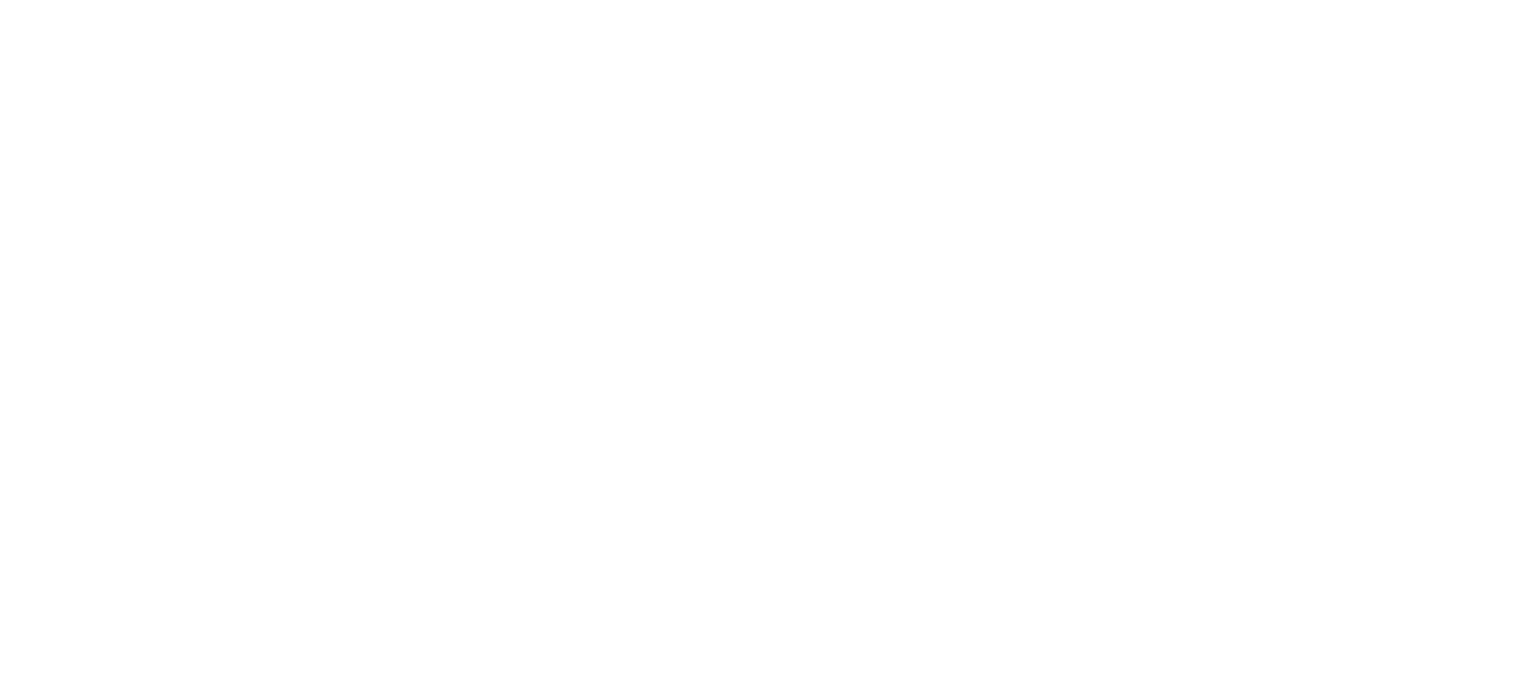 scroll, scrollTop: 0, scrollLeft: 0, axis: both 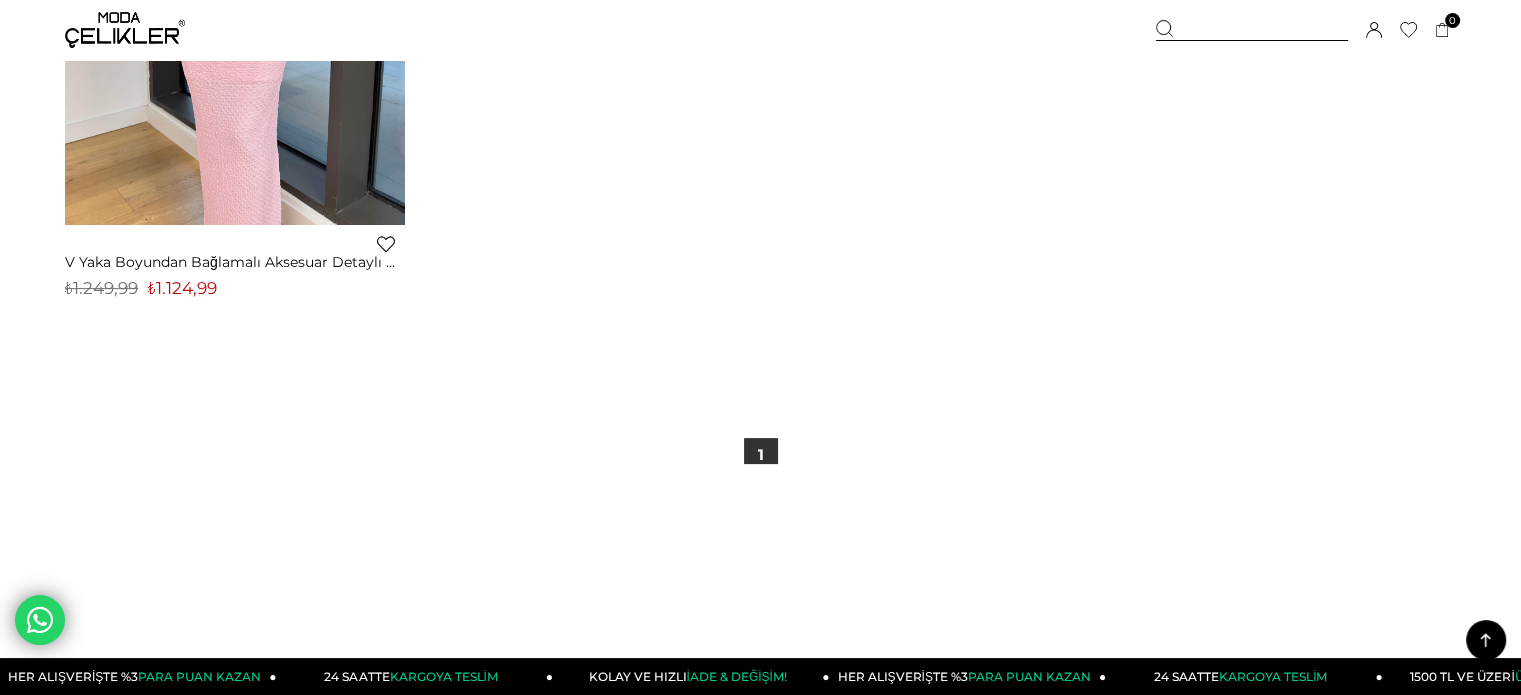 click on "₺1.124,99" at bounding box center (182, 288) 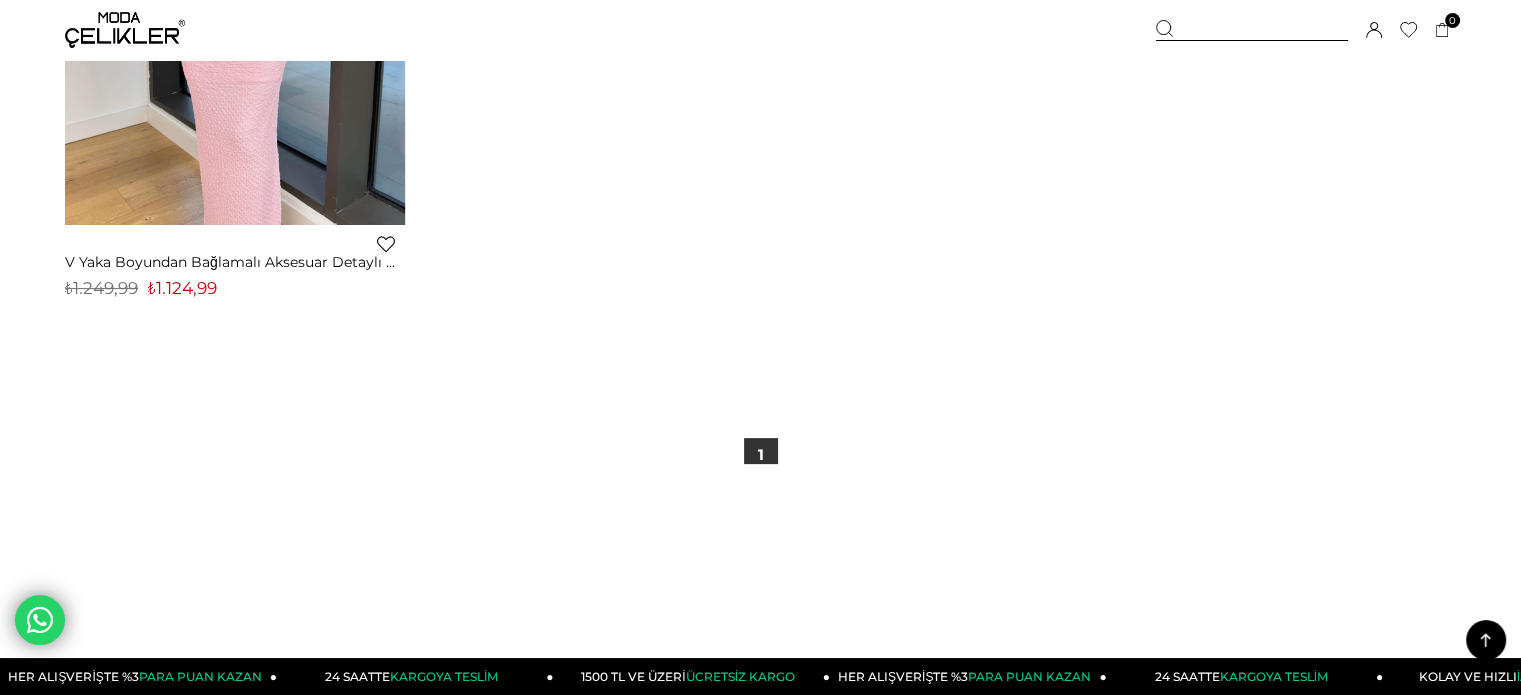 click at bounding box center (1252, 30) 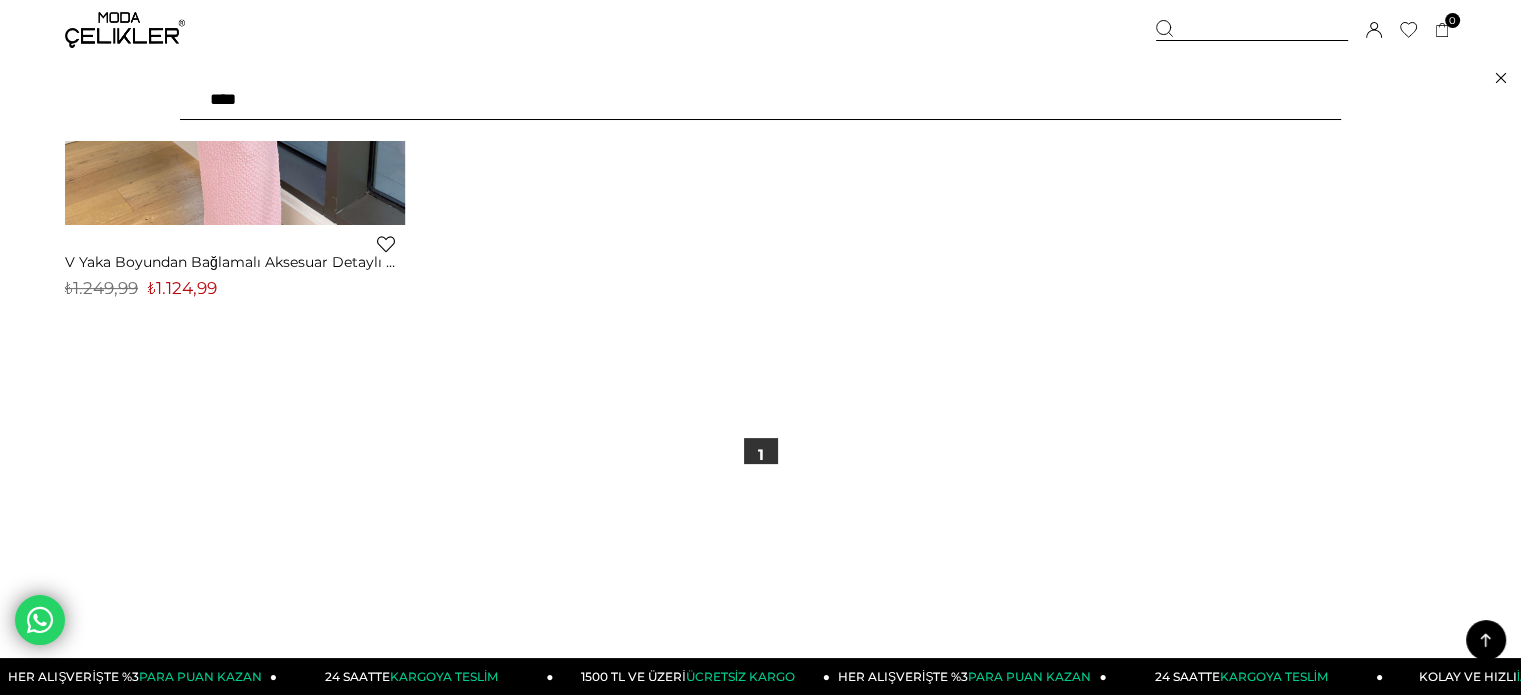 click on "****" at bounding box center [760, 100] 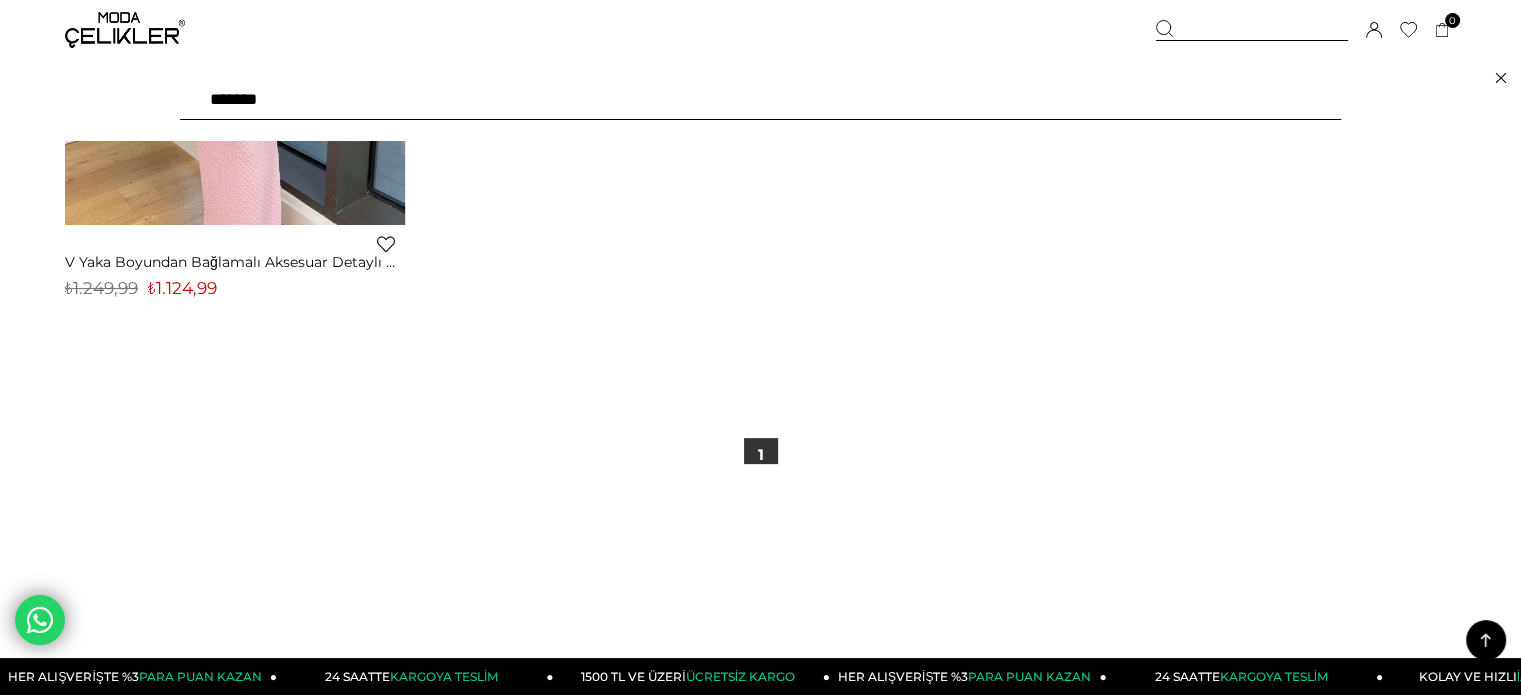 type on "******" 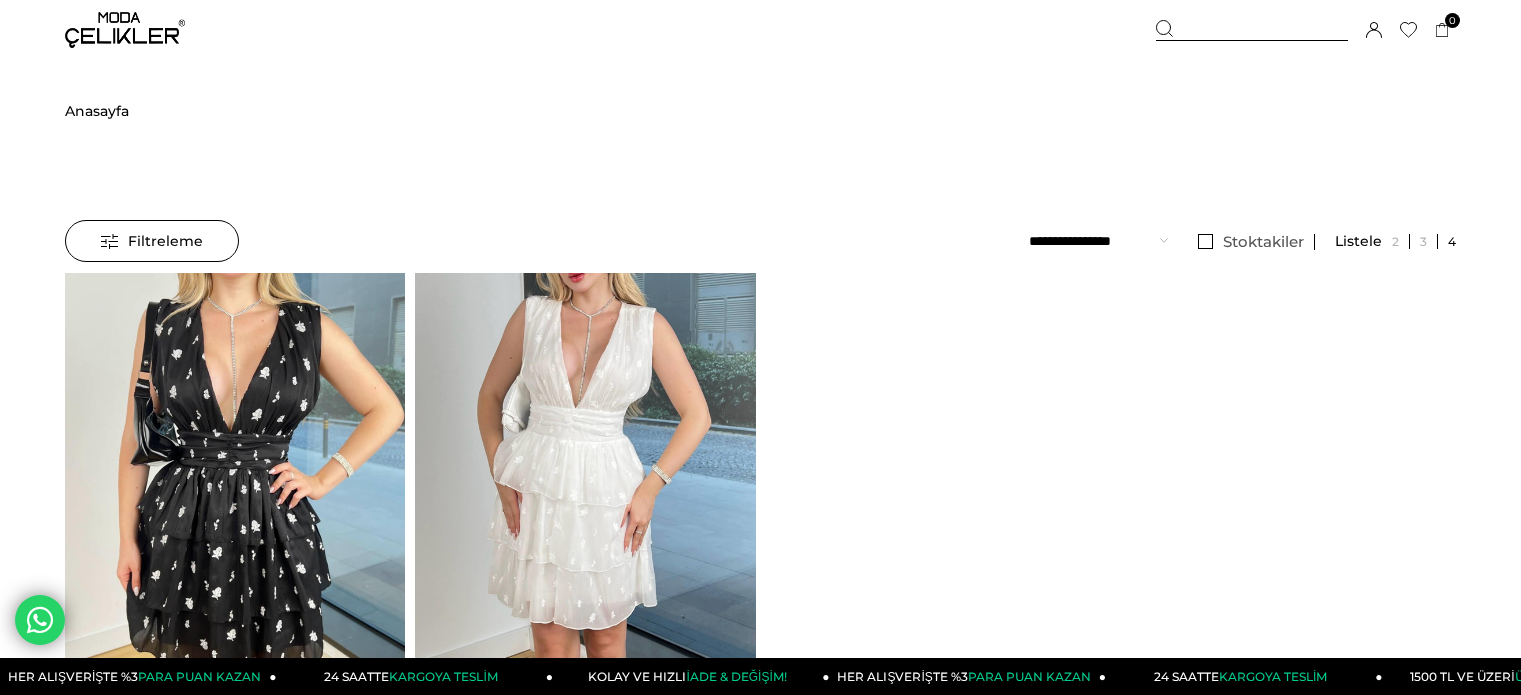 scroll, scrollTop: 0, scrollLeft: 0, axis: both 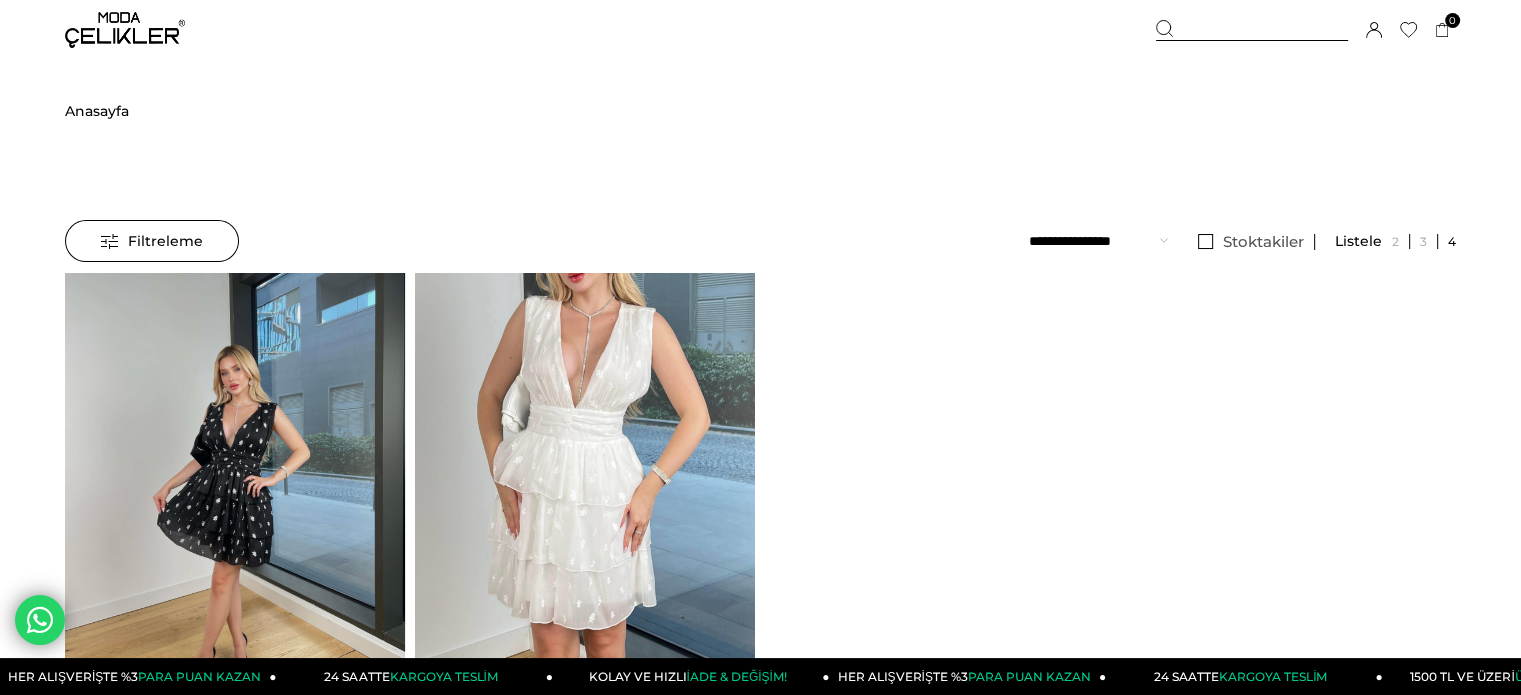 click at bounding box center [235, 499] 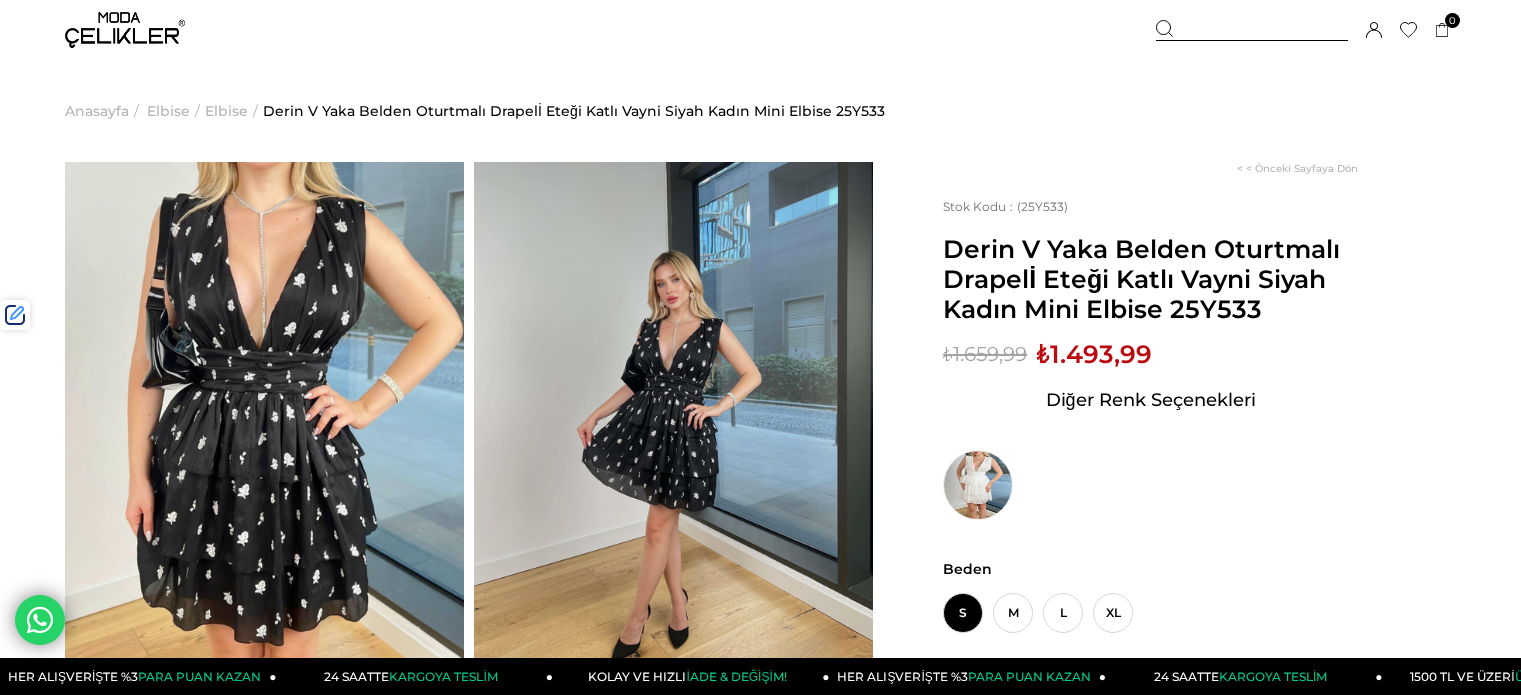 scroll, scrollTop: 0, scrollLeft: 0, axis: both 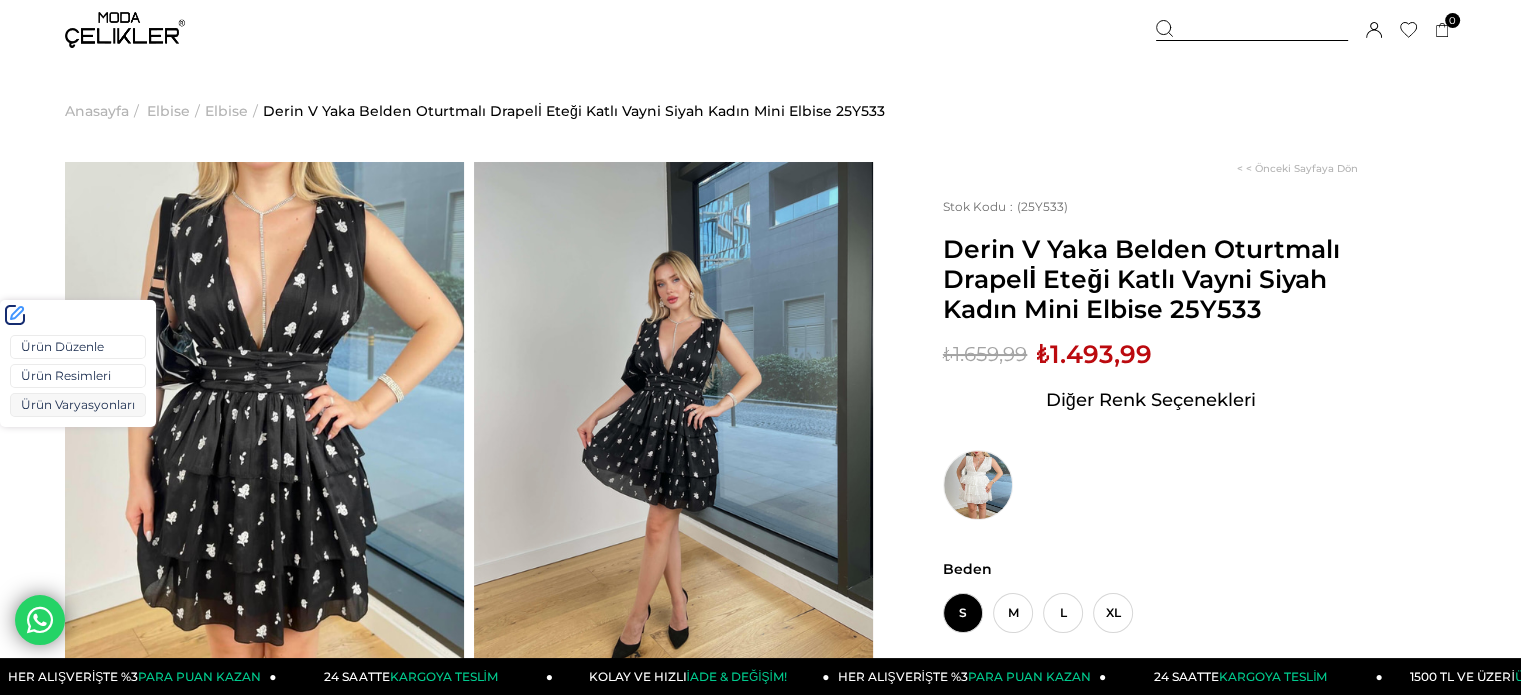 click on "Ürün Varyasyonları" at bounding box center [78, 405] 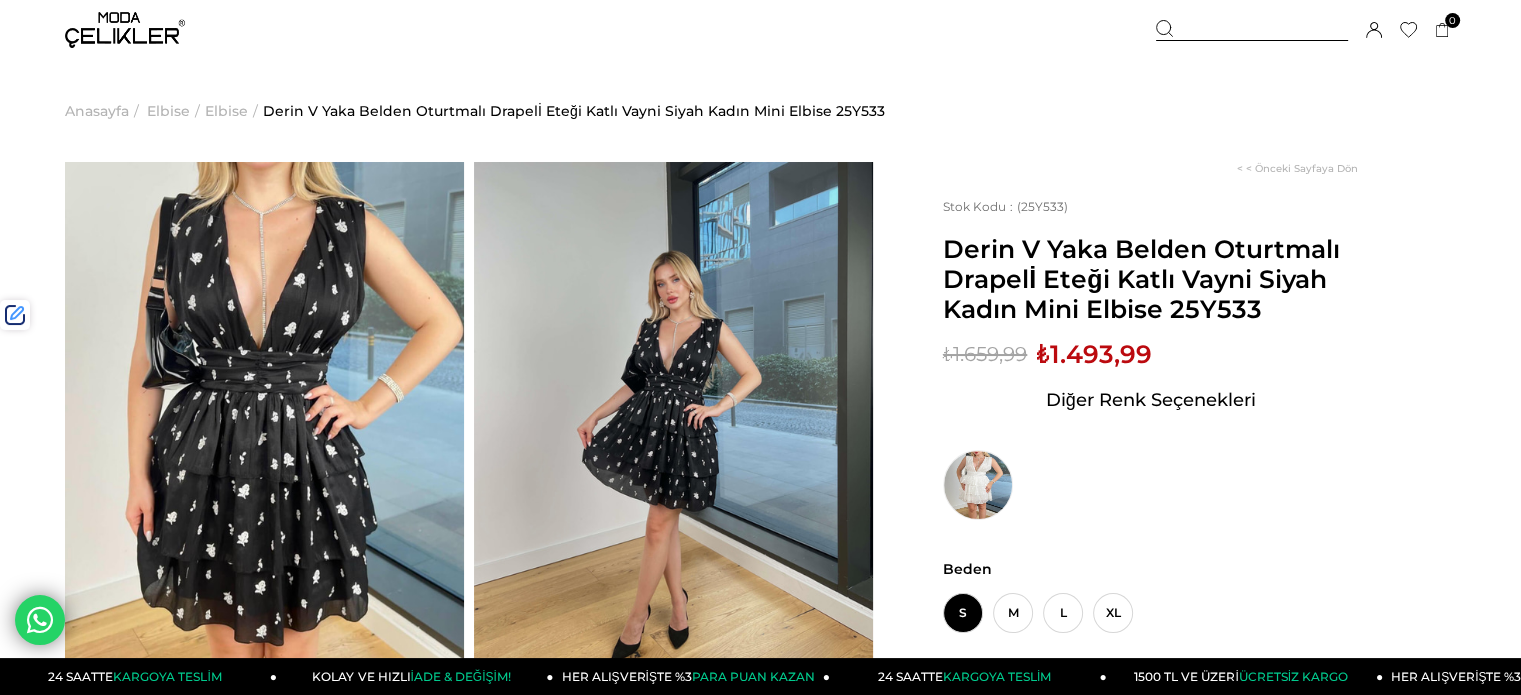 click at bounding box center [1252, 30] 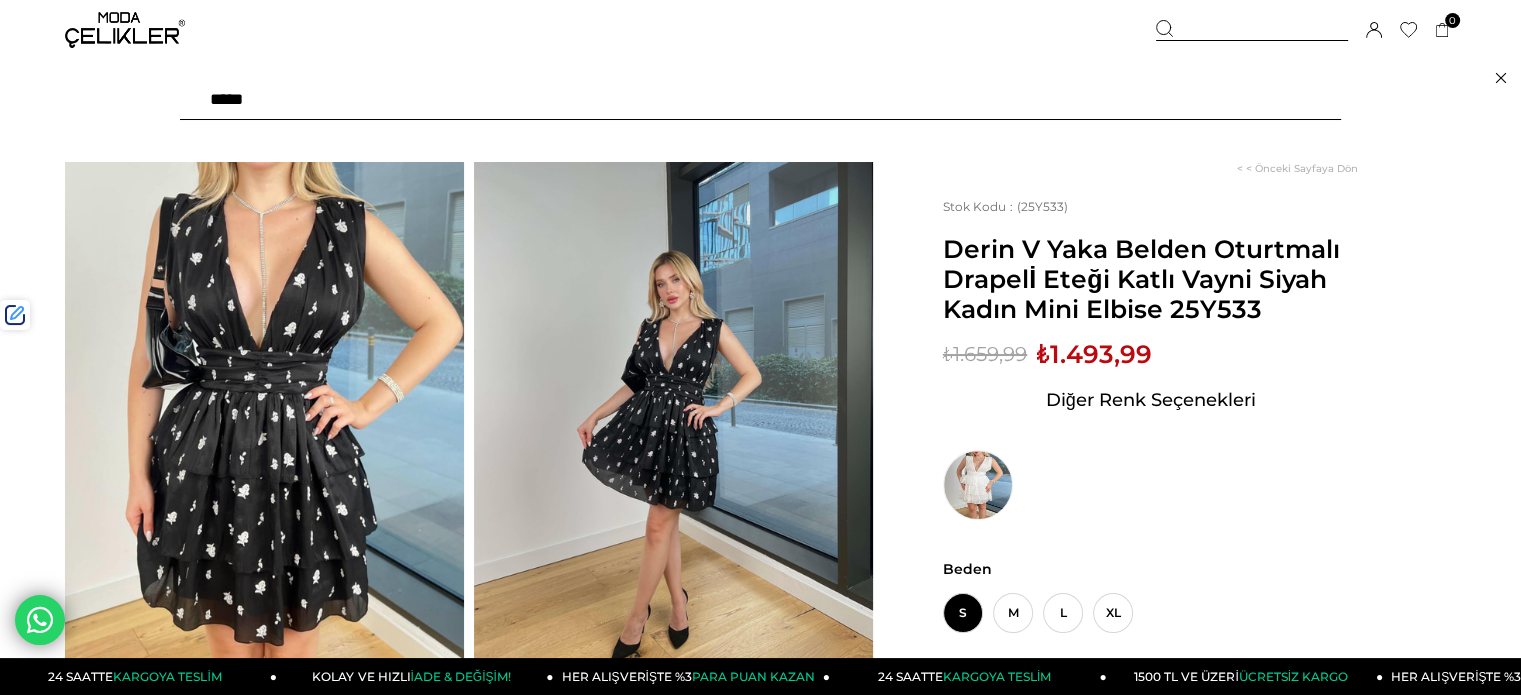 click at bounding box center (760, 100) 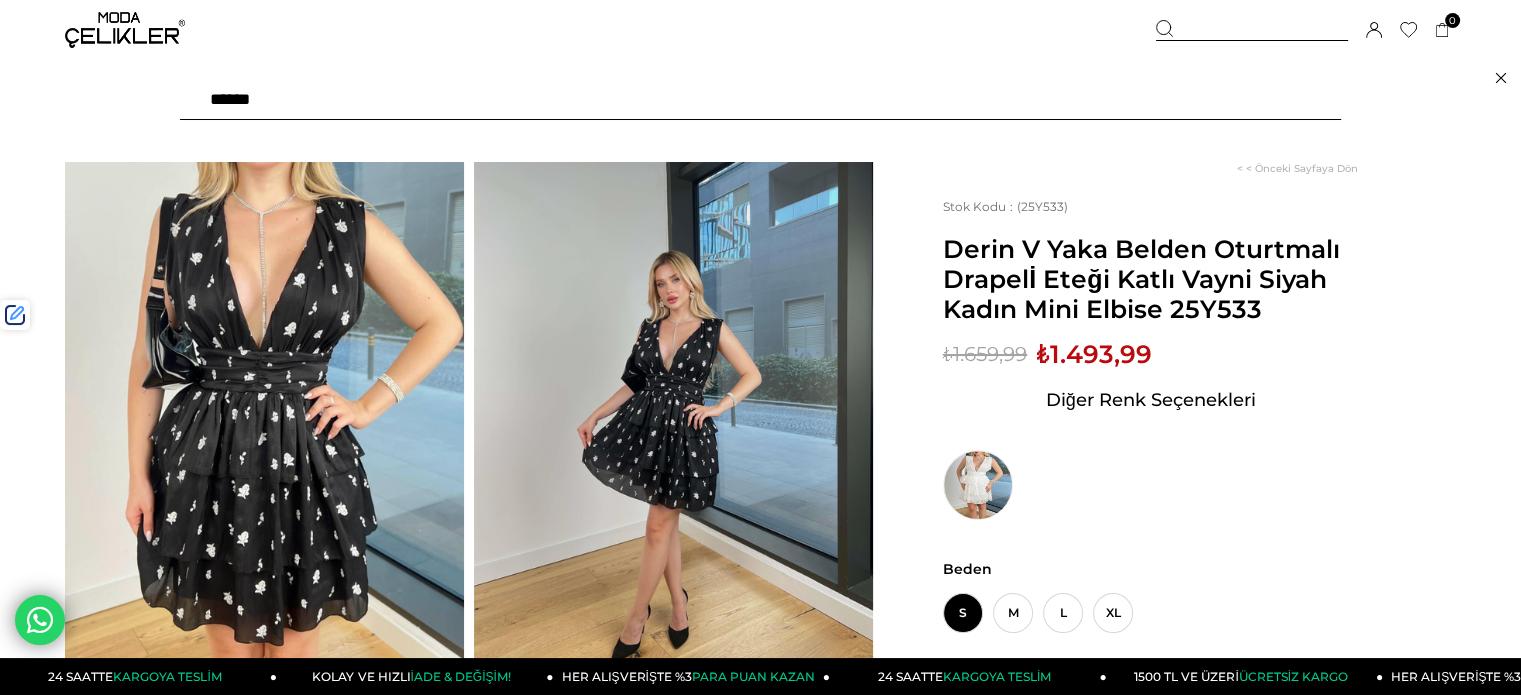 type on "*******" 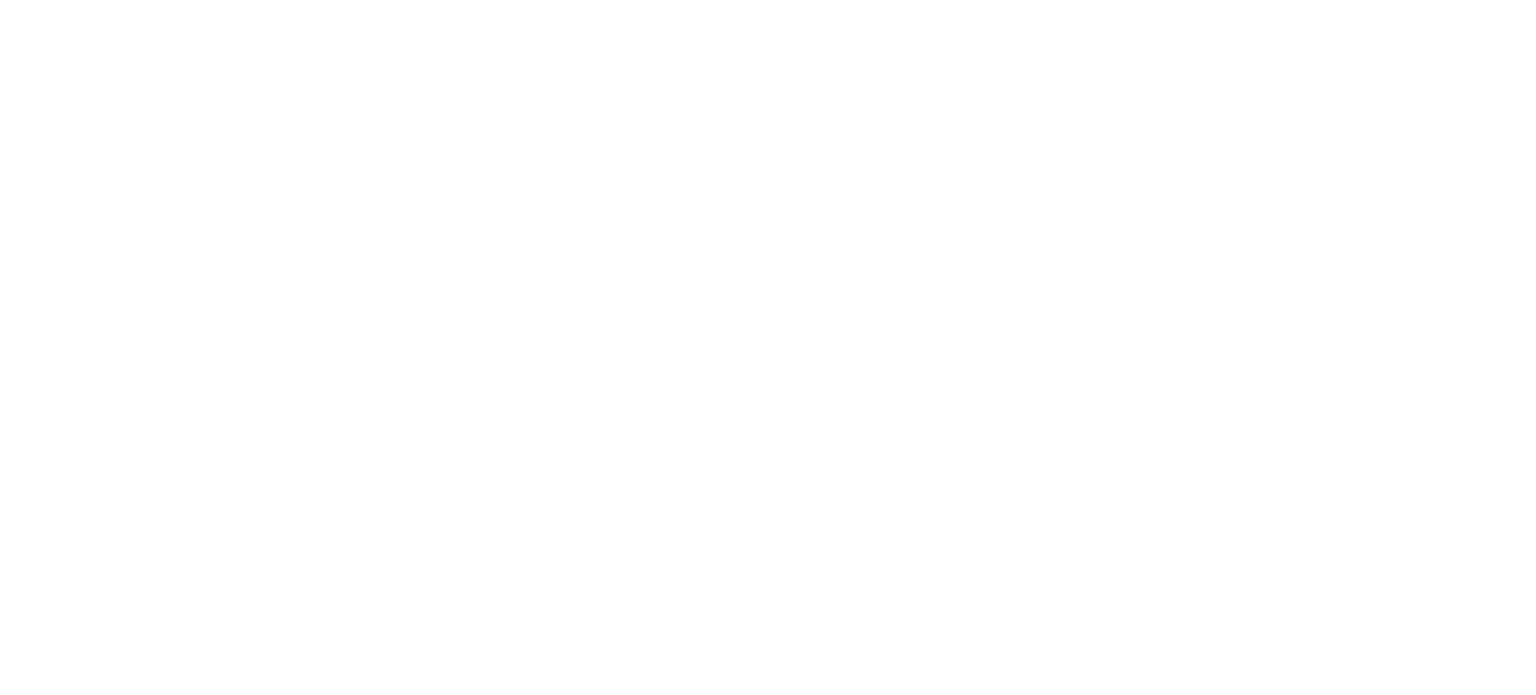 scroll, scrollTop: 0, scrollLeft: 0, axis: both 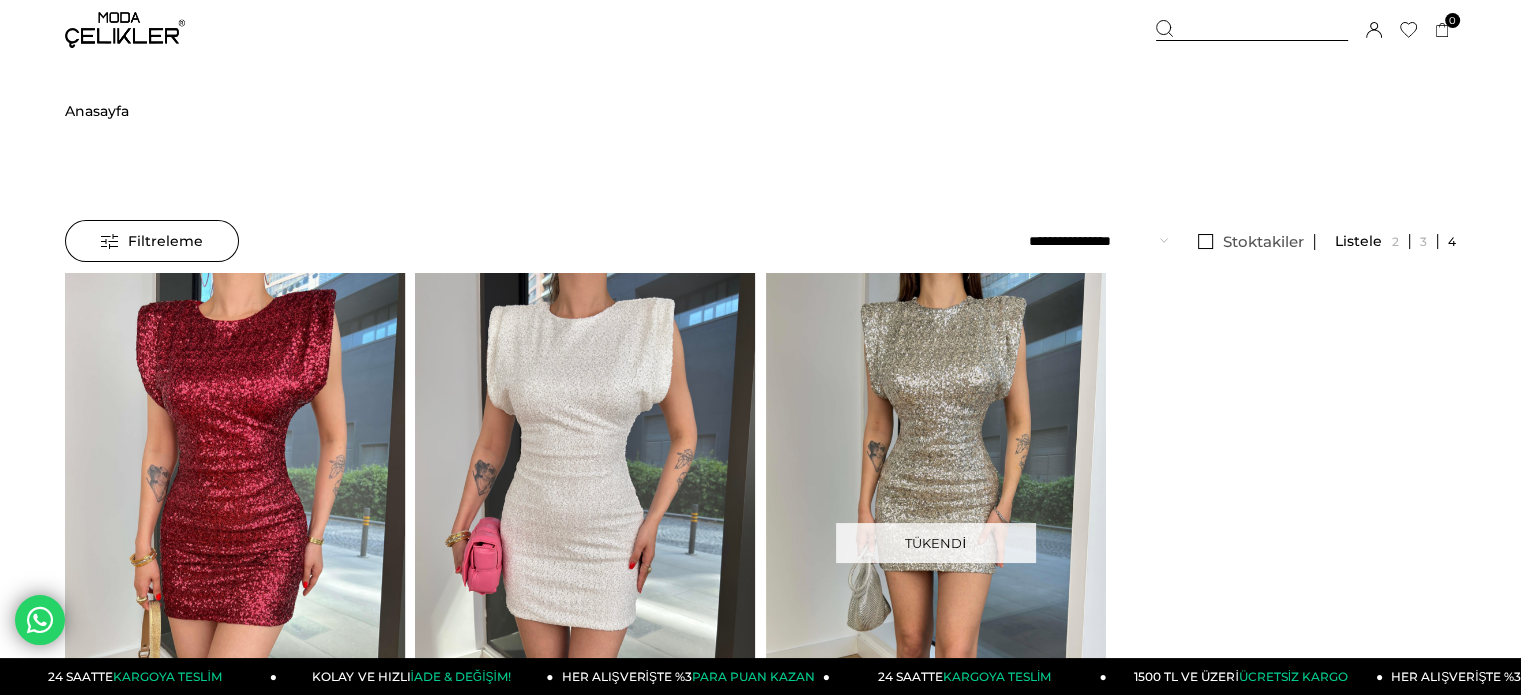 click at bounding box center [1252, 30] 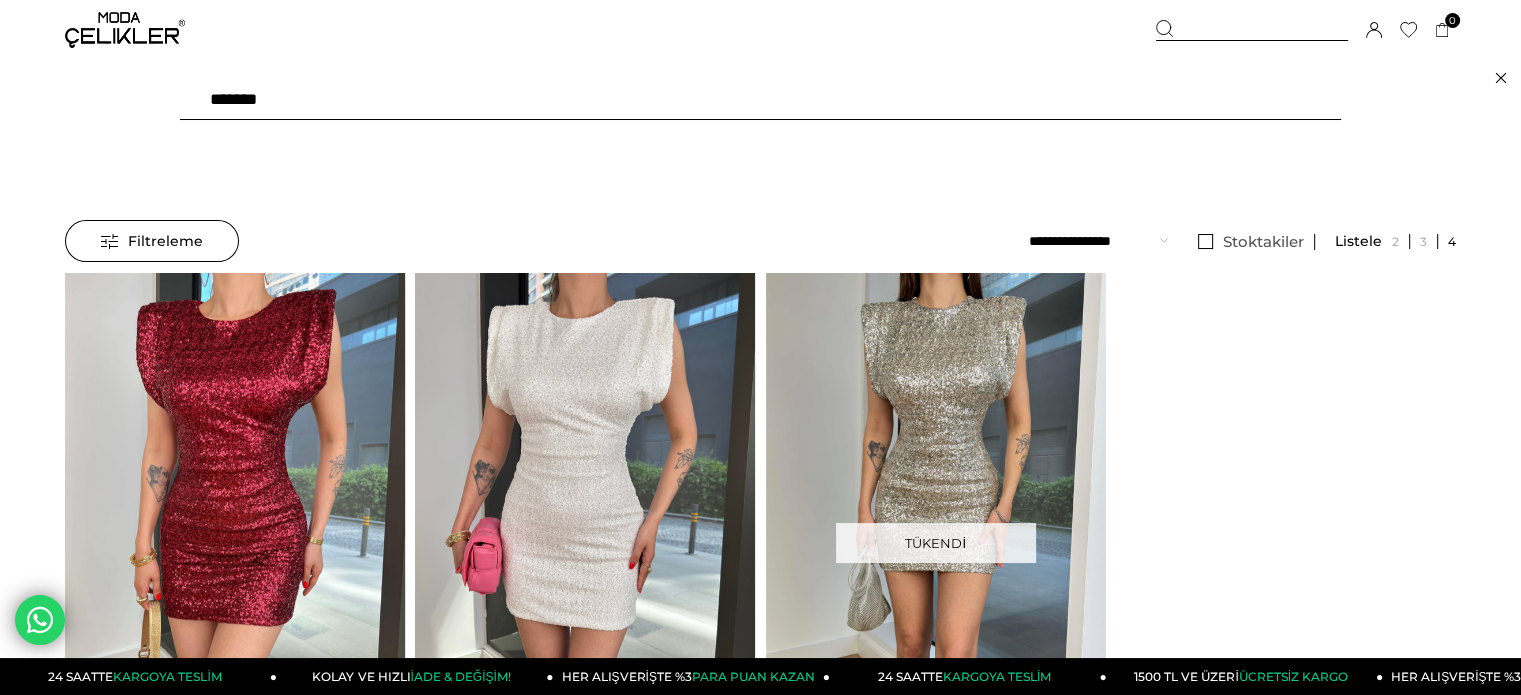 click on "*******" at bounding box center [760, 100] 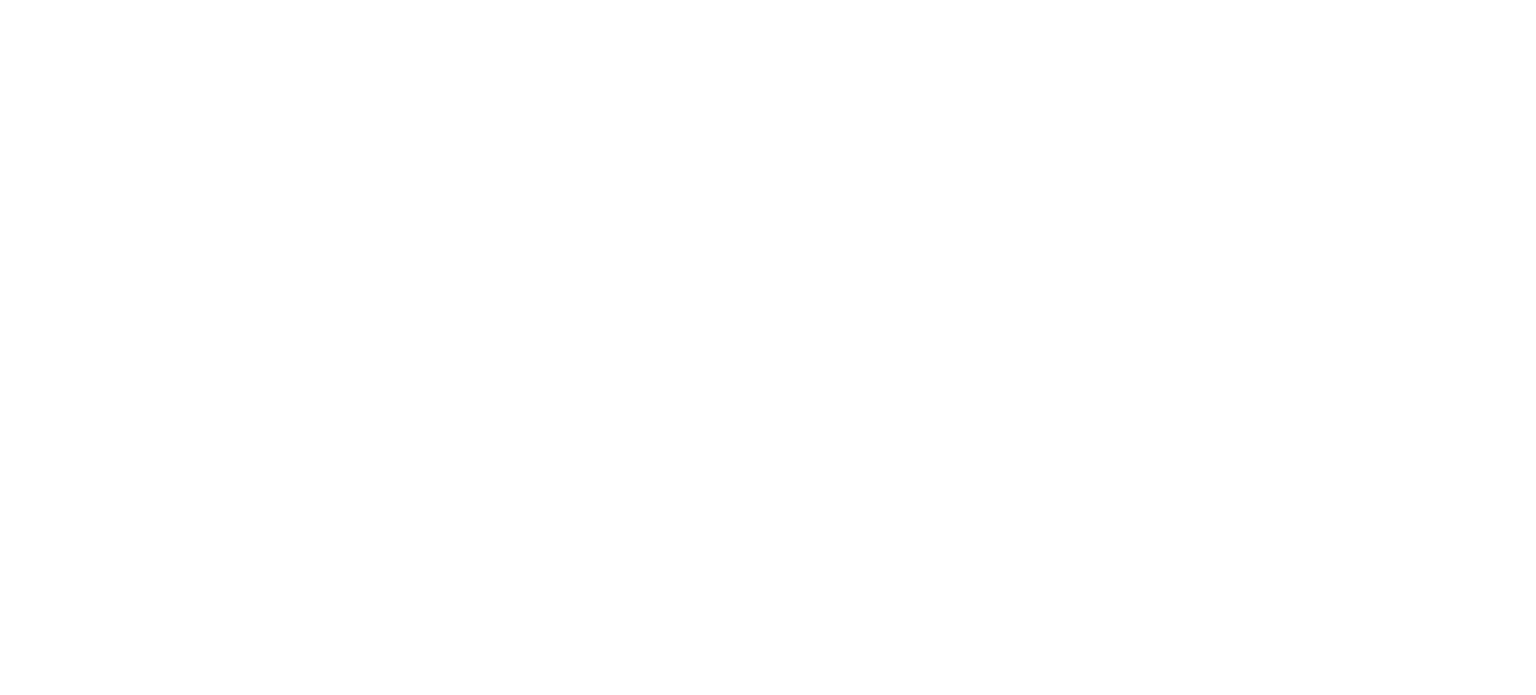 scroll, scrollTop: 0, scrollLeft: 0, axis: both 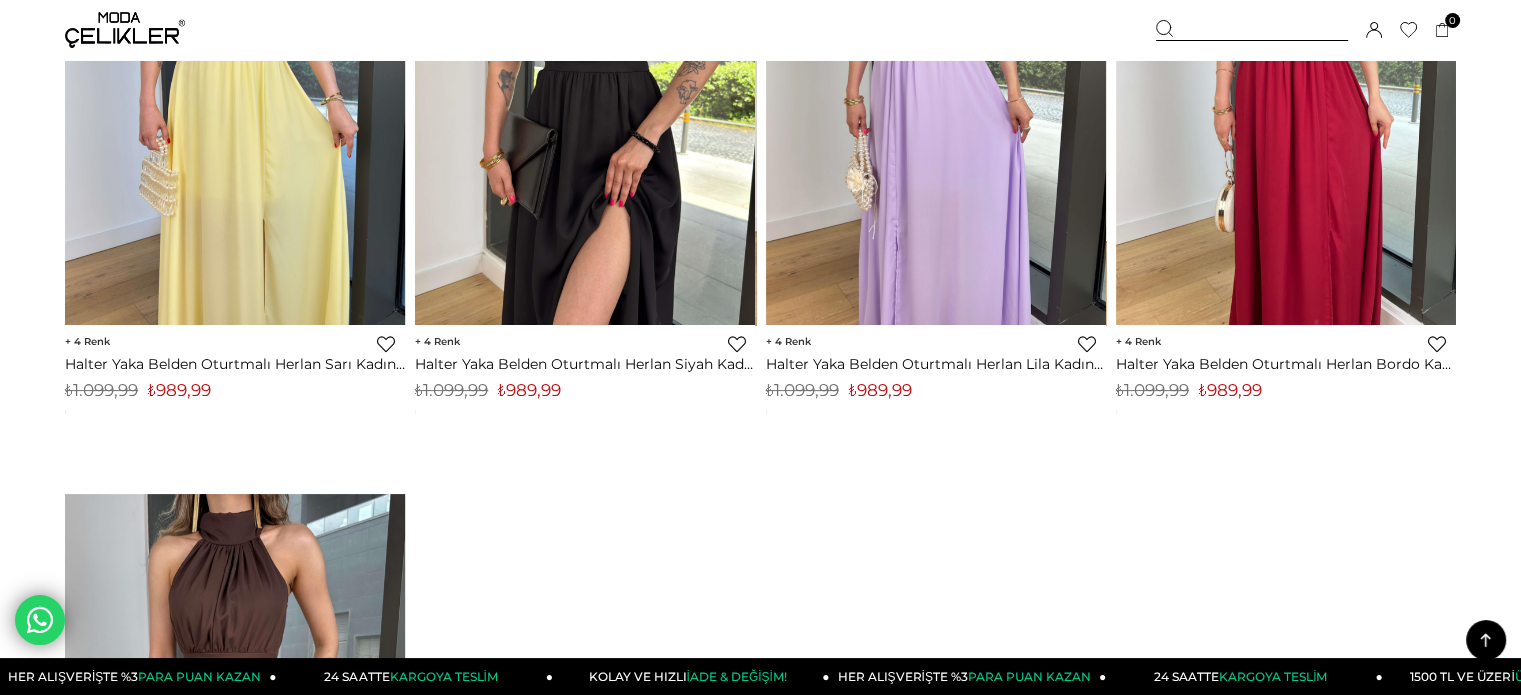 click on "₺989,99" at bounding box center [529, 390] 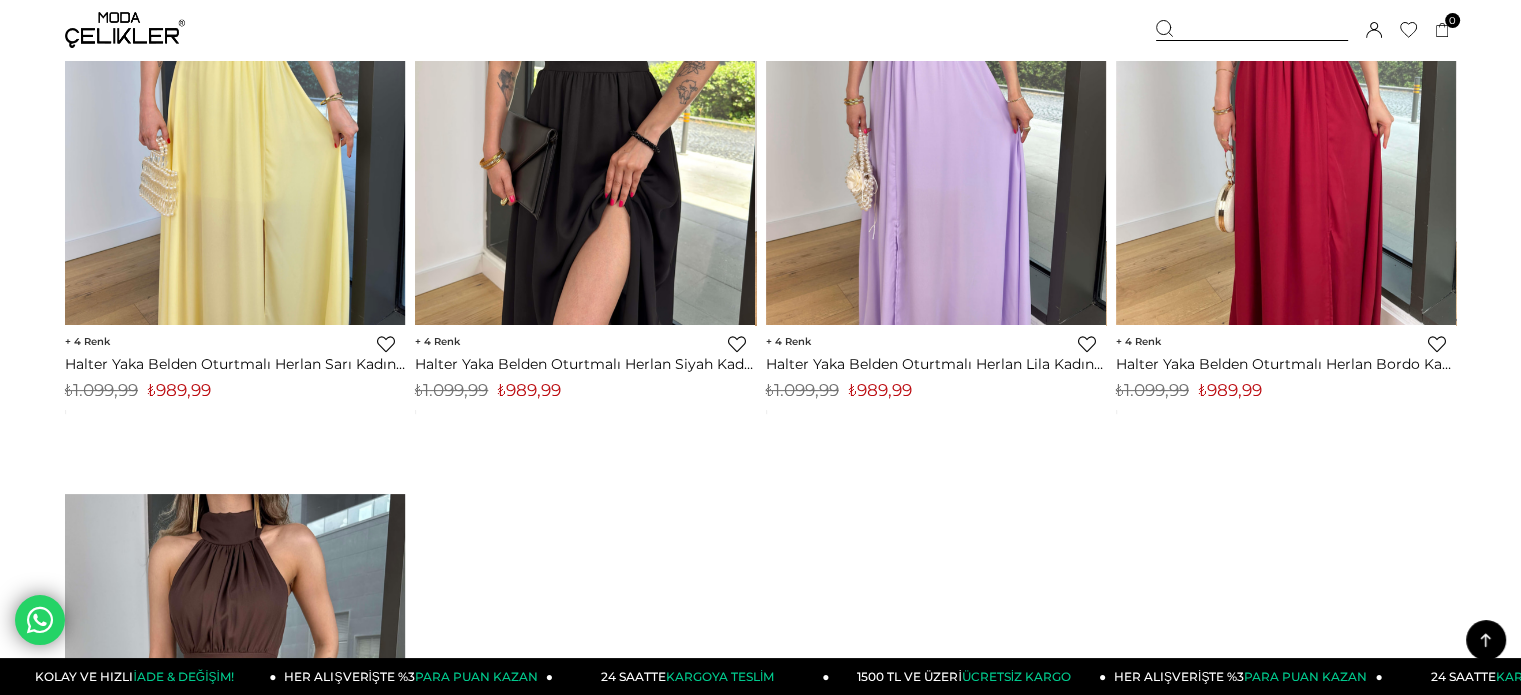 click at bounding box center (1252, 30) 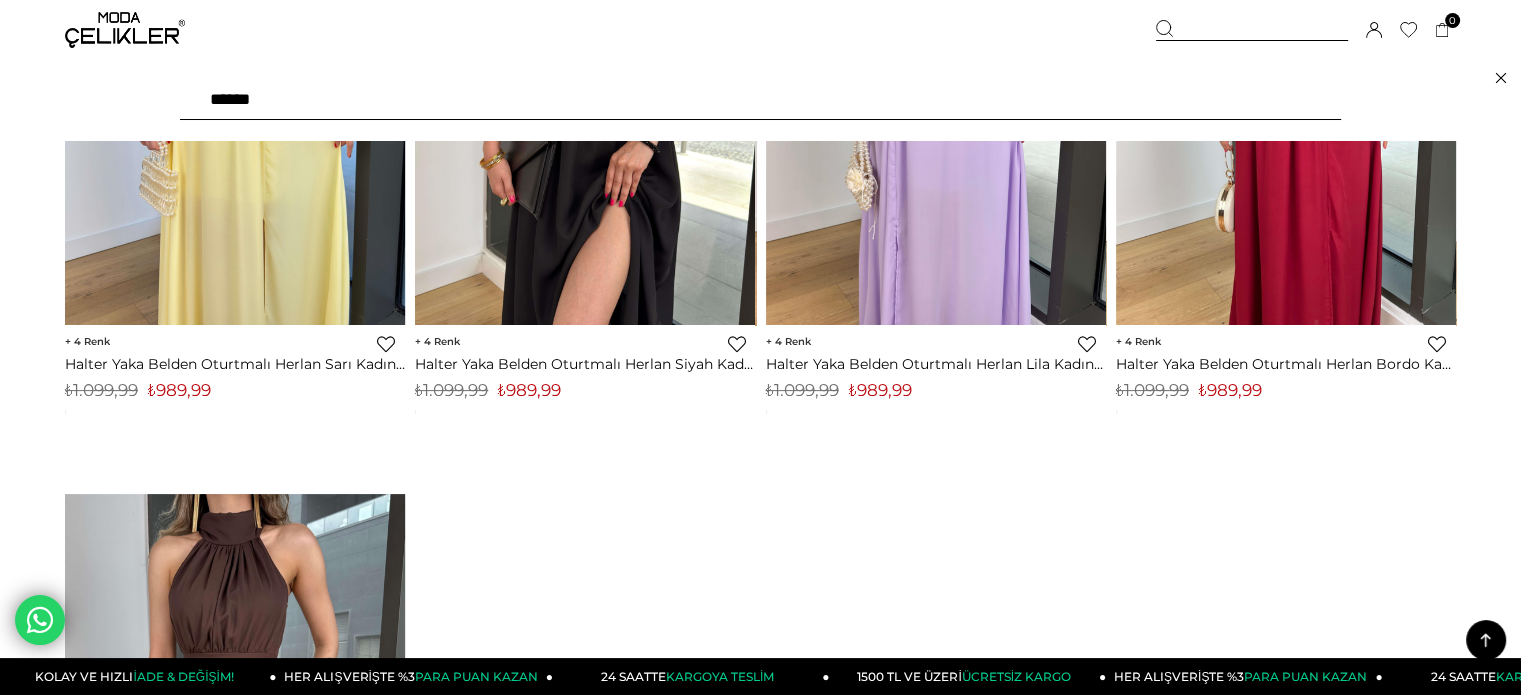click on "******" at bounding box center (760, 100) 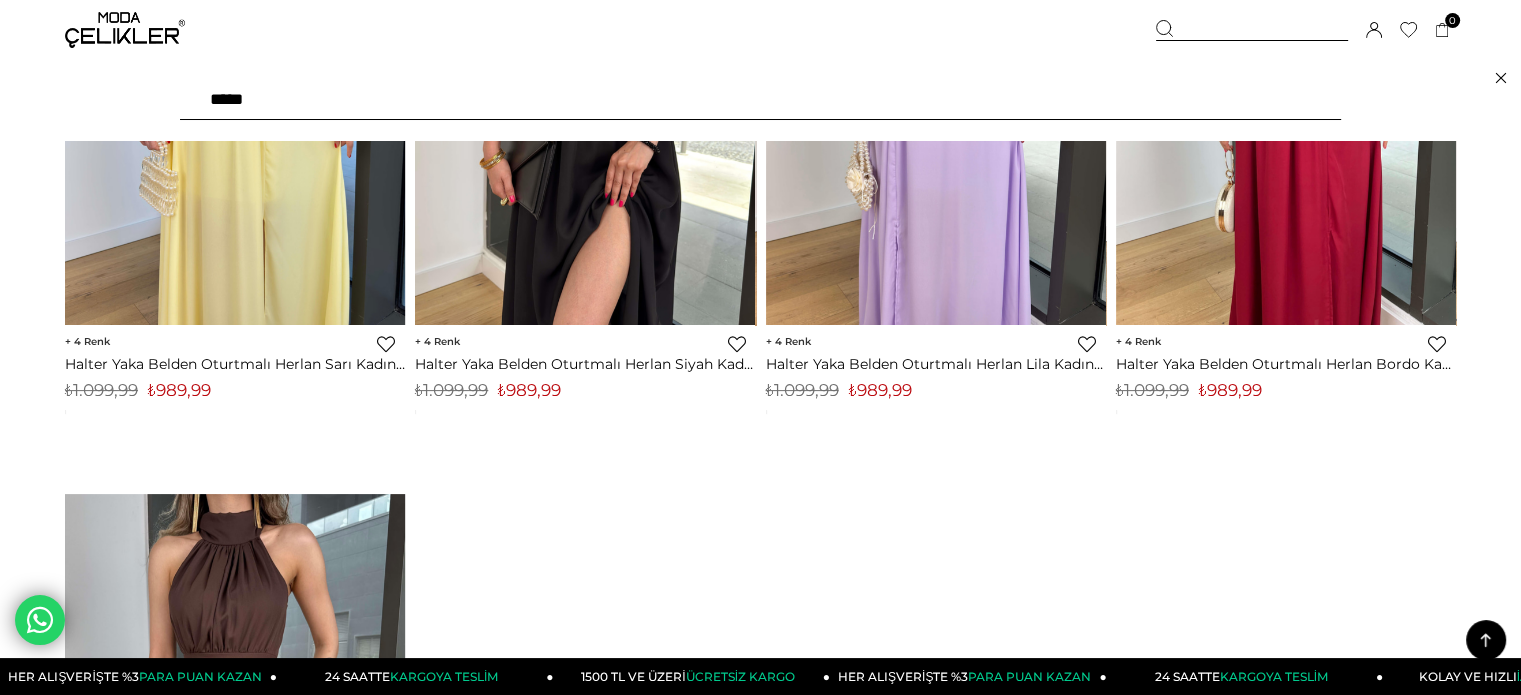 type on "******" 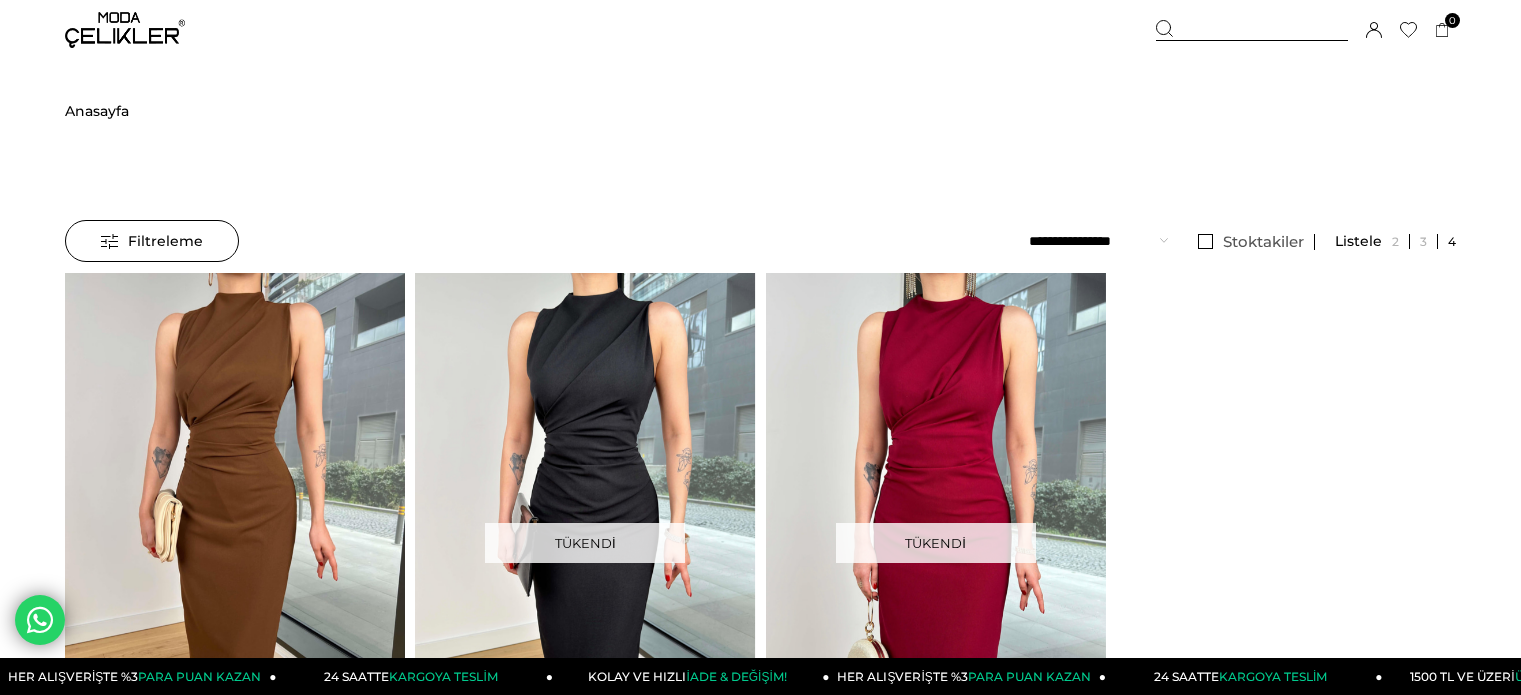 scroll, scrollTop: 0, scrollLeft: 0, axis: both 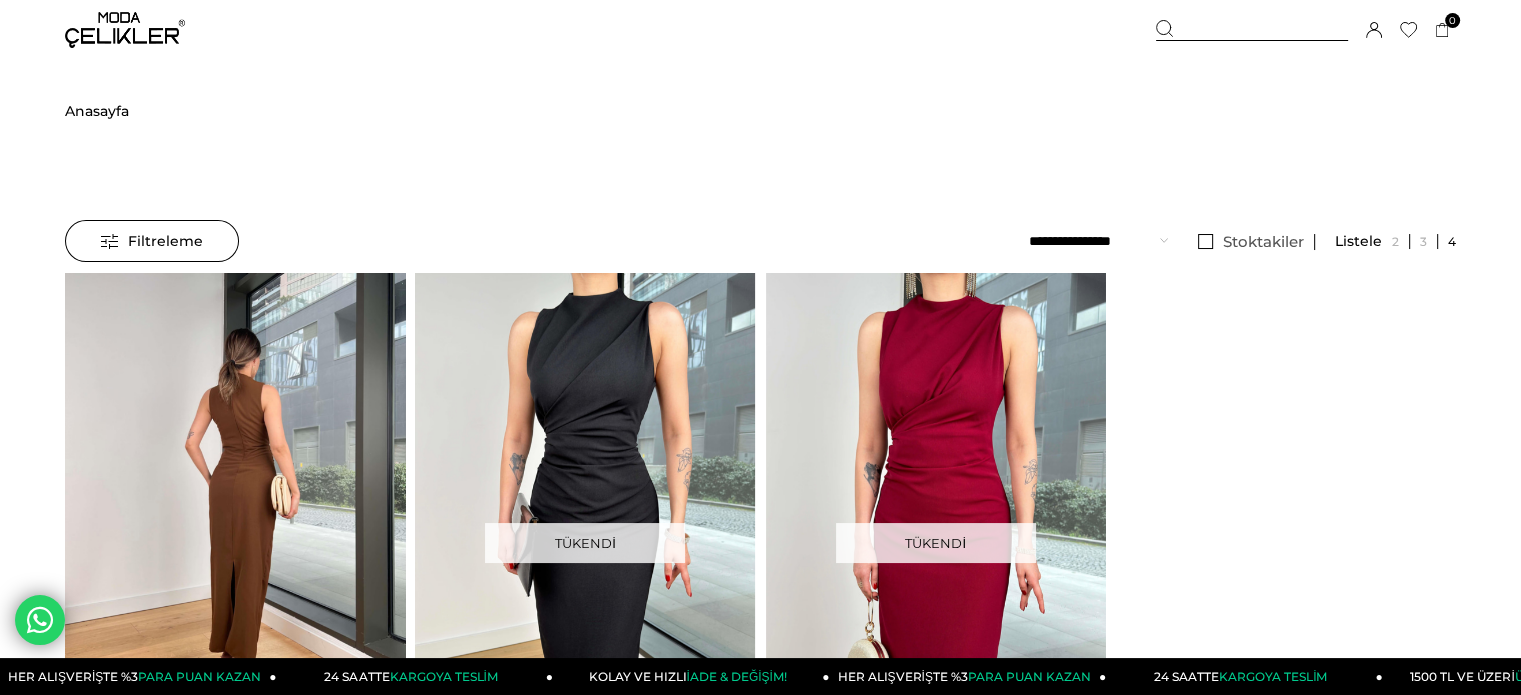 click at bounding box center (235, 499) 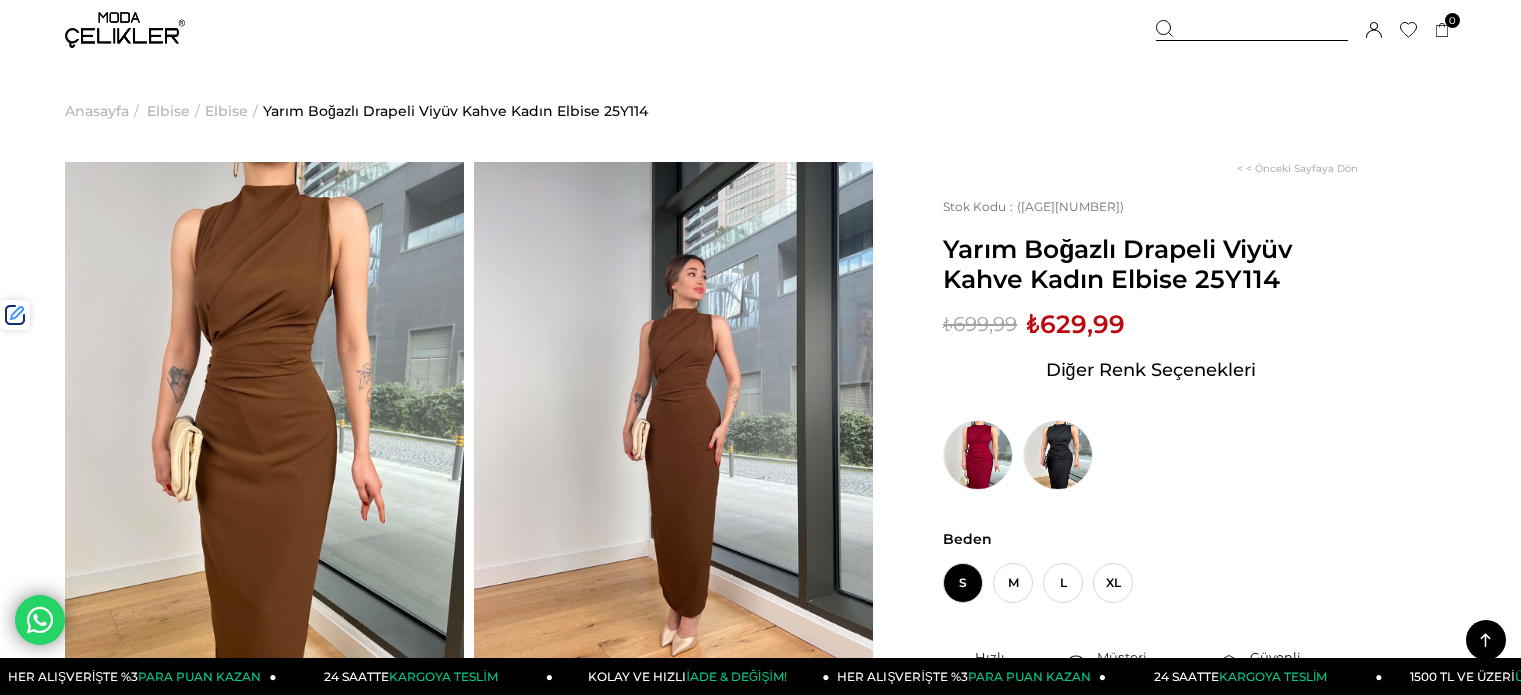 scroll, scrollTop: 693, scrollLeft: 0, axis: vertical 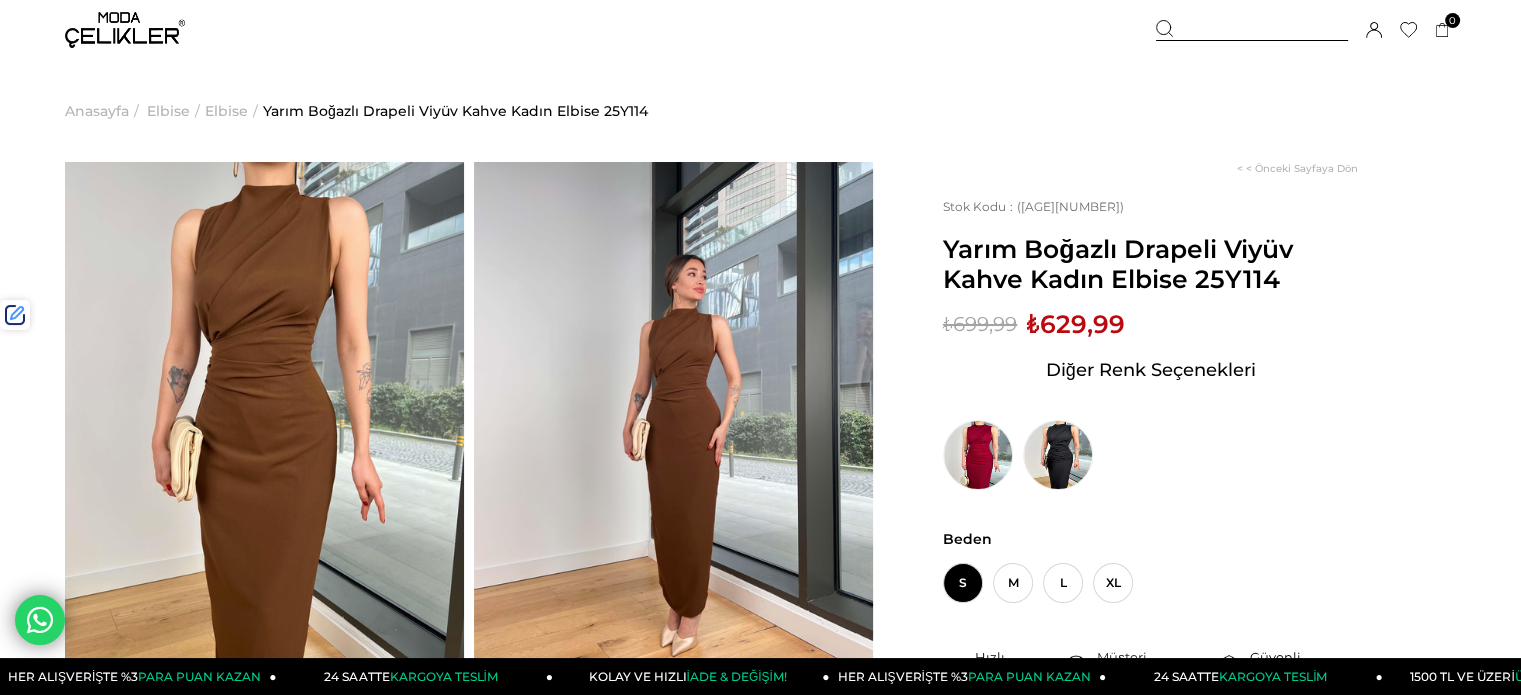 click on "Yarım Boğazlı Drapeli Viyüv Kahve Kadın Elbise 25Y114" at bounding box center (1150, 264) 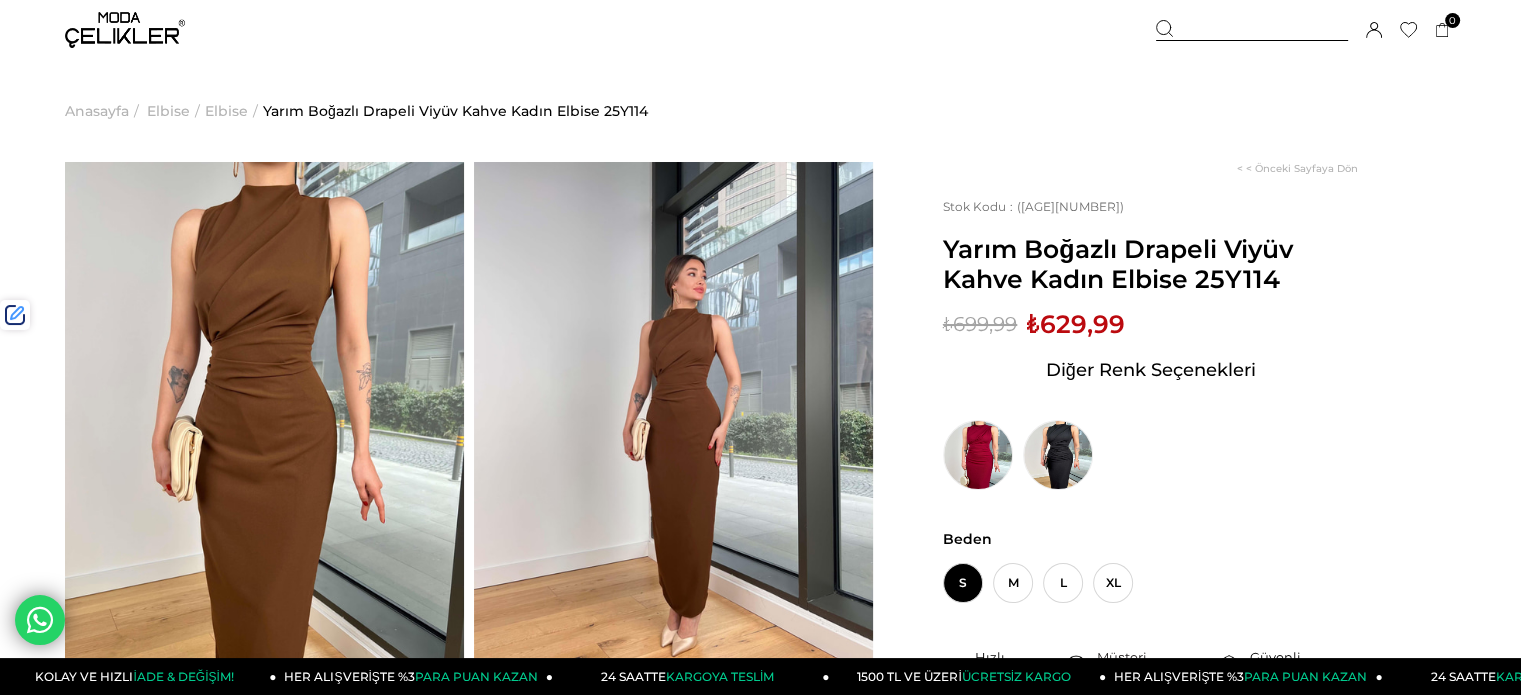 click at bounding box center [1252, 30] 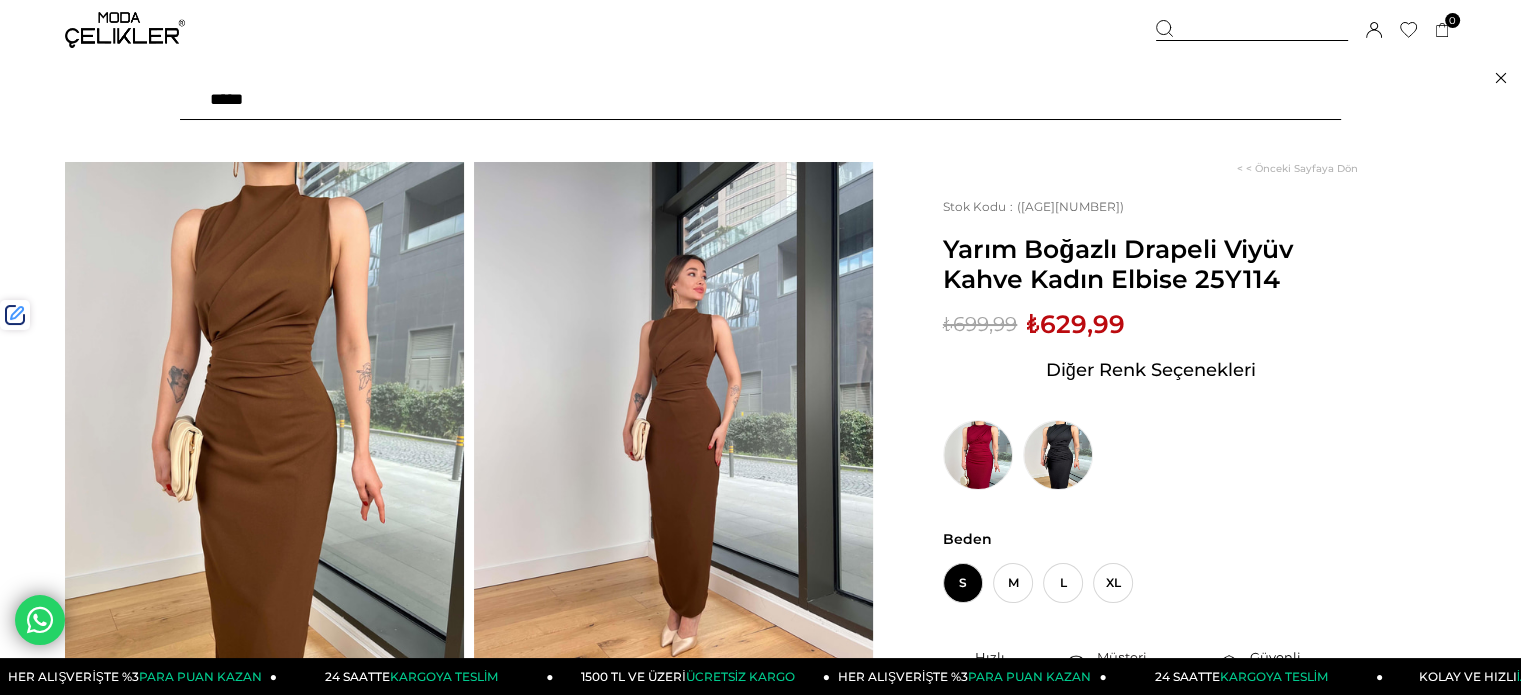 click at bounding box center (760, 100) 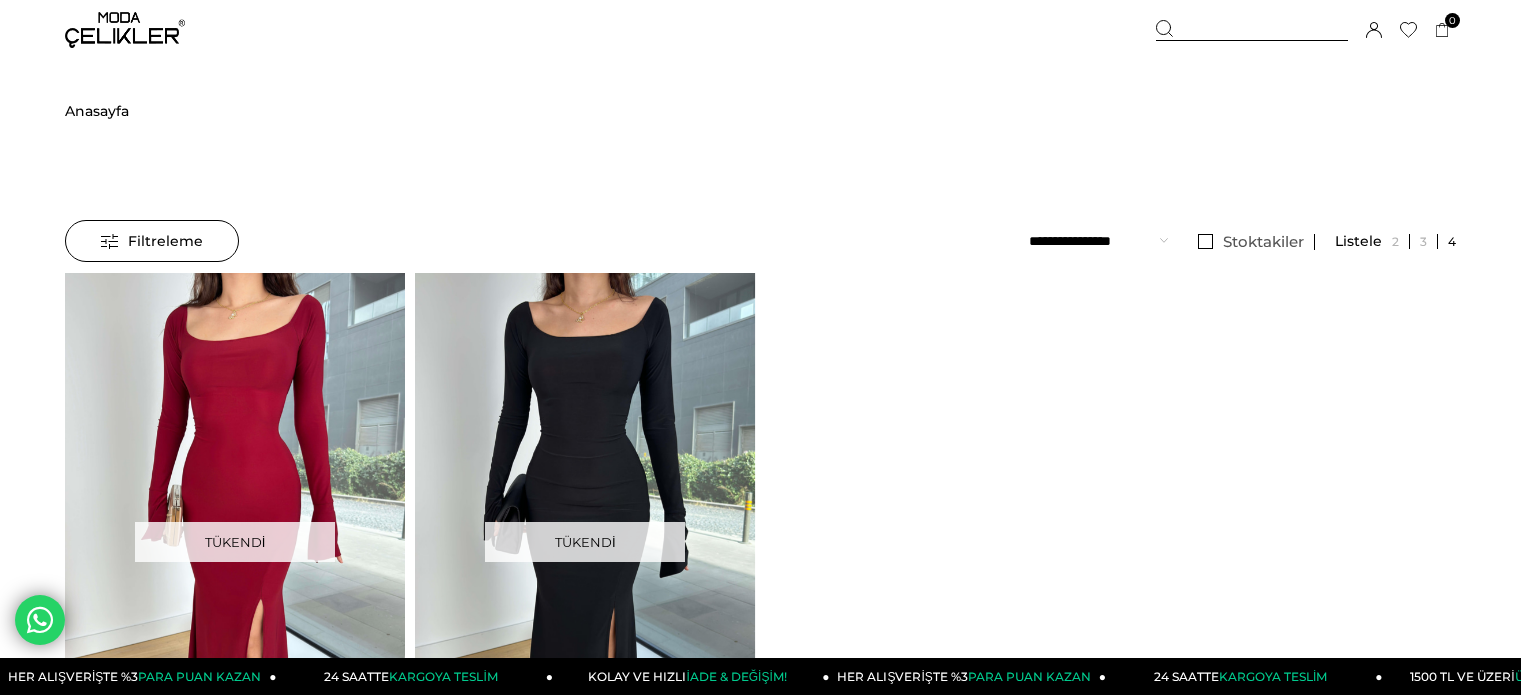 scroll, scrollTop: 0, scrollLeft: 0, axis: both 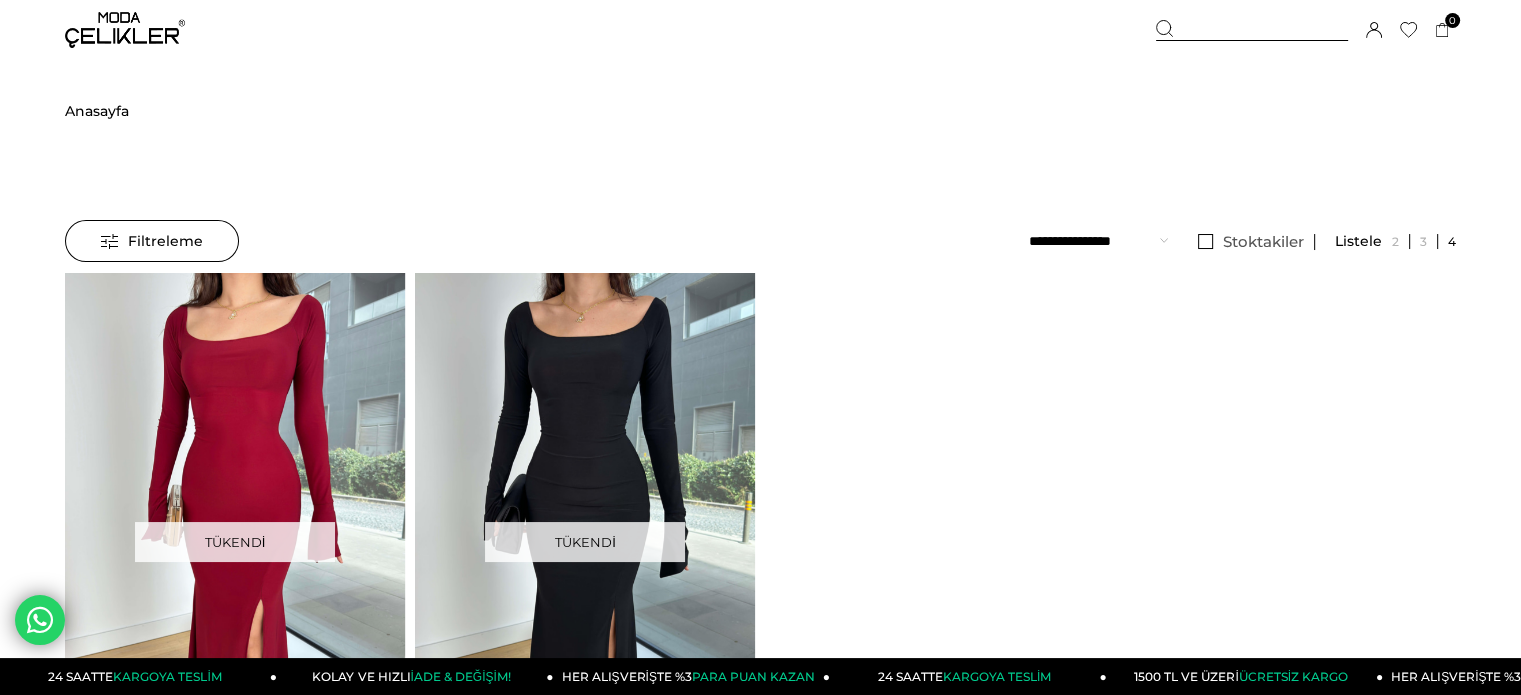 click at bounding box center [1252, 30] 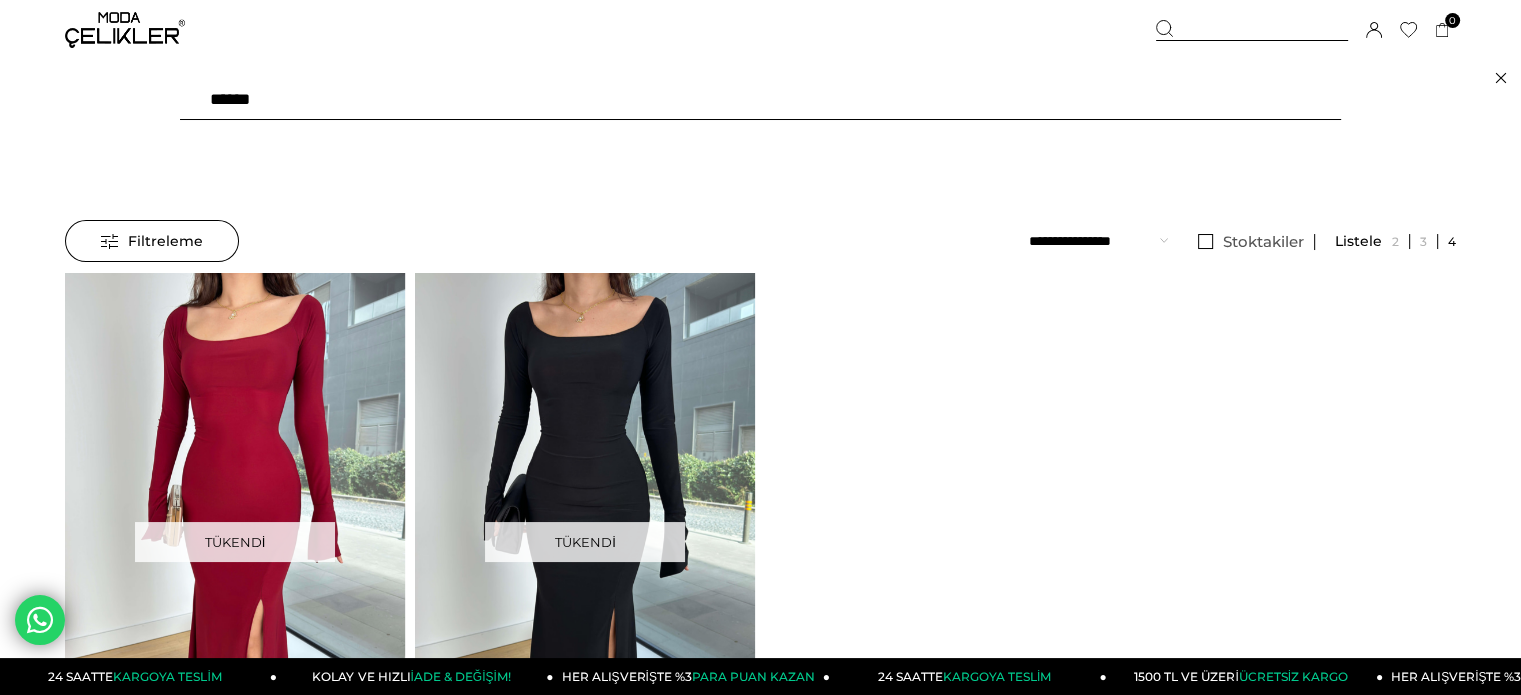 click on "******" at bounding box center (760, 100) 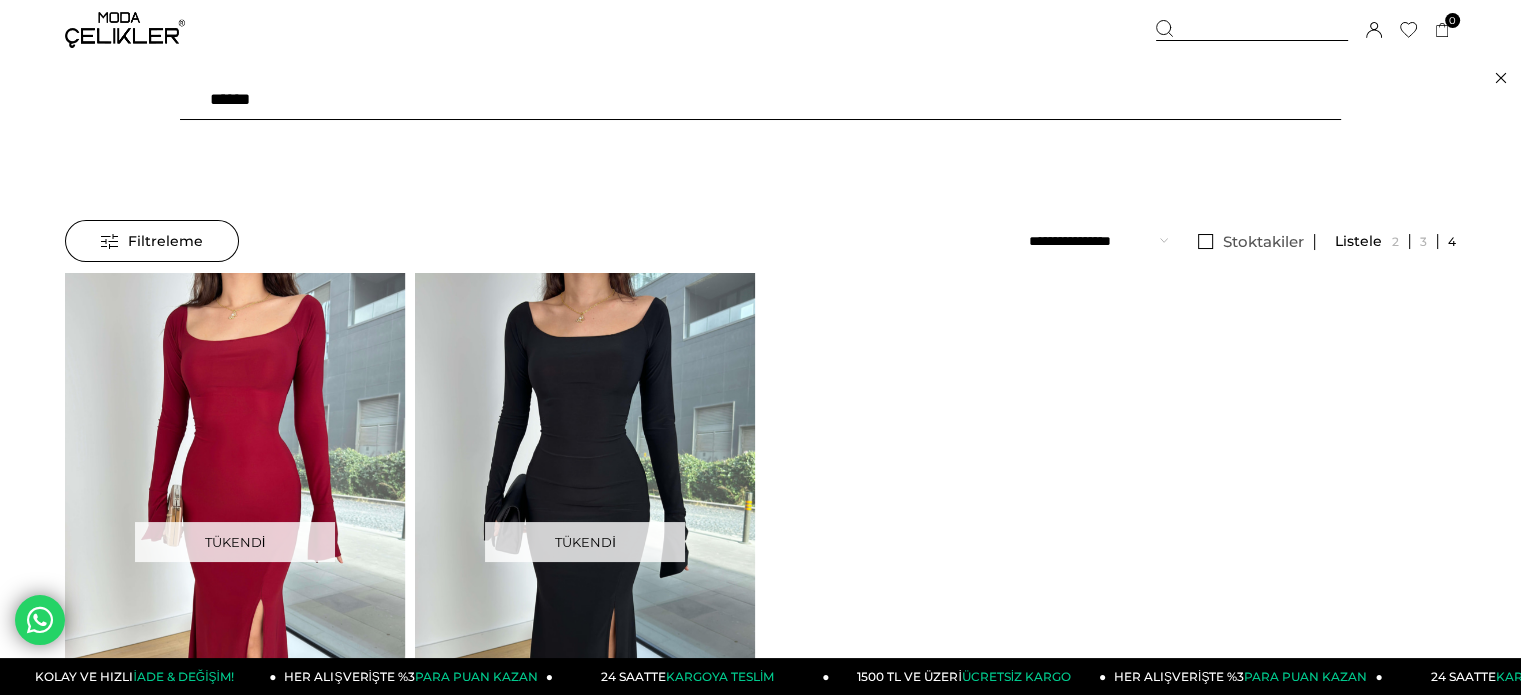 type on "*******" 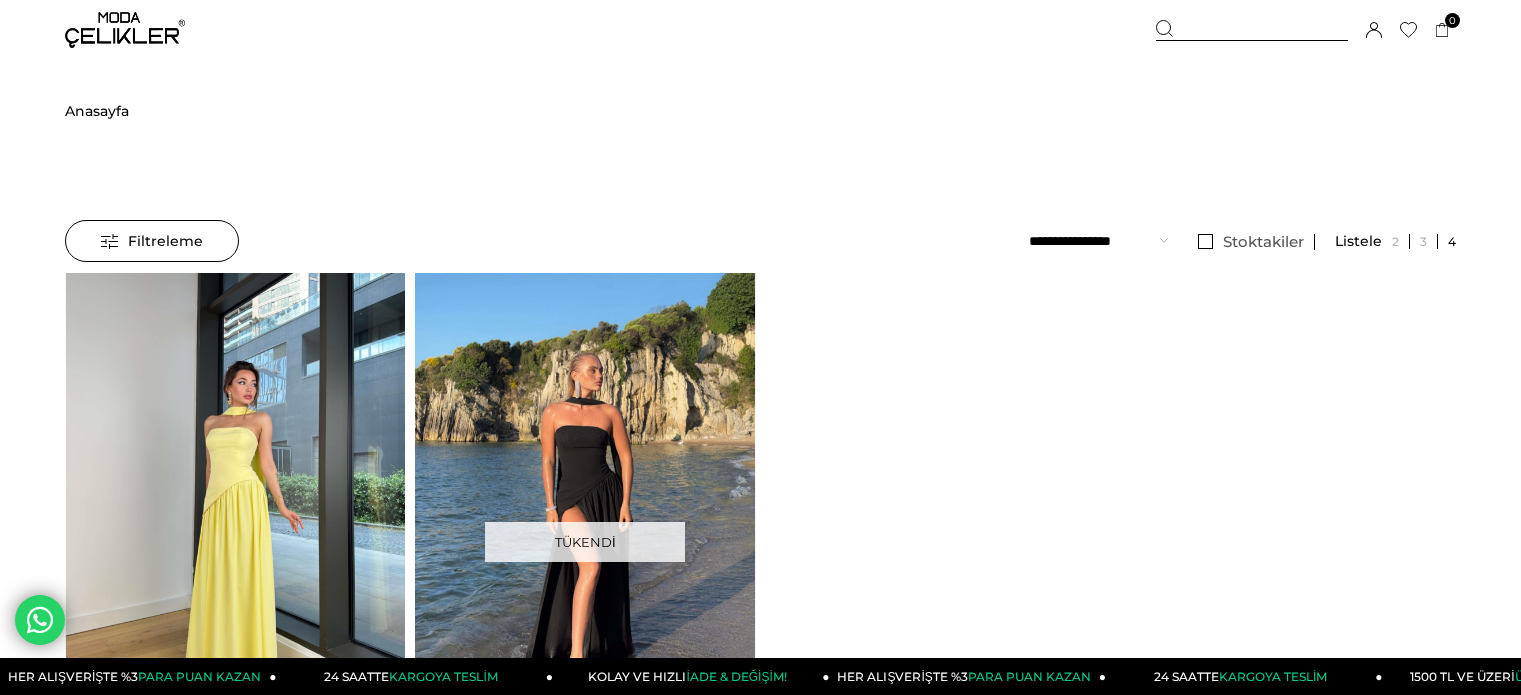 scroll, scrollTop: 0, scrollLeft: 0, axis: both 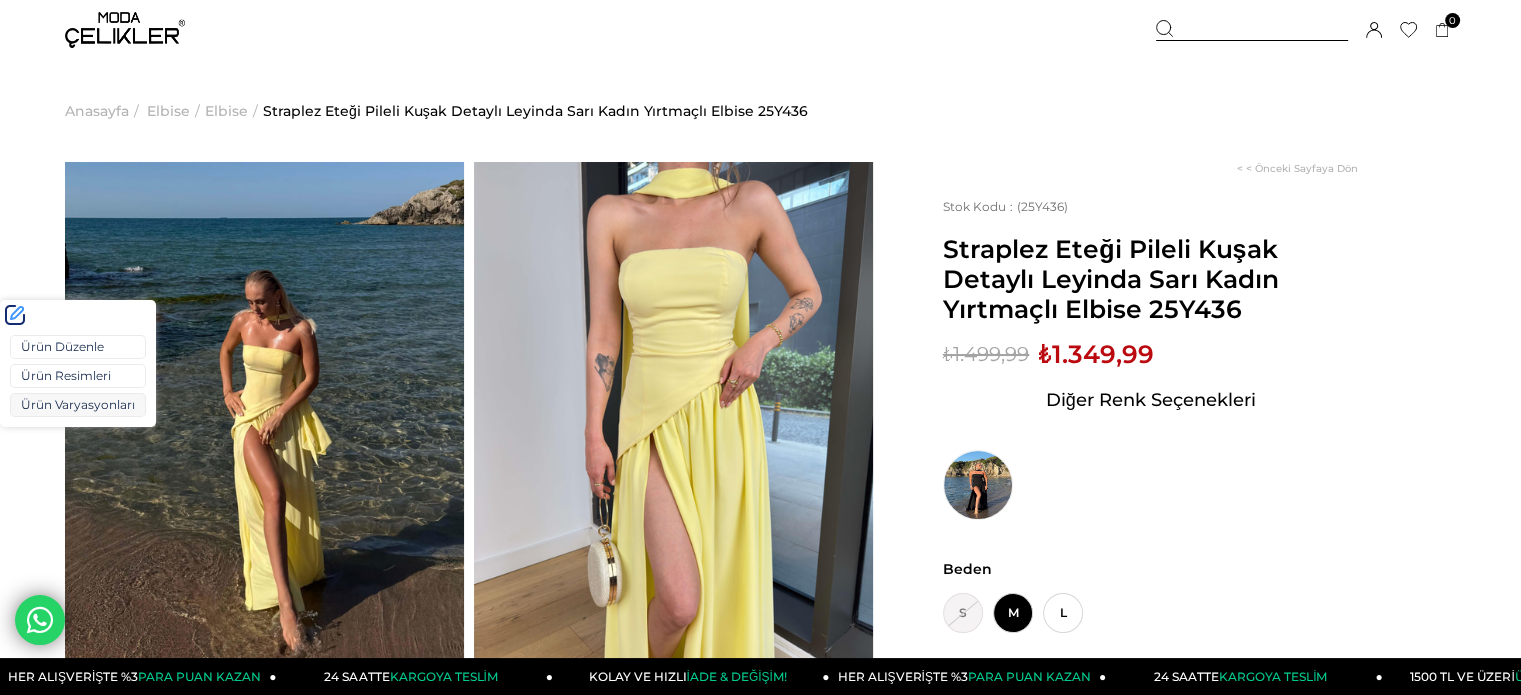 click on "Ürün Varyasyonları" at bounding box center (78, 405) 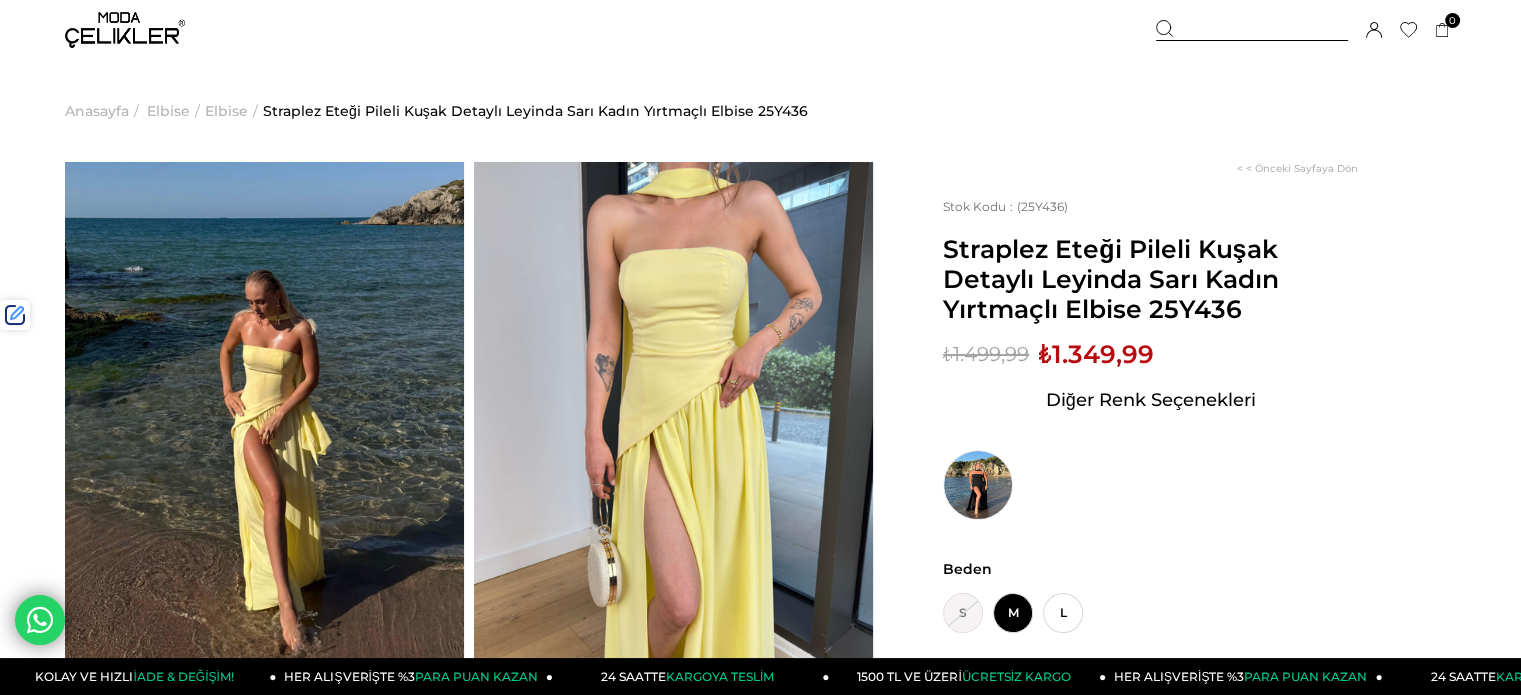 click at bounding box center (1252, 30) 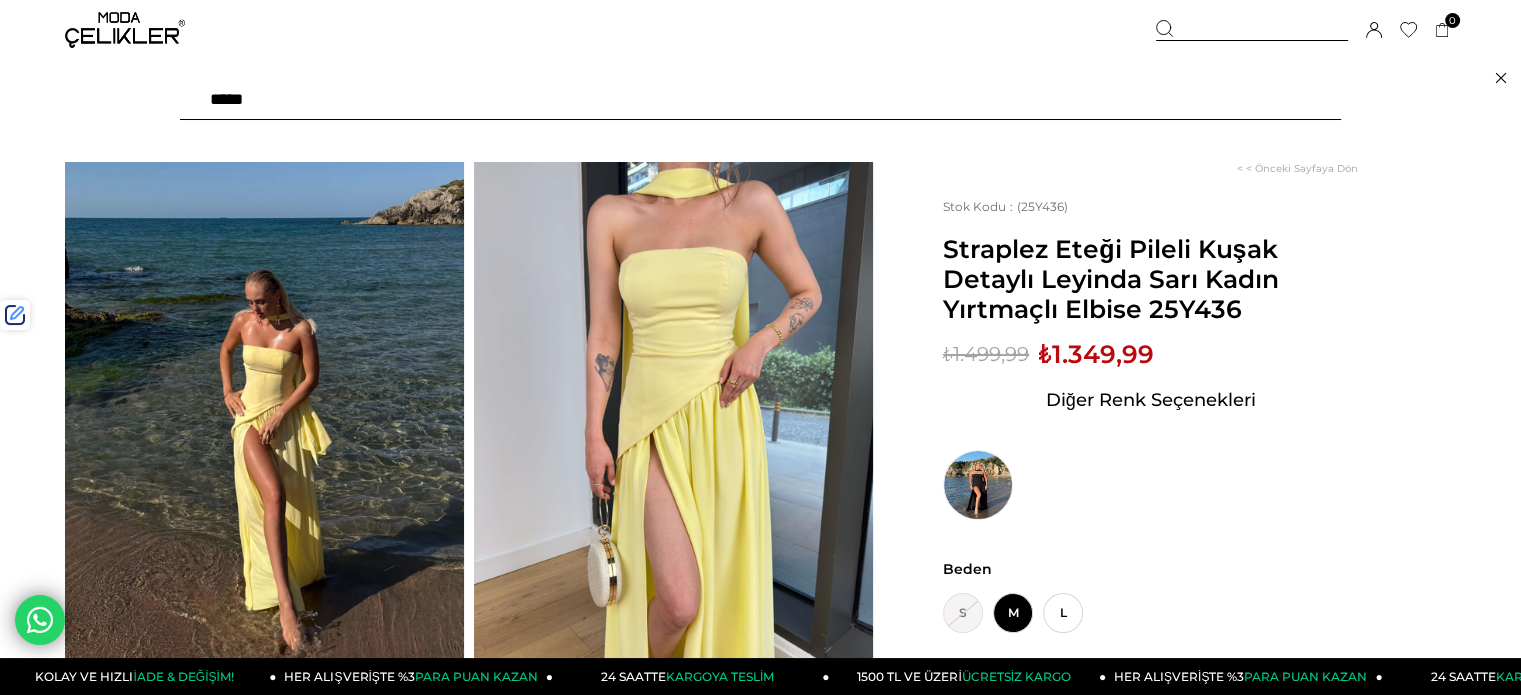 click at bounding box center (760, 100) 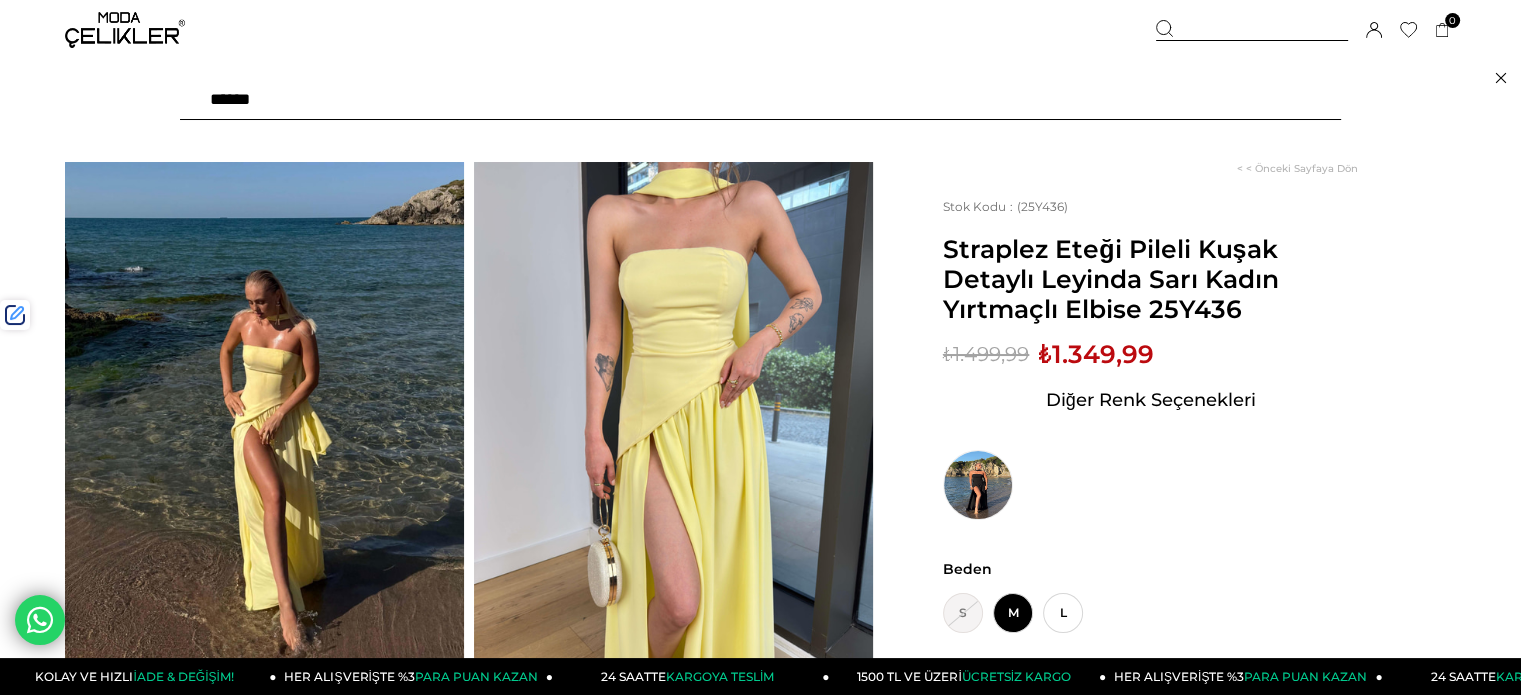 type on "*******" 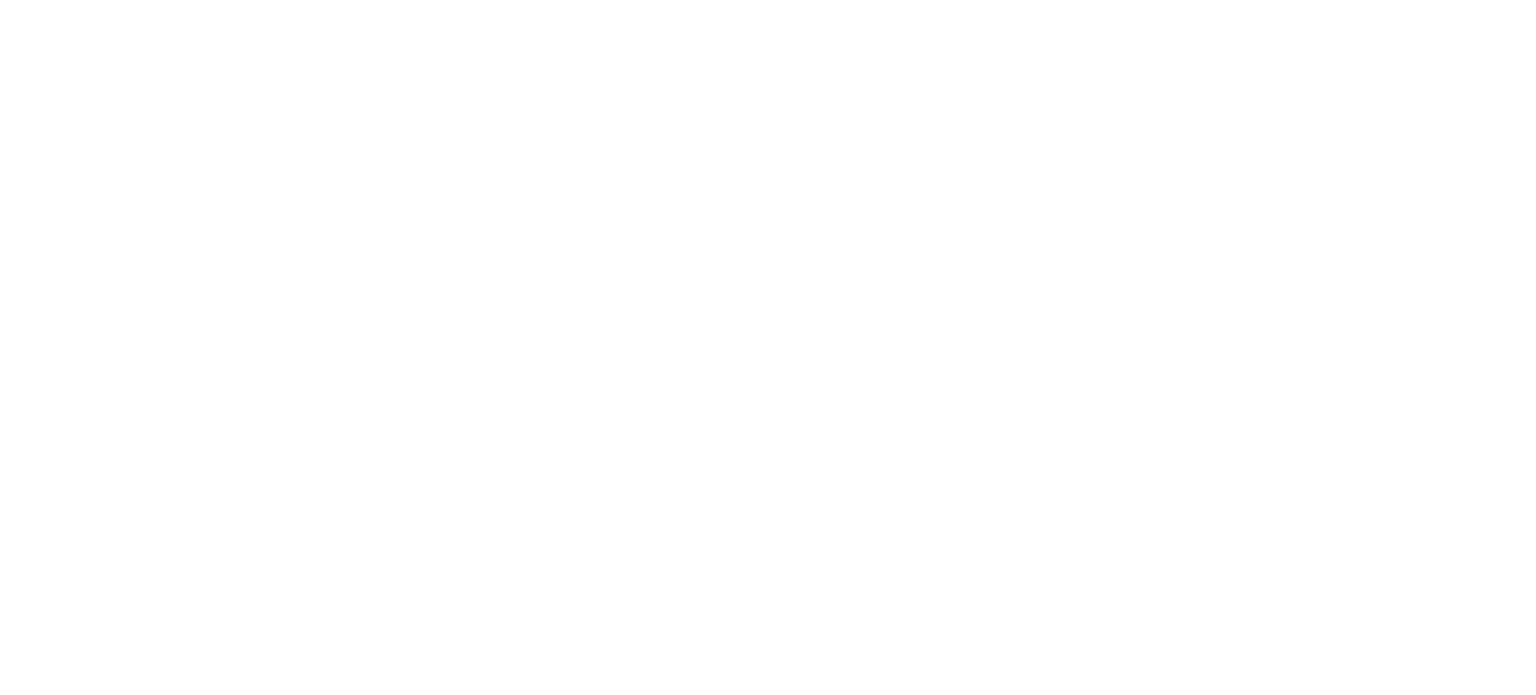 scroll, scrollTop: 0, scrollLeft: 0, axis: both 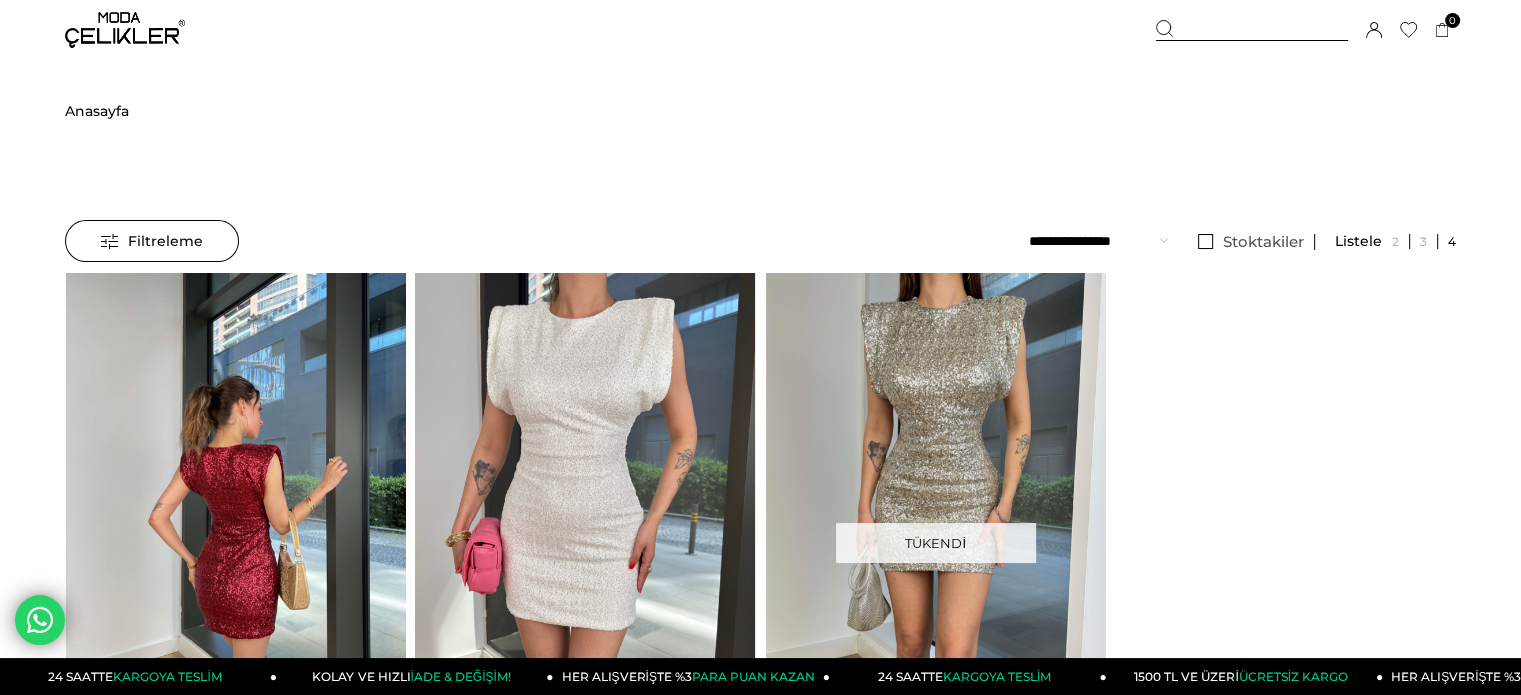 click at bounding box center (235, 499) 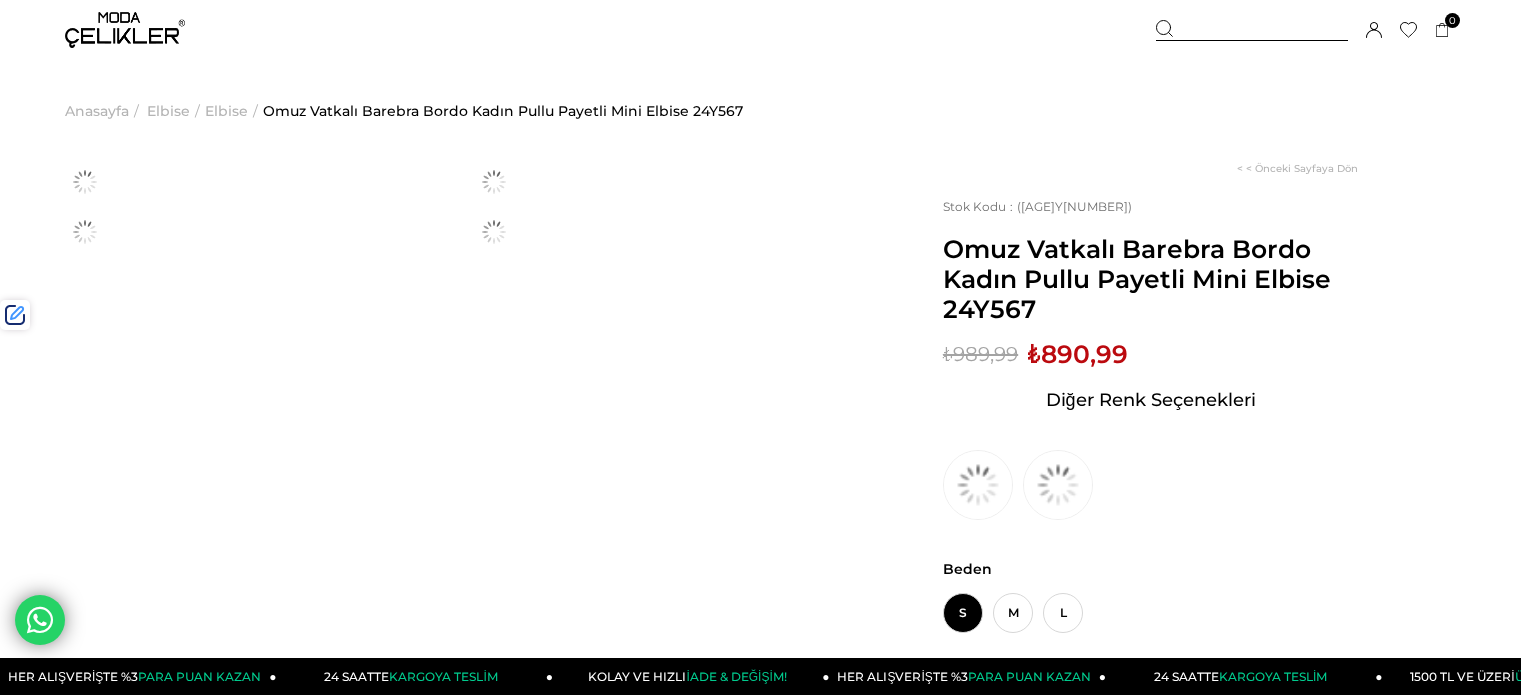 scroll, scrollTop: 0, scrollLeft: 0, axis: both 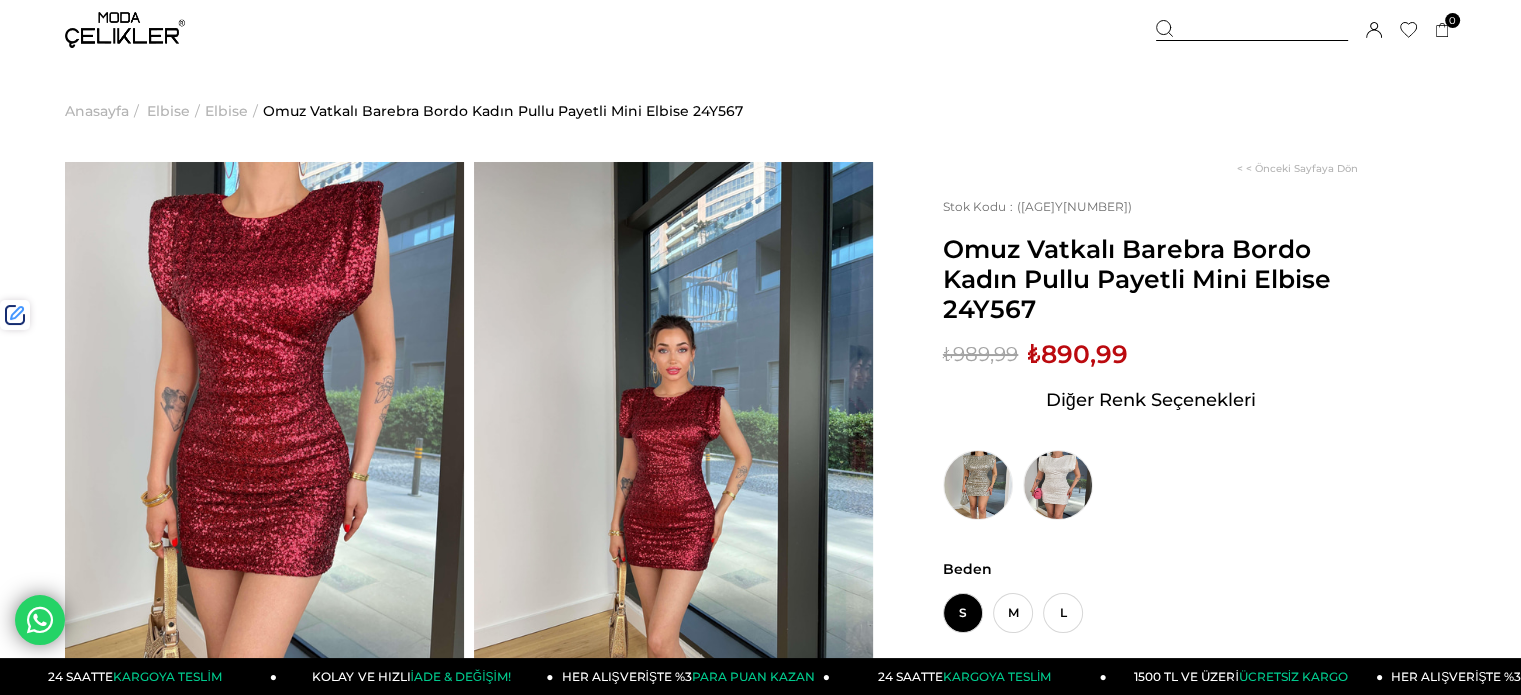 click at bounding box center [1252, 30] 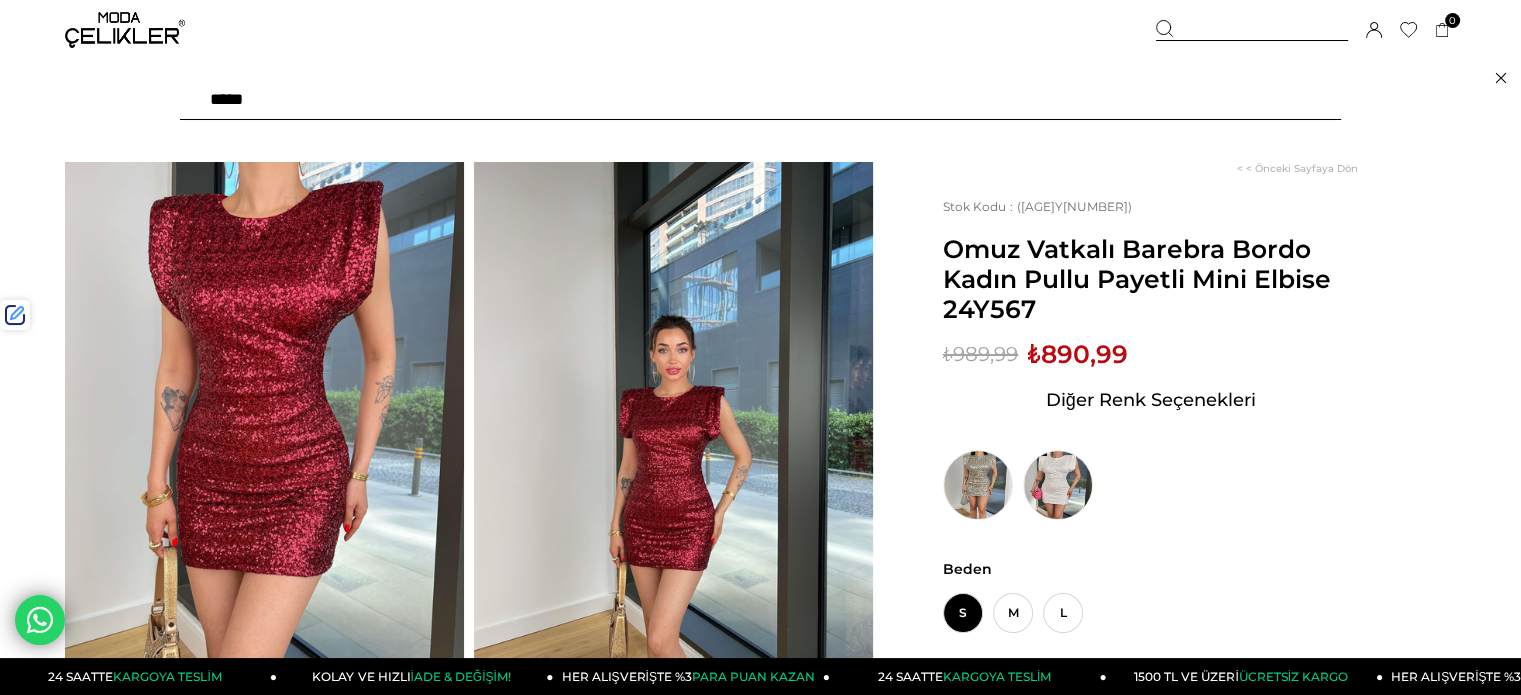 click at bounding box center [760, 100] 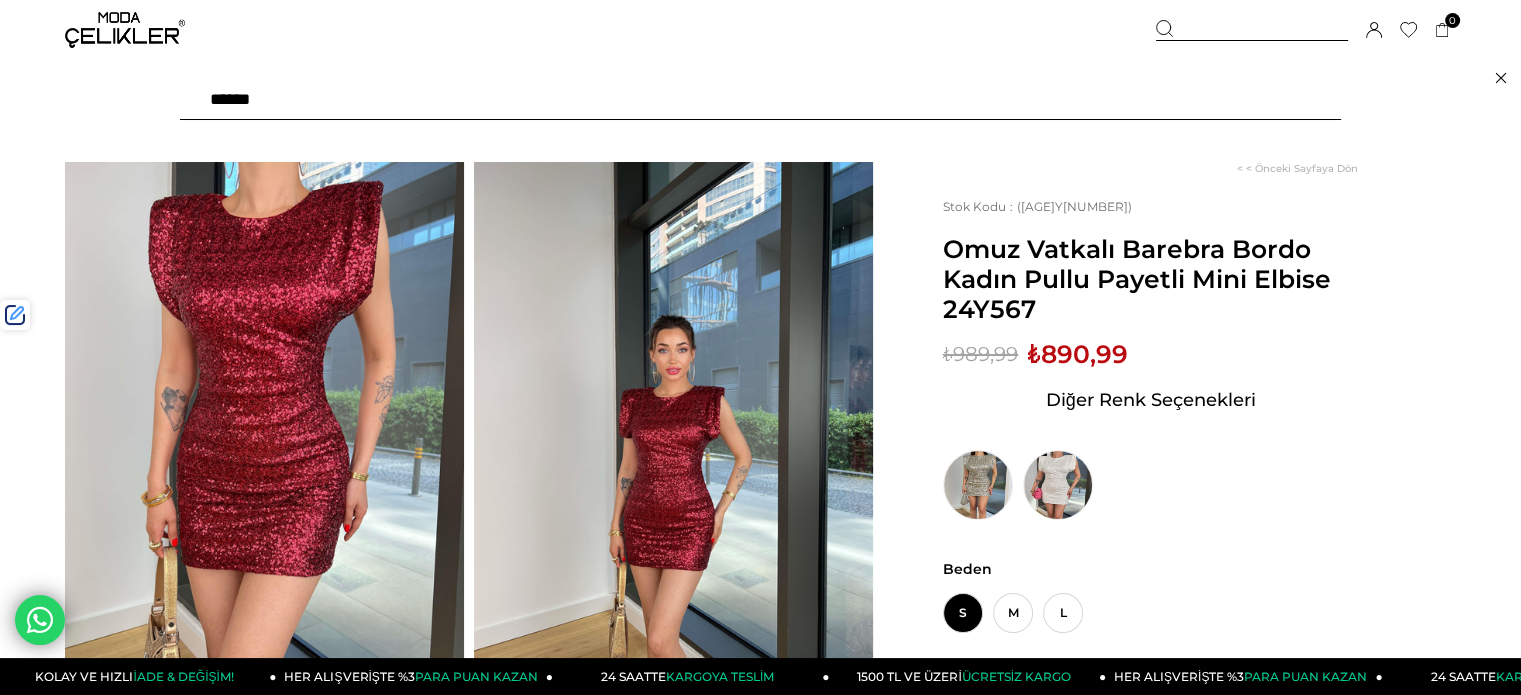 type on "*******" 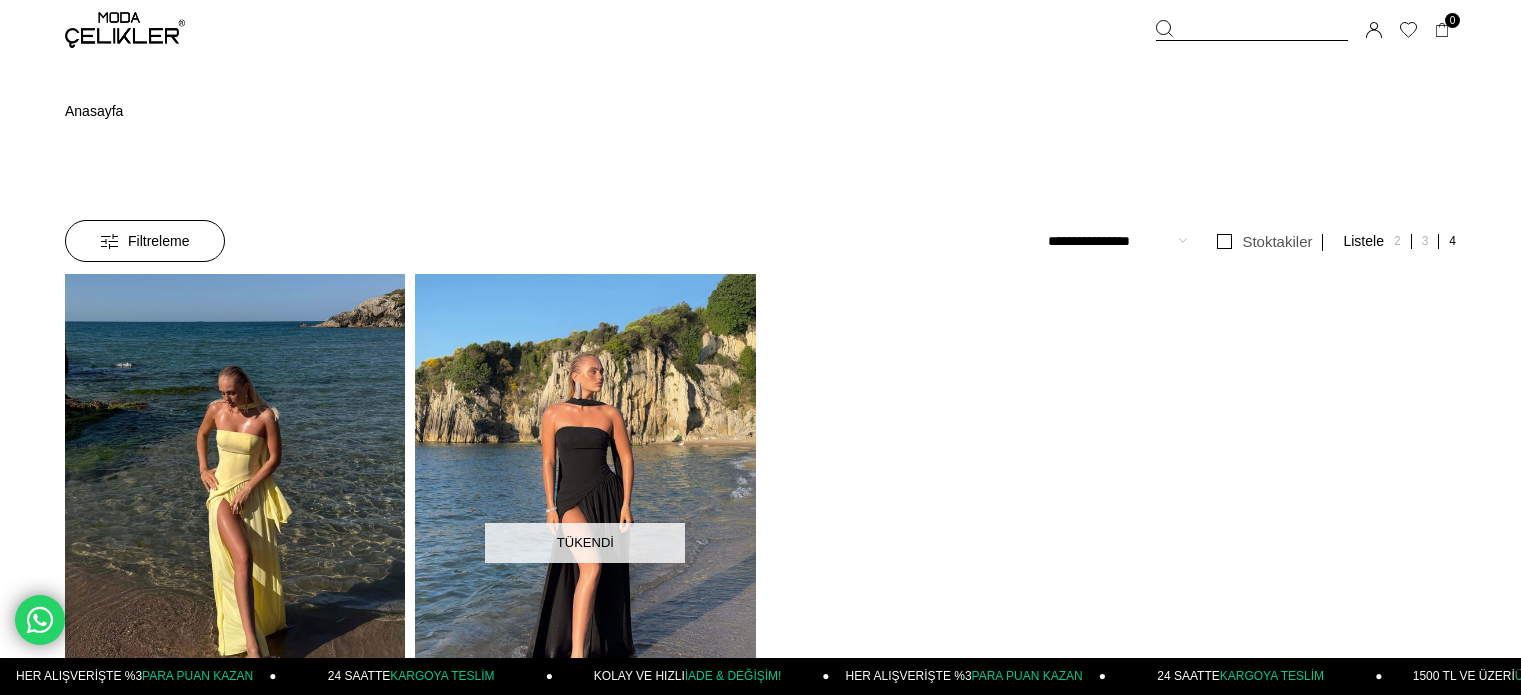 scroll, scrollTop: 0, scrollLeft: 0, axis: both 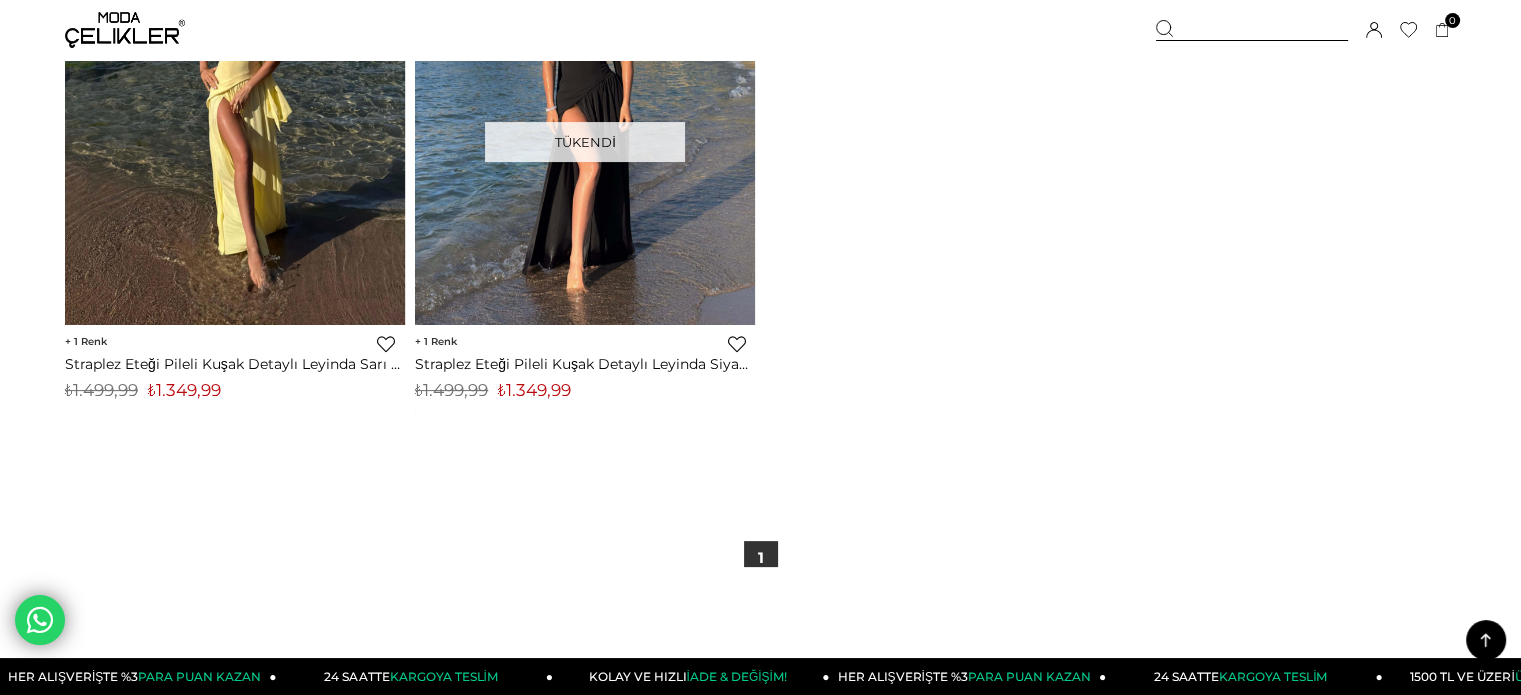 click on "₺1.349,99" at bounding box center [184, 390] 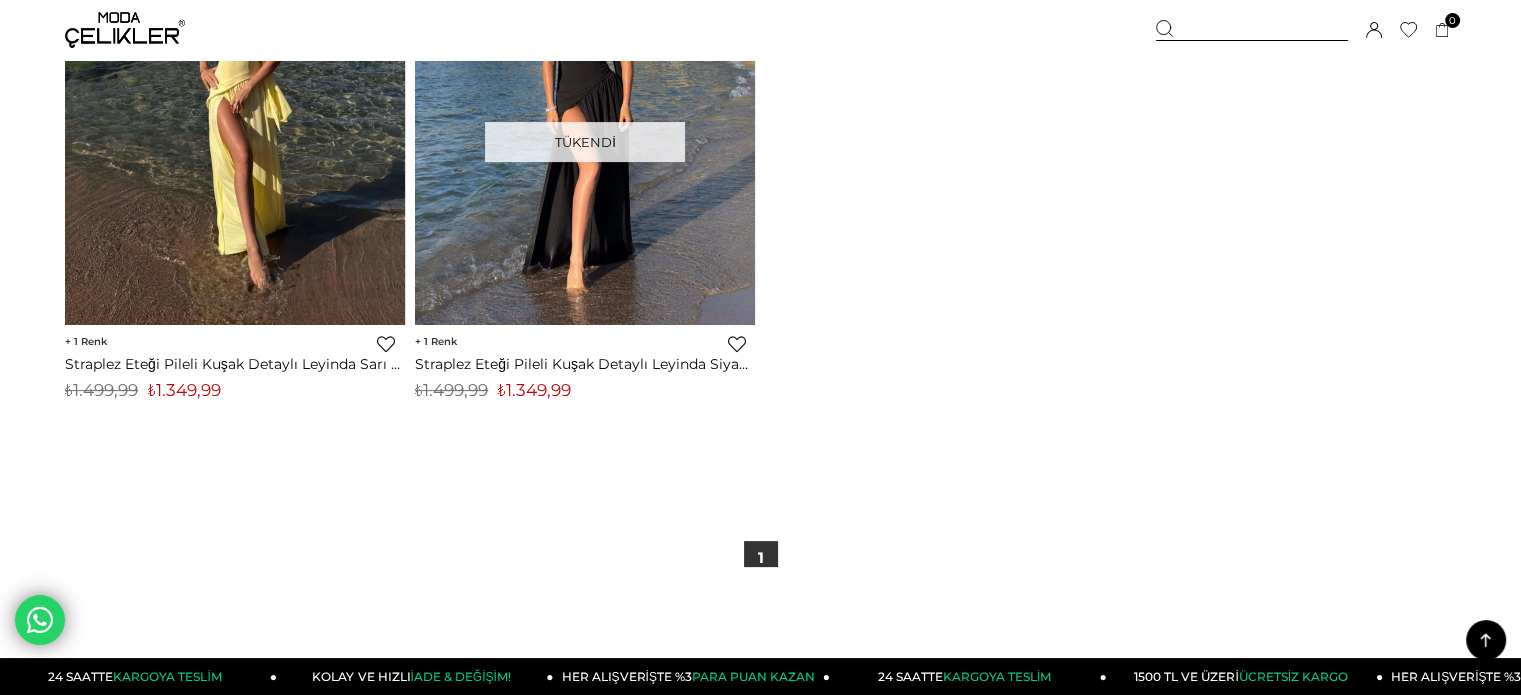 click at bounding box center (1252, 30) 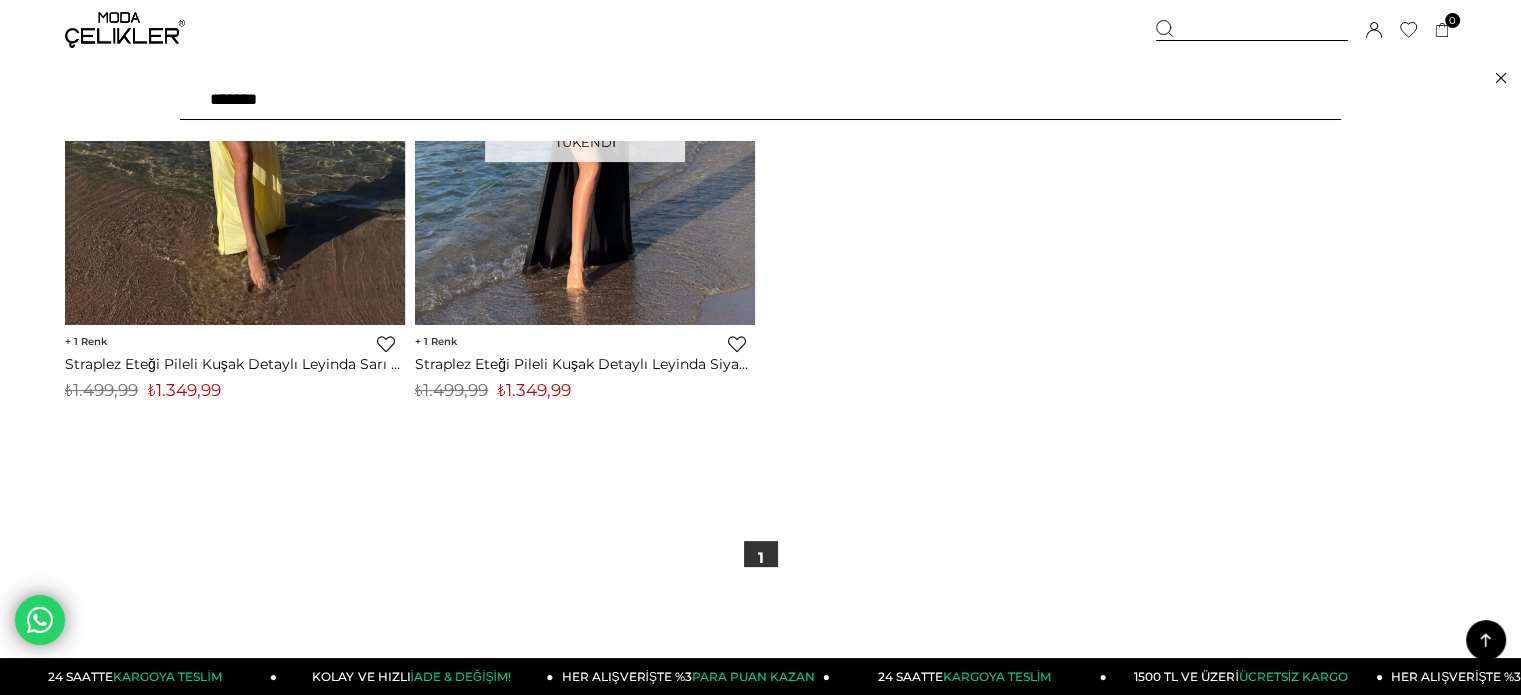 click on "*******" at bounding box center [760, 100] 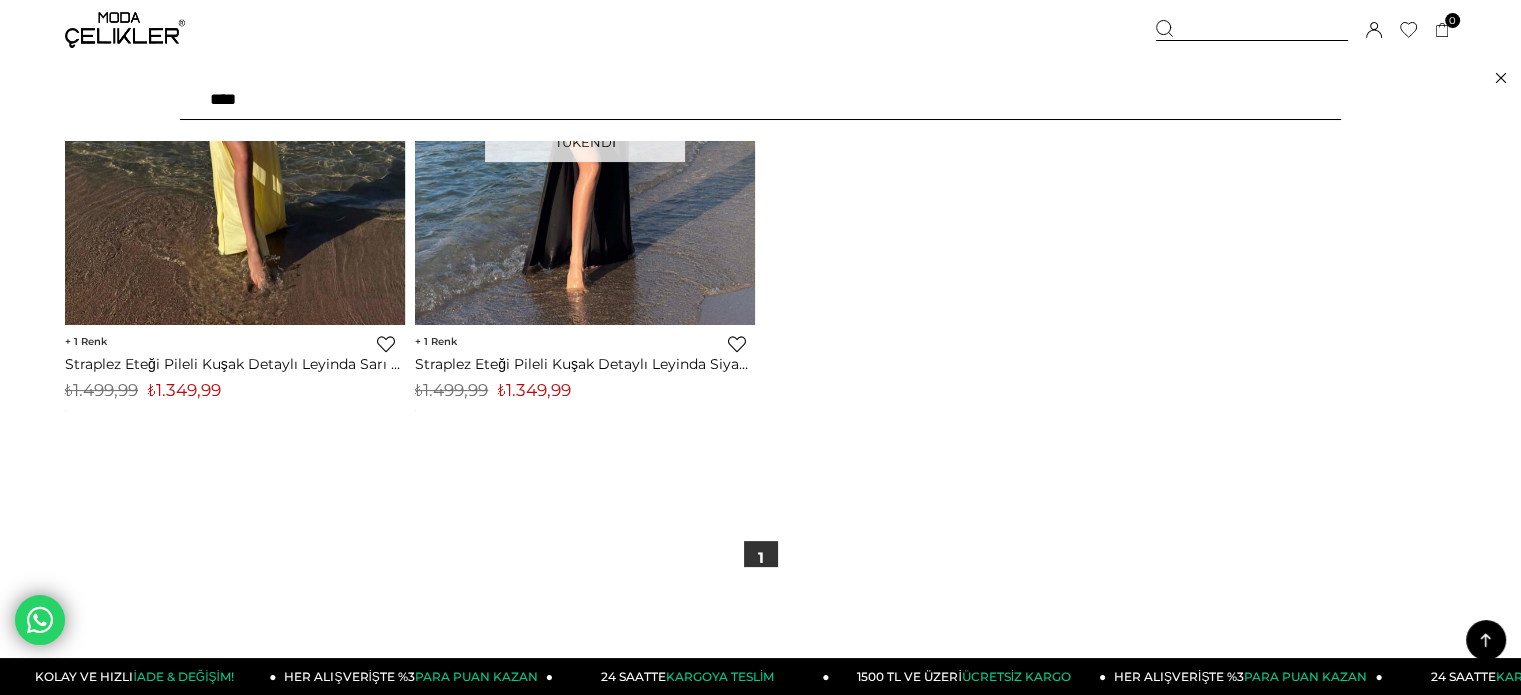 type on "*****" 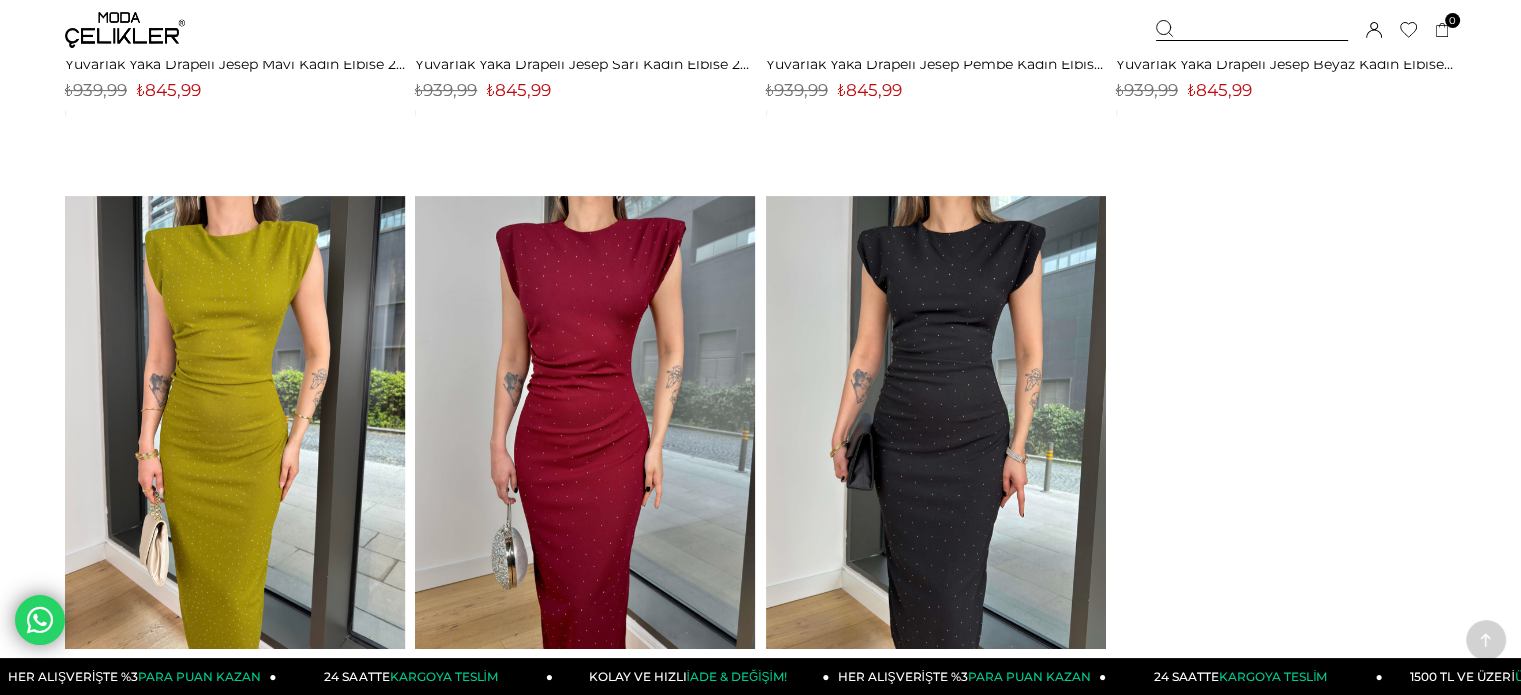 scroll, scrollTop: 700, scrollLeft: 0, axis: vertical 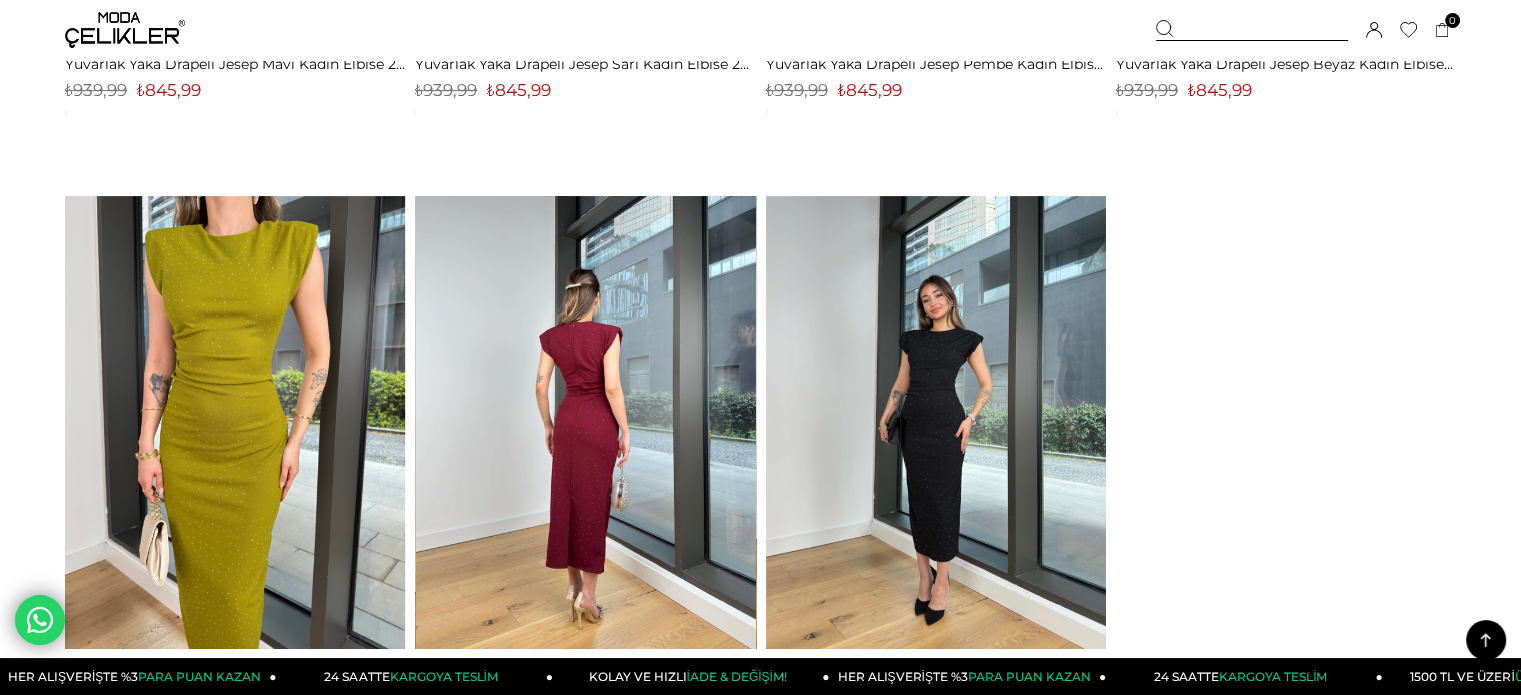 click at bounding box center [936, 422] 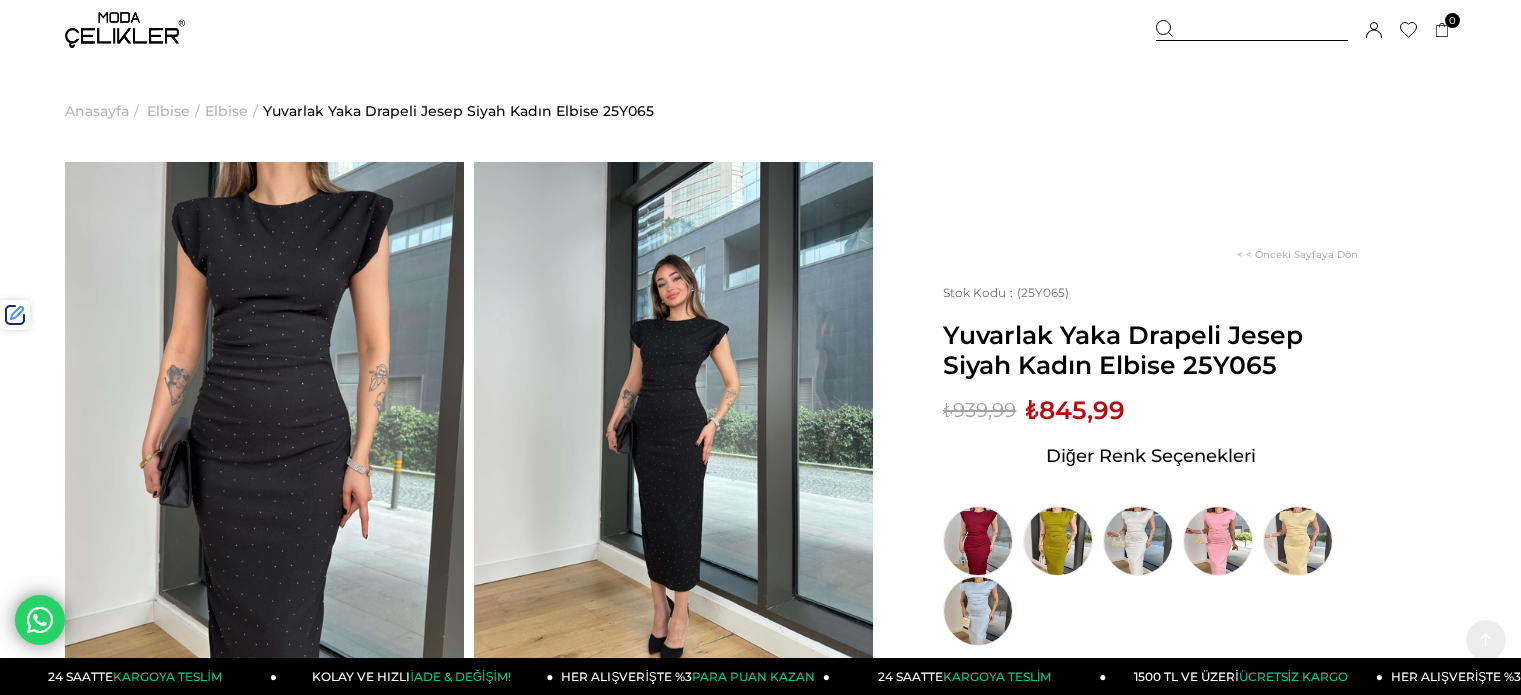 scroll, scrollTop: 600, scrollLeft: 0, axis: vertical 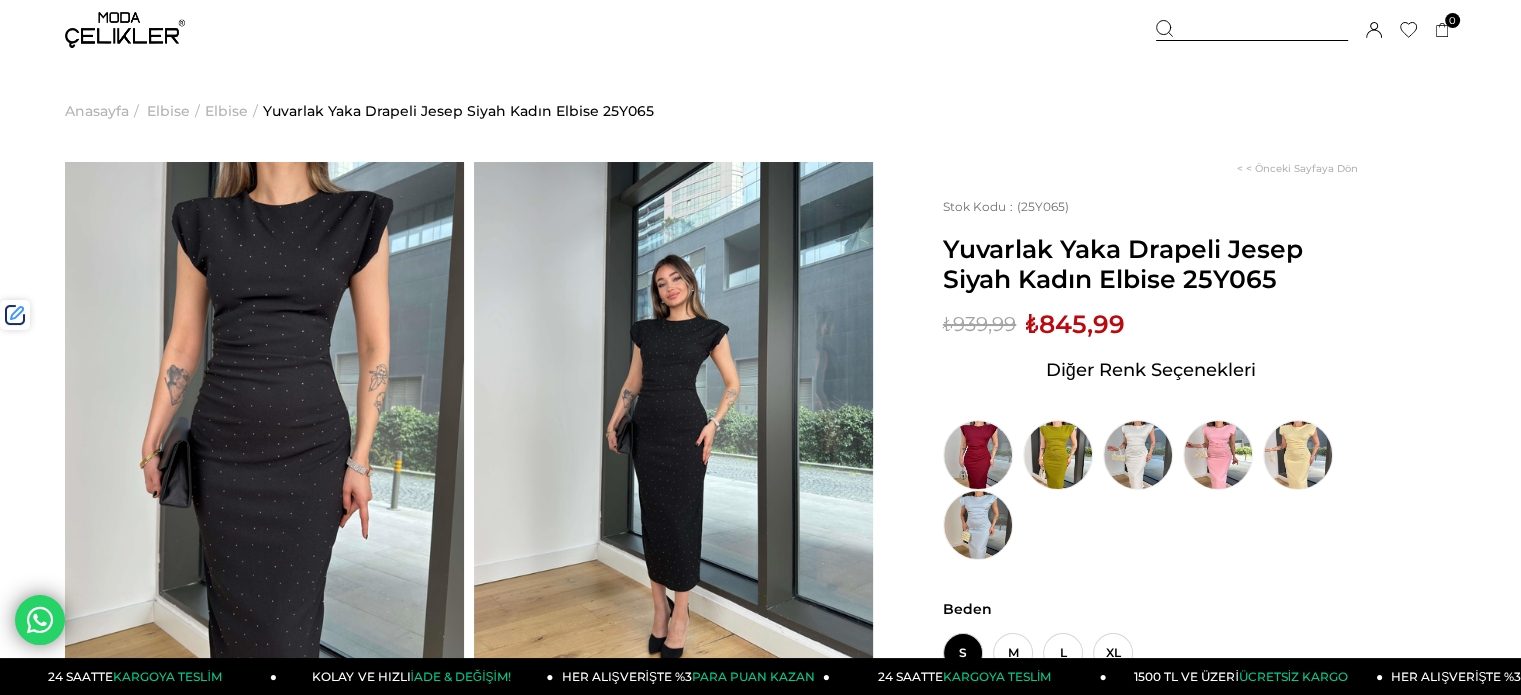 click at bounding box center (1252, 30) 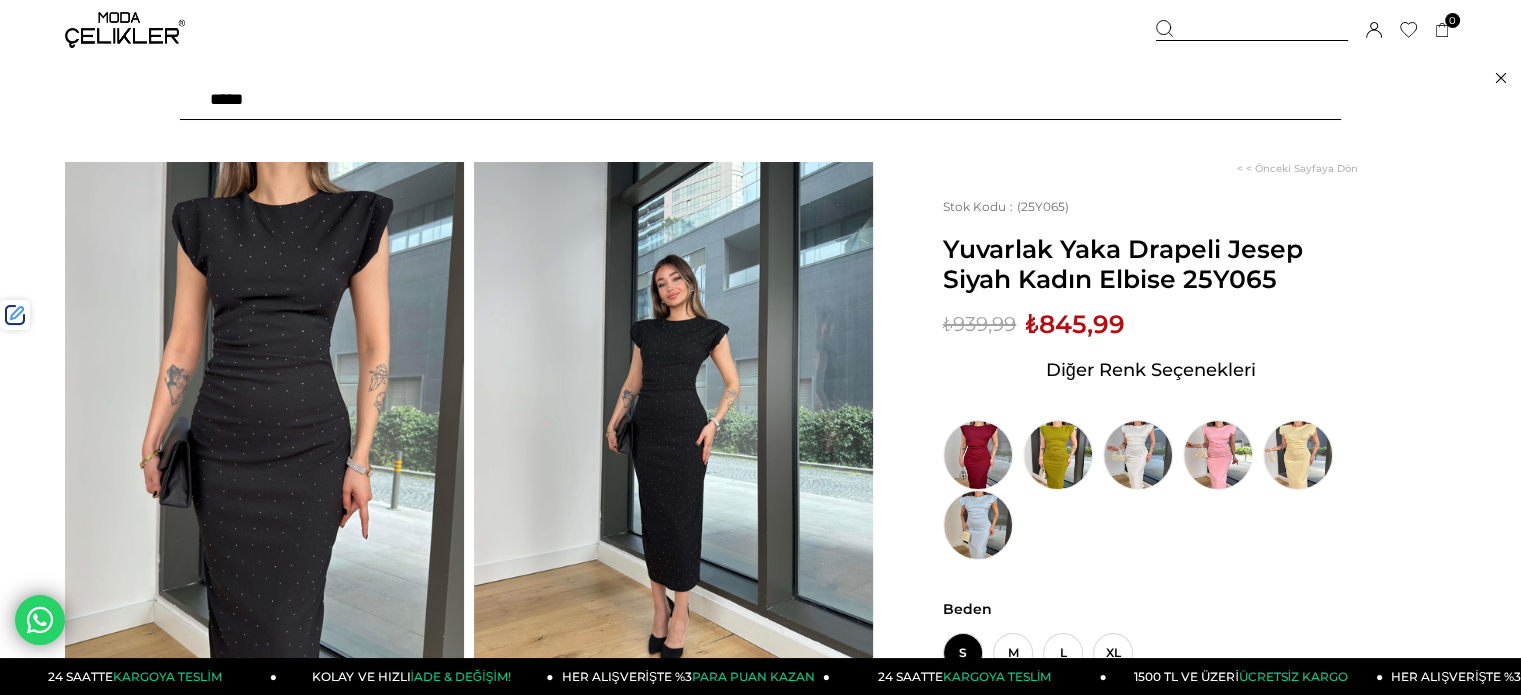 click at bounding box center [760, 100] 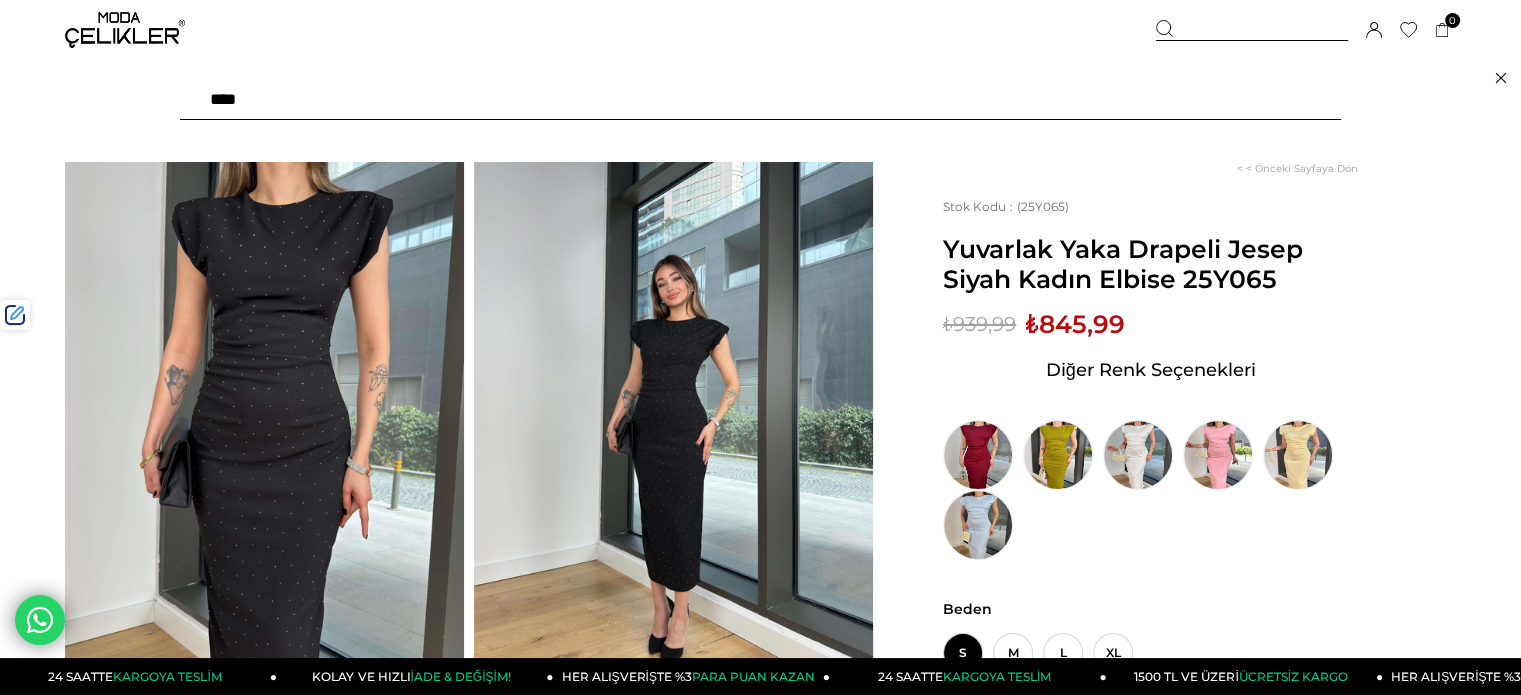 type on "*****" 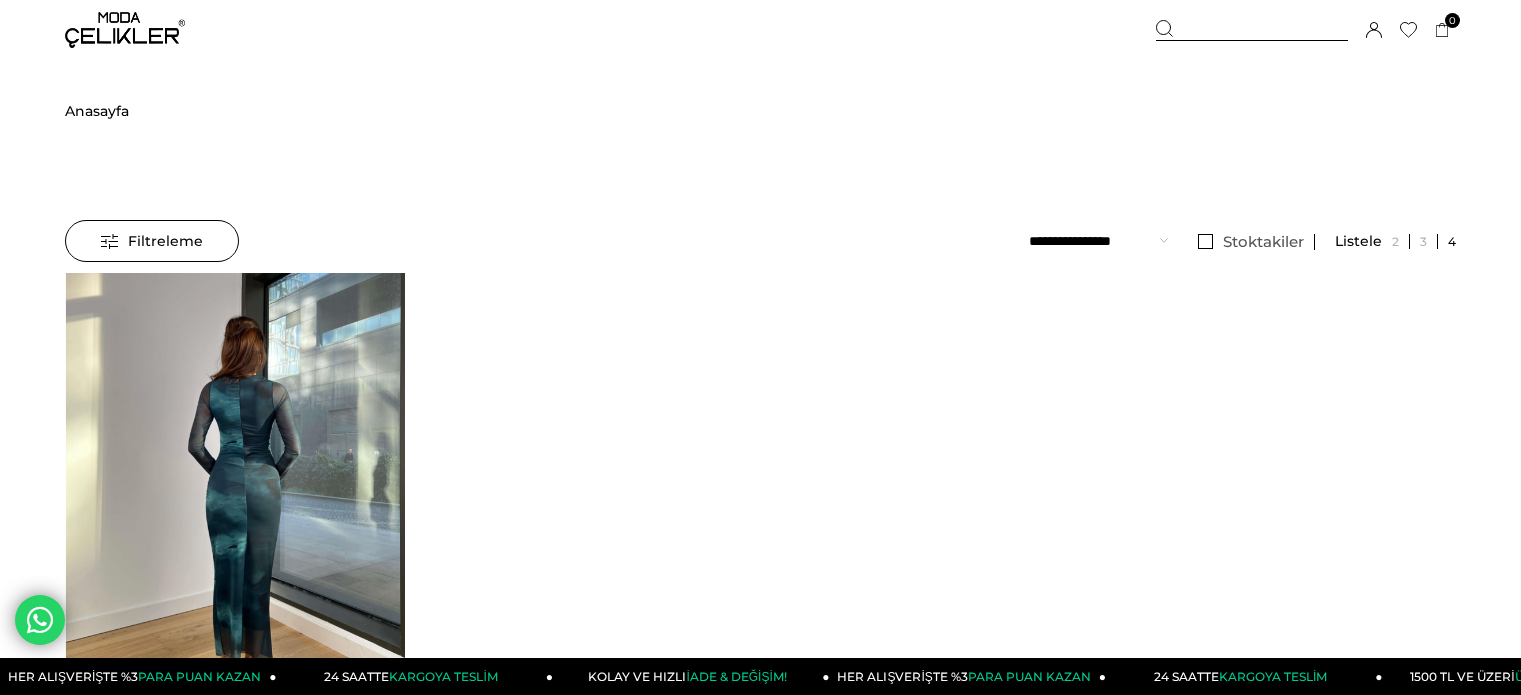 scroll, scrollTop: 0, scrollLeft: 0, axis: both 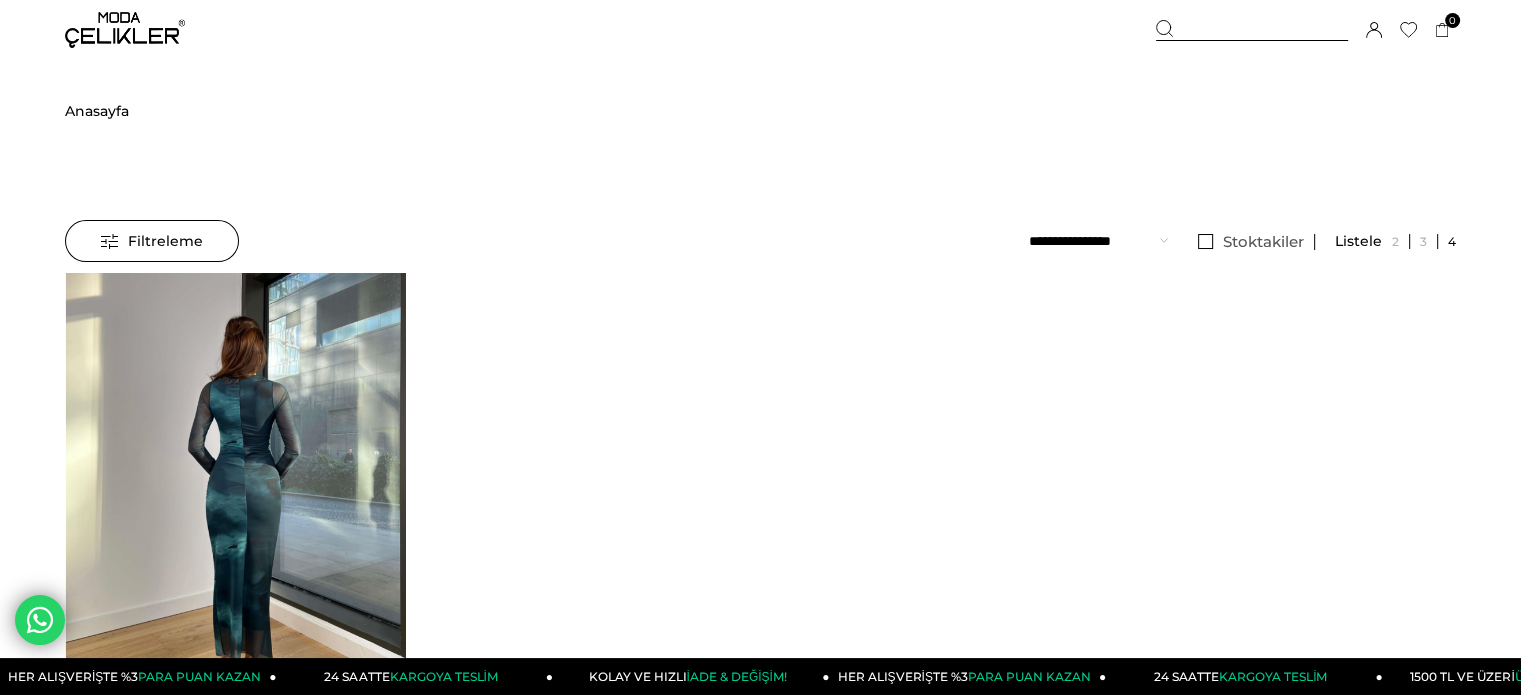 click at bounding box center [235, 499] 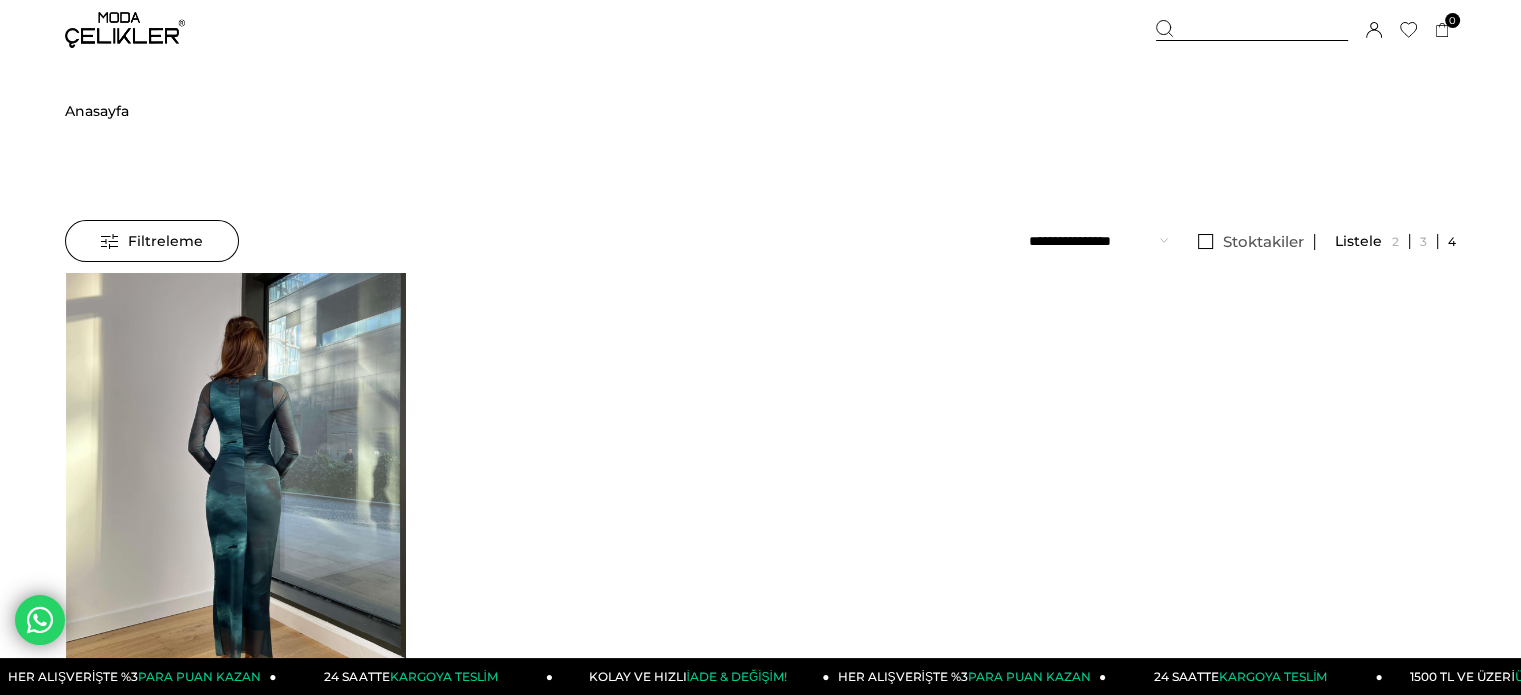 click at bounding box center (-275, 499) 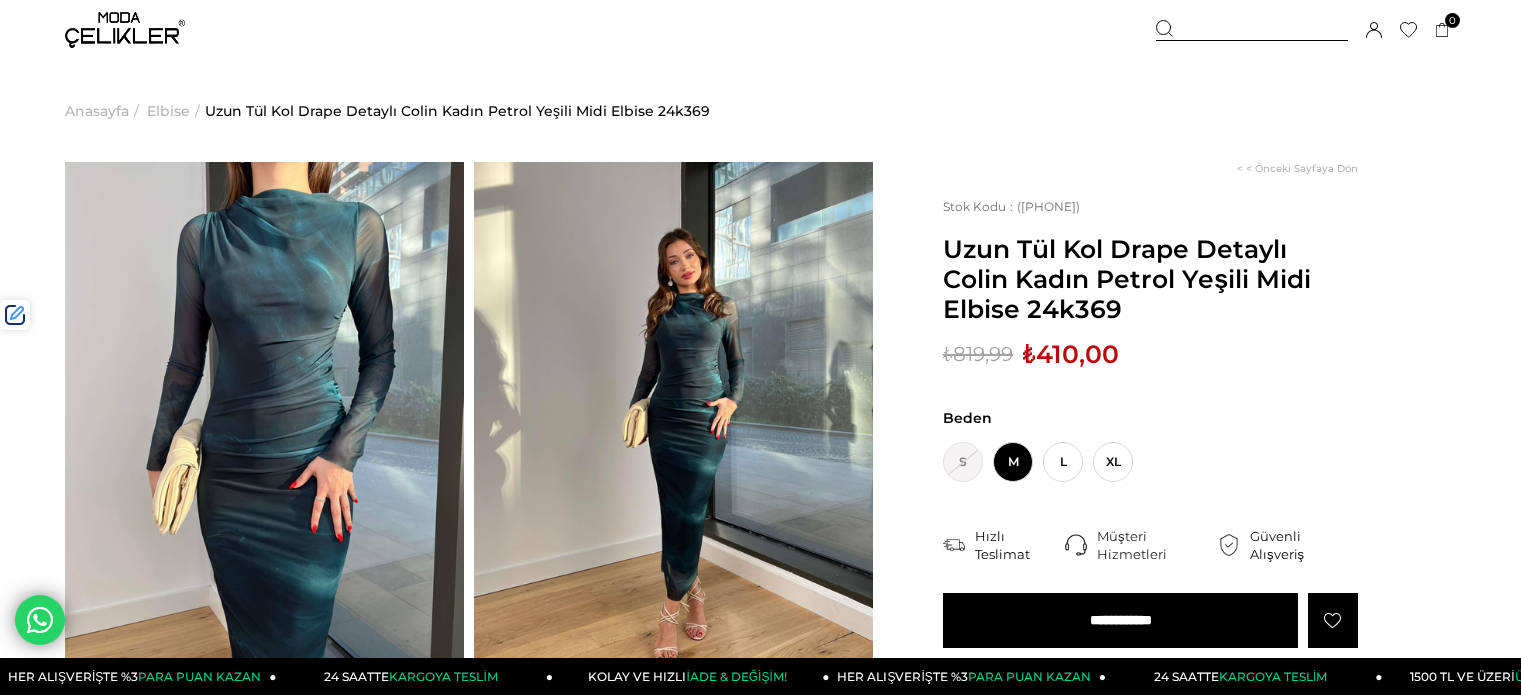 scroll, scrollTop: 0, scrollLeft: 0, axis: both 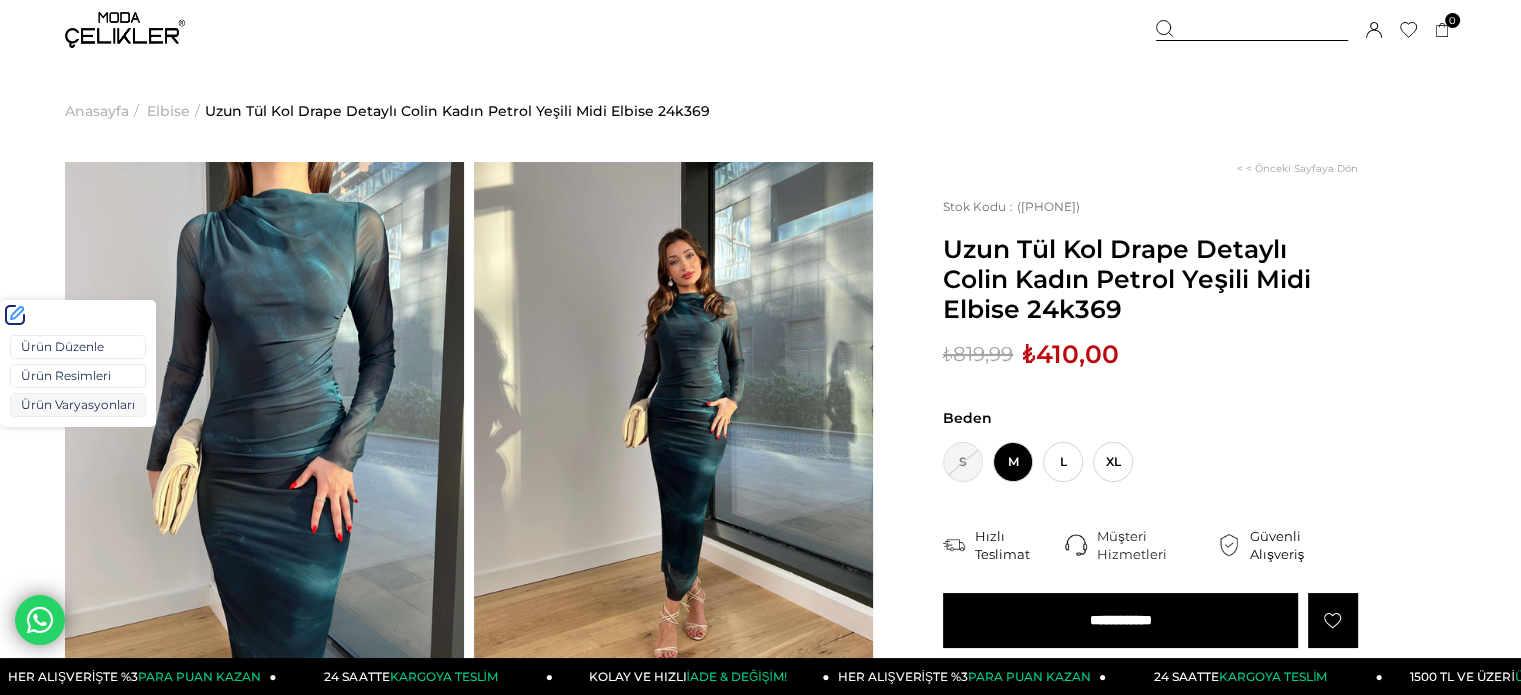 click on "Ürün Varyasyonları" at bounding box center [78, 405] 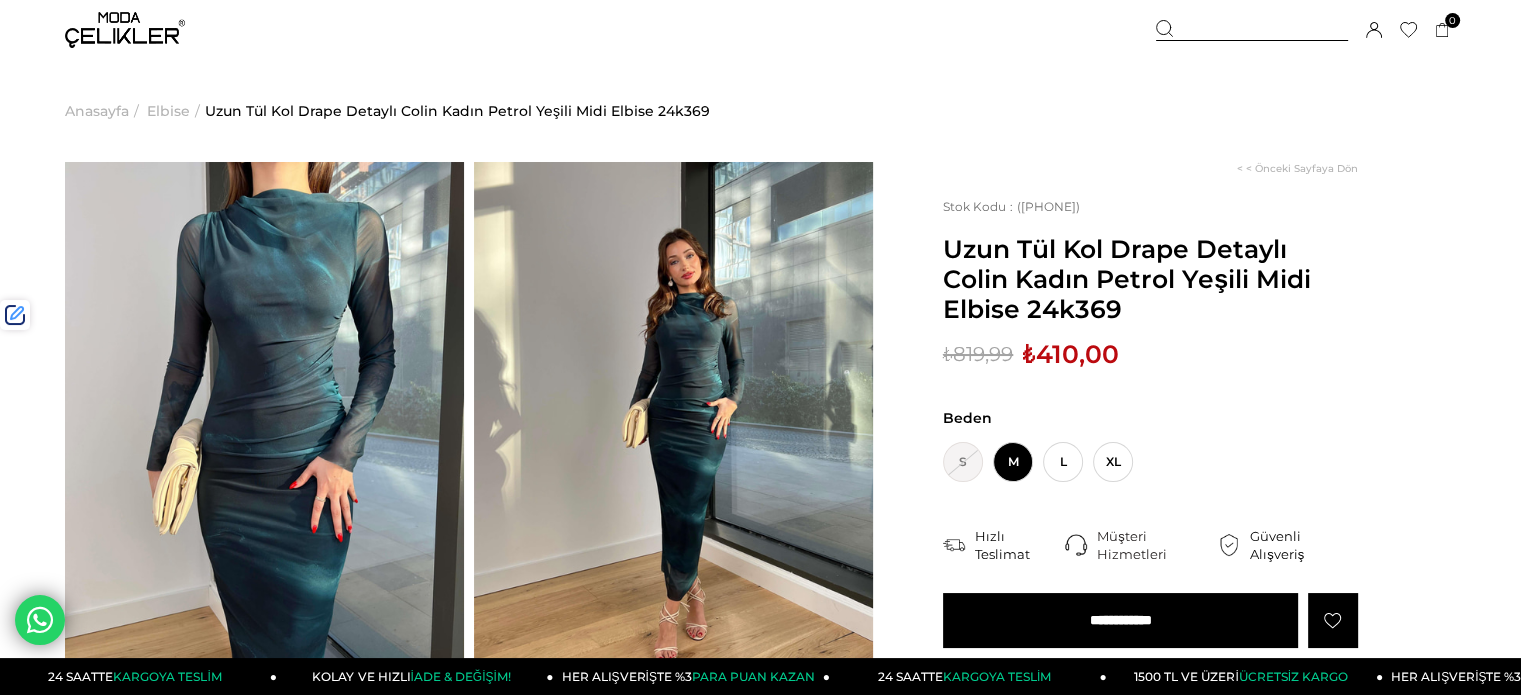 click on "Uzun Tül Kol Drape Detaylı Colin Kadın Petrol Yeşili Midi Elbise 24k369" at bounding box center [1150, 279] 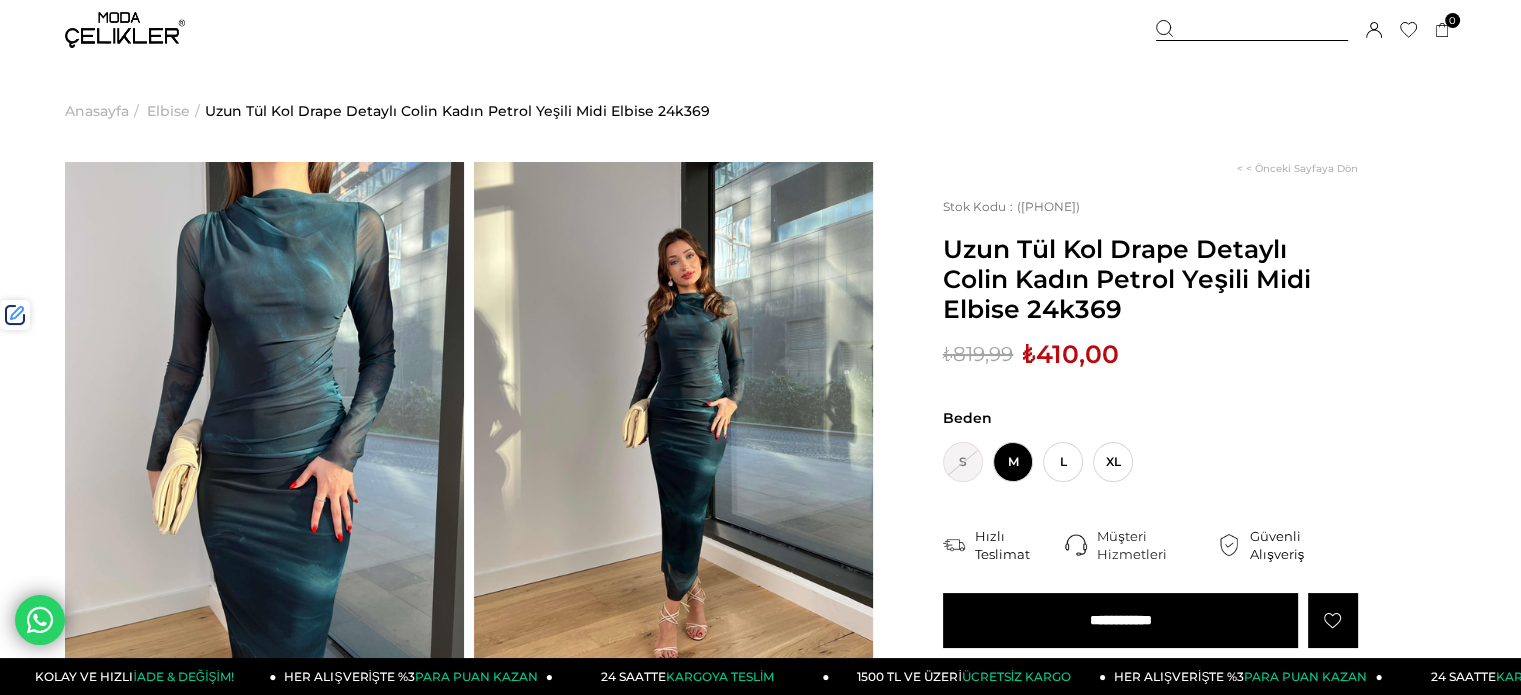 click at bounding box center (1252, 30) 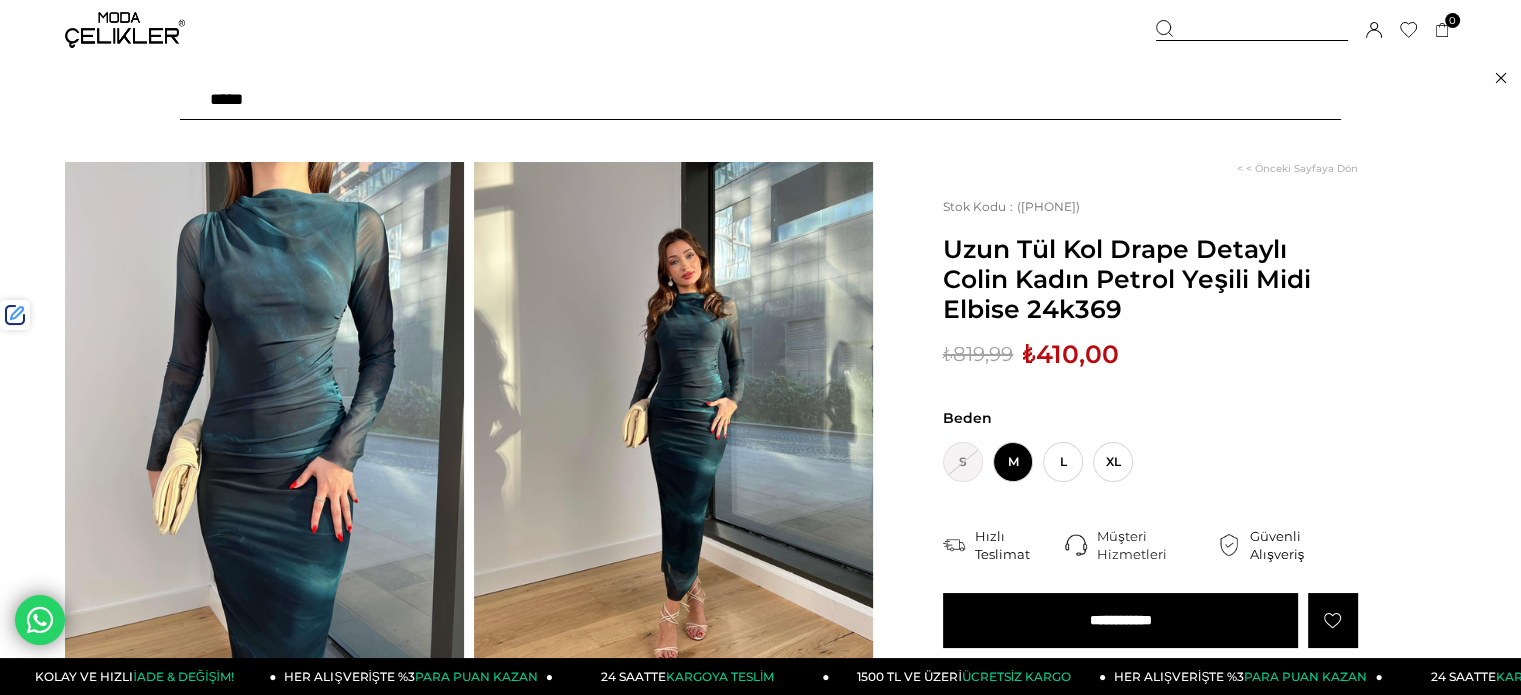 click at bounding box center [760, 100] 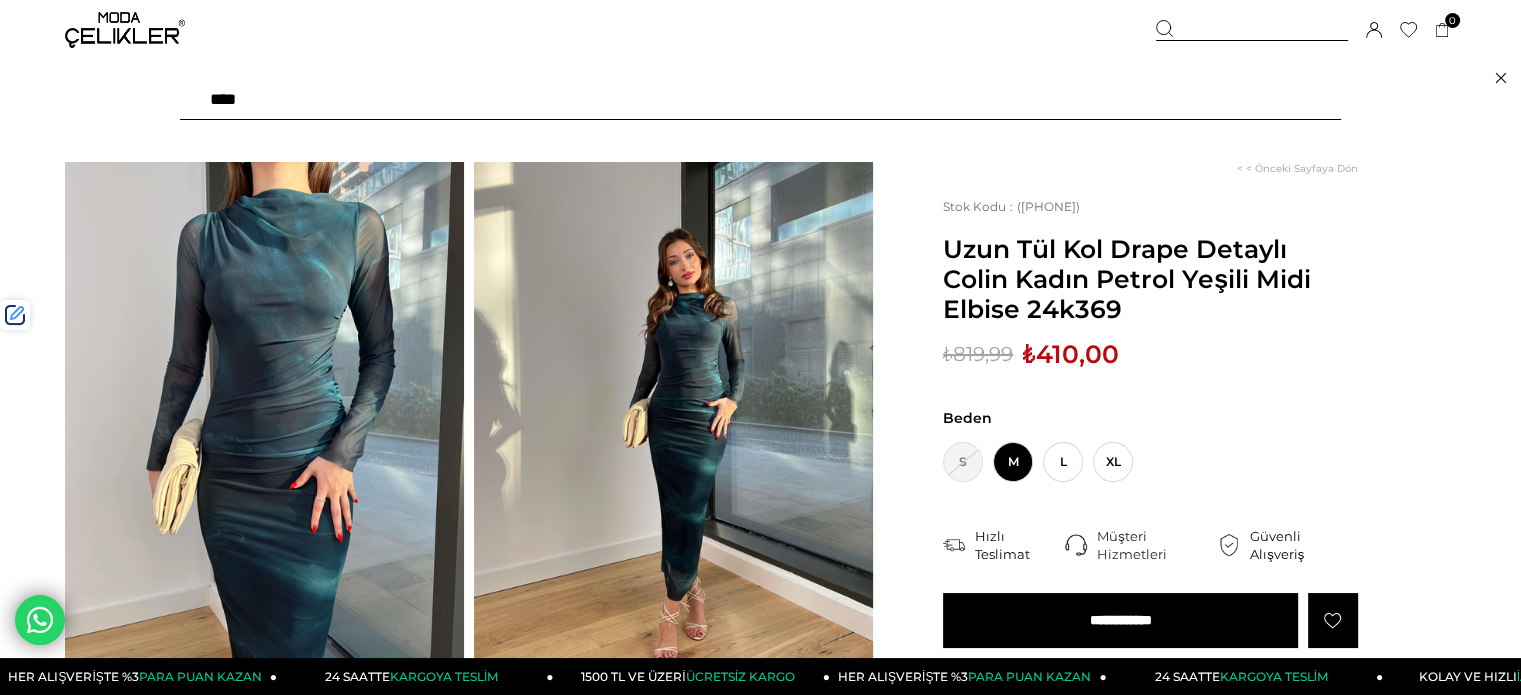 type on "*****" 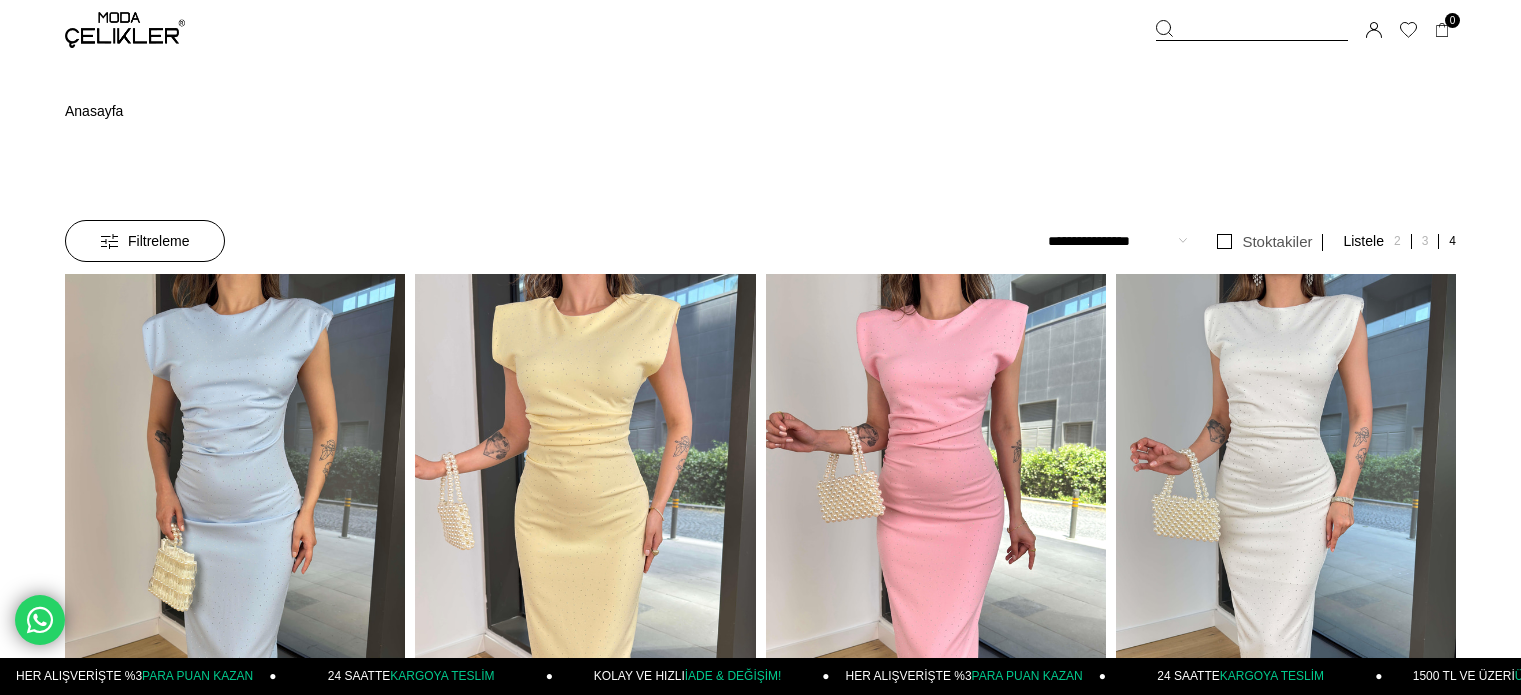 scroll, scrollTop: 0, scrollLeft: 0, axis: both 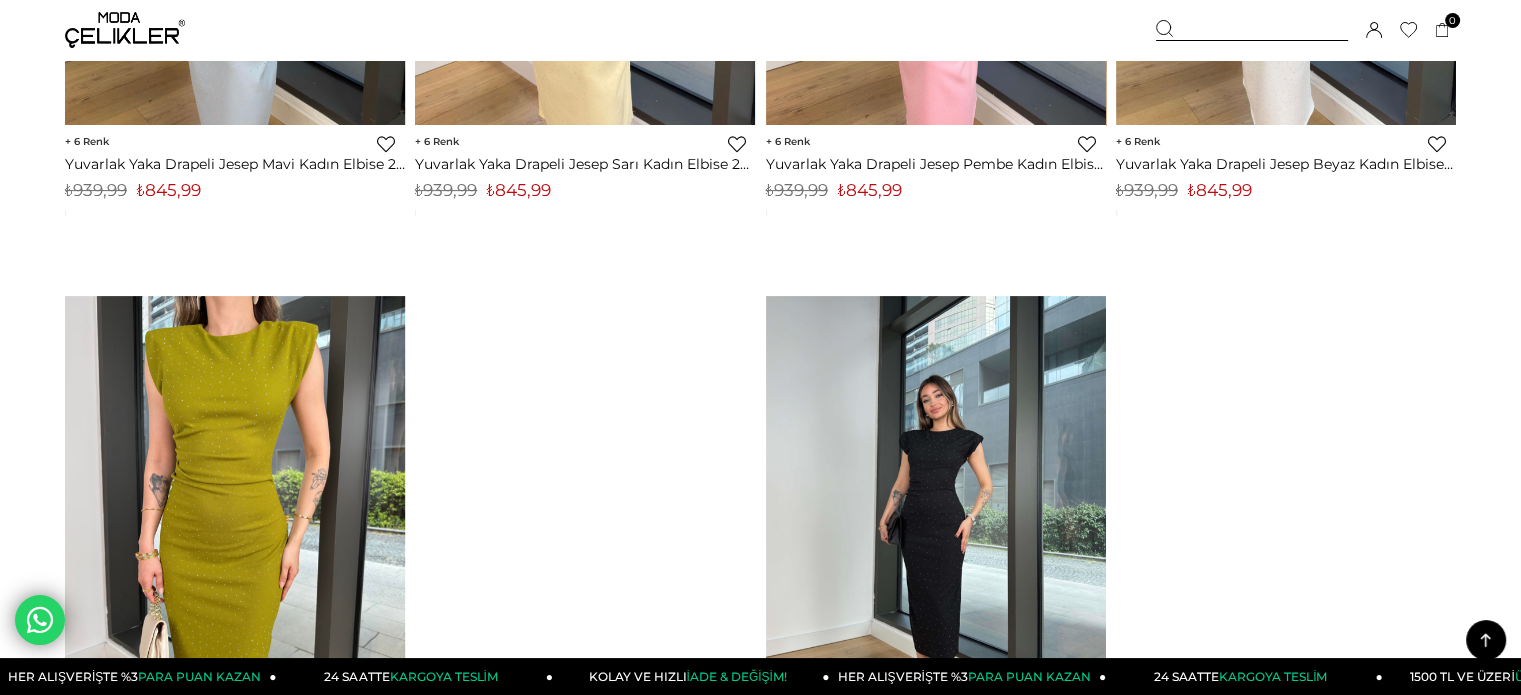 click at bounding box center [936, 522] 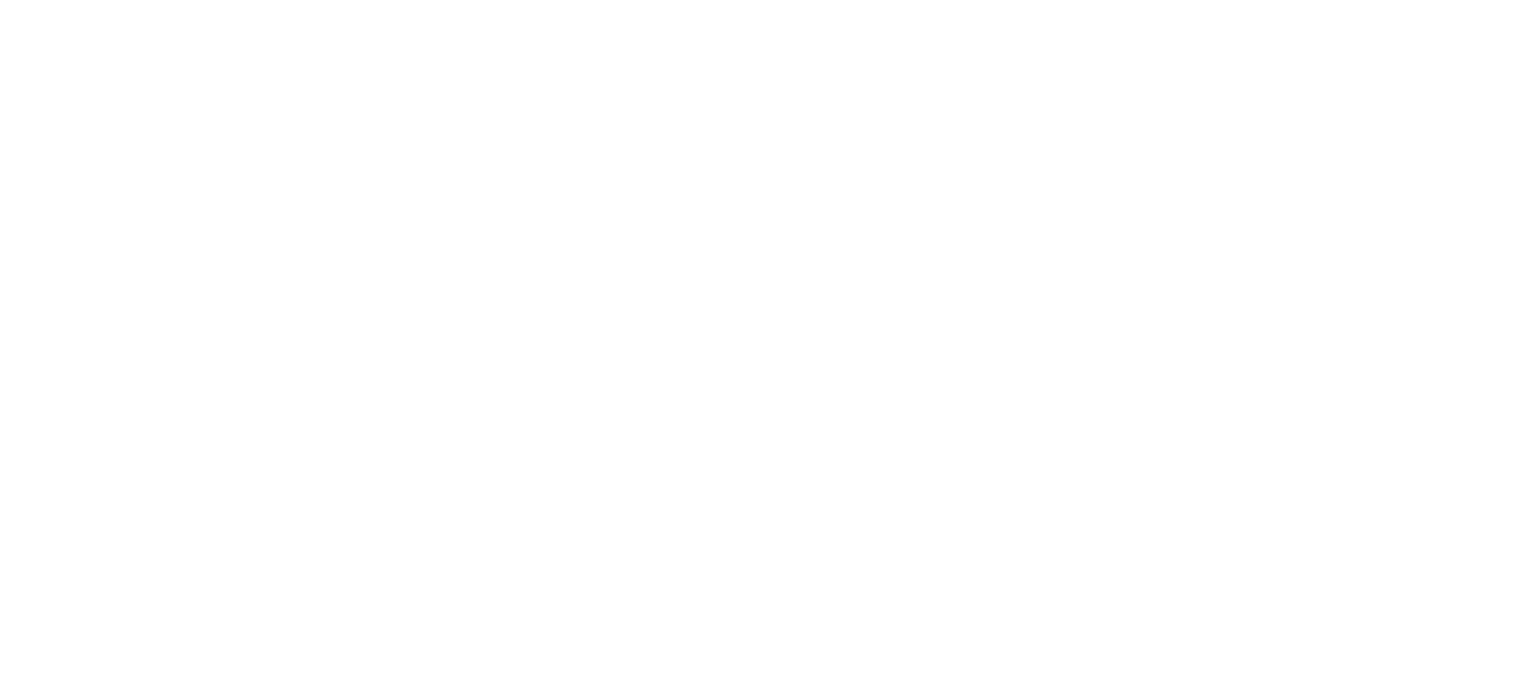 scroll, scrollTop: 0, scrollLeft: 0, axis: both 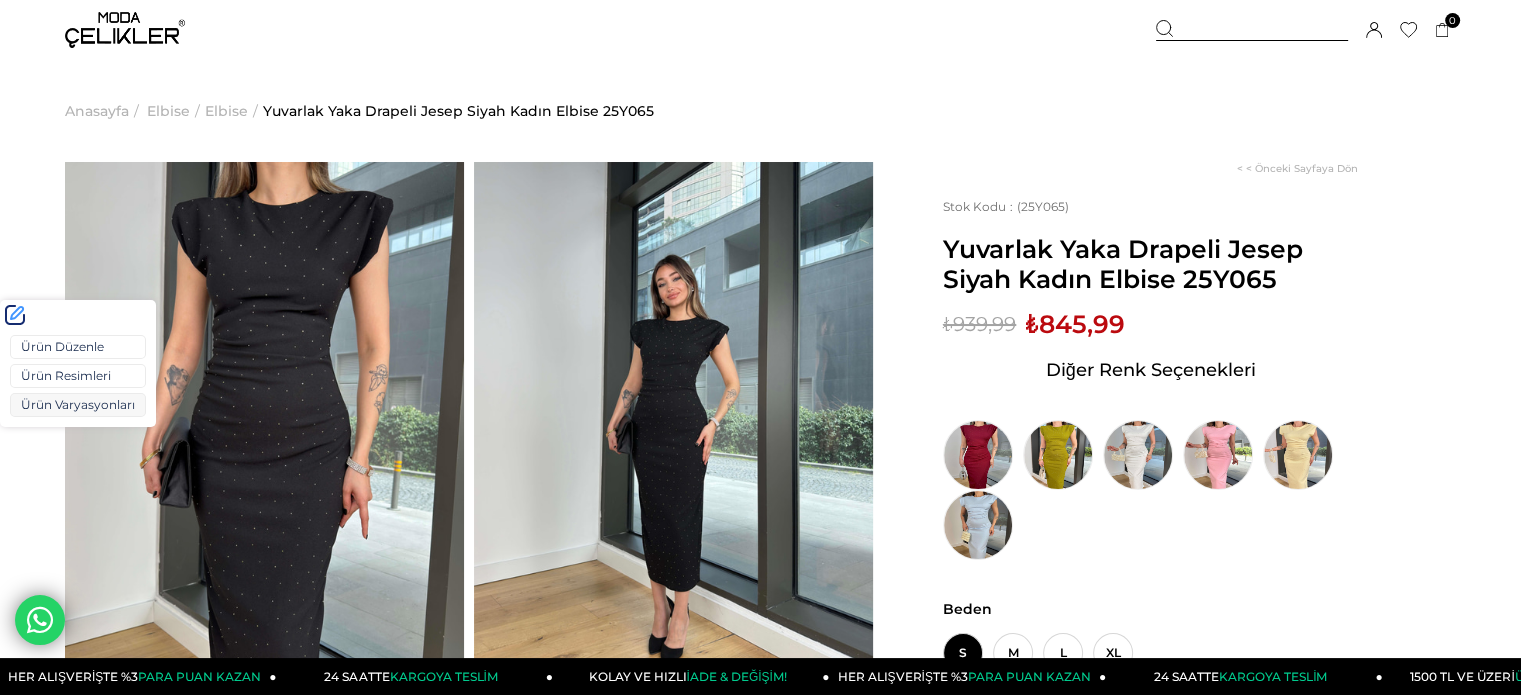 click on "Ürün Varyasyonları" at bounding box center [78, 405] 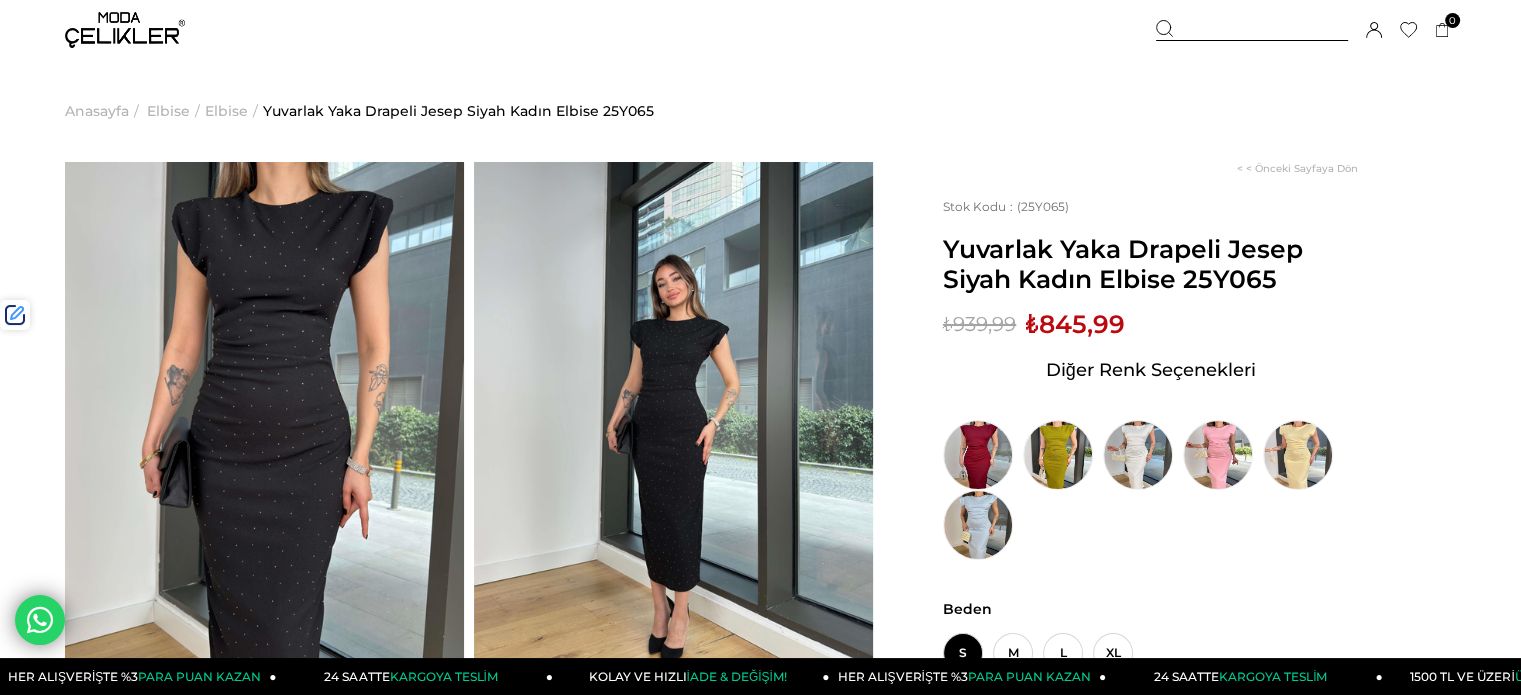 click on "₺845,99" at bounding box center [1075, 324] 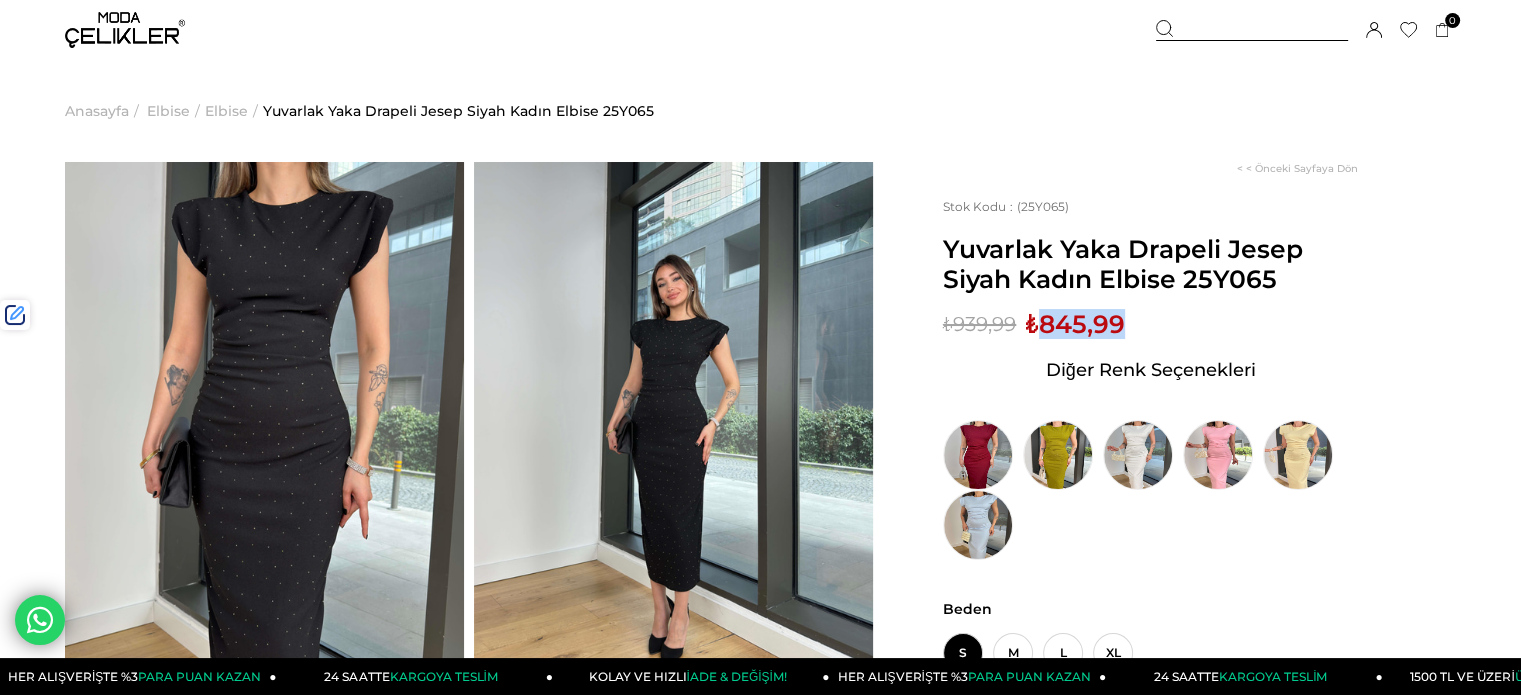 drag, startPoint x: 1073, startPoint y: 327, endPoint x: 399, endPoint y: 29, distance: 736.93964 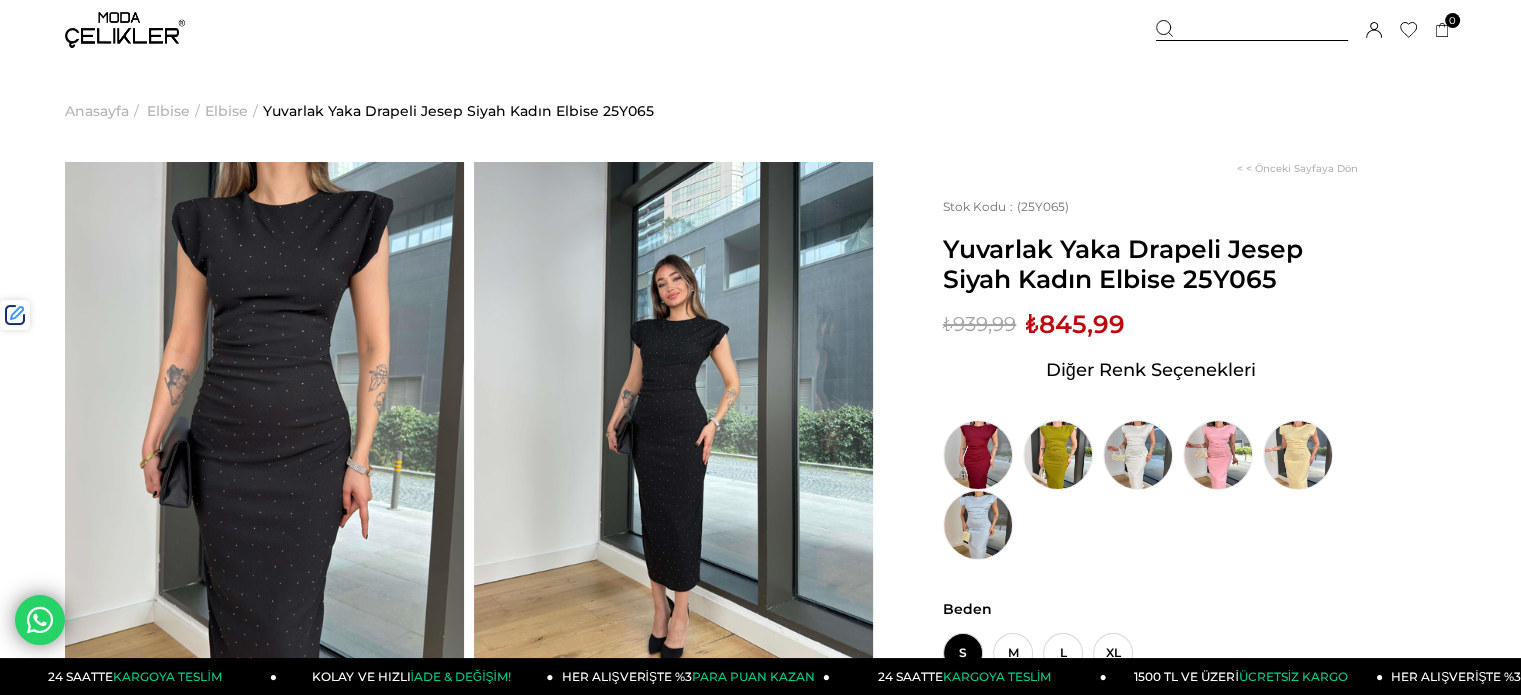 drag, startPoint x: 1216, startPoint y: 35, endPoint x: 1197, endPoint y: 54, distance: 26.870058 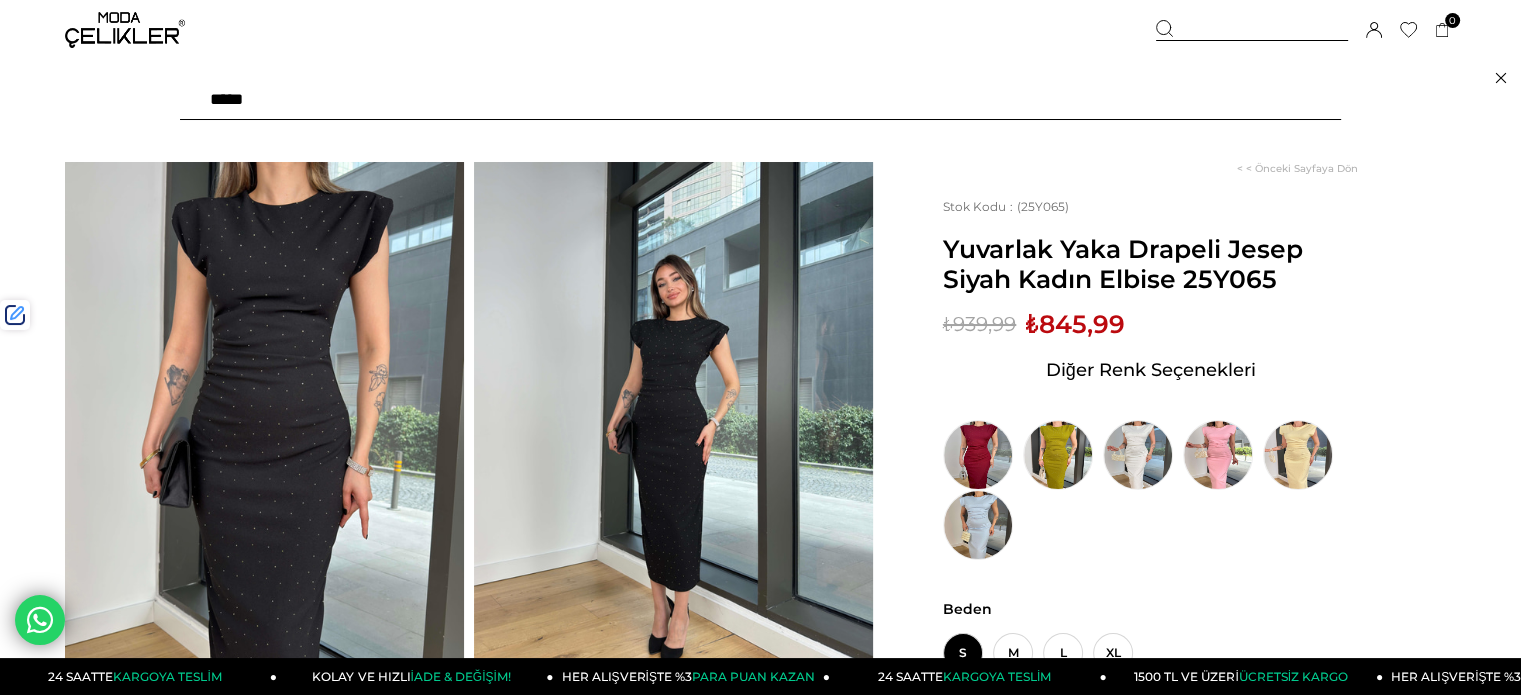 click at bounding box center [760, 100] 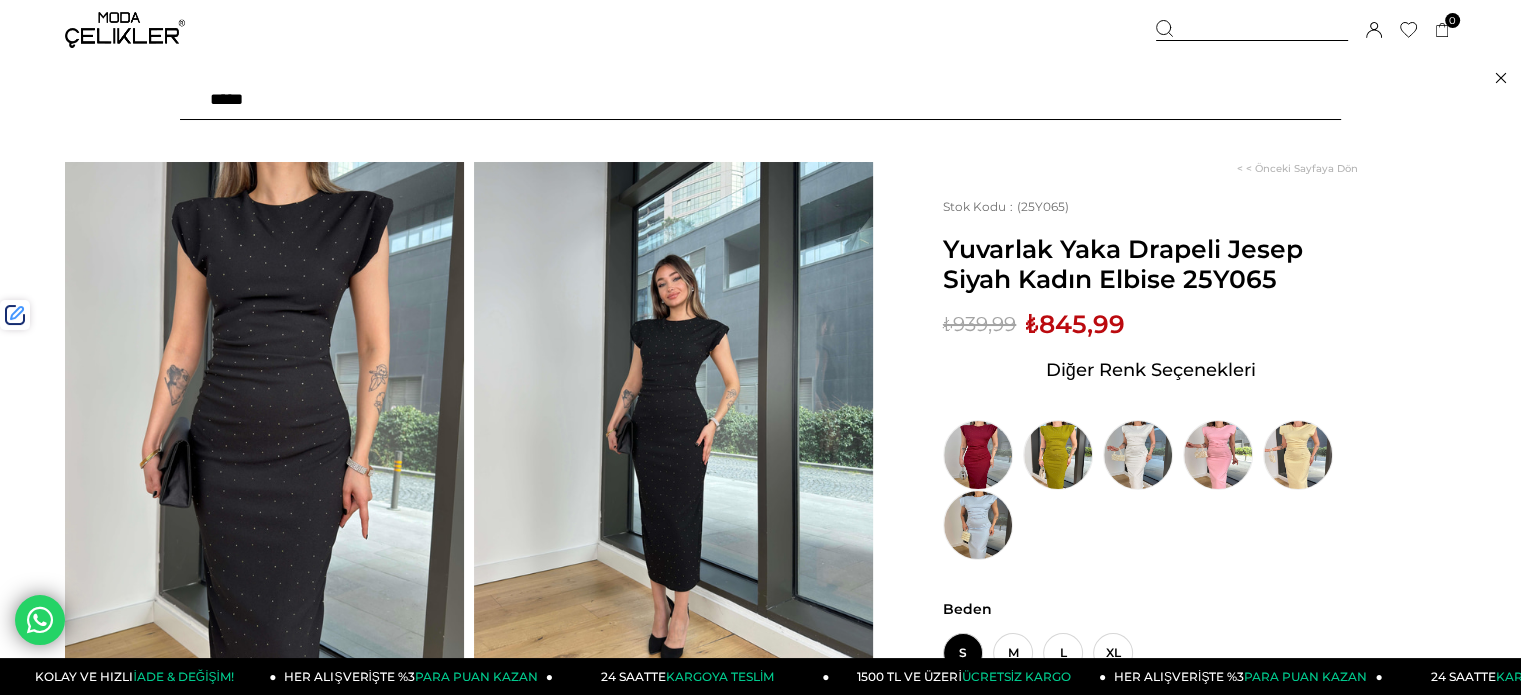type on "******" 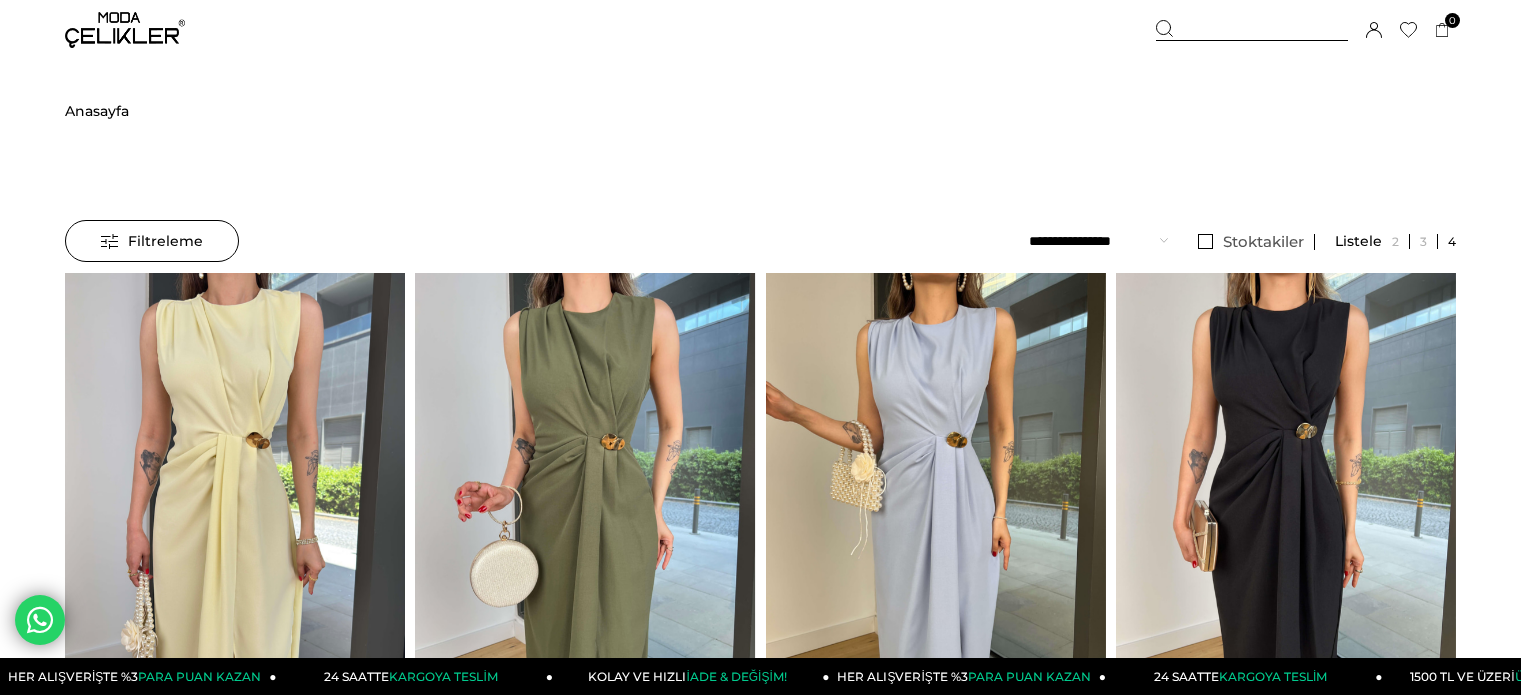 scroll, scrollTop: 0, scrollLeft: 0, axis: both 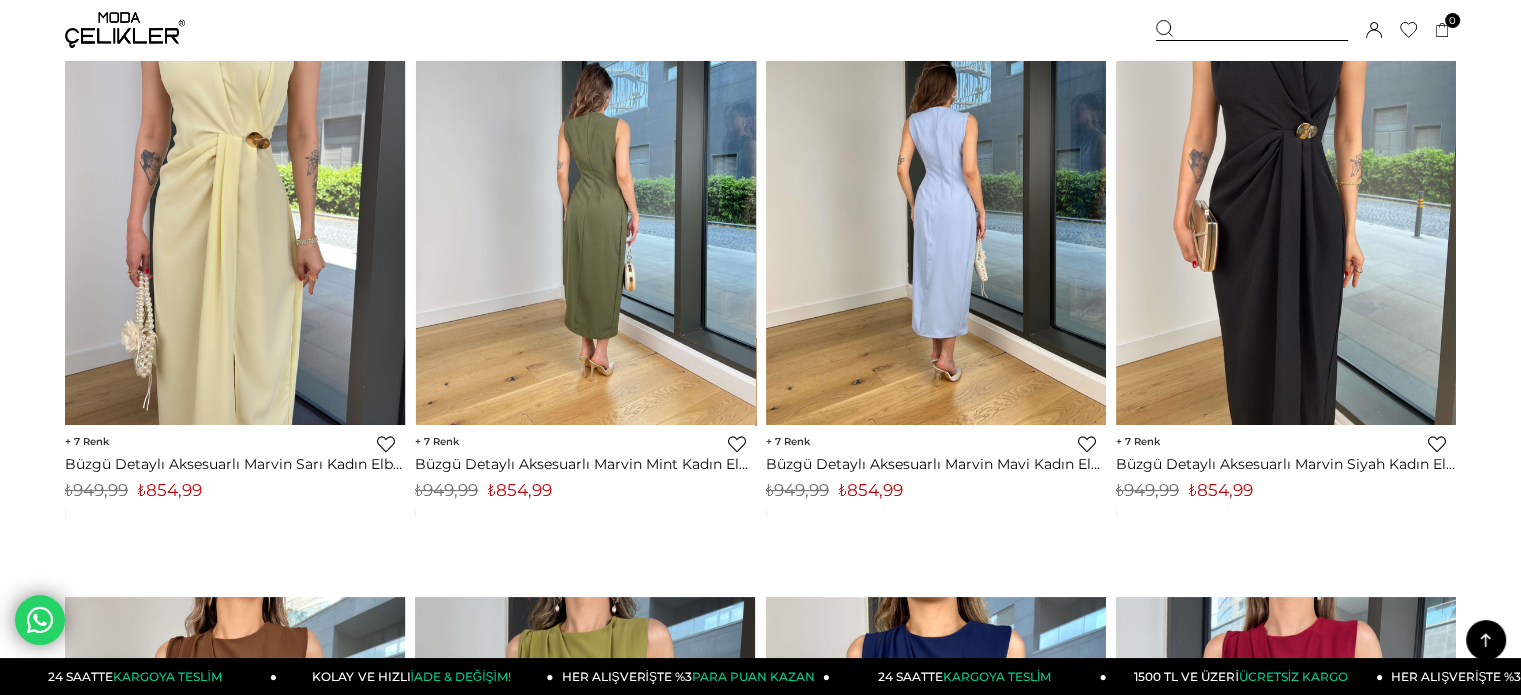 click at bounding box center (1286, 199) 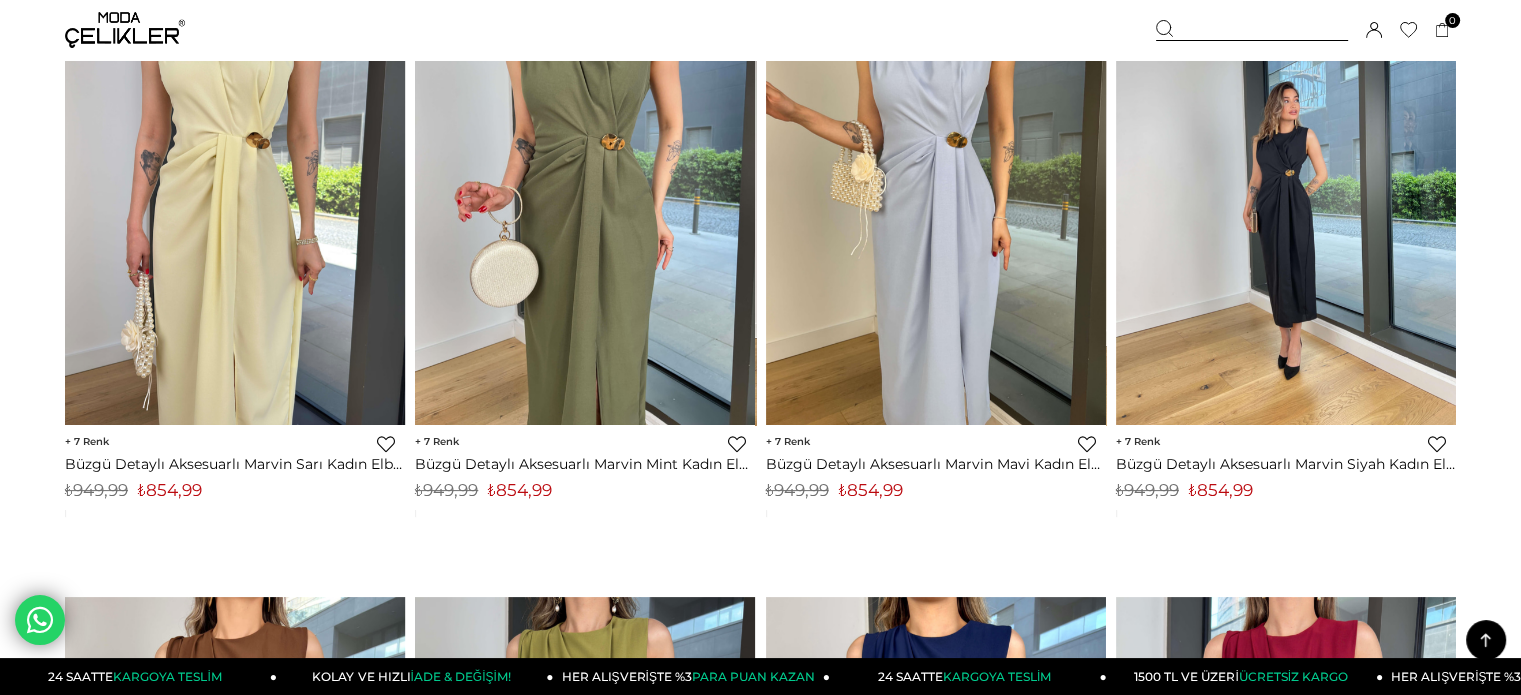 click at bounding box center [1286, 199] 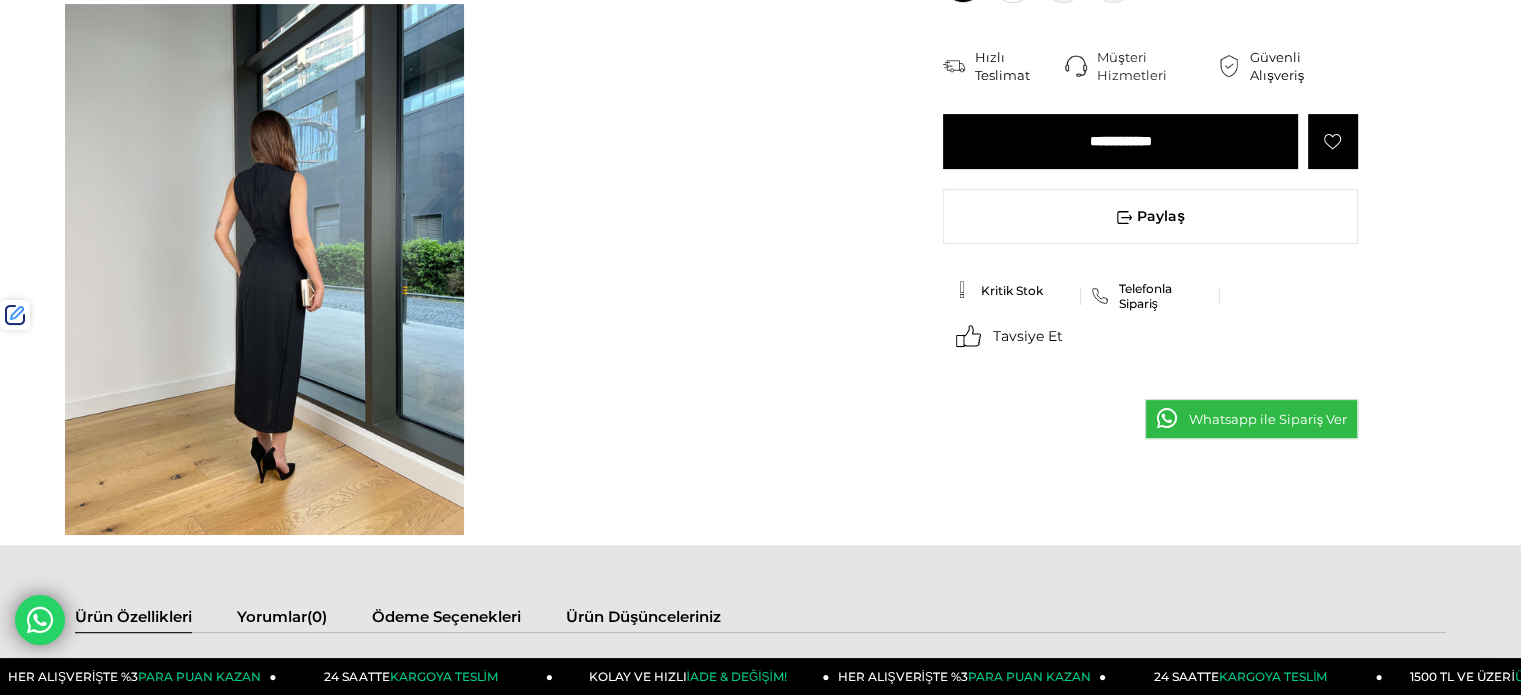 scroll, scrollTop: 0, scrollLeft: 0, axis: both 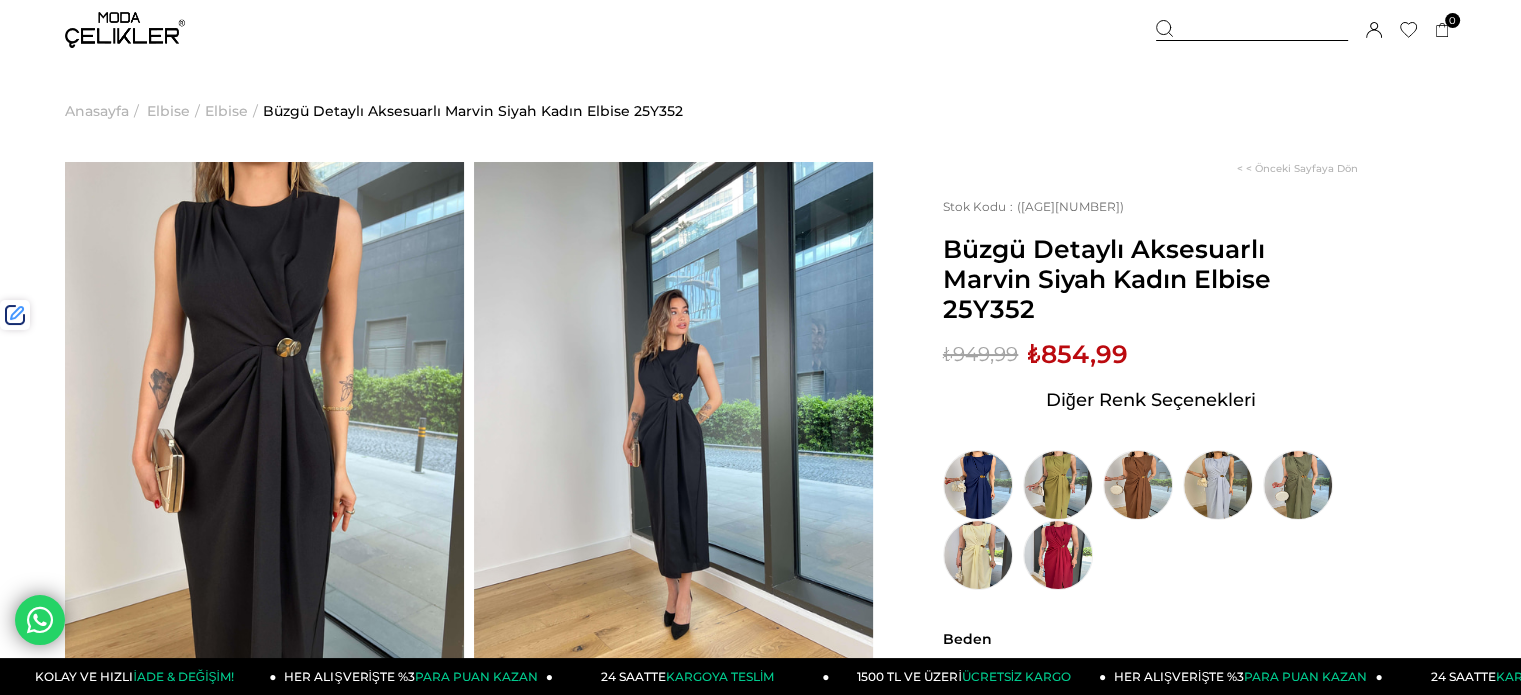 click at bounding box center (1252, 30) 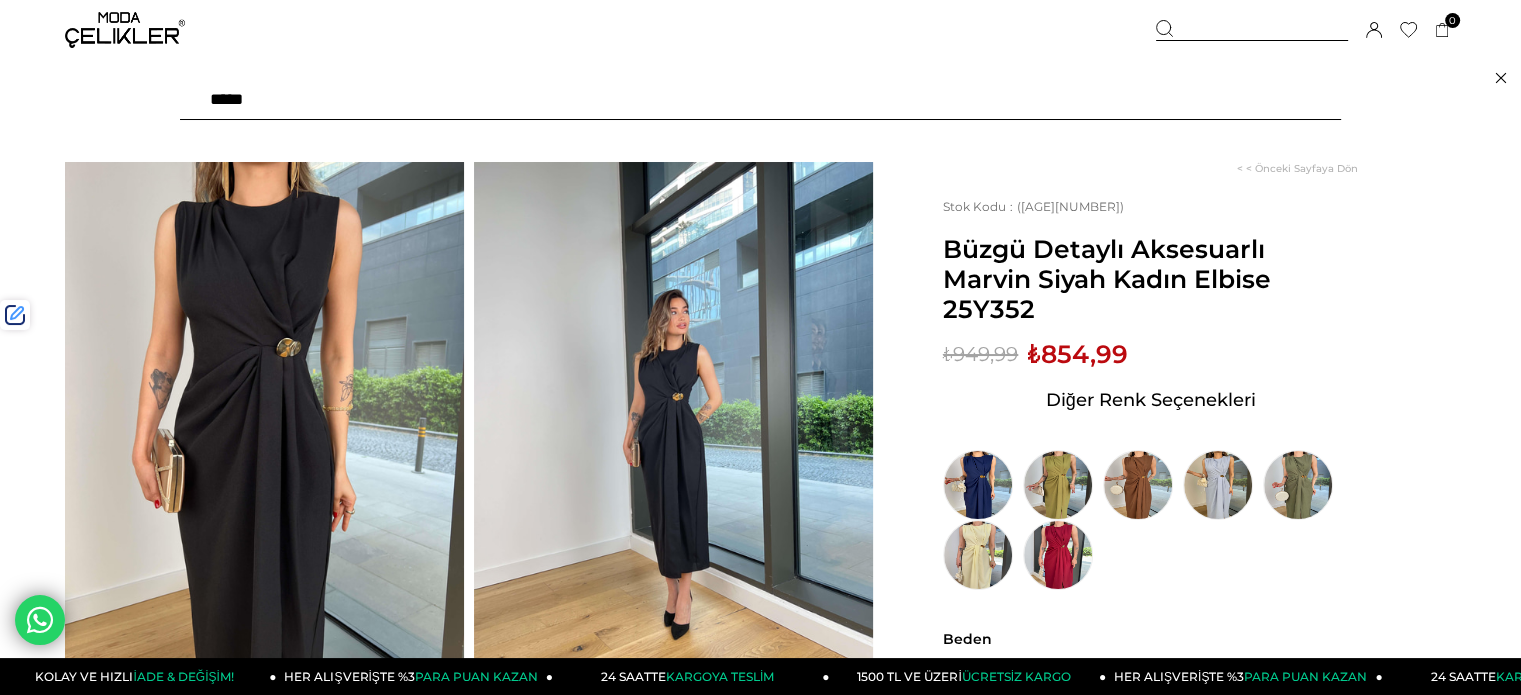 click at bounding box center [760, 100] 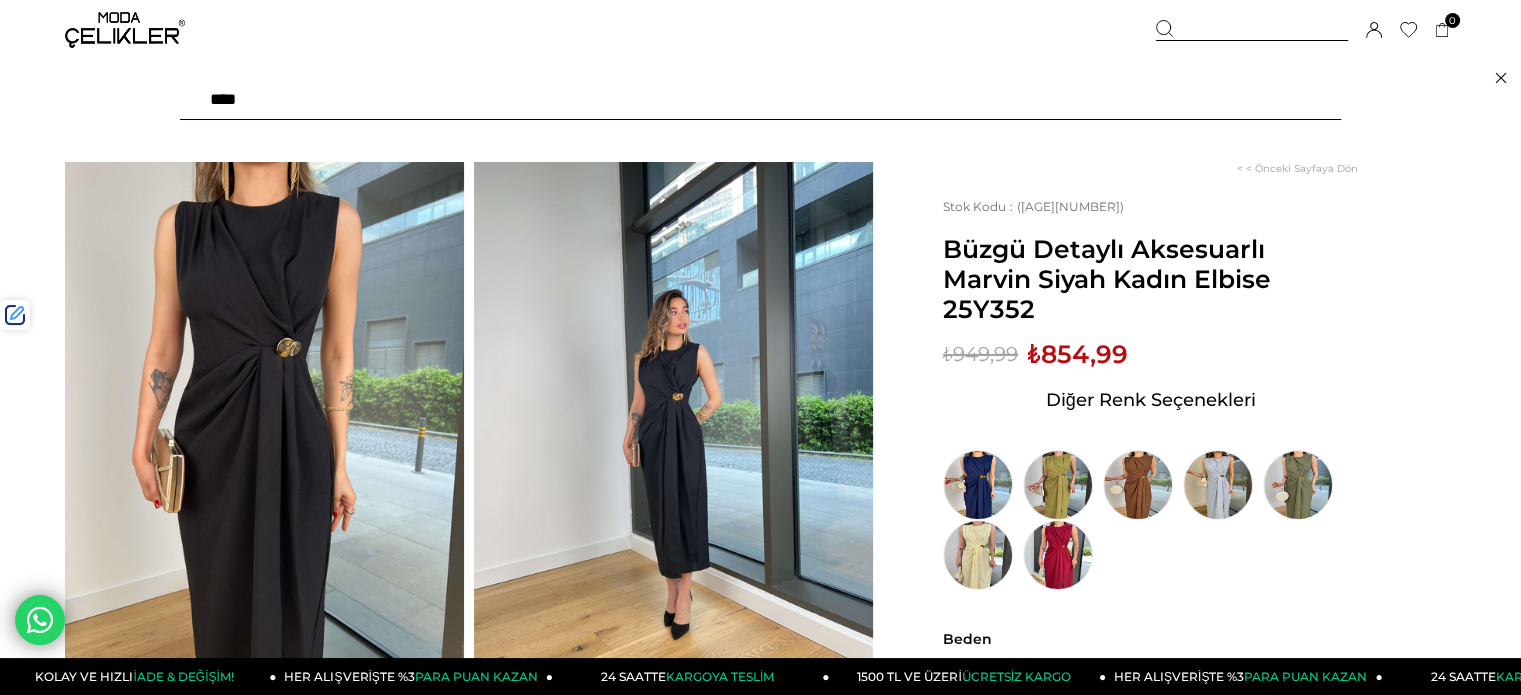 type on "*****" 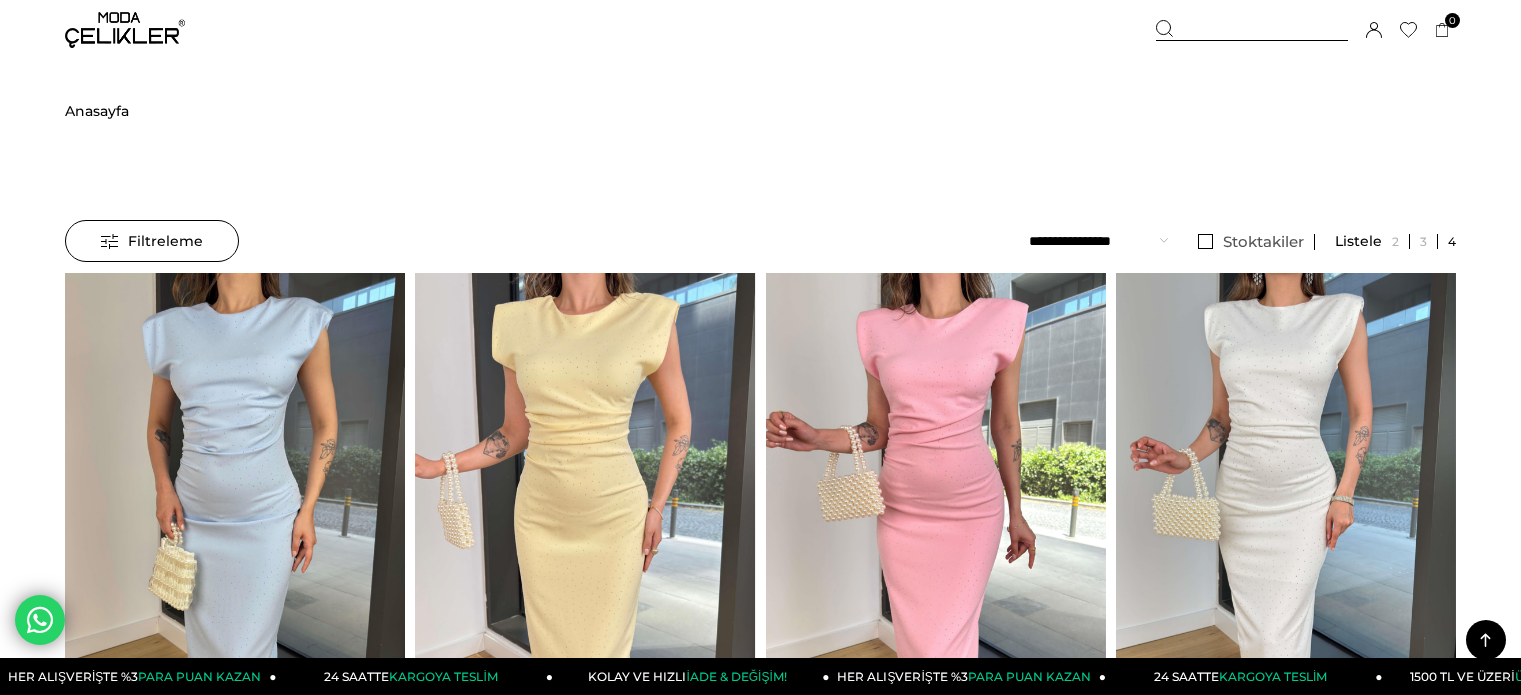 scroll, scrollTop: 900, scrollLeft: 0, axis: vertical 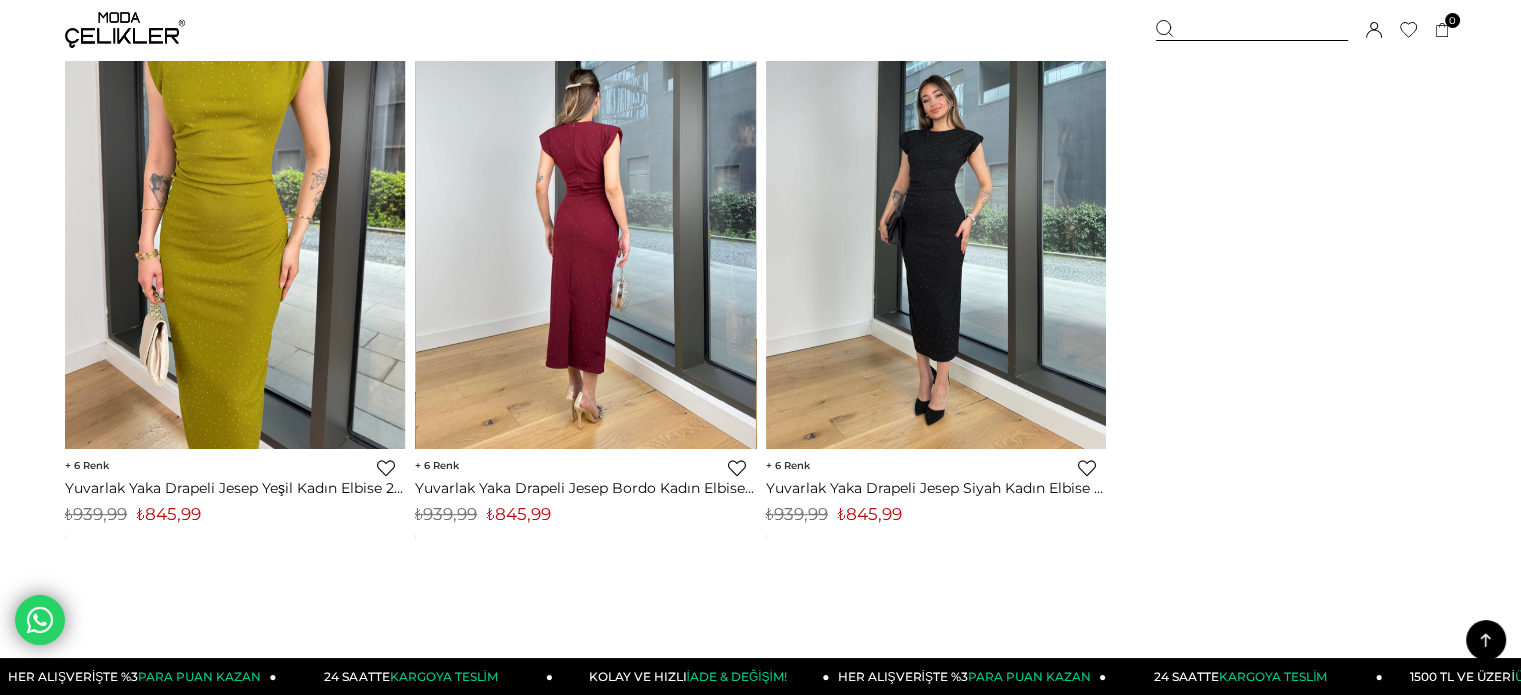 click at bounding box center [936, 222] 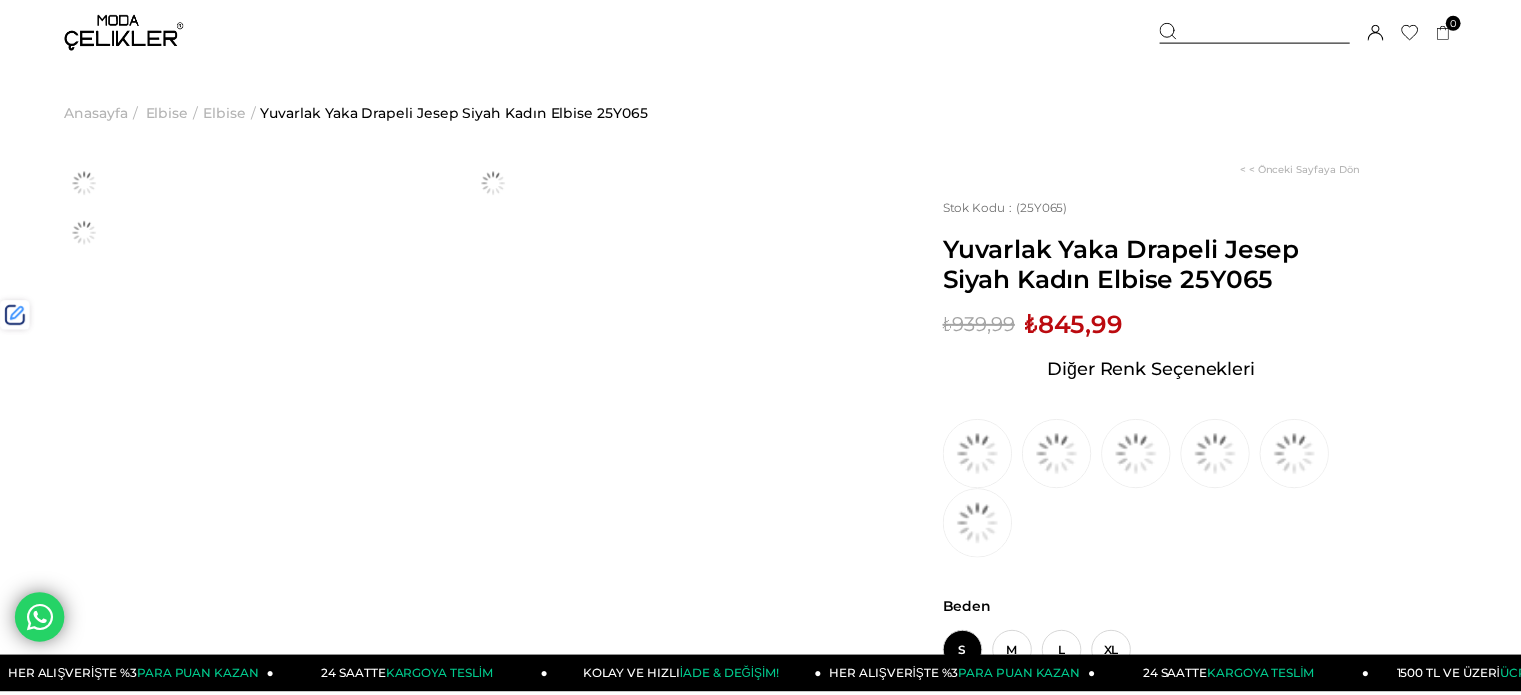 scroll, scrollTop: 0, scrollLeft: 0, axis: both 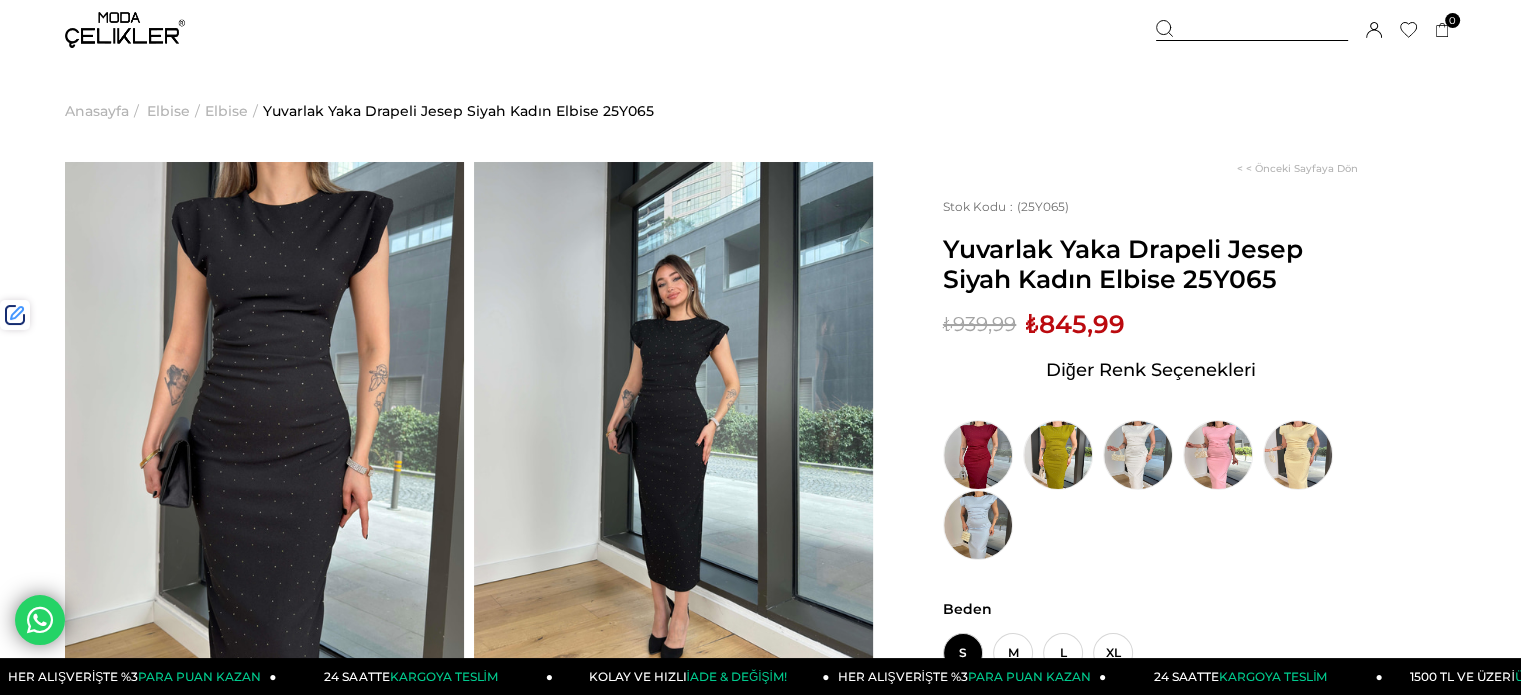 drag, startPoint x: 10, startPoint y: 88, endPoint x: 108, endPoint y: 3, distance: 129.72664 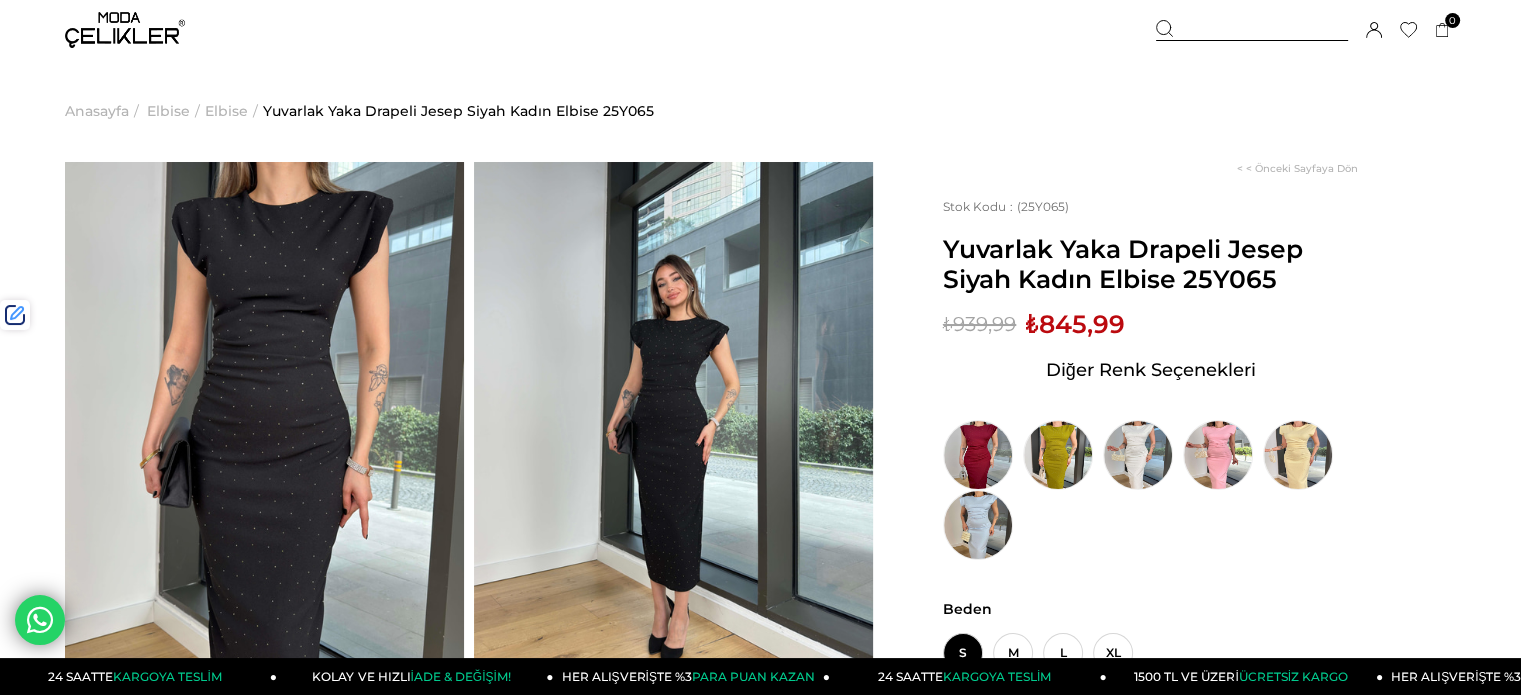 click at bounding box center (1252, 30) 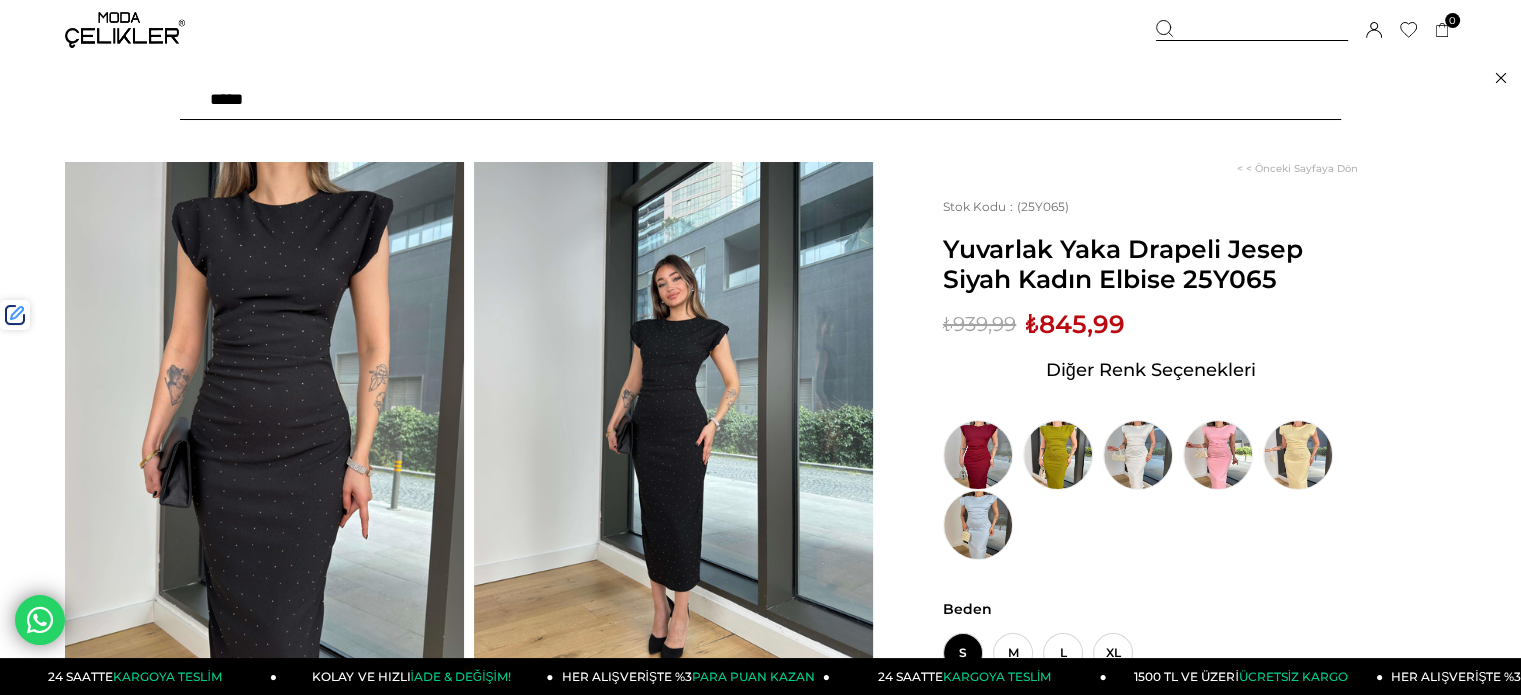 click at bounding box center (760, 100) 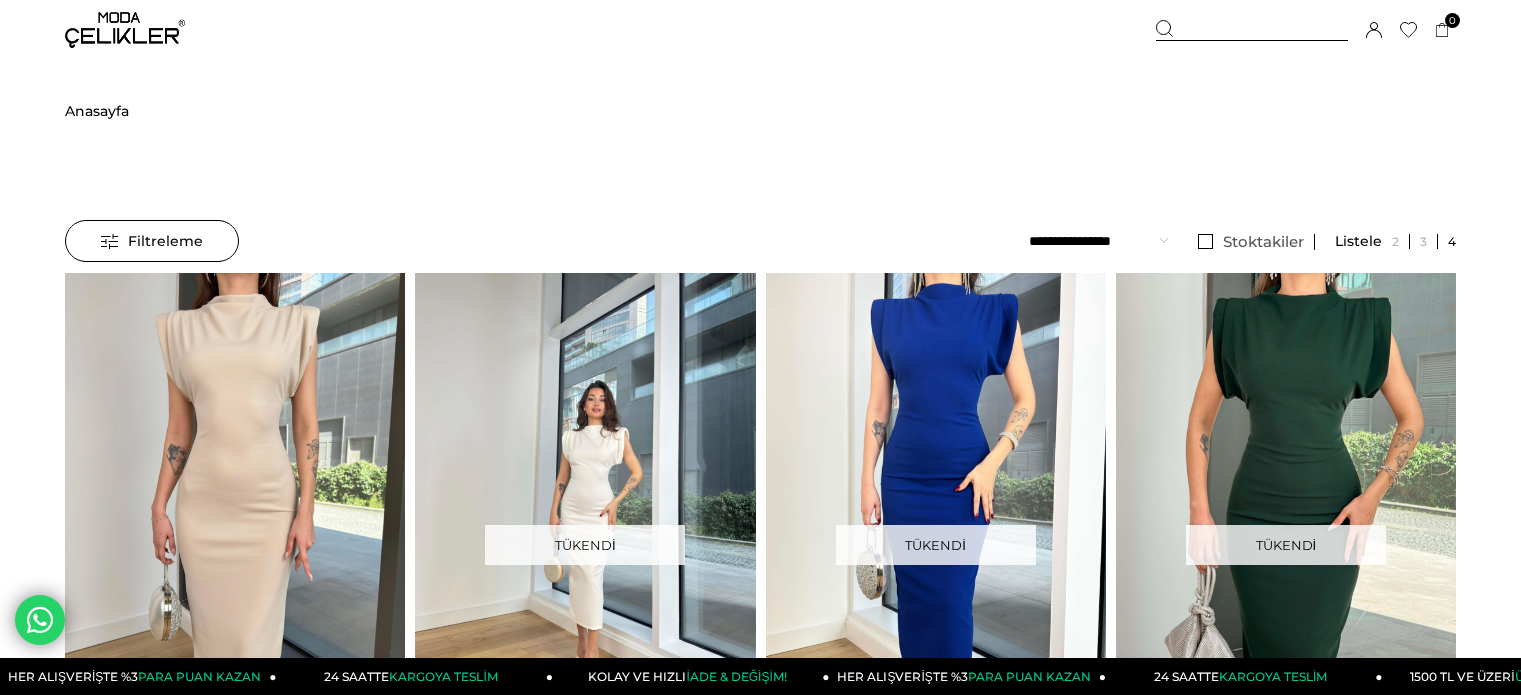scroll, scrollTop: 0, scrollLeft: 0, axis: both 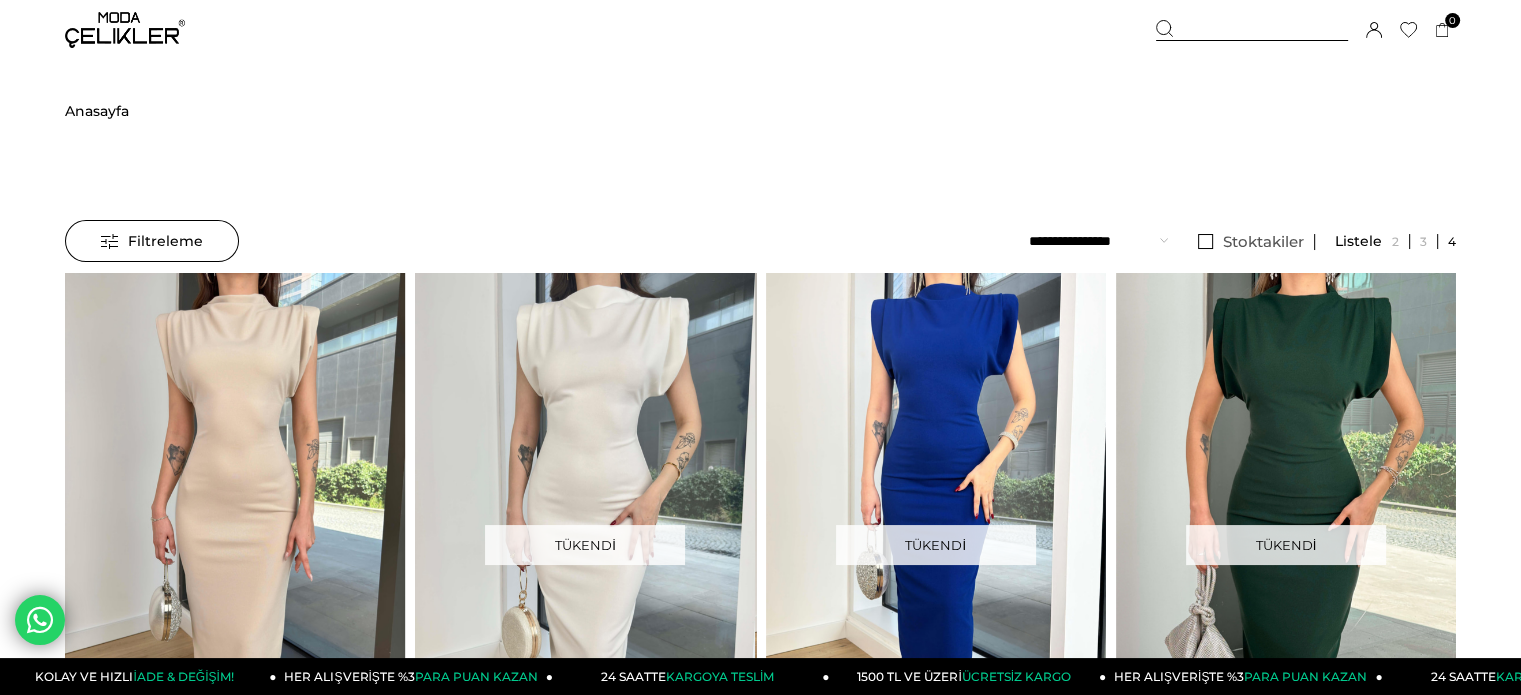 click at bounding box center (1252, 30) 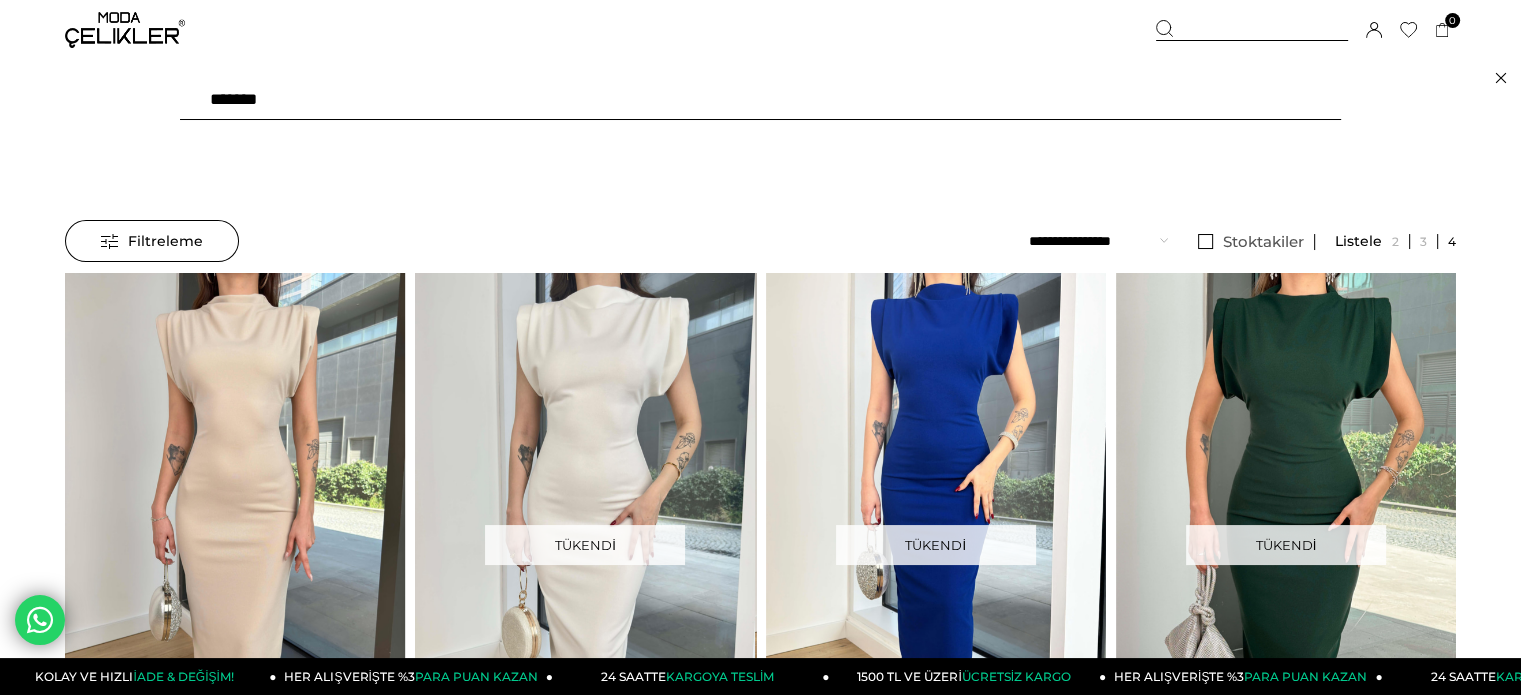 click on "******" at bounding box center (760, 100) 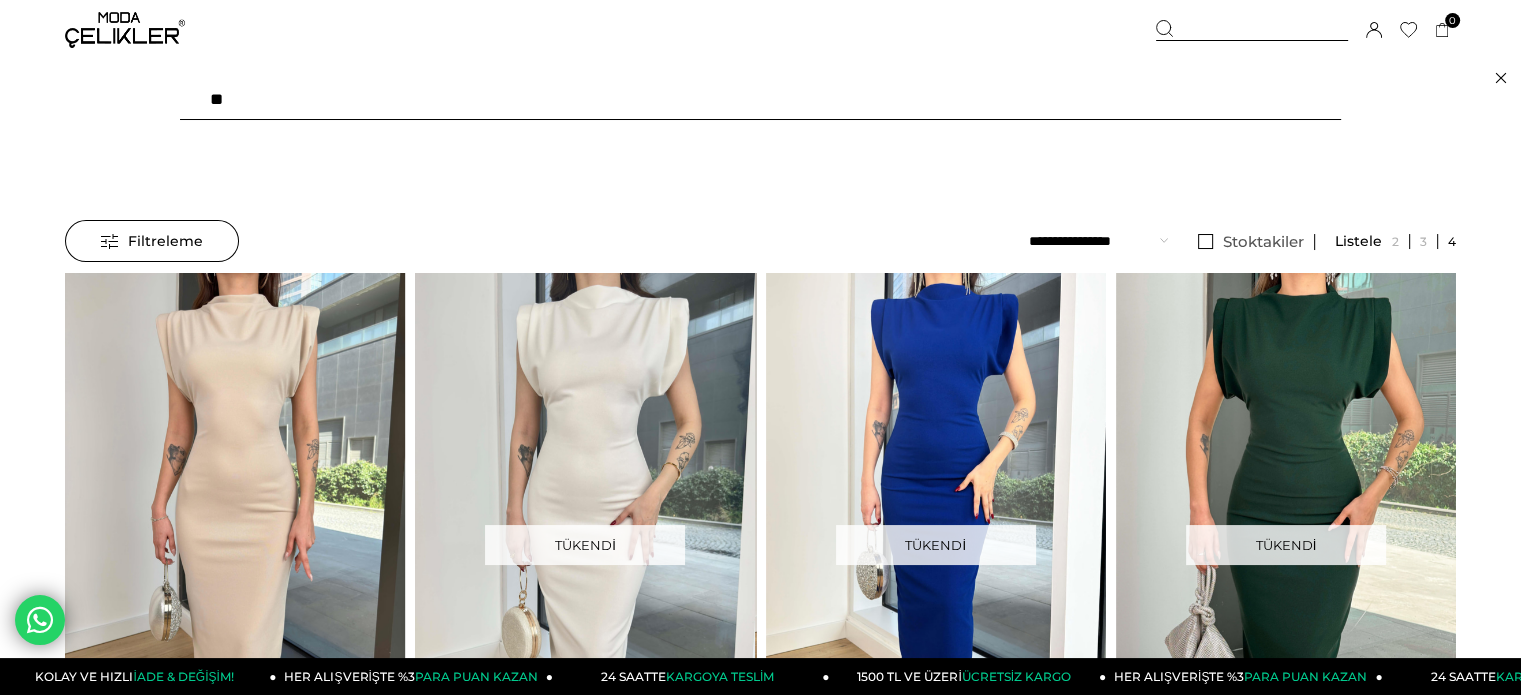type on "*" 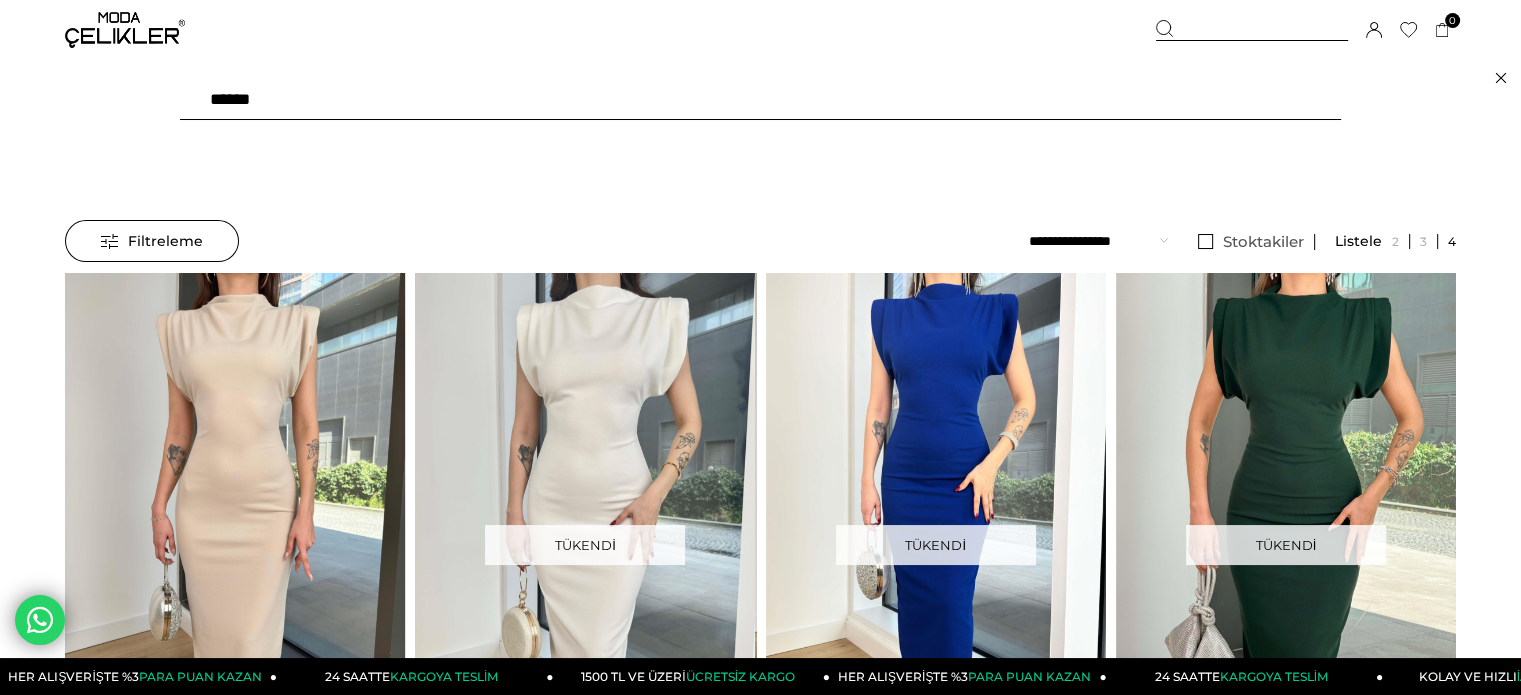 type on "*******" 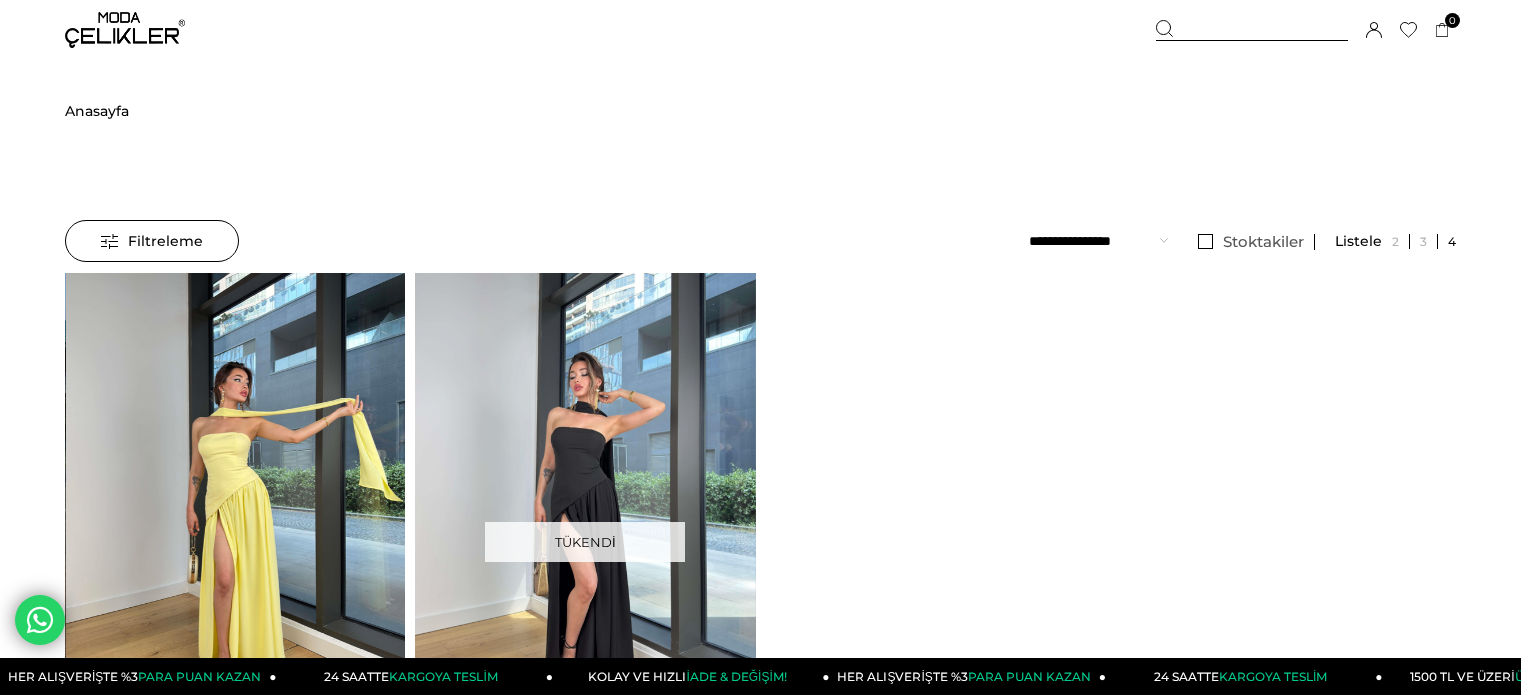 scroll, scrollTop: 0, scrollLeft: 0, axis: both 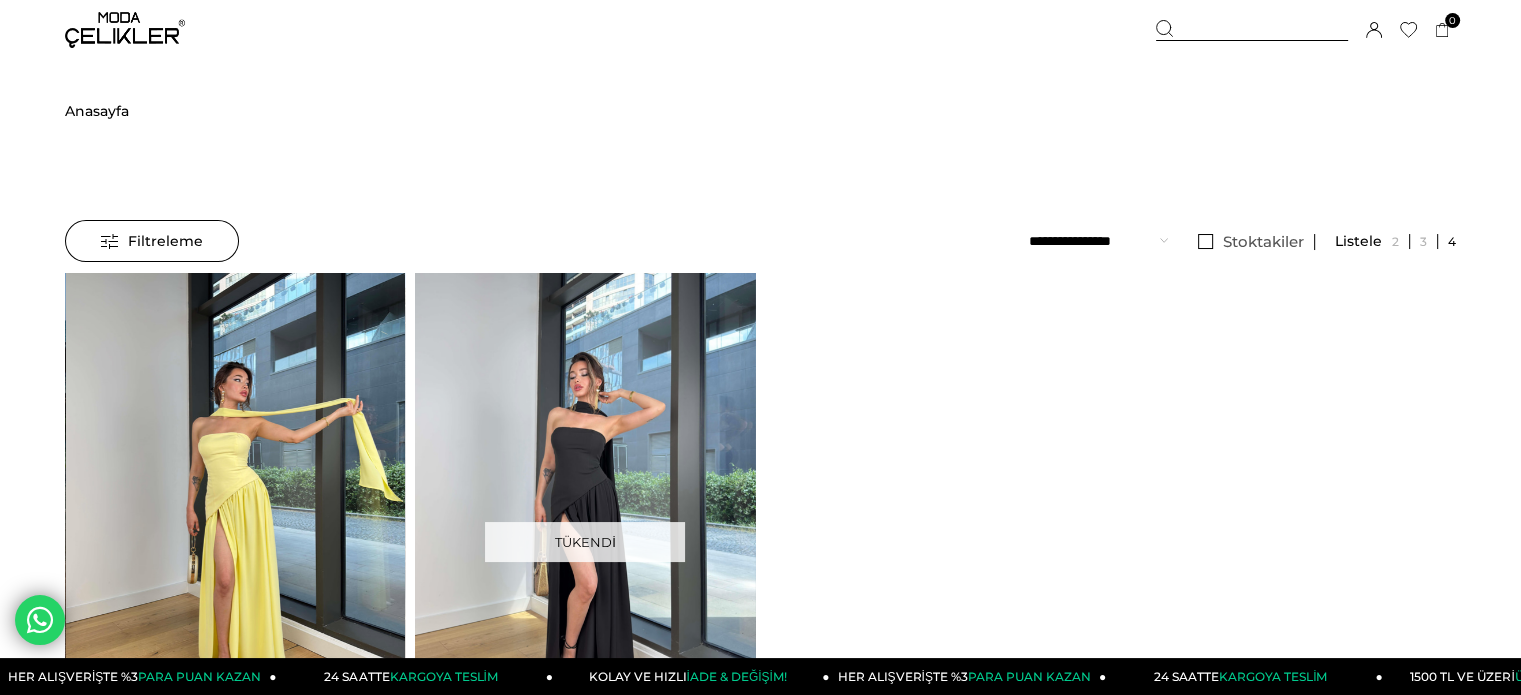 click at bounding box center [236, 499] 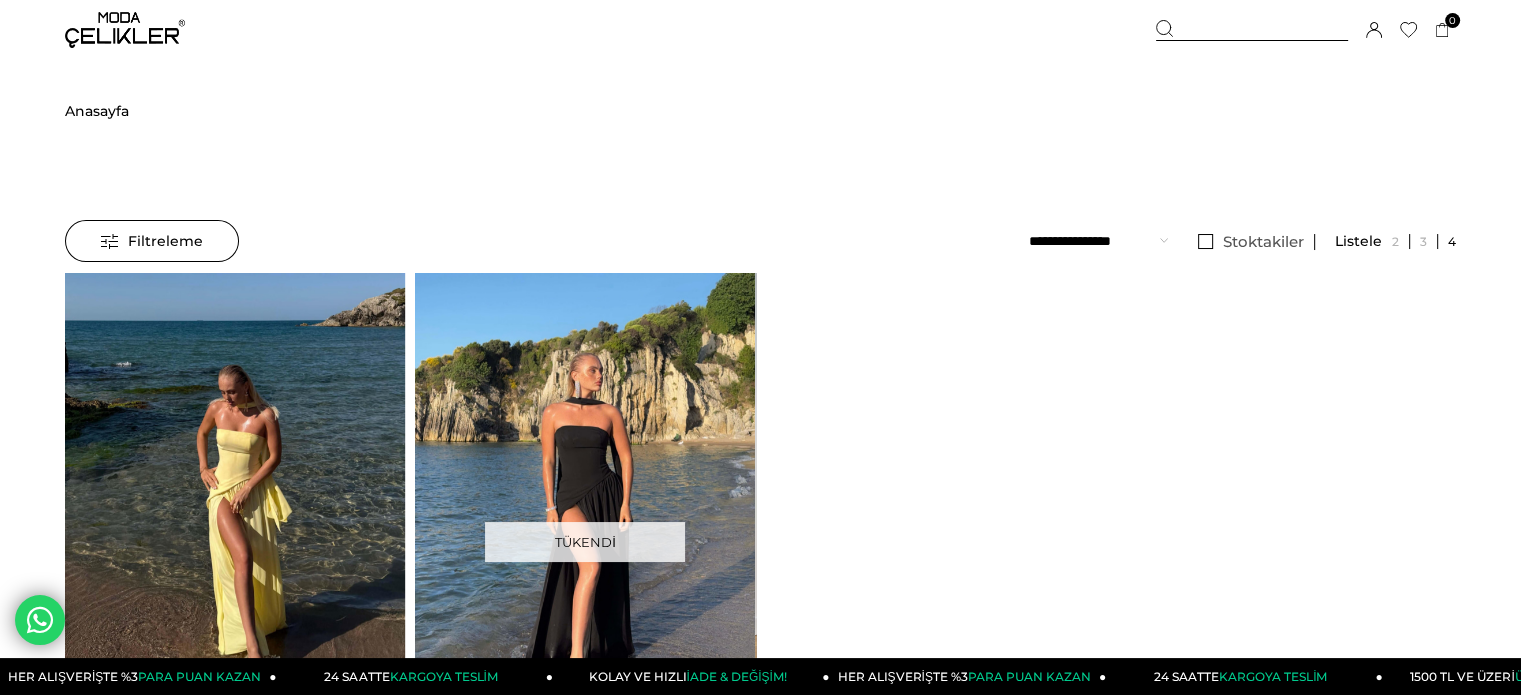click at bounding box center [-105, 499] 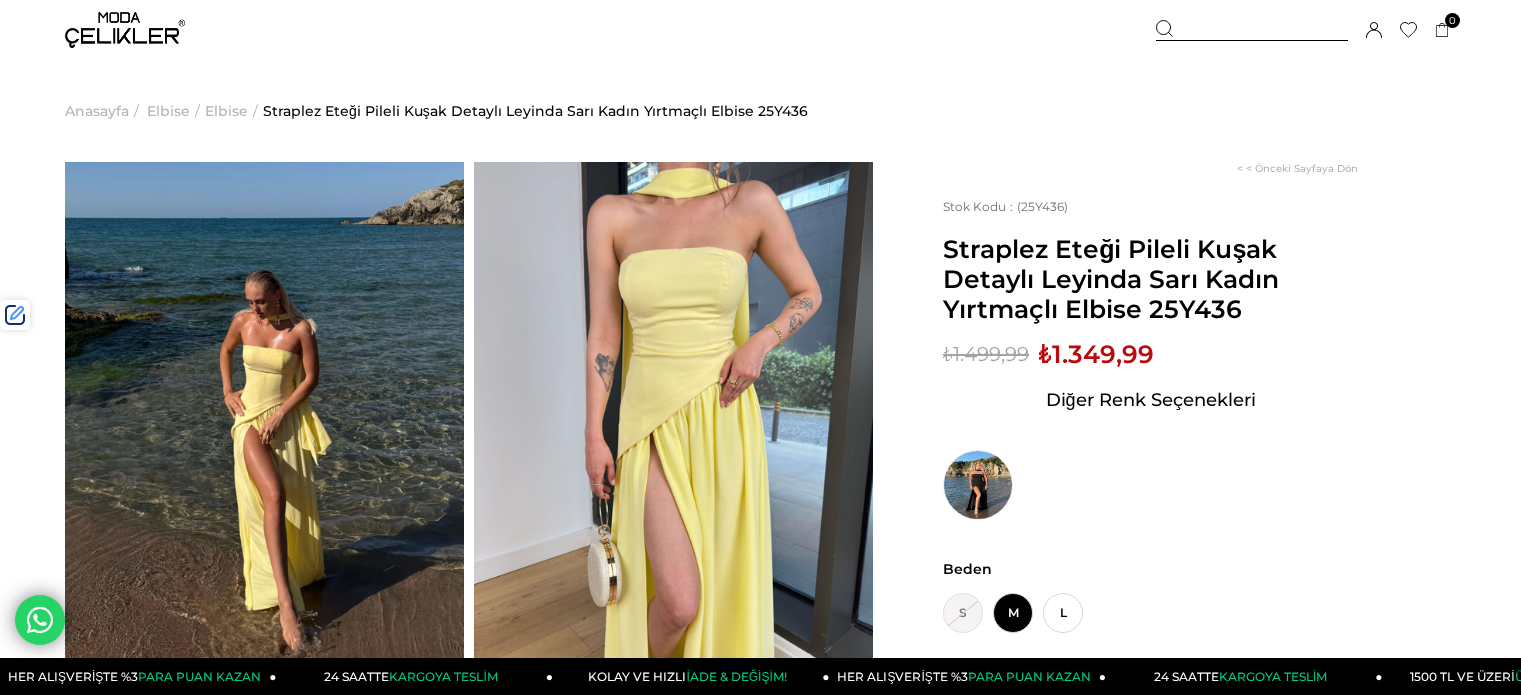 scroll, scrollTop: 0, scrollLeft: 0, axis: both 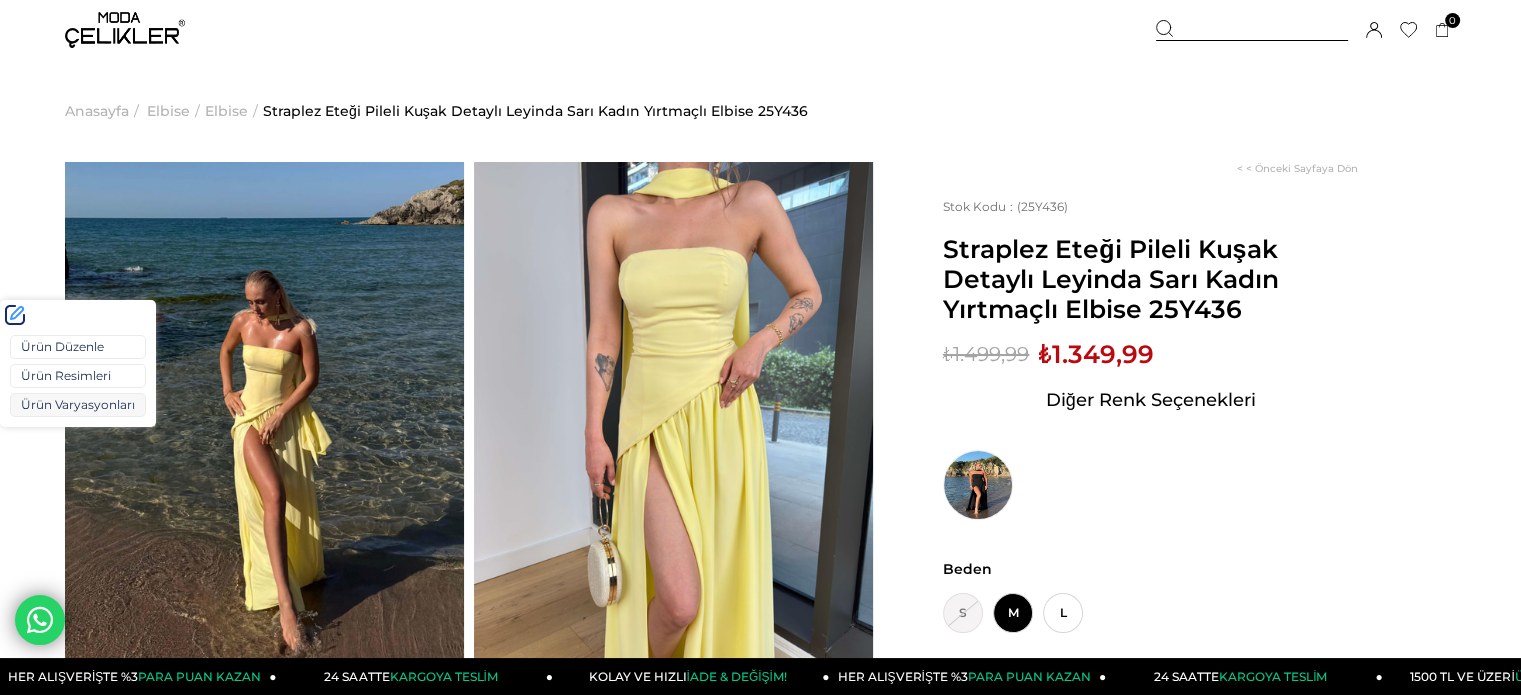 click on "Ürün Varyasyonları" at bounding box center (78, 405) 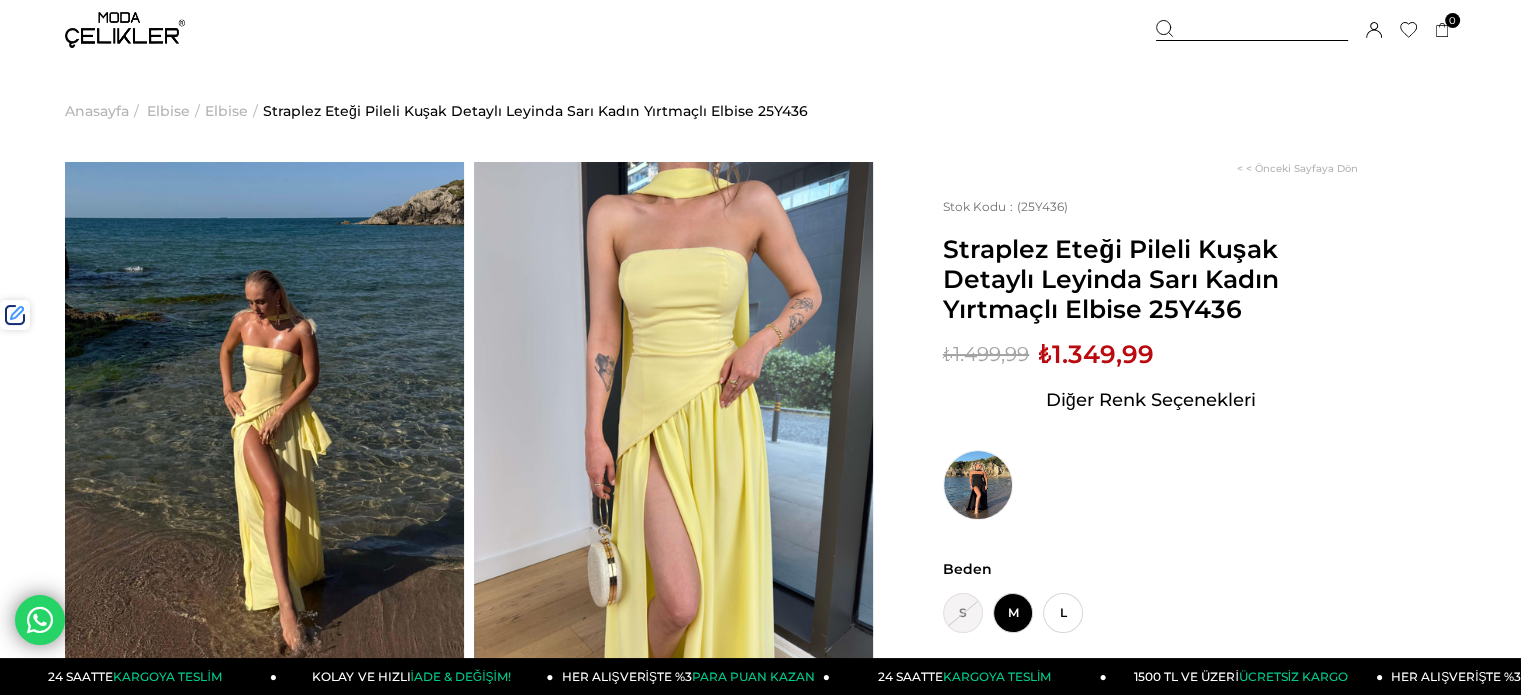 click at bounding box center (1252, 30) 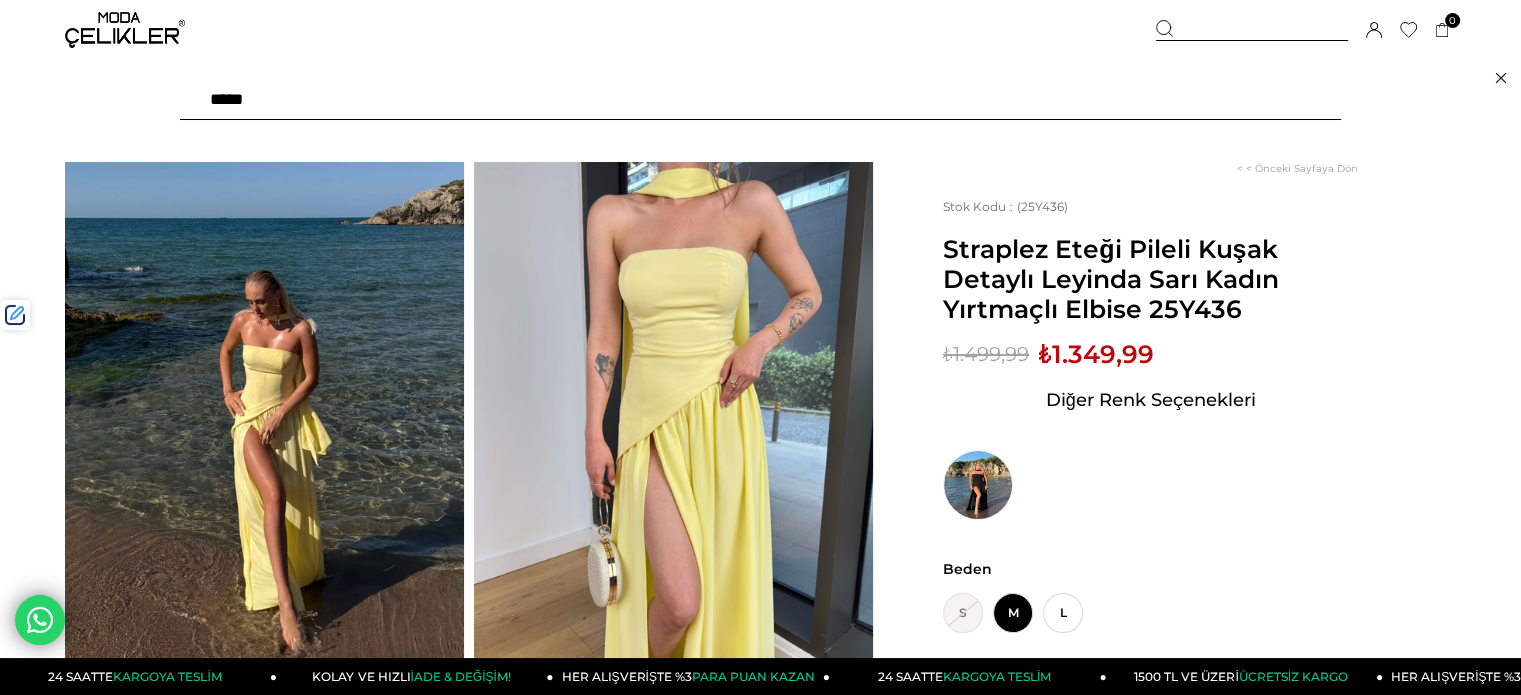 click at bounding box center (760, 100) 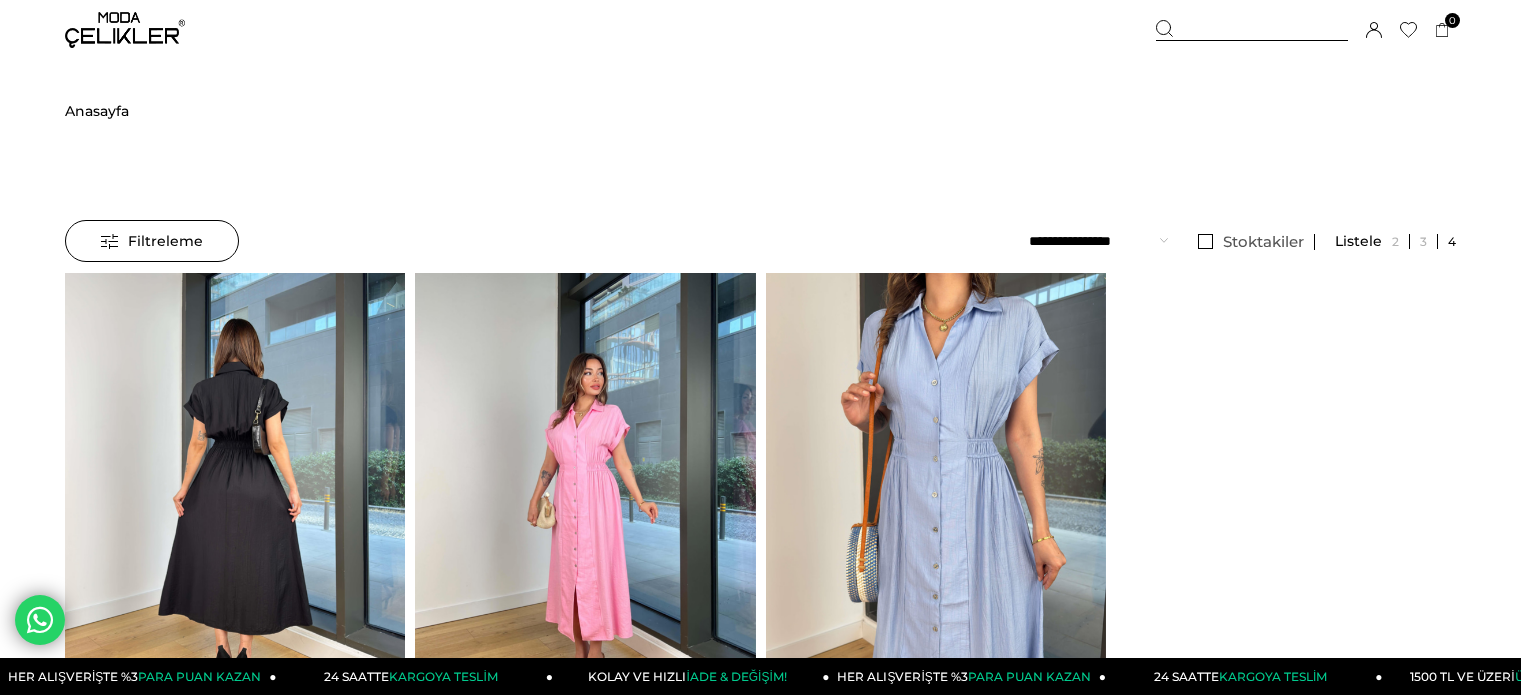 scroll, scrollTop: 0, scrollLeft: 0, axis: both 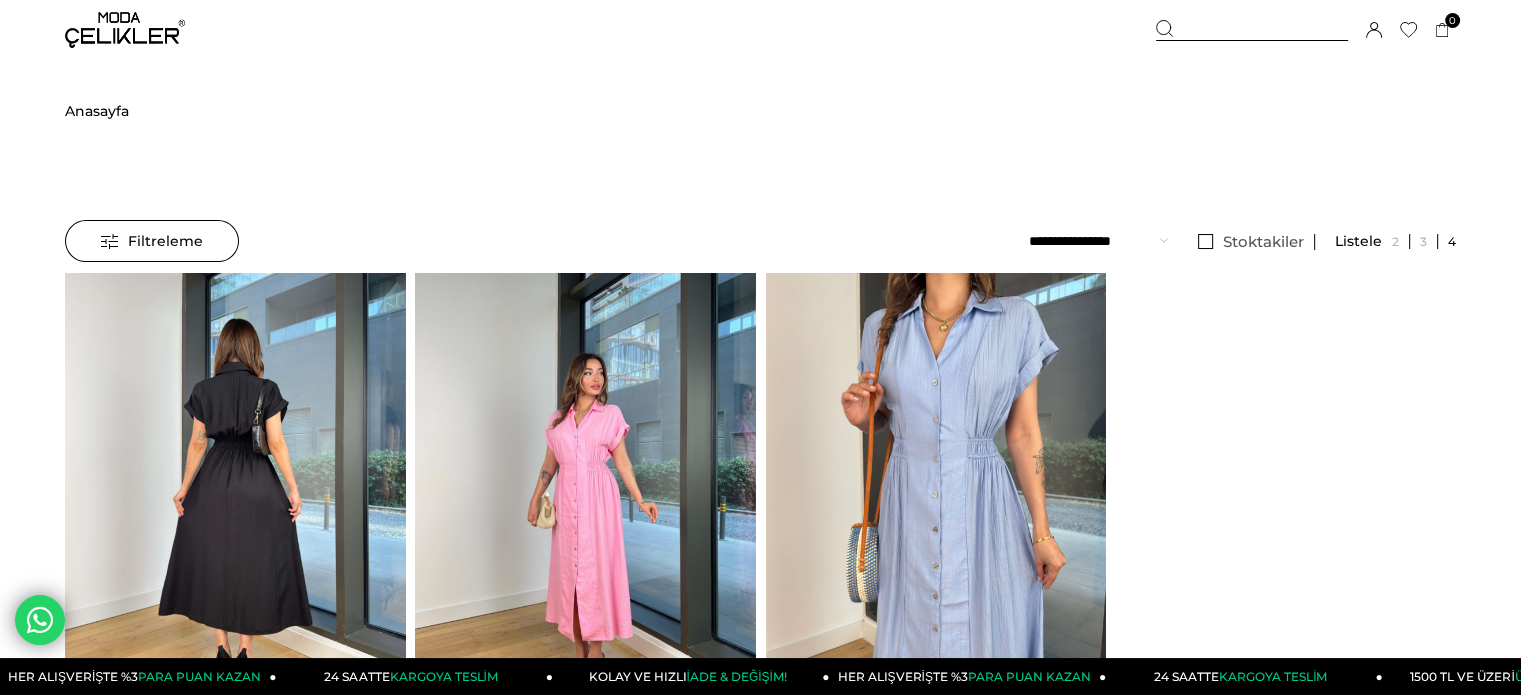 click at bounding box center [-105, 499] 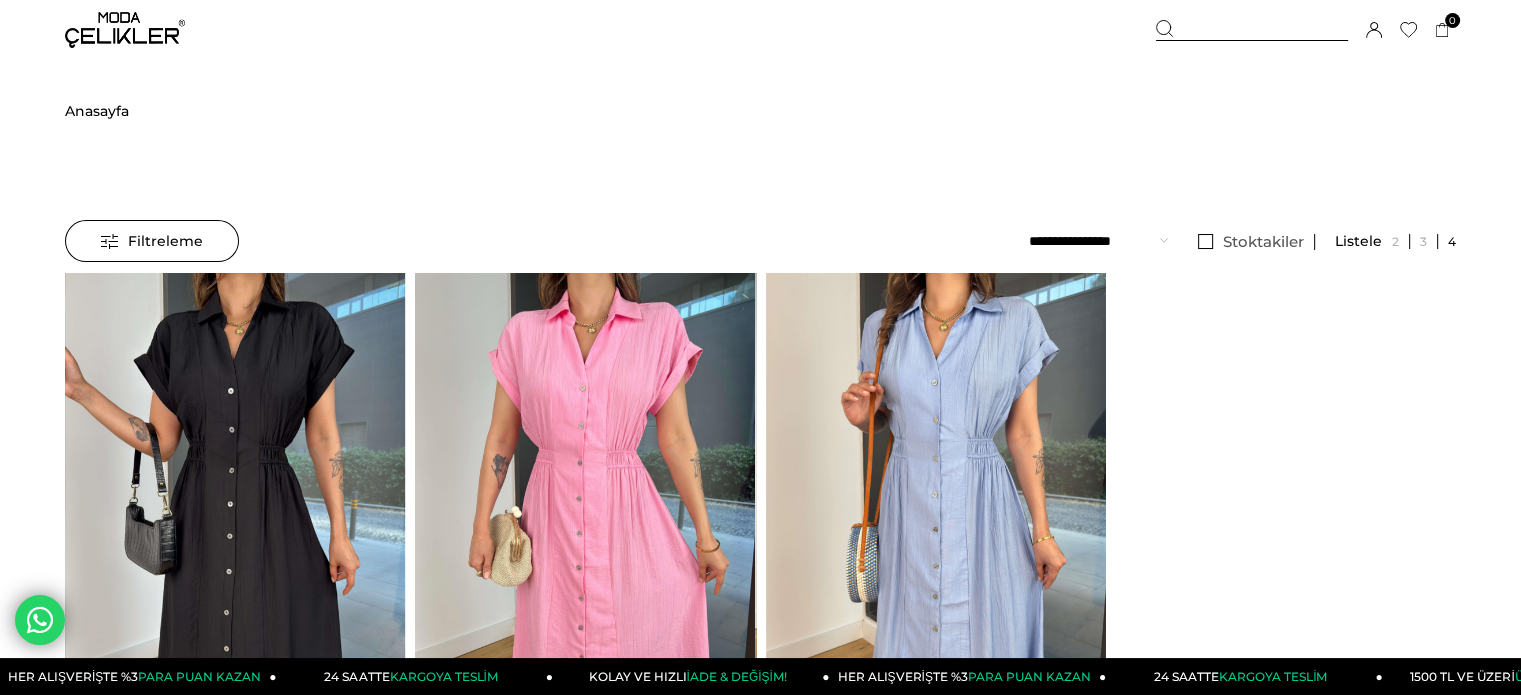 click at bounding box center [235, 499] 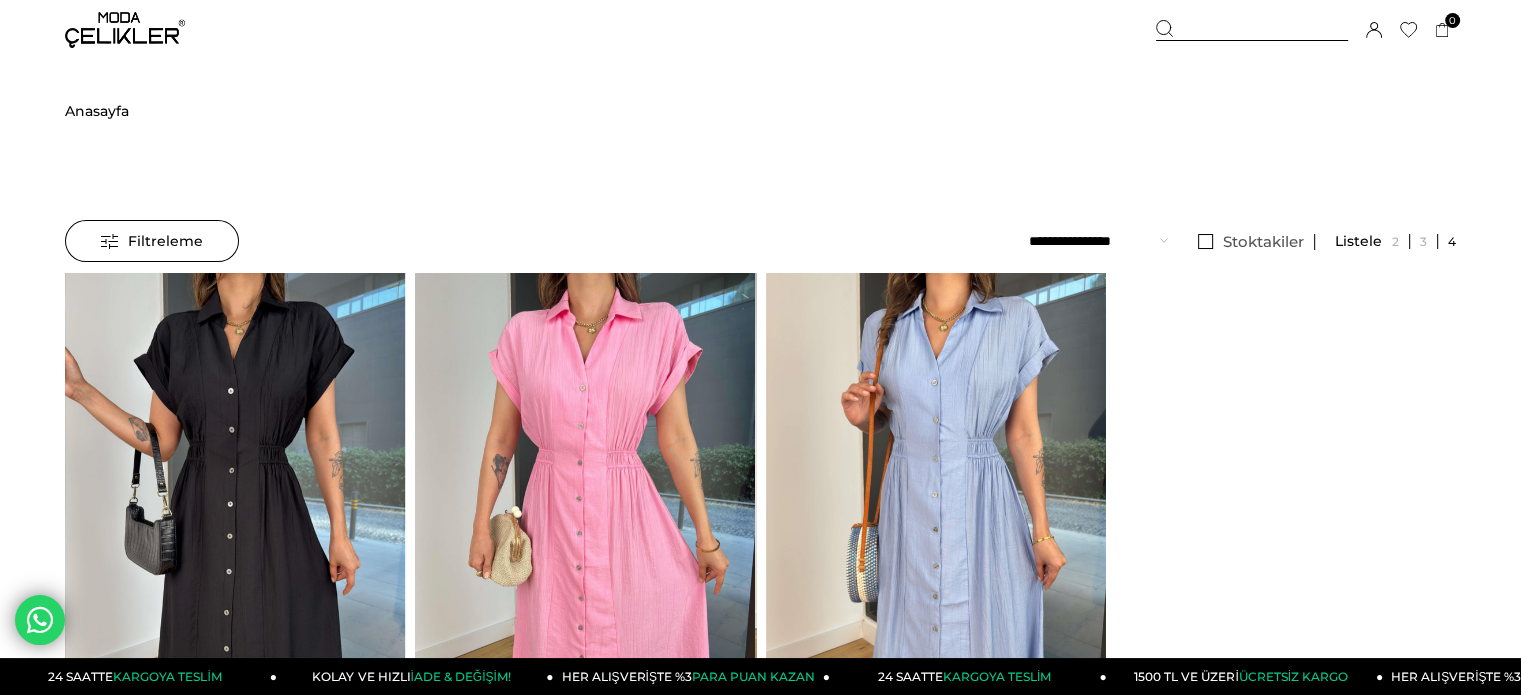 click at bounding box center [-105, 499] 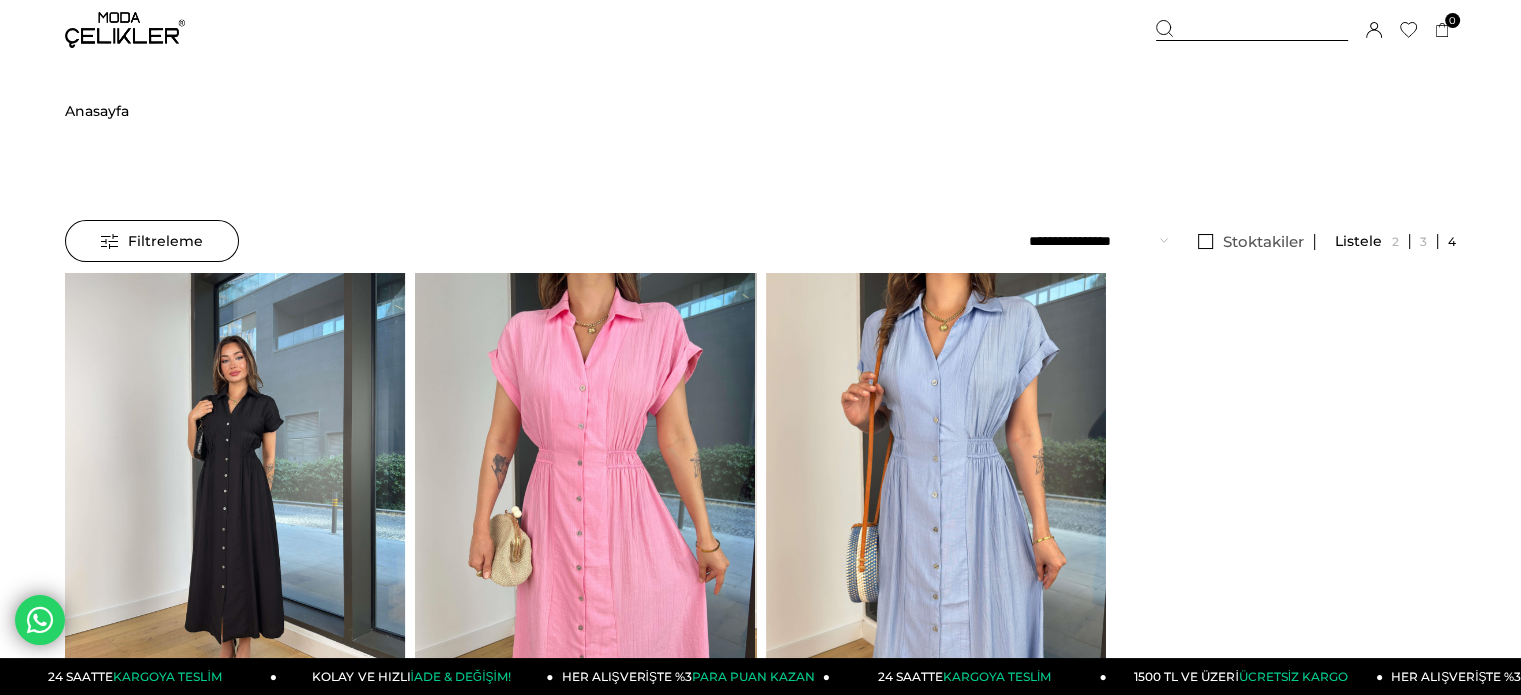 click at bounding box center [235, 499] 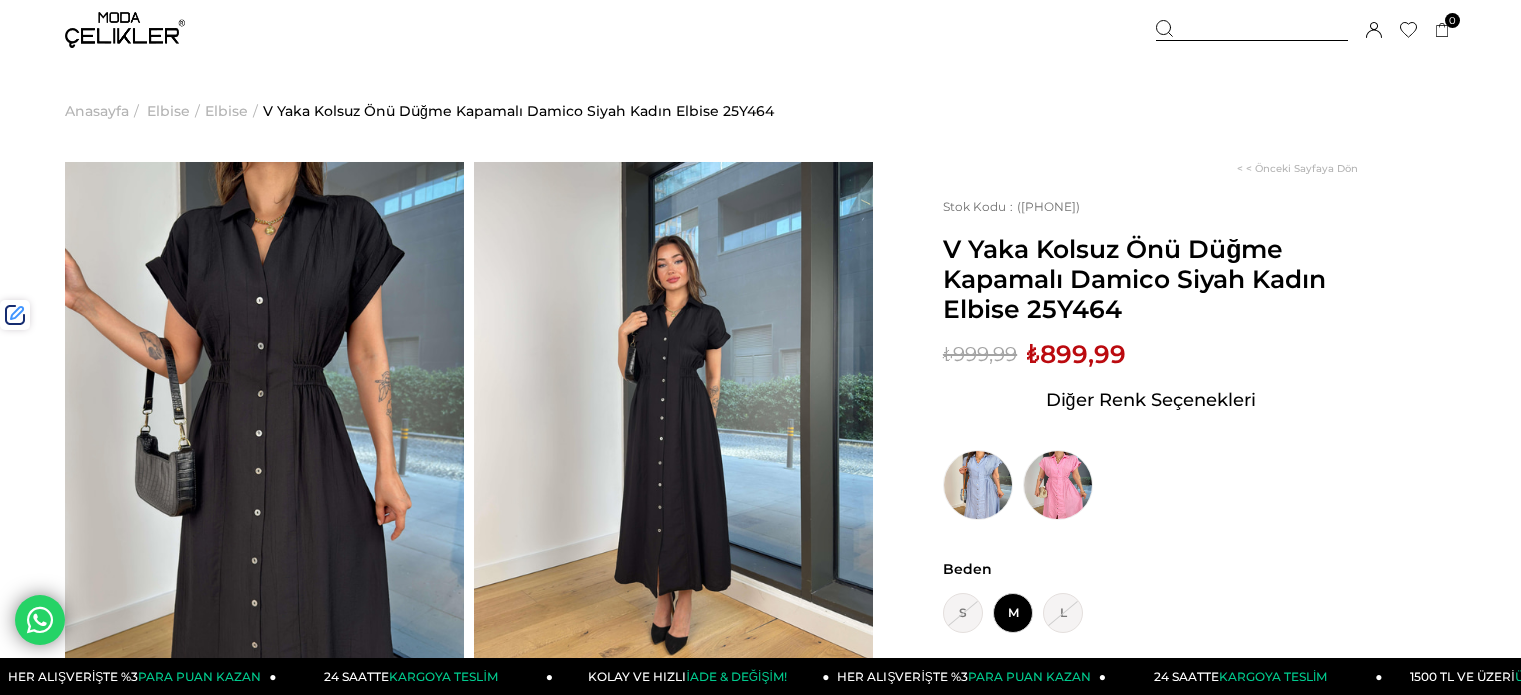 scroll, scrollTop: 0, scrollLeft: 0, axis: both 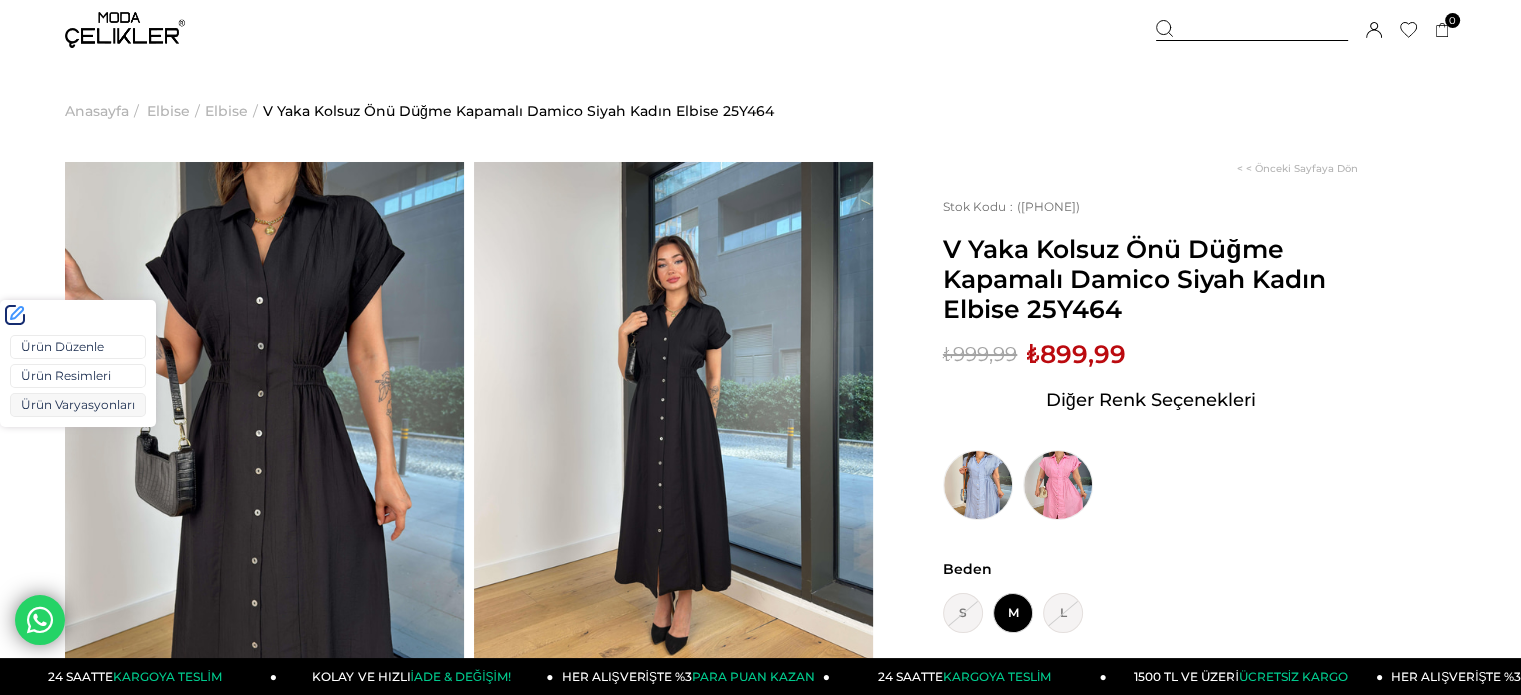 click on "Ürün Varyasyonları" at bounding box center [78, 405] 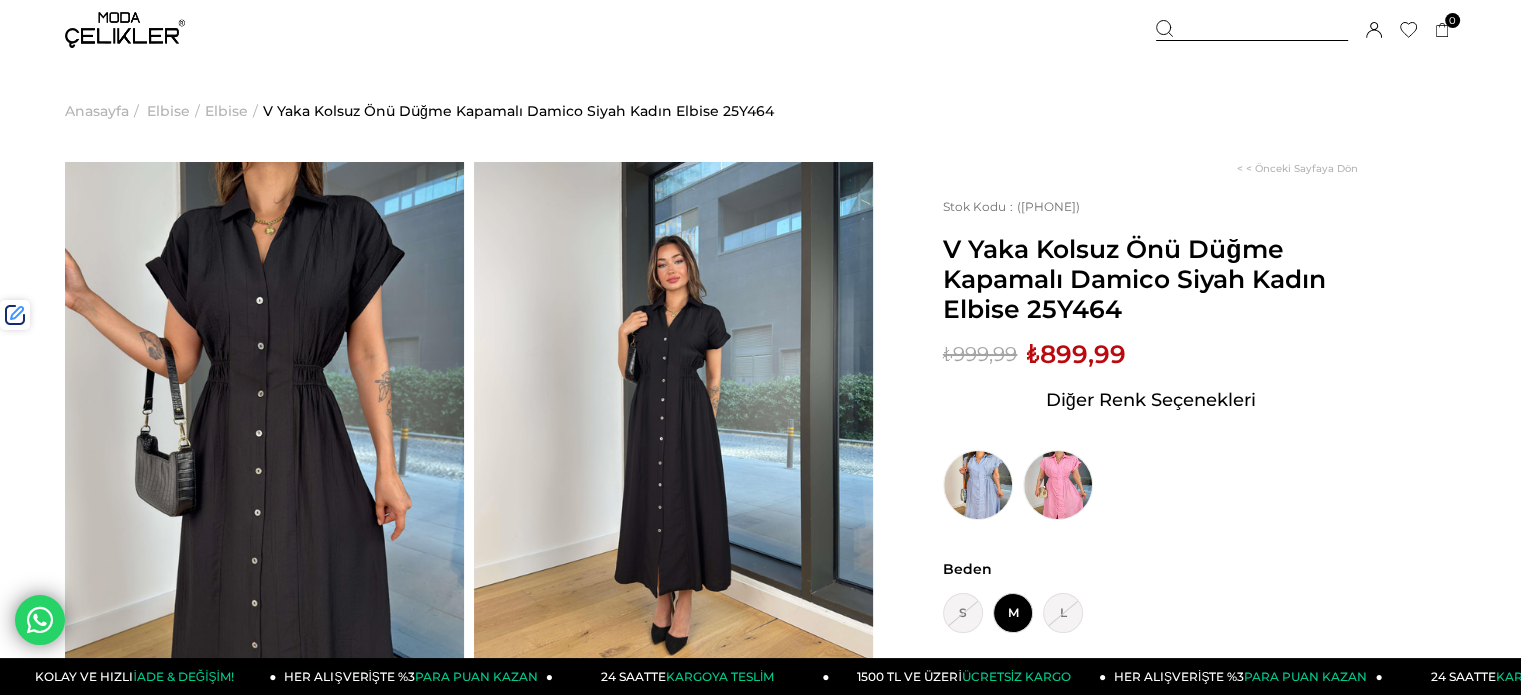 click on "Sepetim
0
Ürün
Sepetinizde ürün bulunmamaktadır.
Genel Toplam :
Sepetim
SİPARİŞİ TAMAMLA
Hoşgeldiniz
Merve Eşlik
Hesabım
Çıkış Yap
Hesabım
Çıkış Yap
Merve Eşlik         Siparişlerim       Hesabım       Favorilerim       Adres Defterim       İade Taleplerim       Kargom Nerede       Çıkış Yap" at bounding box center [1306, 30] 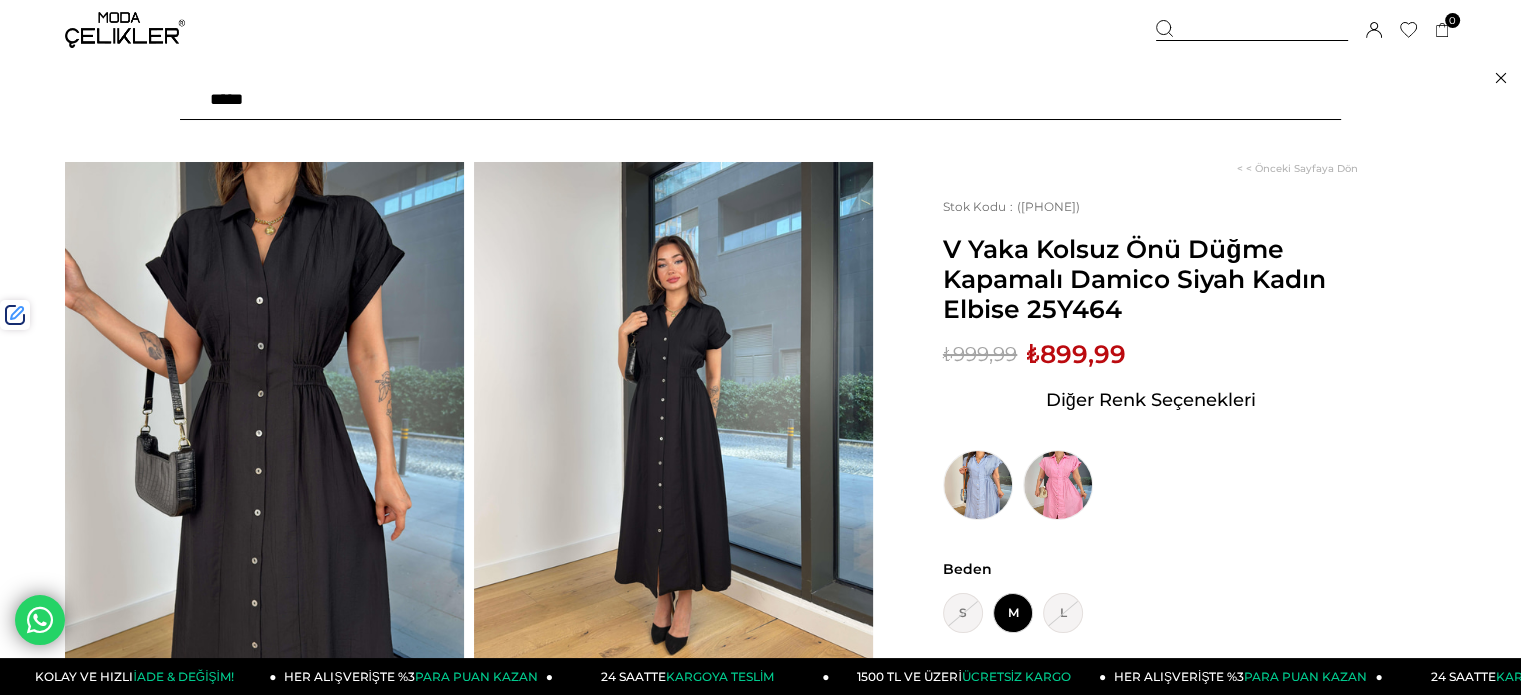 click at bounding box center (760, 100) 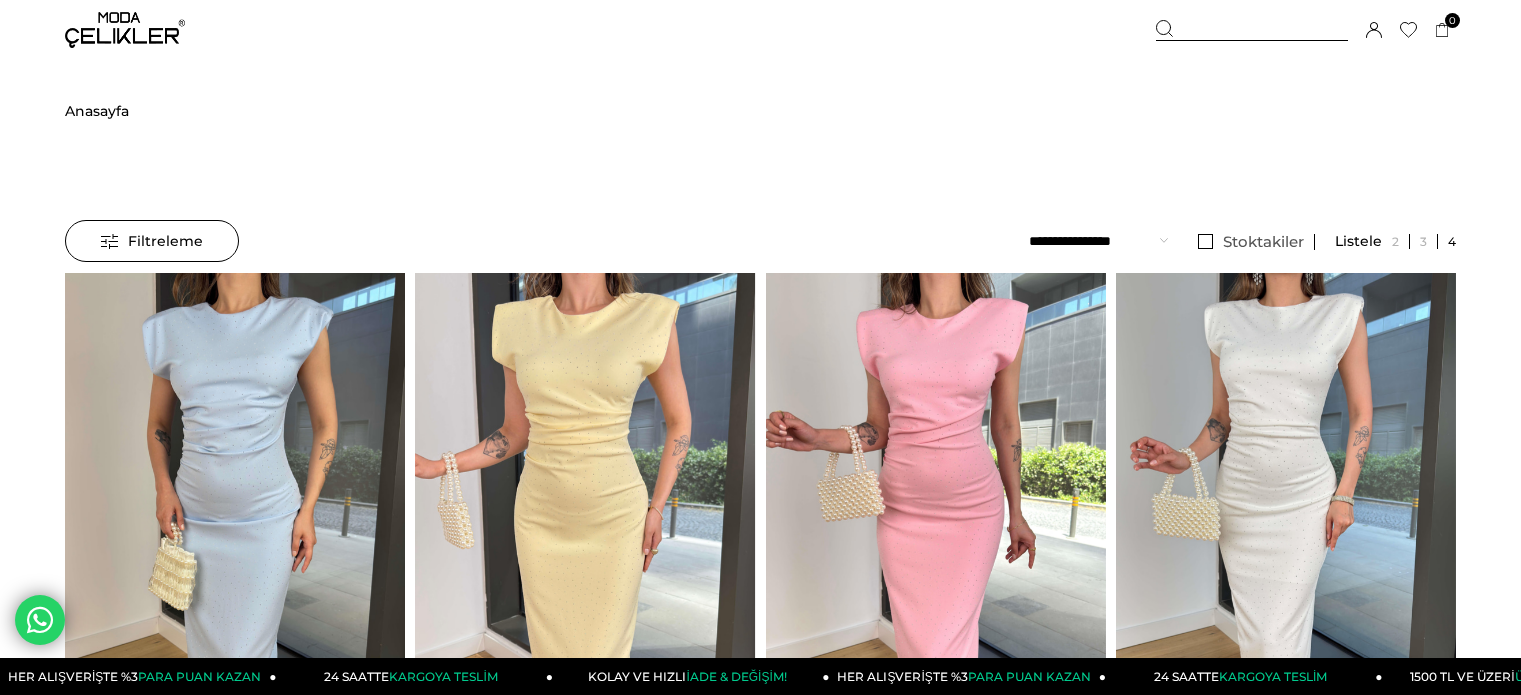 scroll, scrollTop: 0, scrollLeft: 0, axis: both 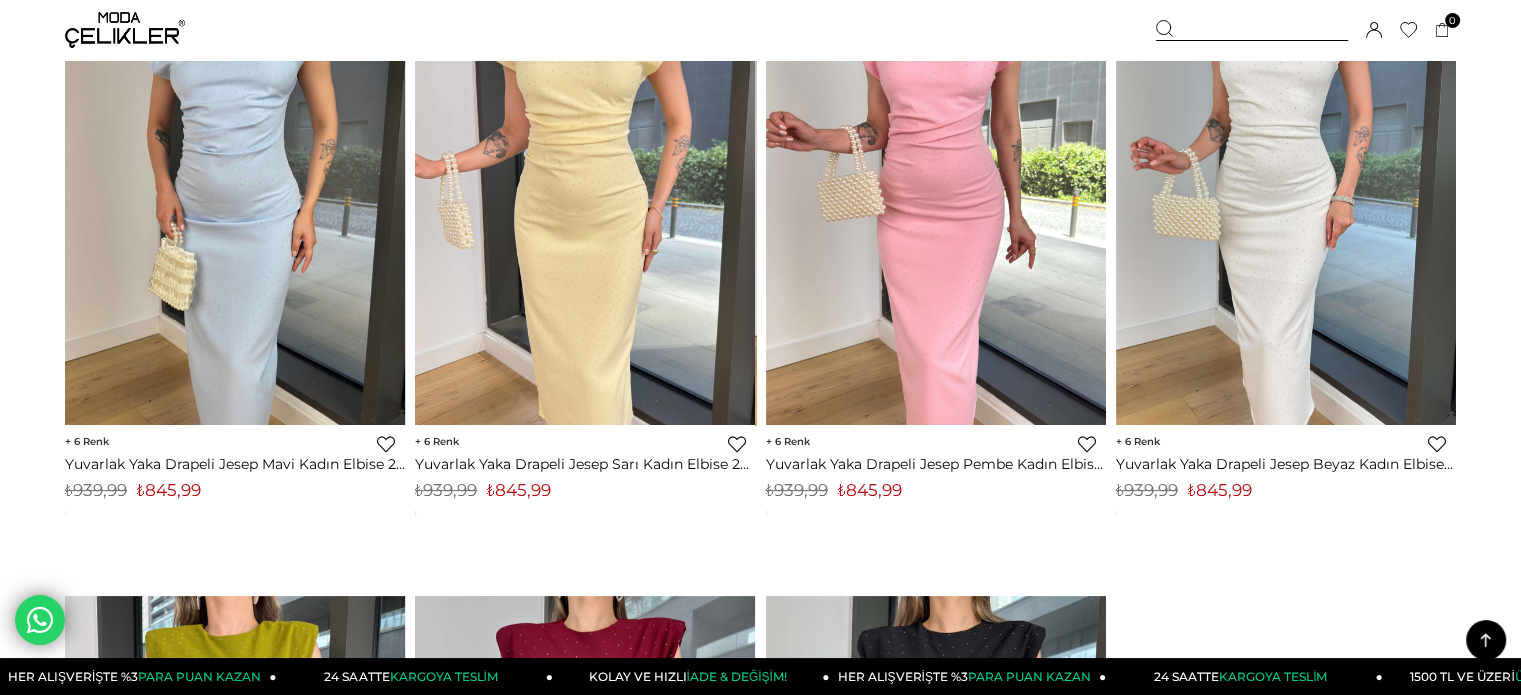 click on "₺845,99" at bounding box center [519, 490] 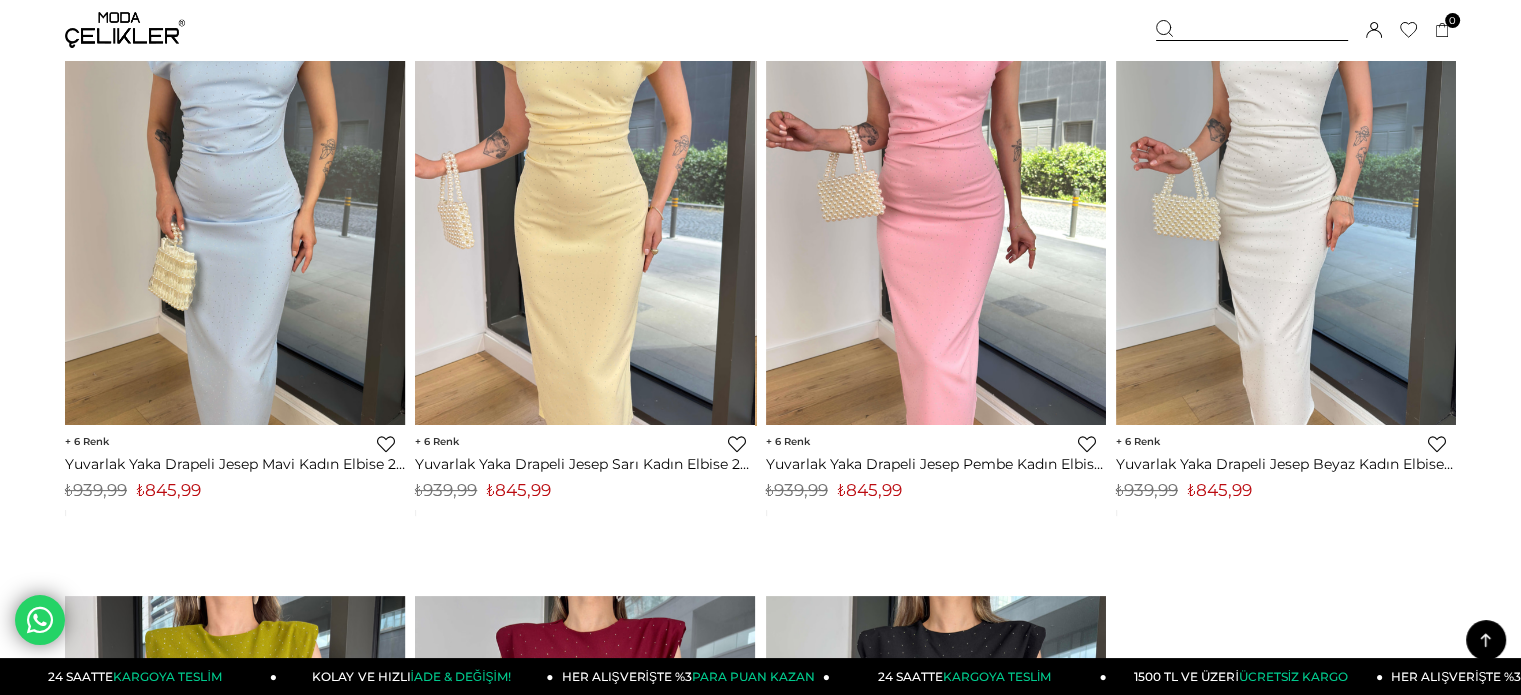 copy on "845,99" 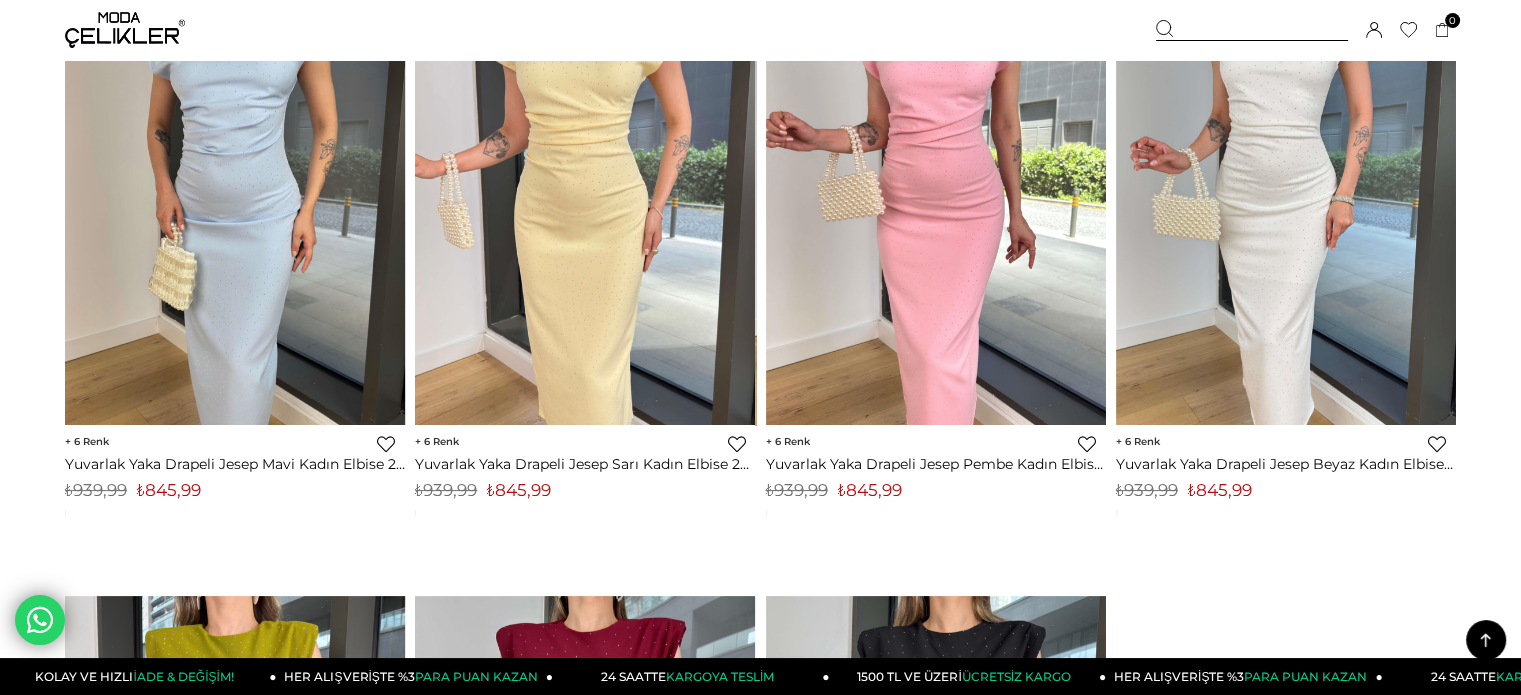 click at bounding box center [1252, 30] 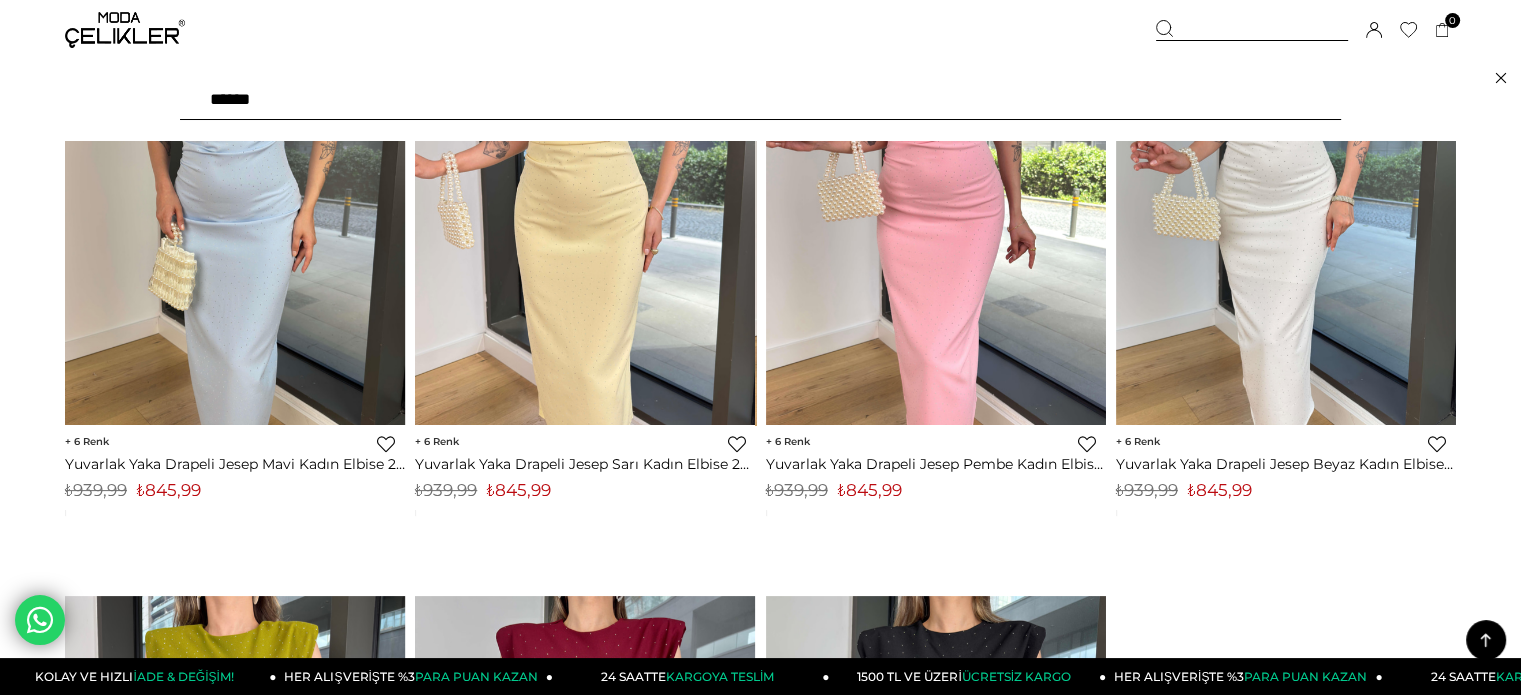 click on "******" at bounding box center [760, 100] 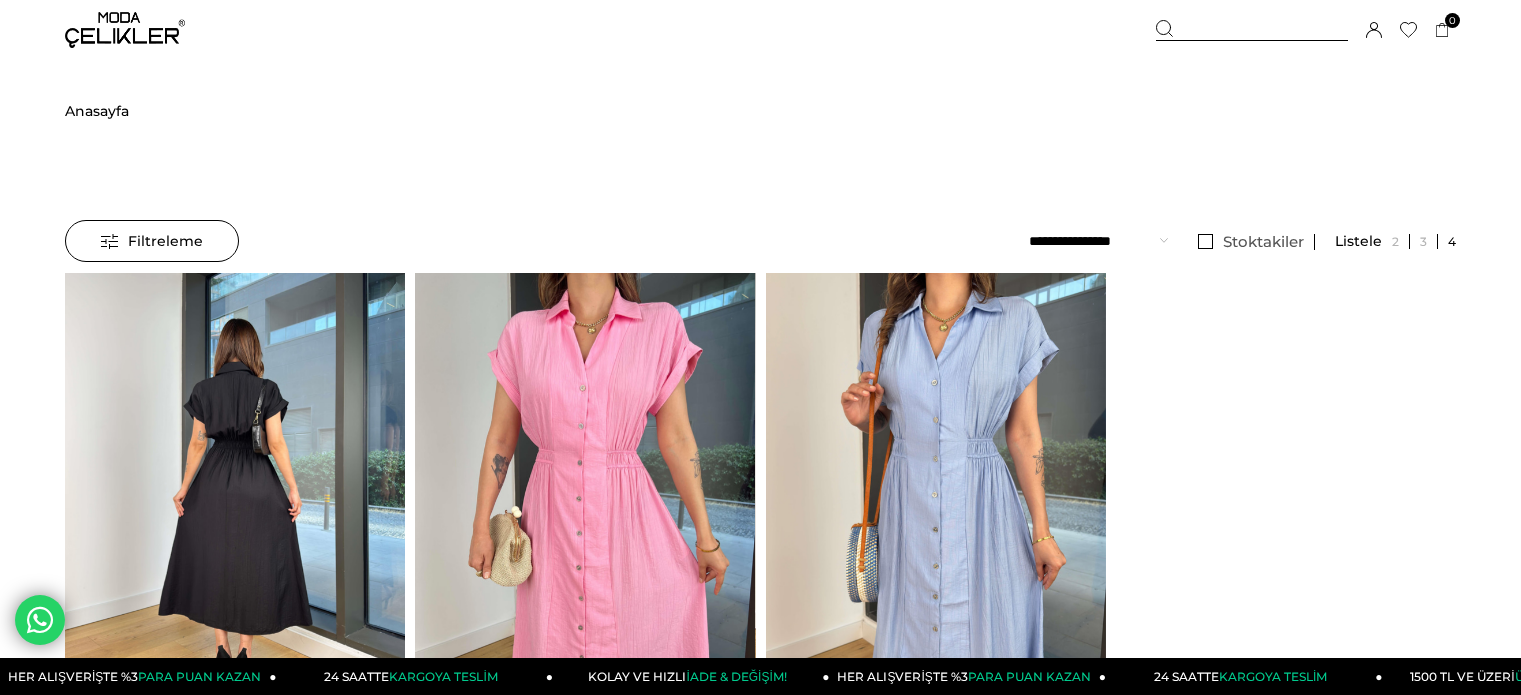 scroll, scrollTop: 0, scrollLeft: 0, axis: both 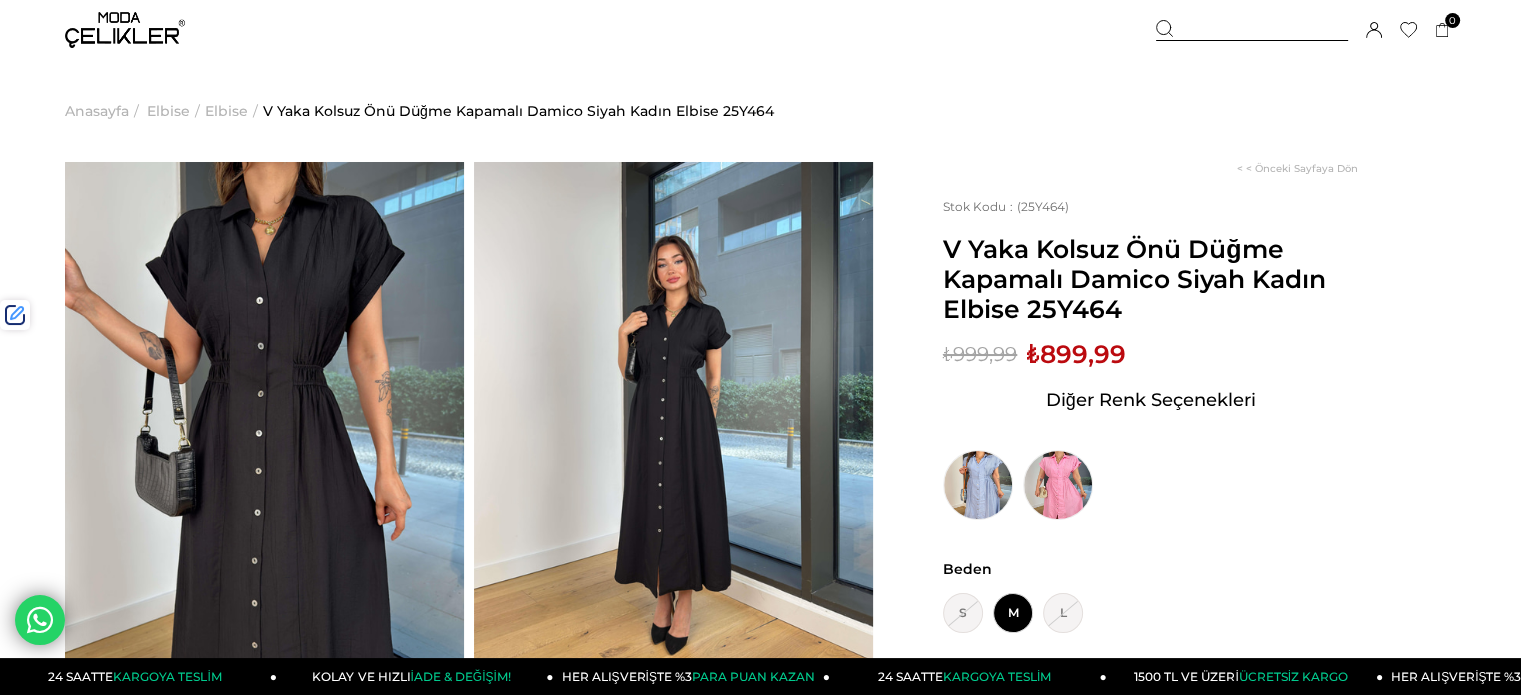 click at bounding box center [1252, 30] 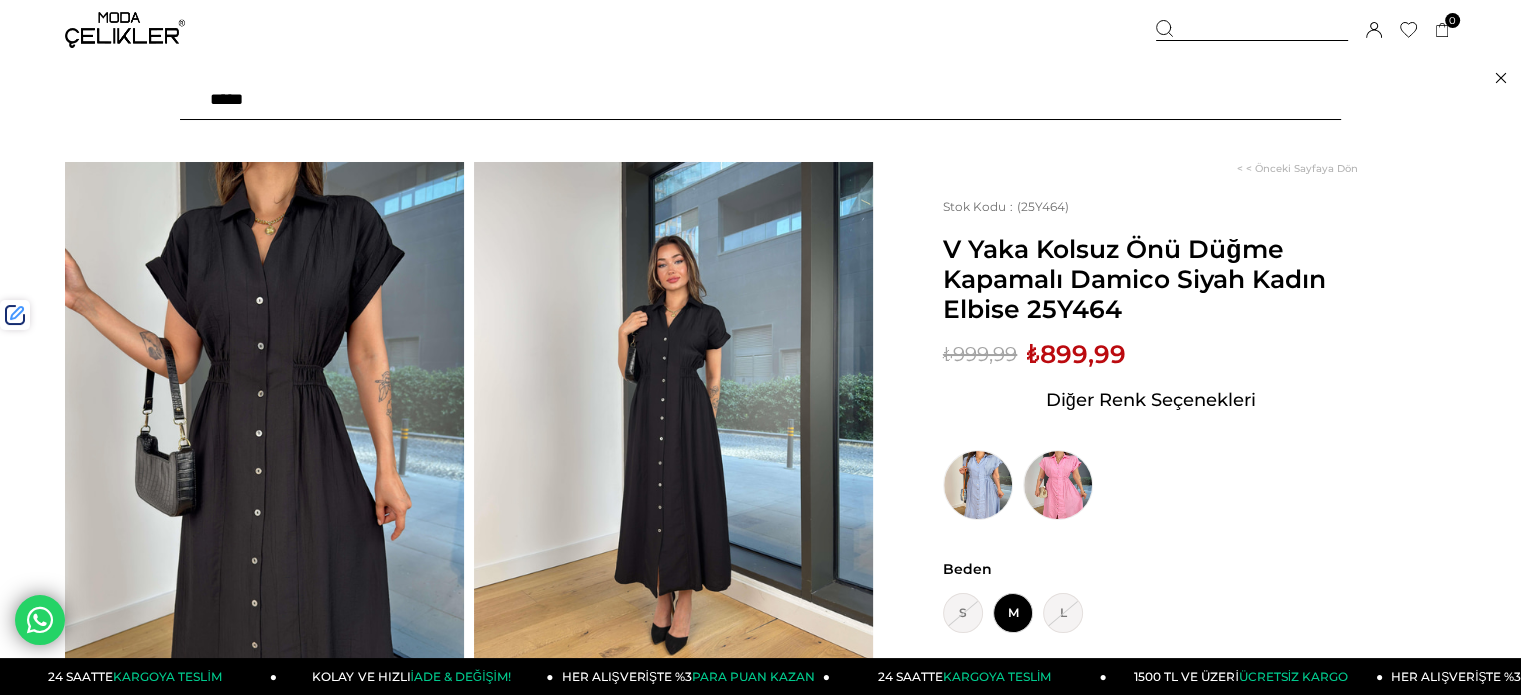 click at bounding box center [760, 100] 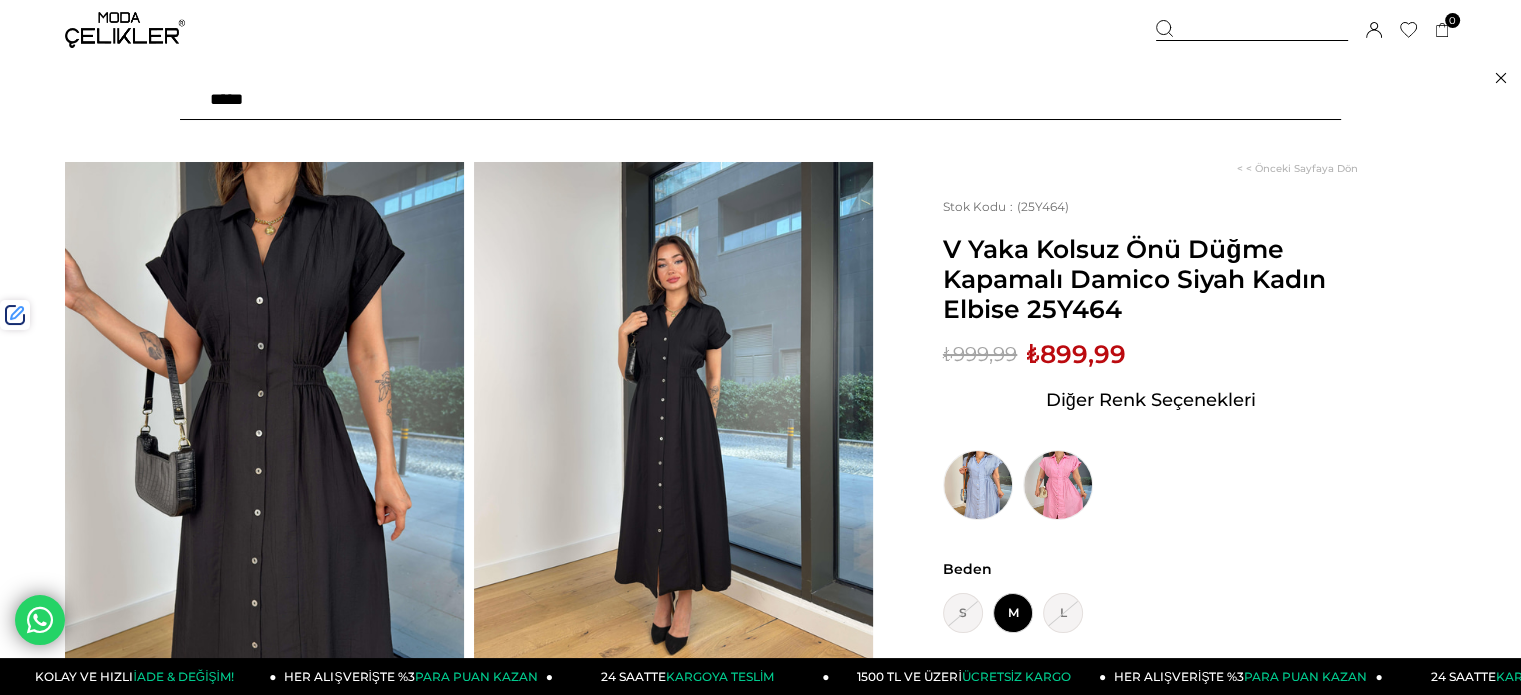 type on "******" 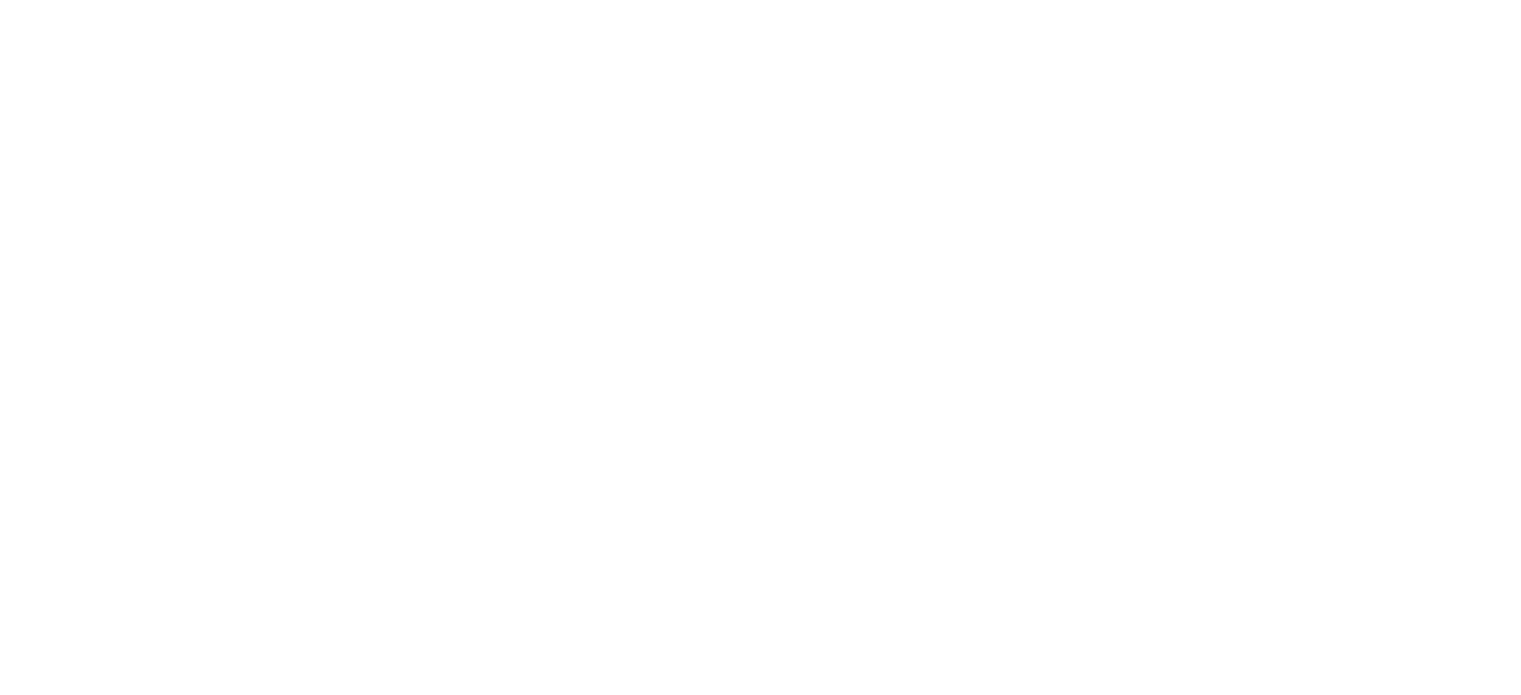 scroll, scrollTop: 0, scrollLeft: 0, axis: both 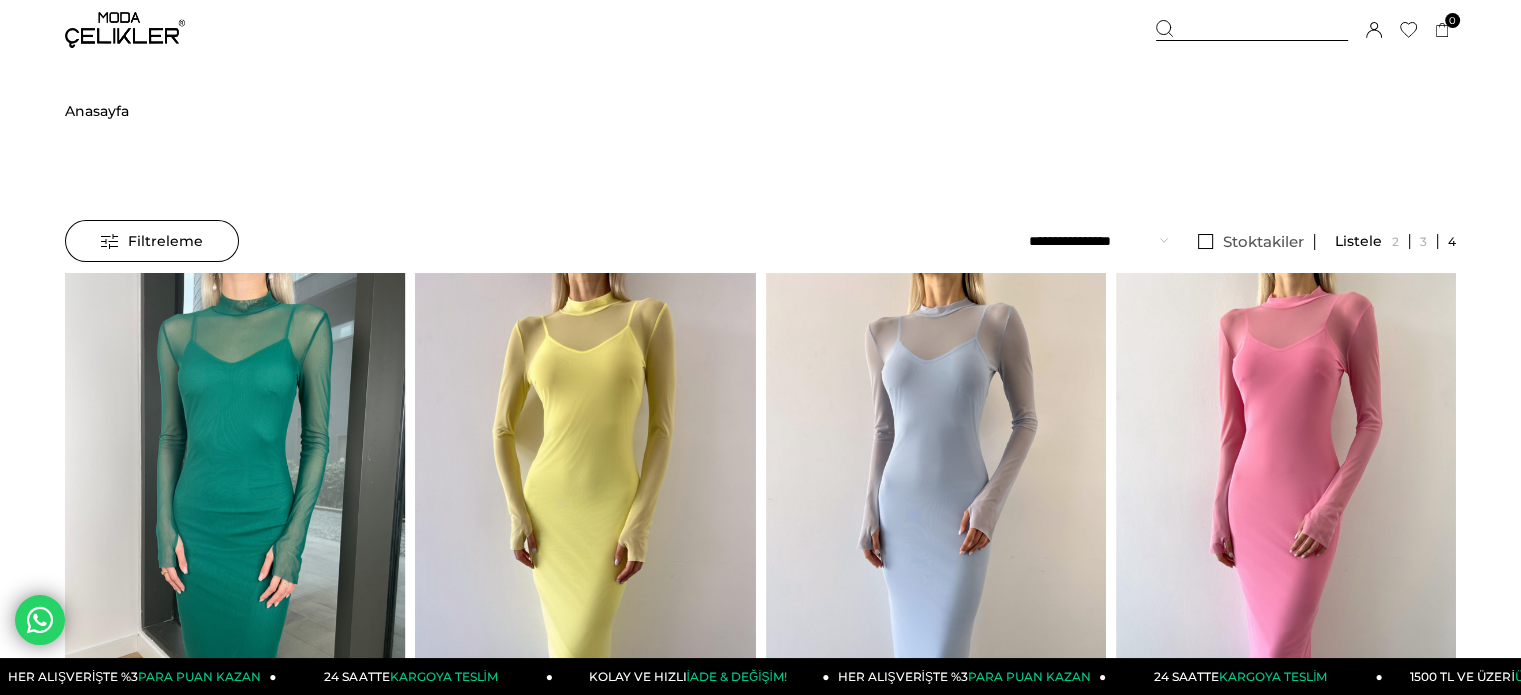 click at bounding box center [585, 499] 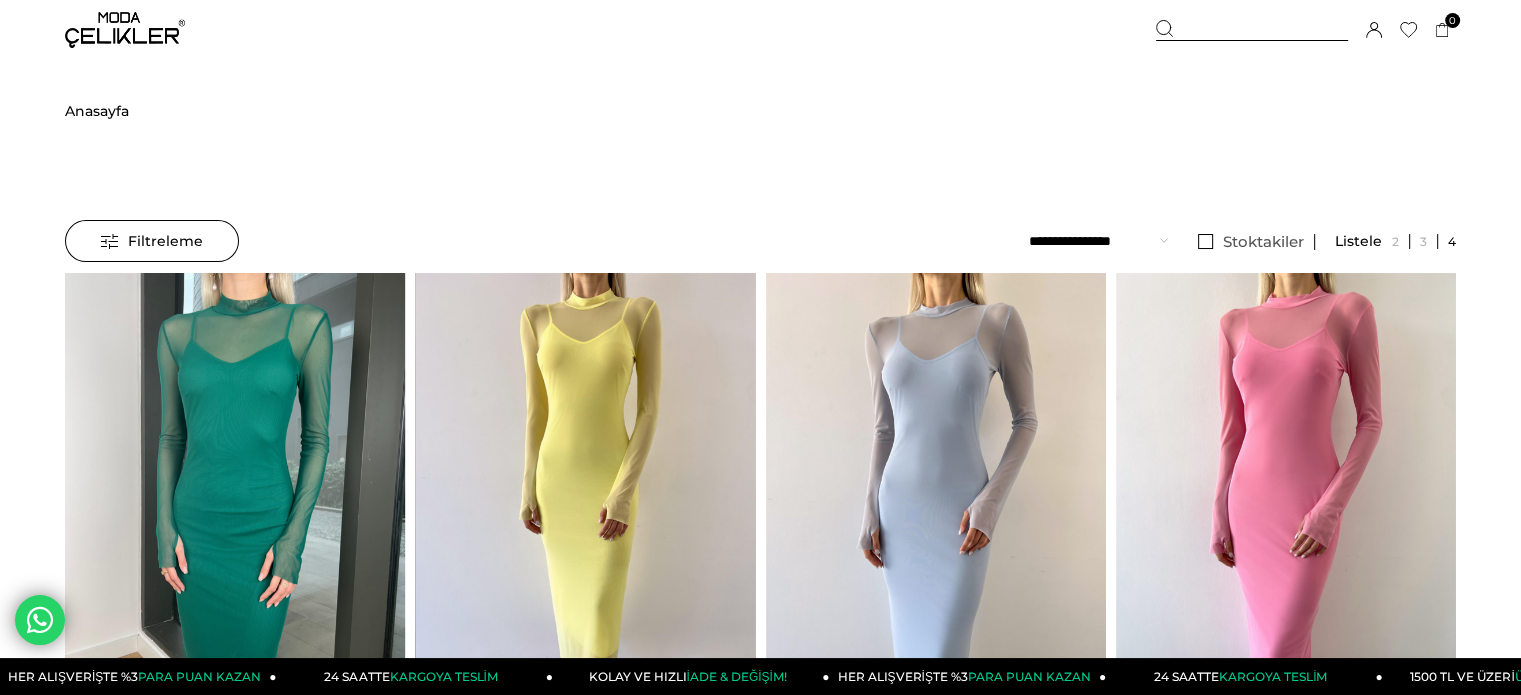 click at bounding box center (586, 499) 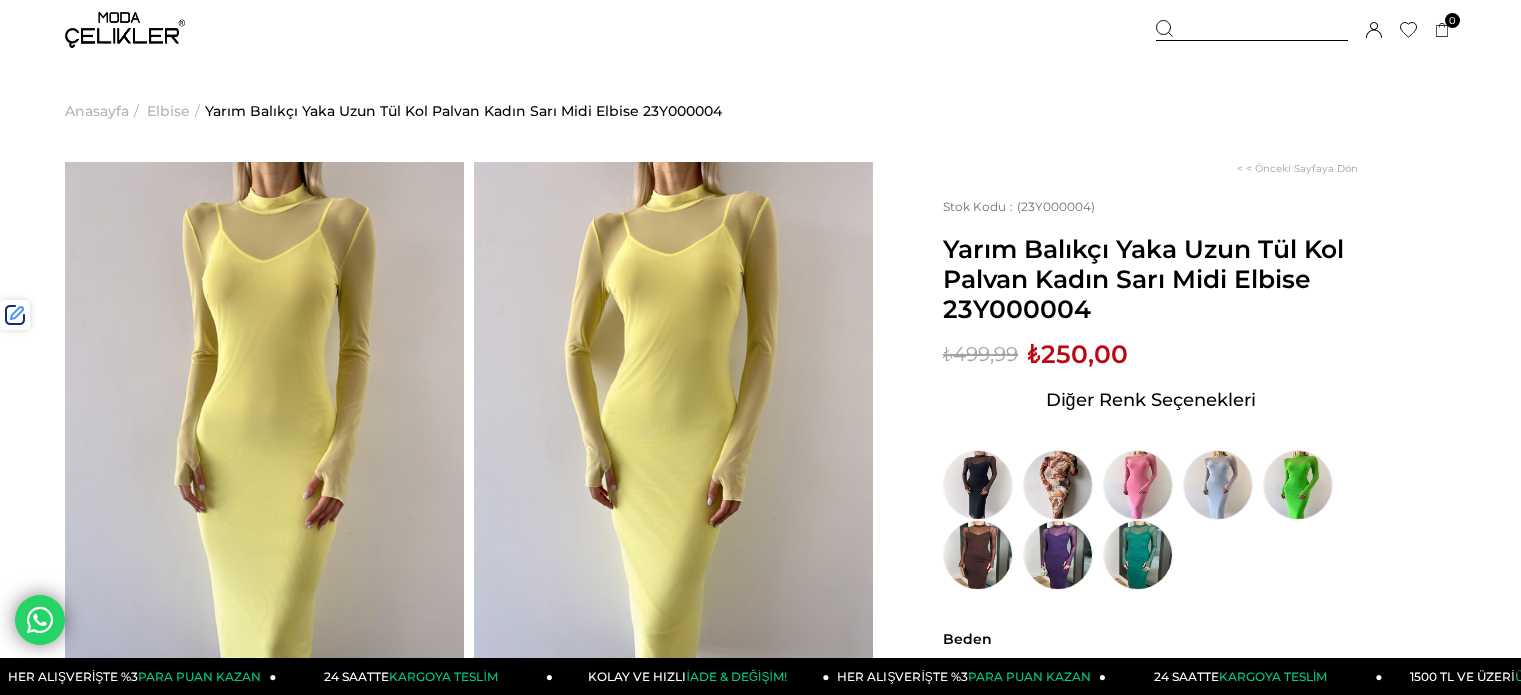 scroll, scrollTop: 0, scrollLeft: 0, axis: both 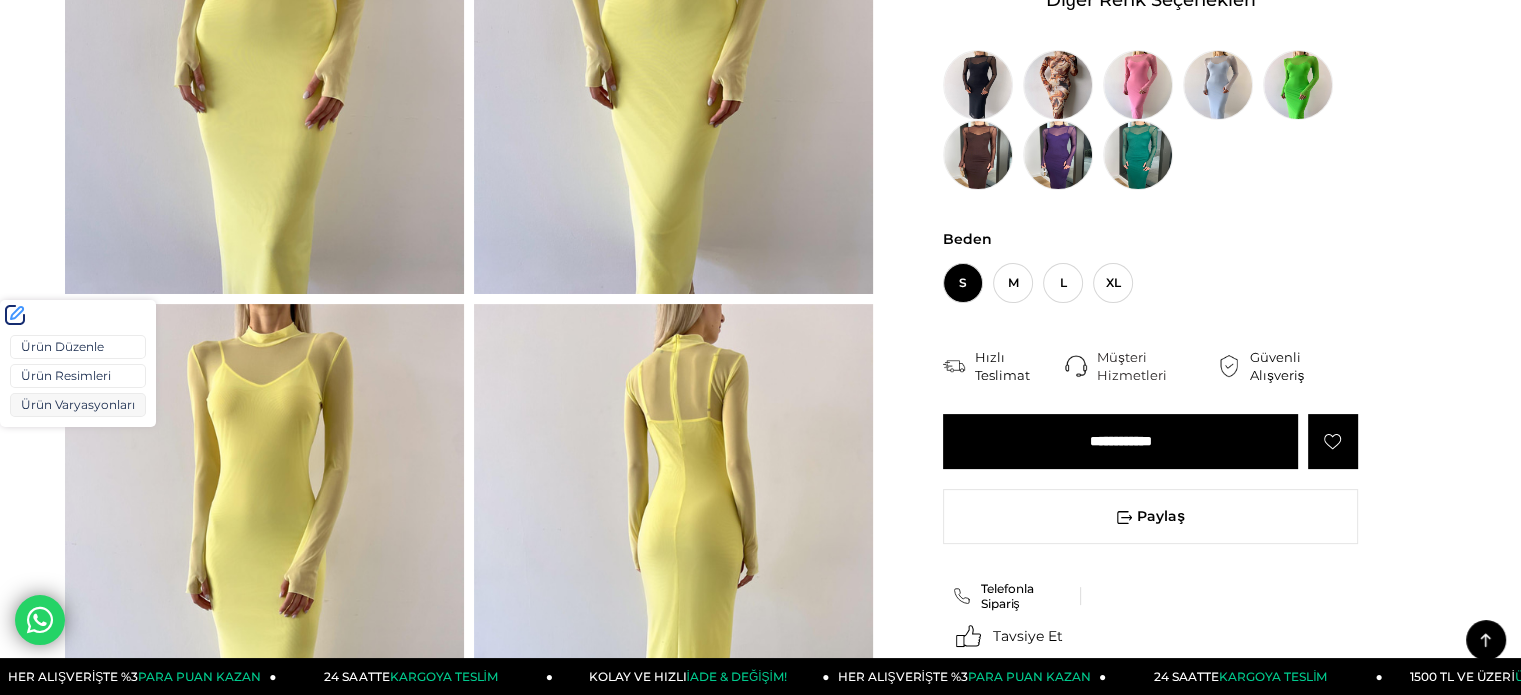 click on "Ürün Varyasyonları" at bounding box center (78, 405) 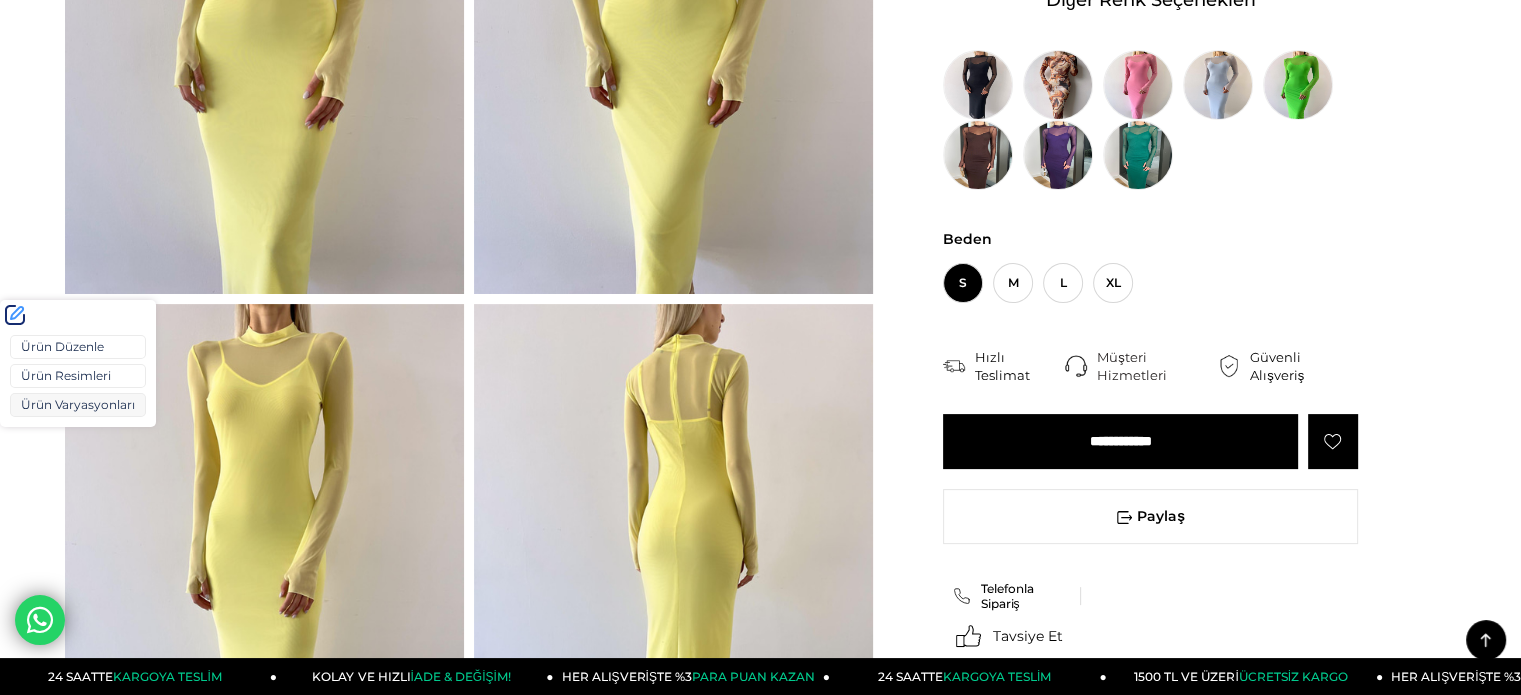 click on "Ürün Varyasyonları" at bounding box center (78, 405) 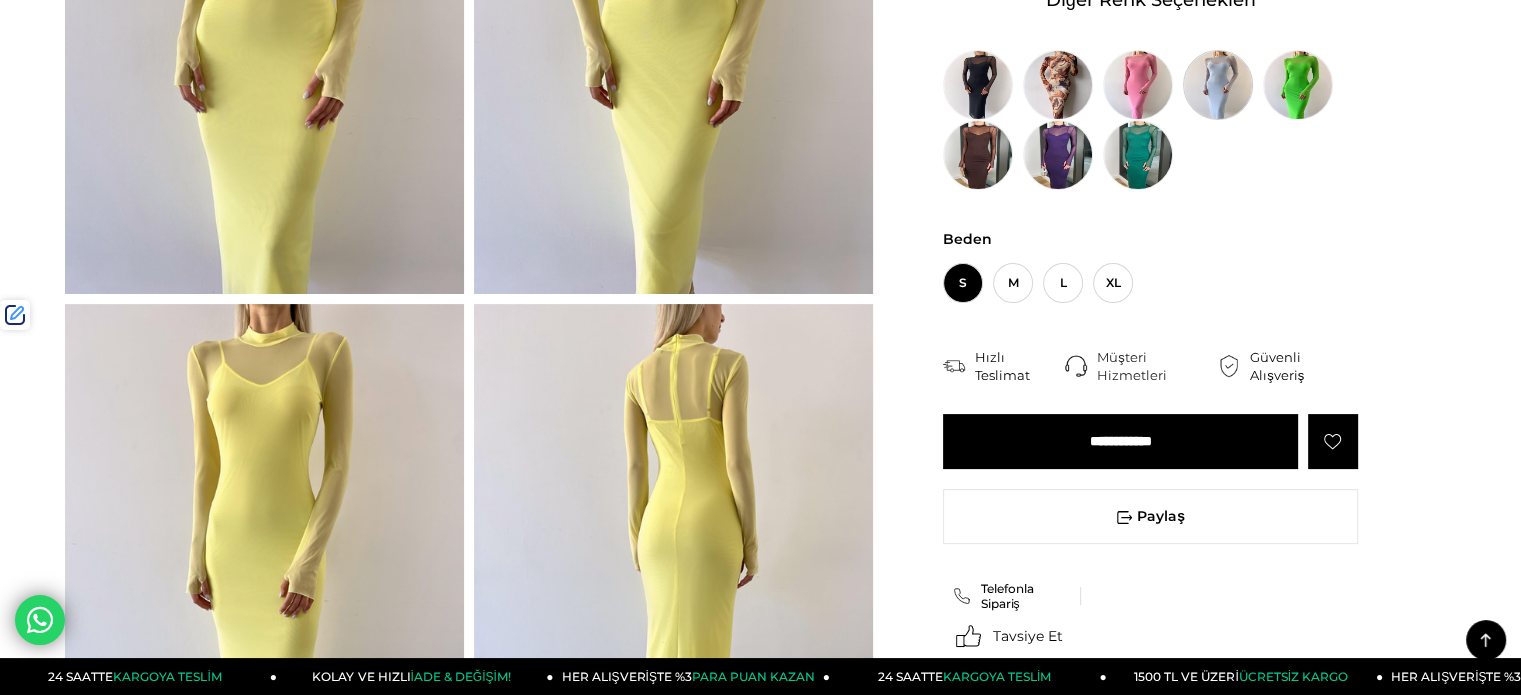 scroll, scrollTop: 0, scrollLeft: 0, axis: both 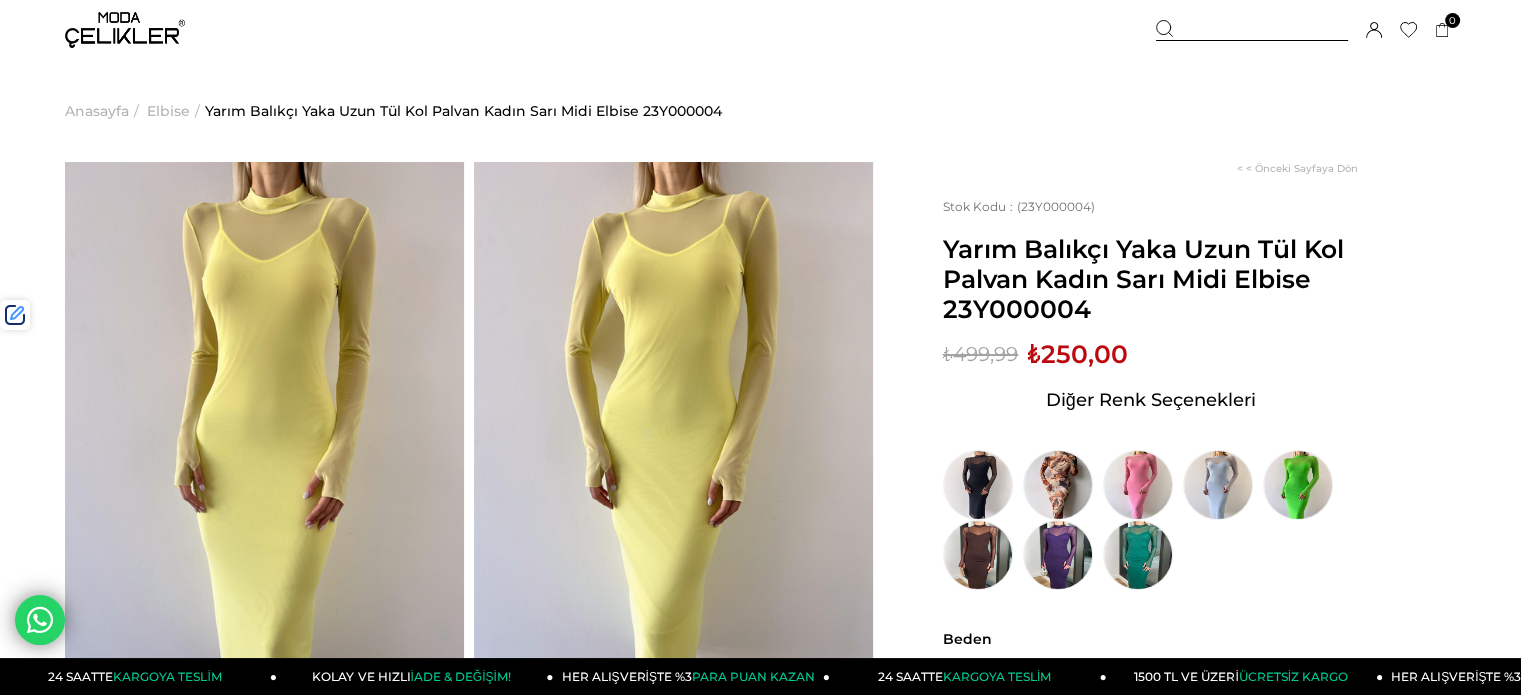 click at bounding box center (1252, 30) 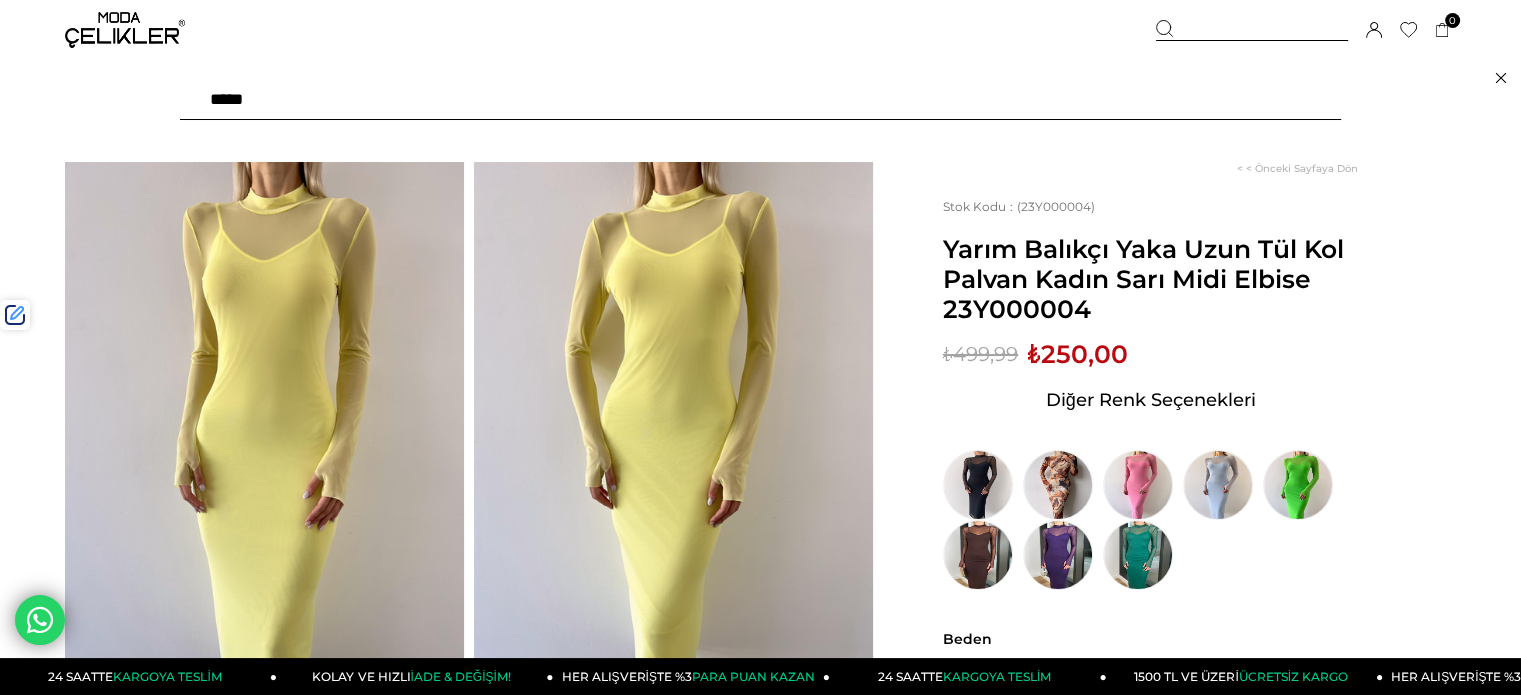 click at bounding box center (760, 100) 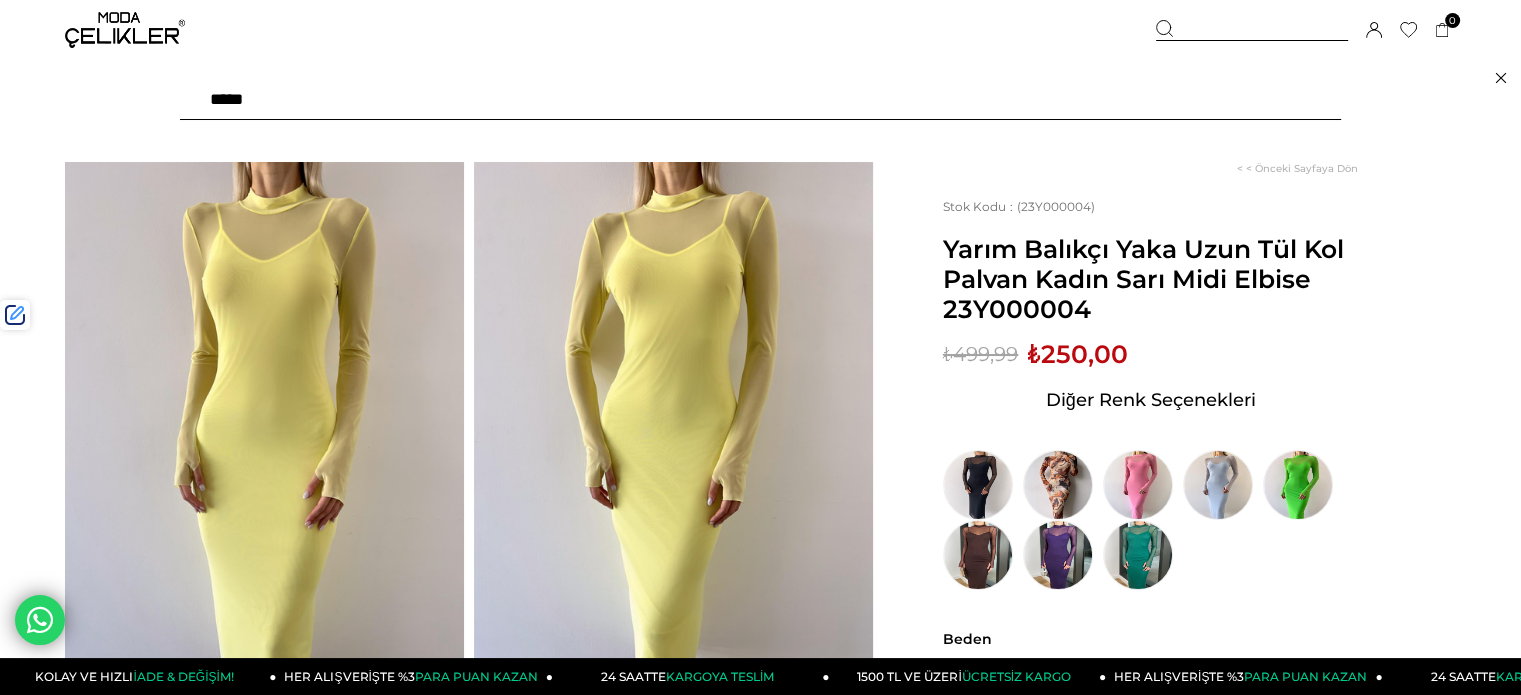 type on "******" 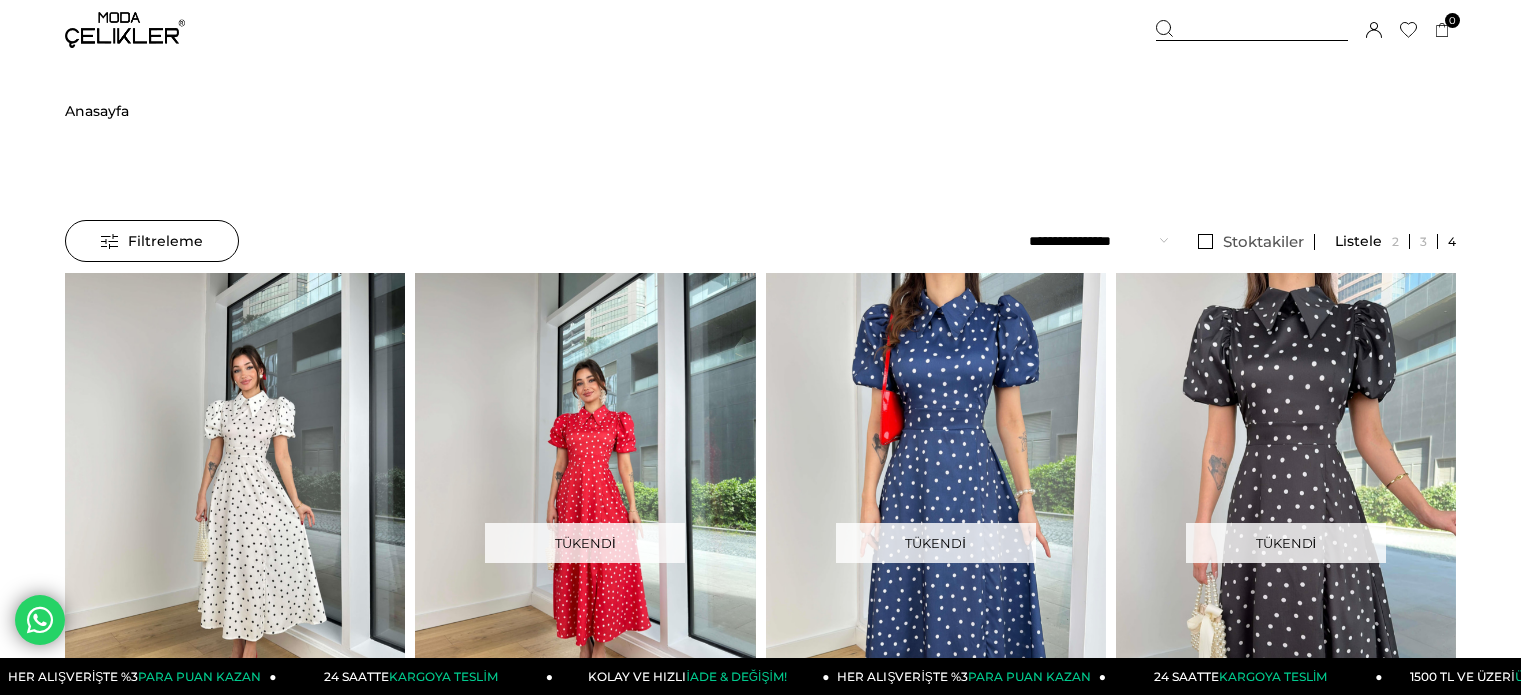 scroll, scrollTop: 0, scrollLeft: 0, axis: both 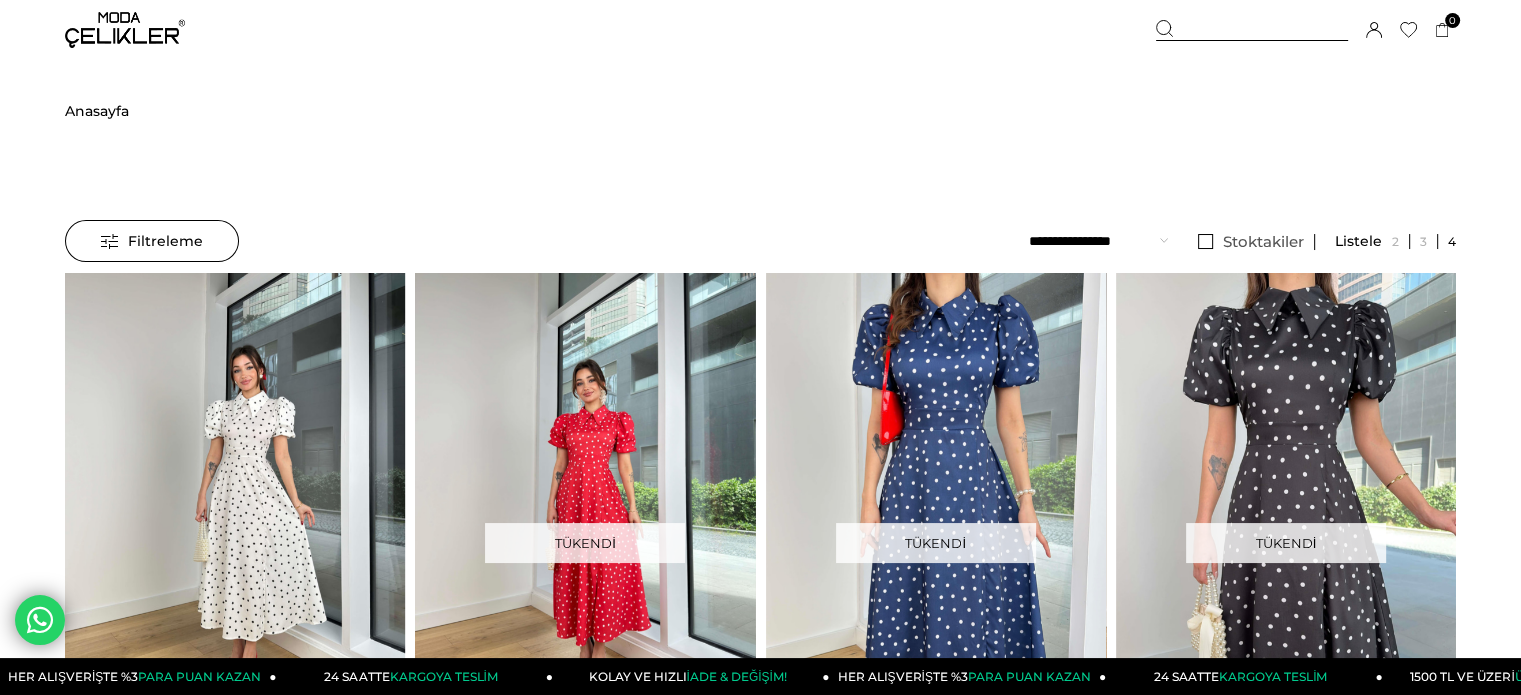 click at bounding box center (235, 499) 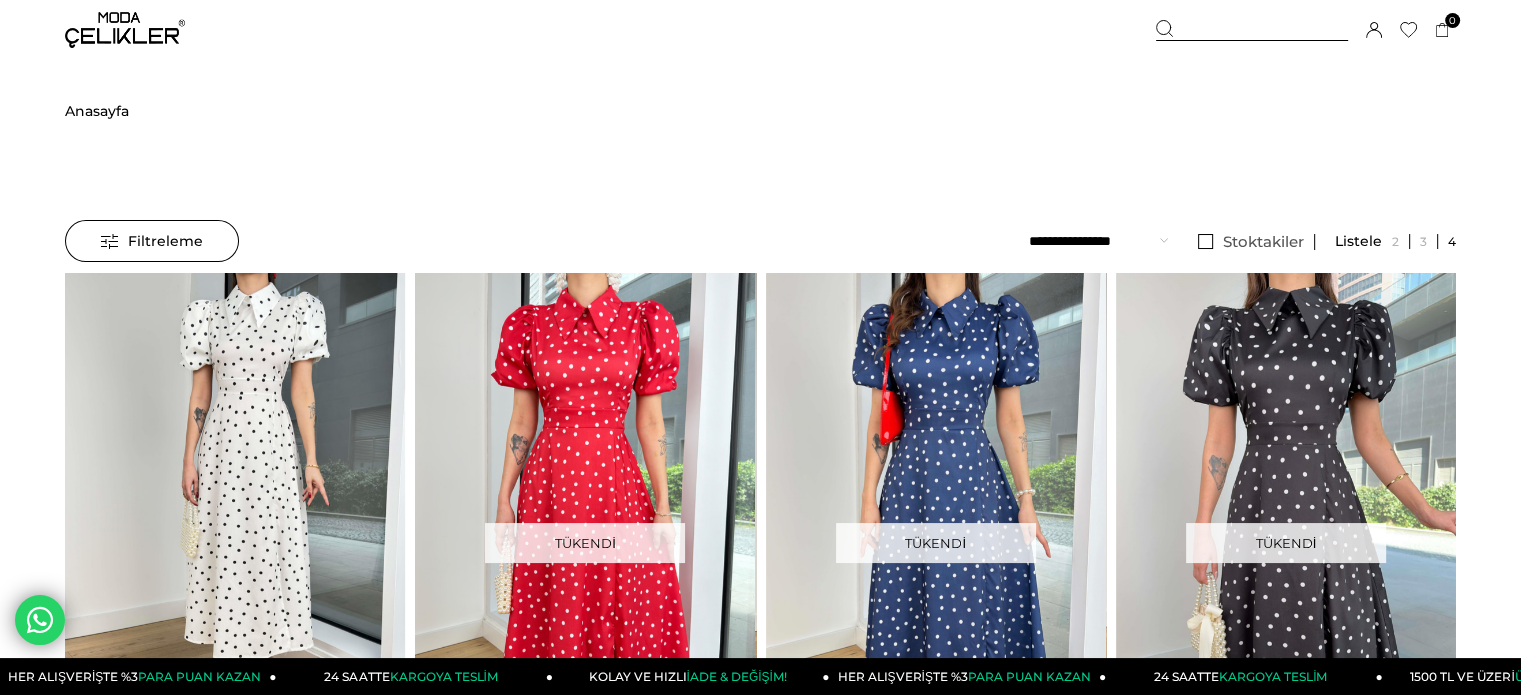 click at bounding box center [575, 499] 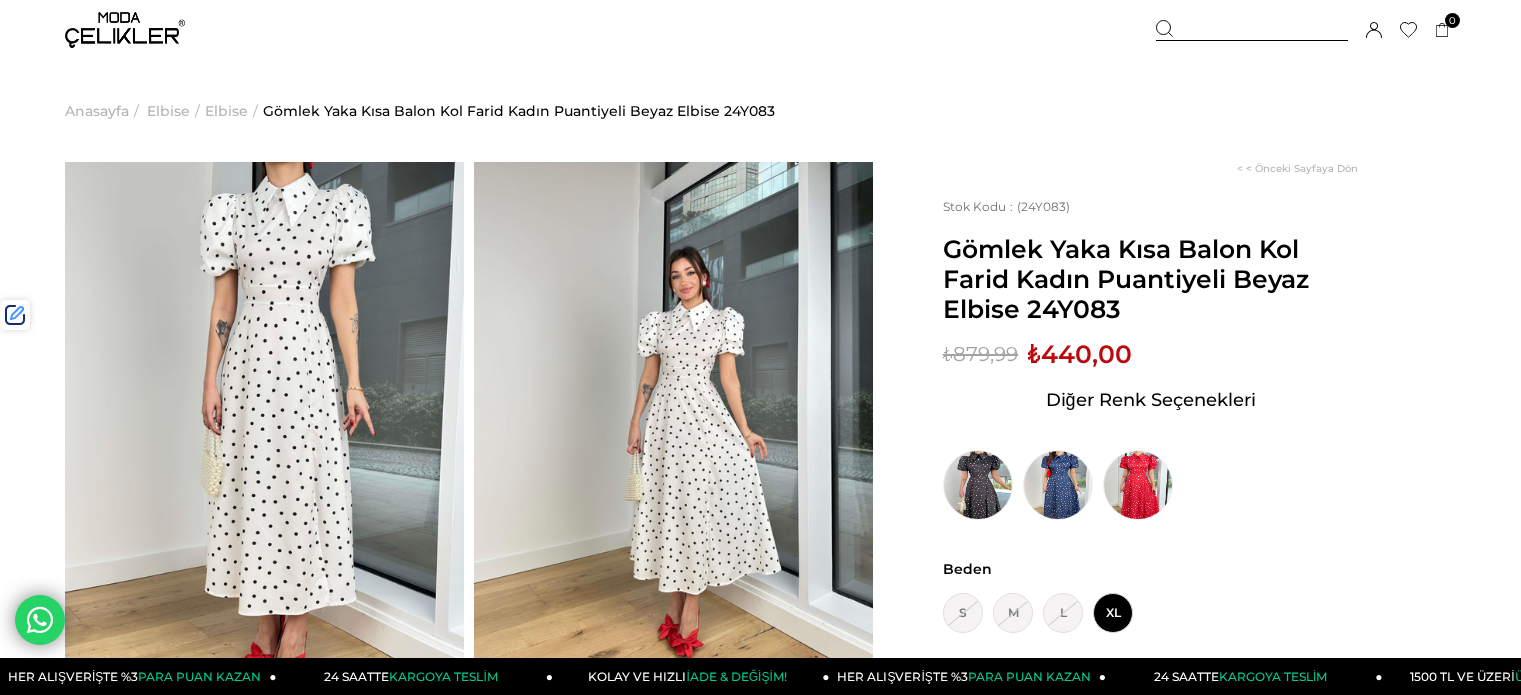 scroll, scrollTop: 0, scrollLeft: 0, axis: both 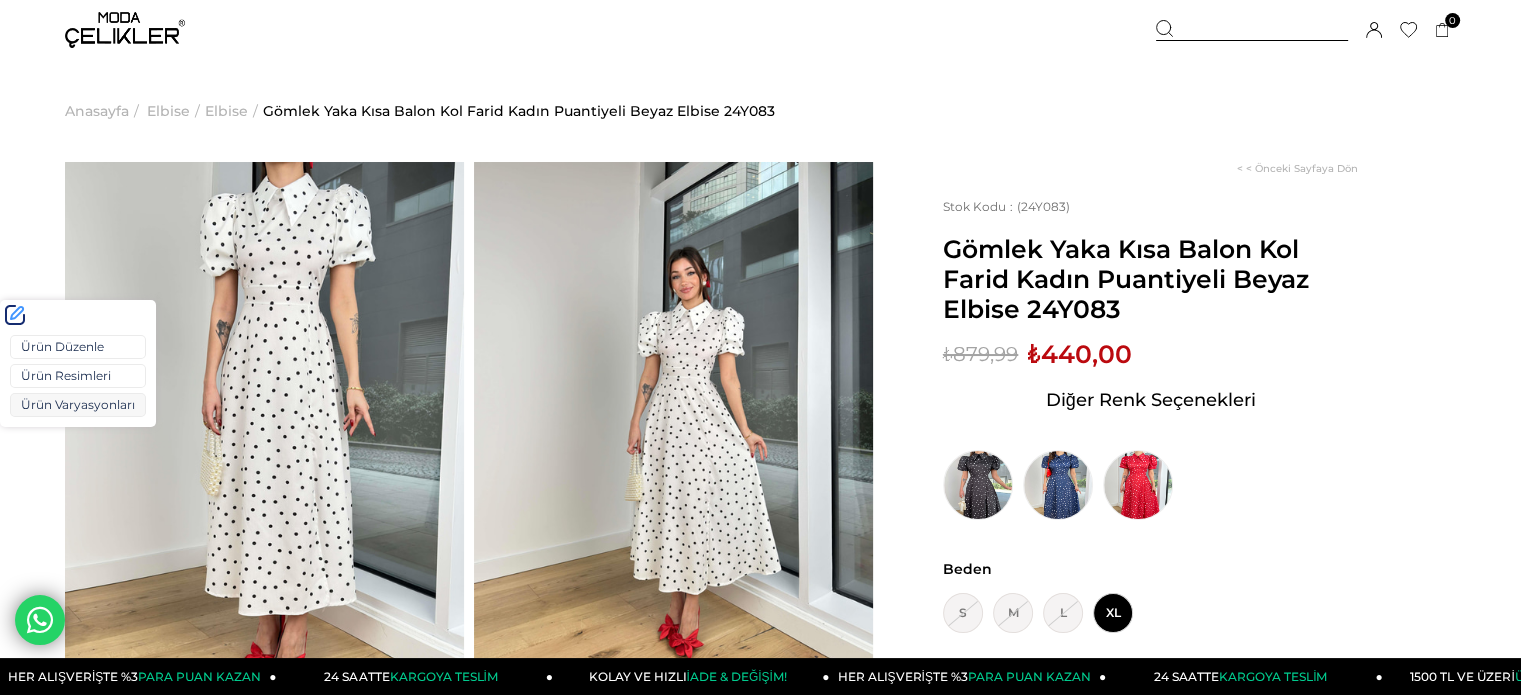 click on "Ürün Varyasyonları" at bounding box center (78, 405) 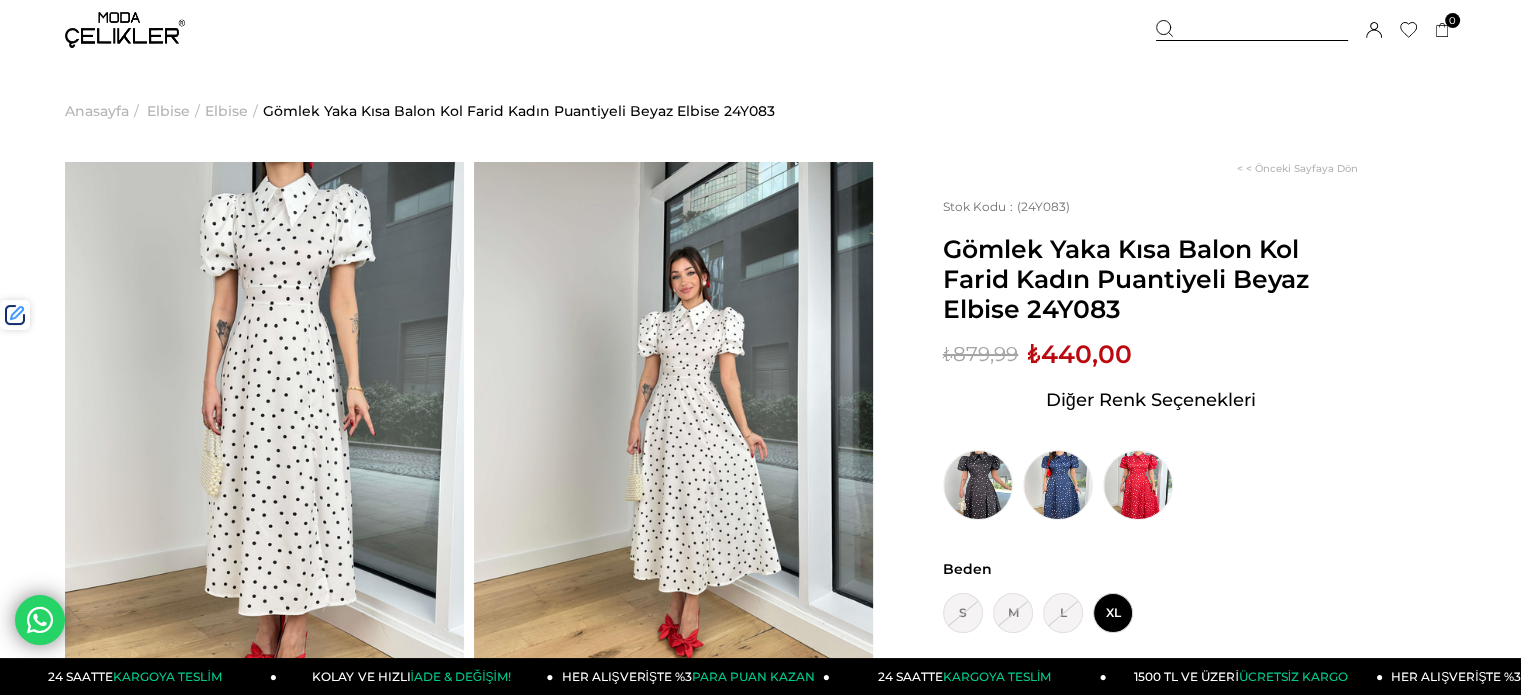 click at bounding box center (1252, 30) 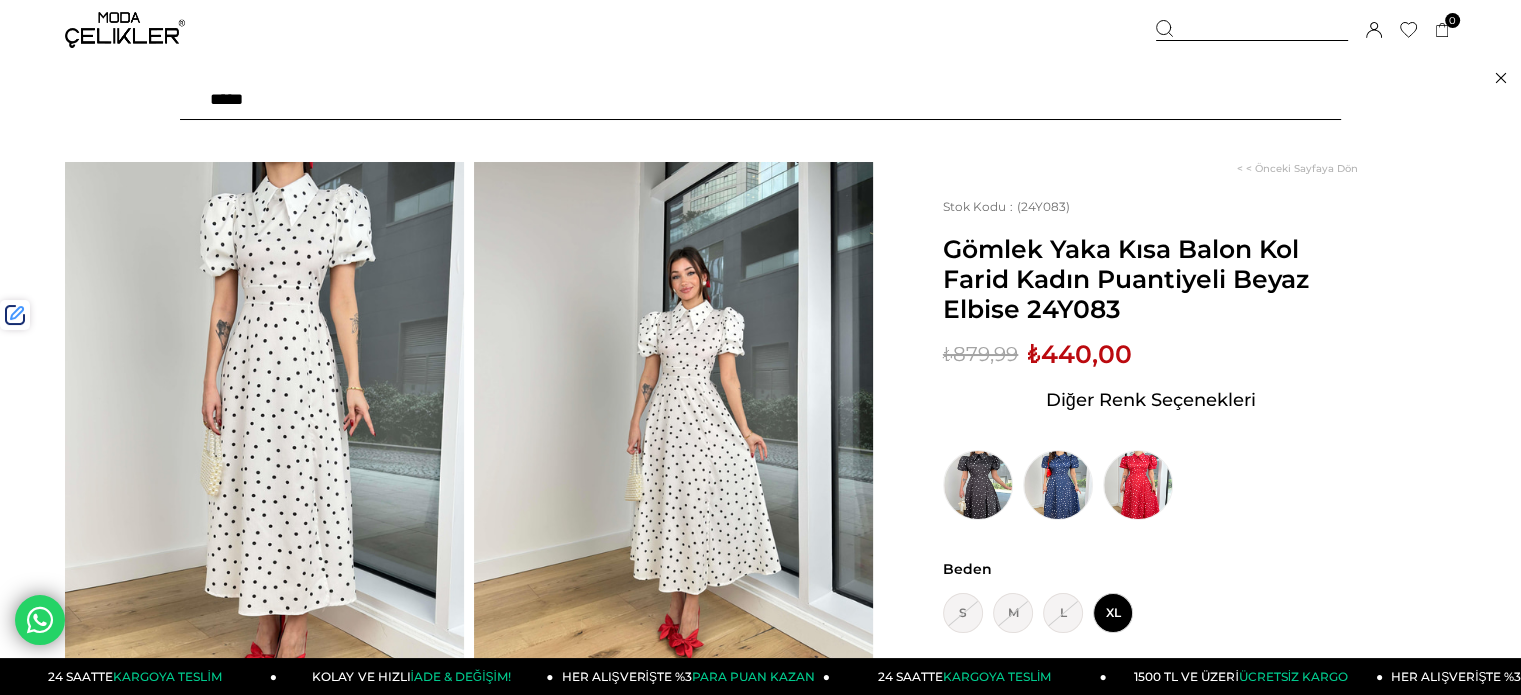 click at bounding box center (760, 100) 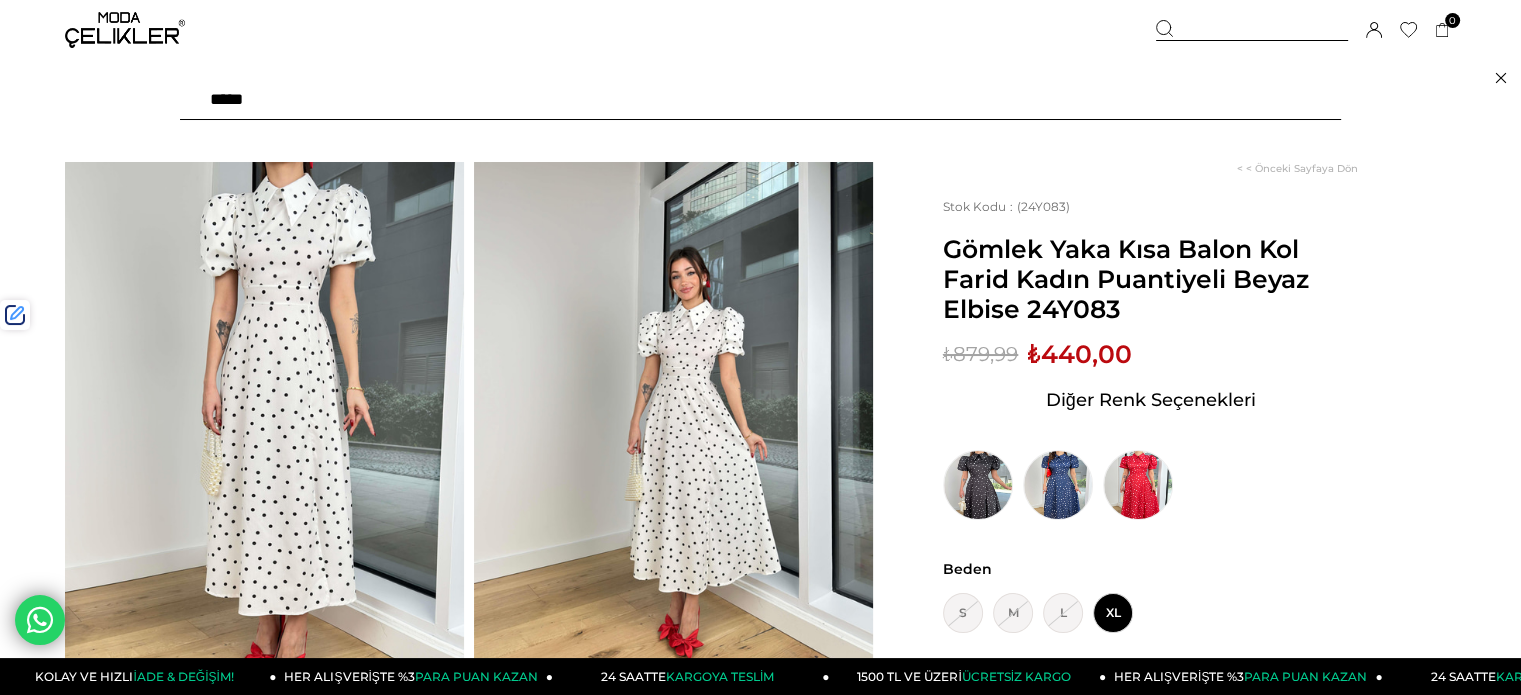 type on "******" 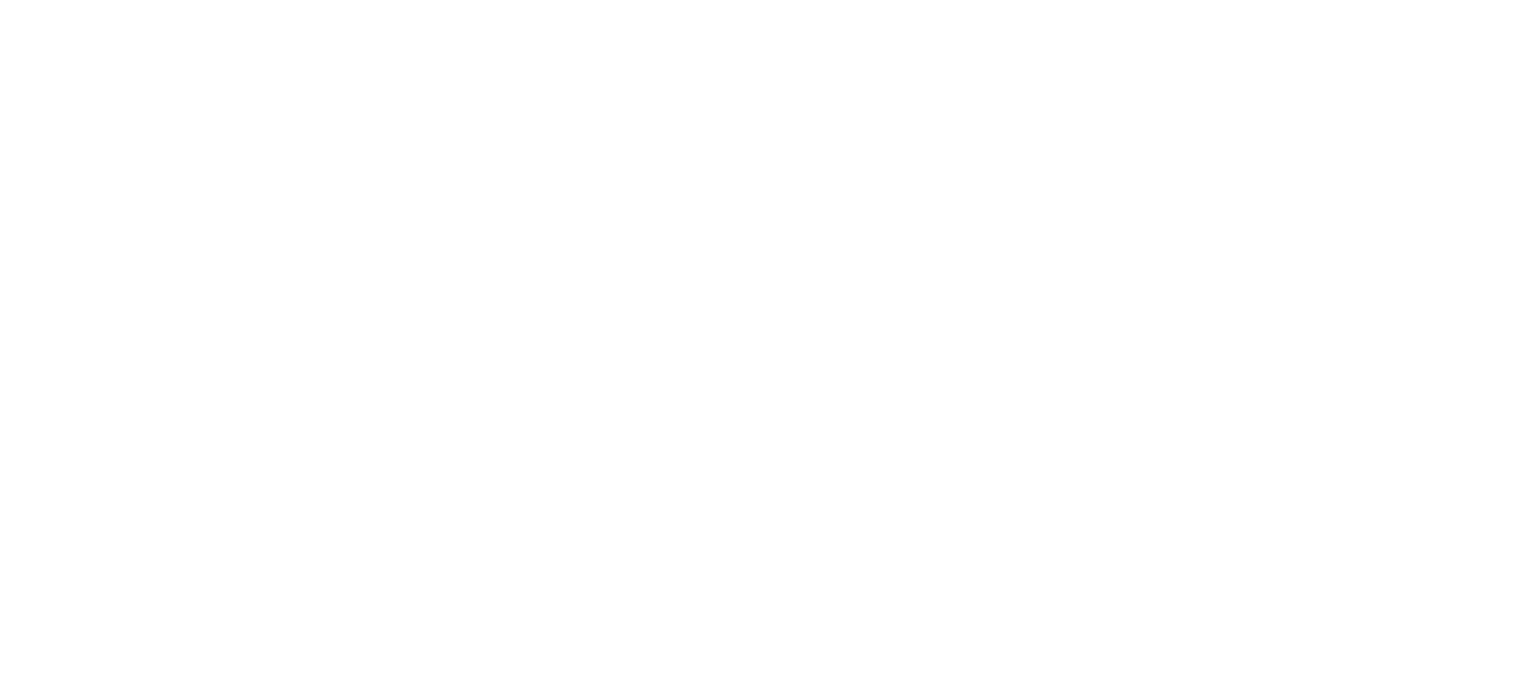 scroll, scrollTop: 0, scrollLeft: 0, axis: both 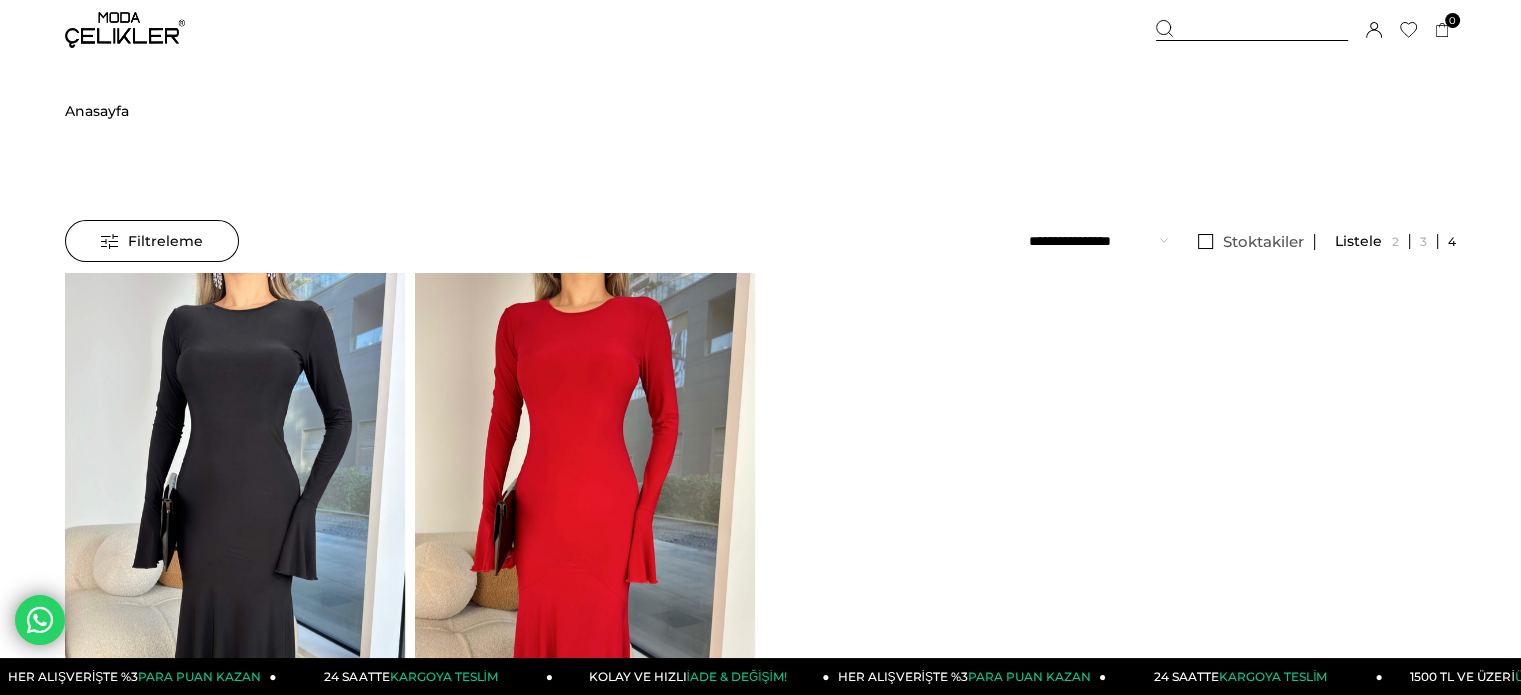 click at bounding box center (585, 499) 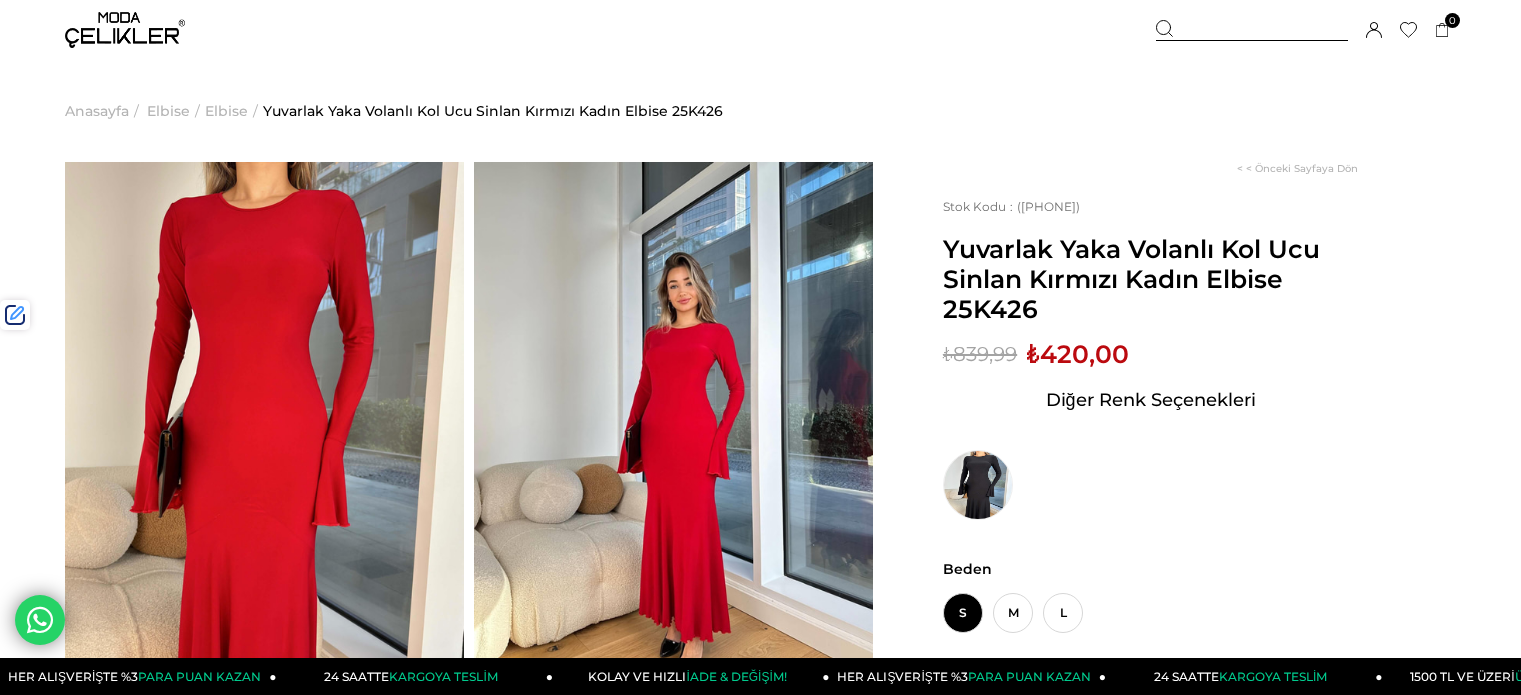 scroll, scrollTop: 0, scrollLeft: 0, axis: both 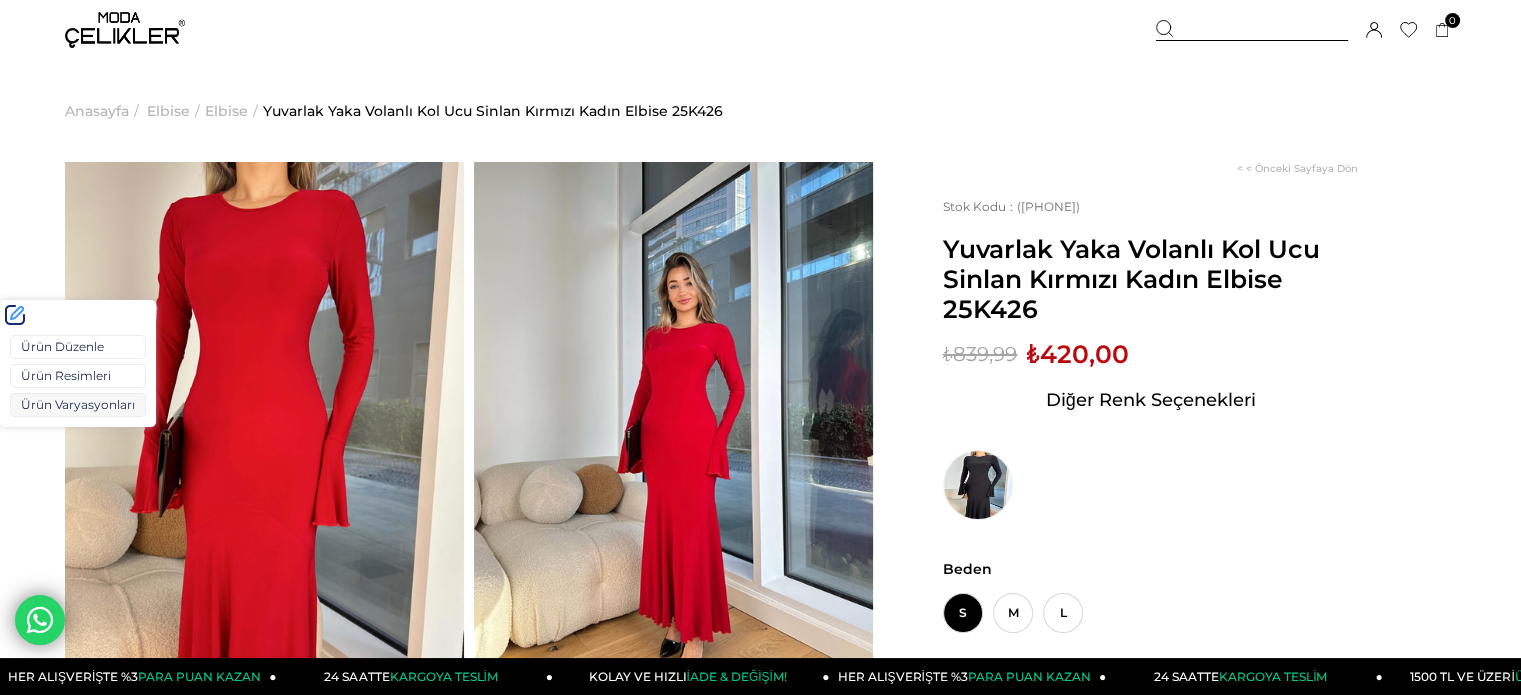 click on "Ürün Varyasyonları" at bounding box center (78, 405) 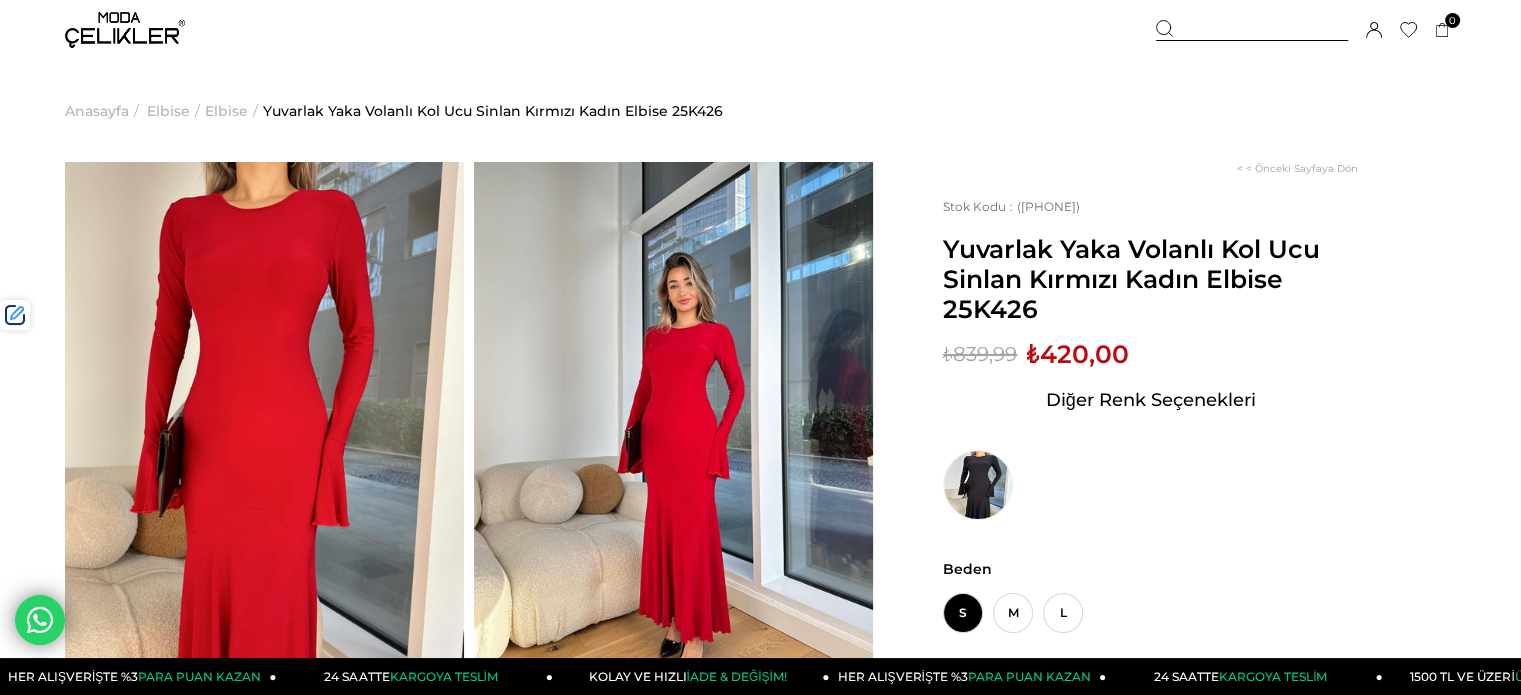 click at bounding box center [1252, 30] 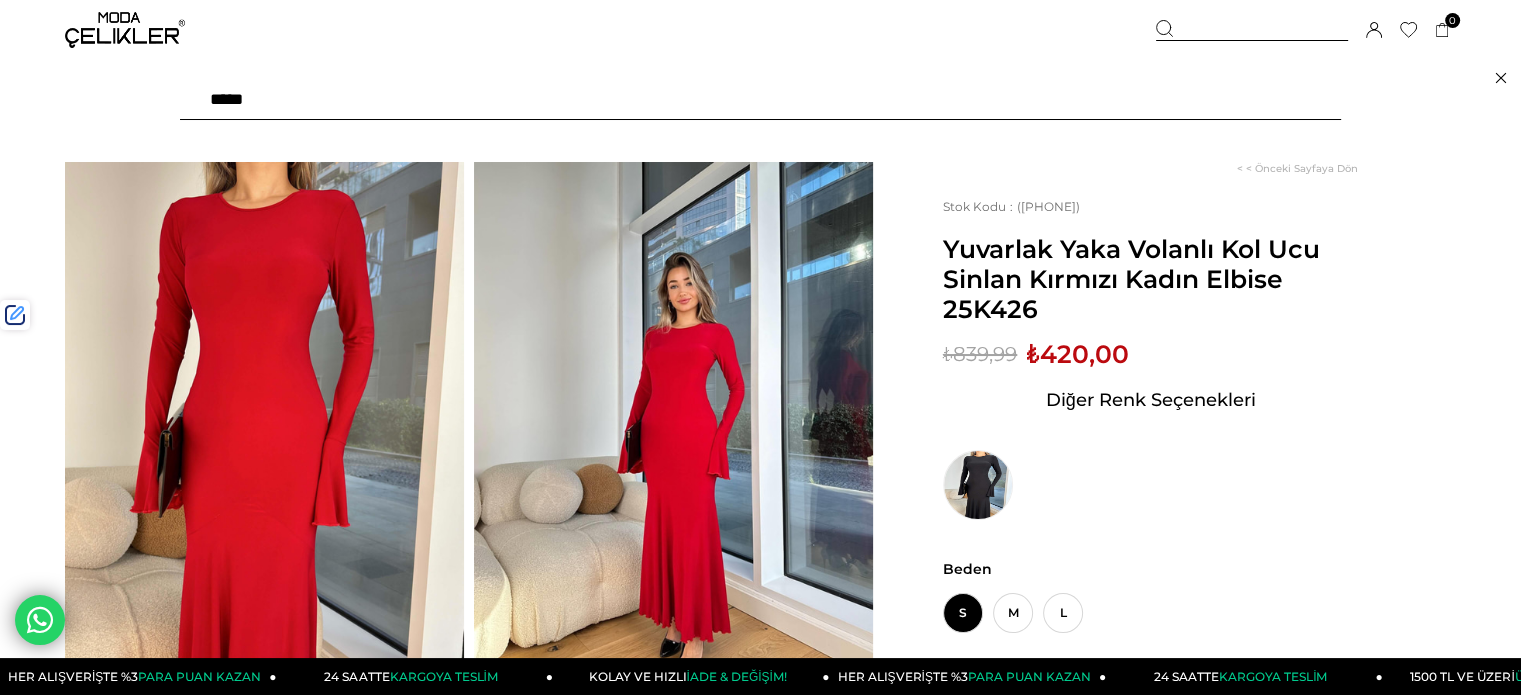click at bounding box center (760, 100) 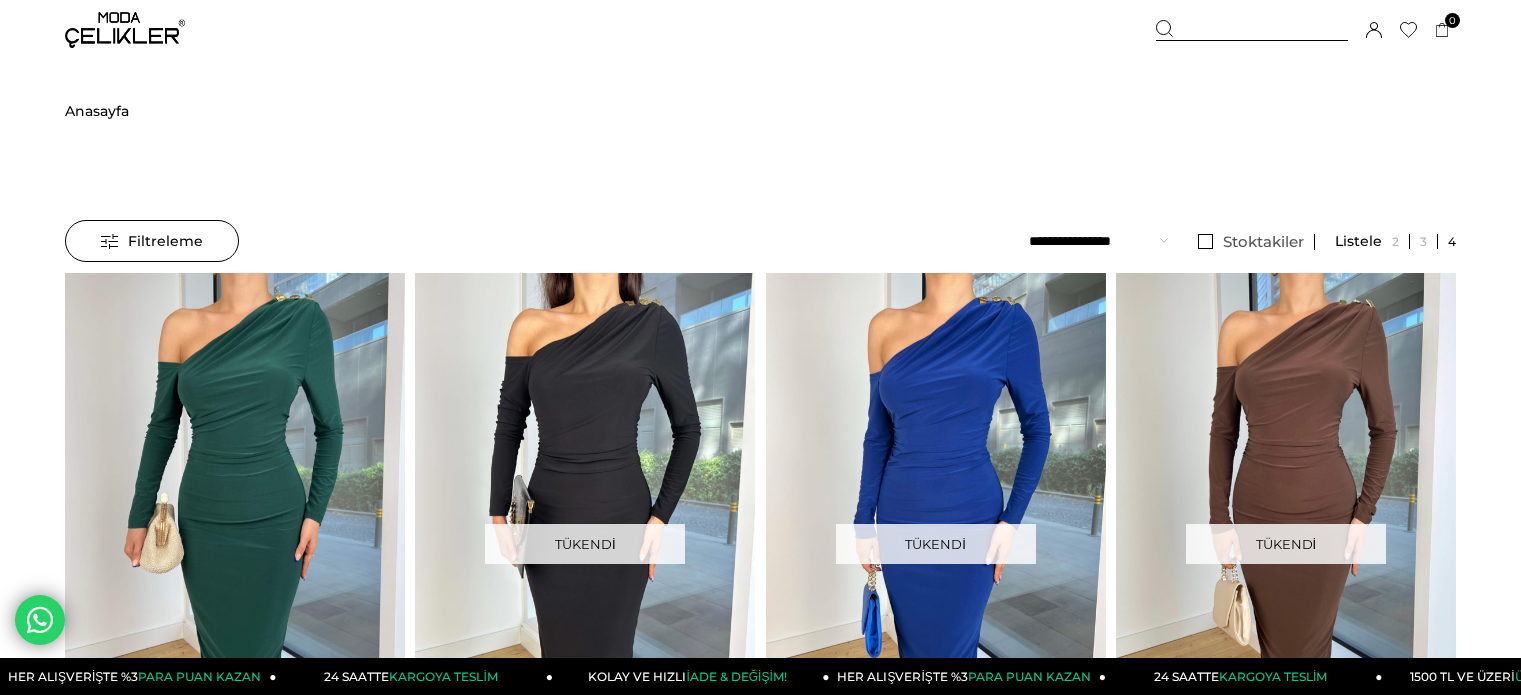 scroll, scrollTop: 0, scrollLeft: 0, axis: both 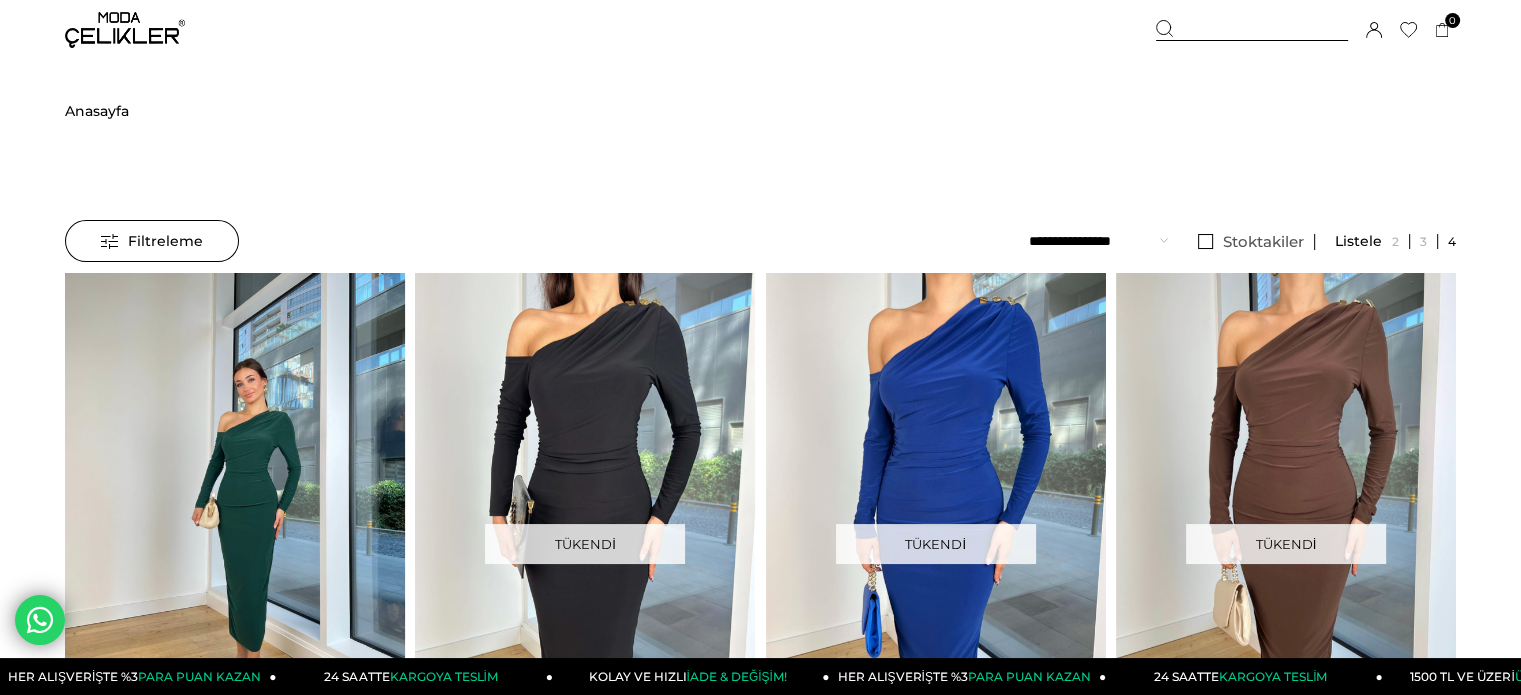 click at bounding box center [235, 499] 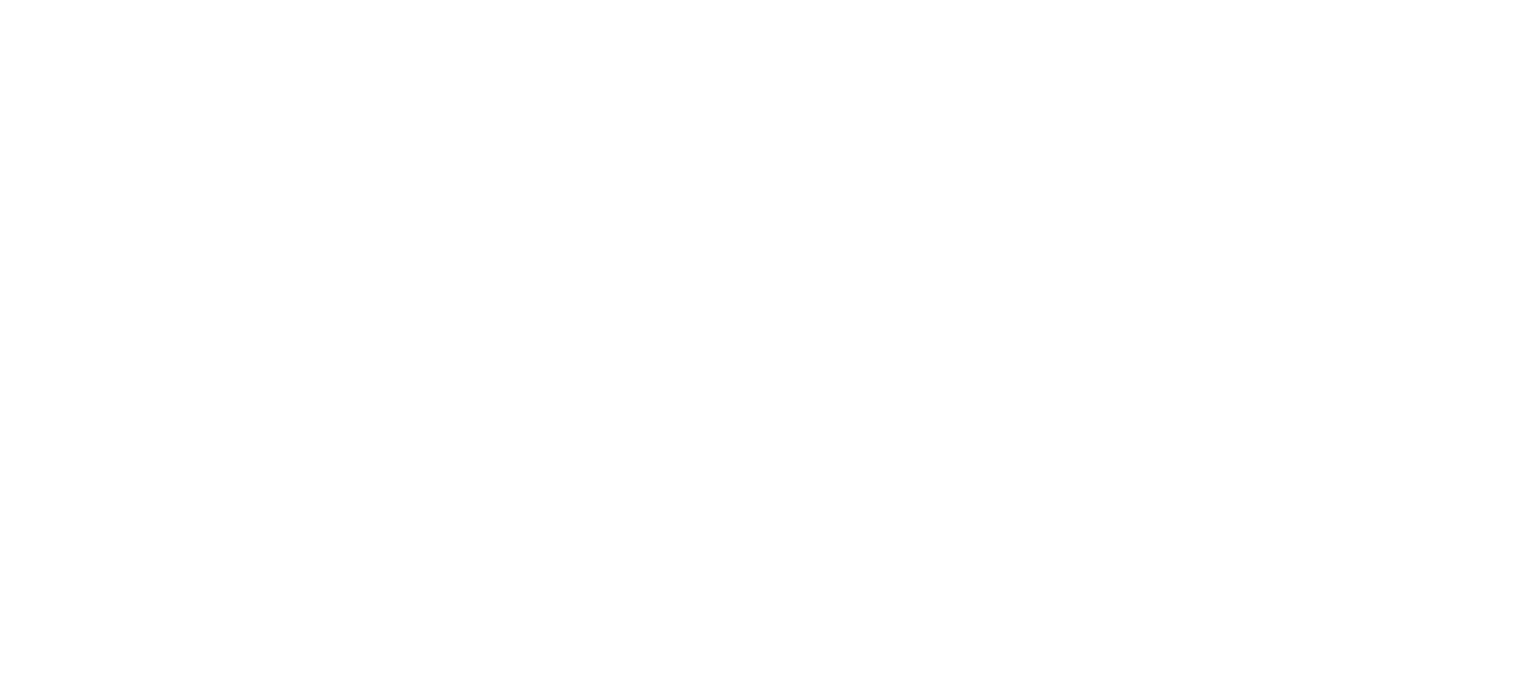 scroll, scrollTop: 0, scrollLeft: 0, axis: both 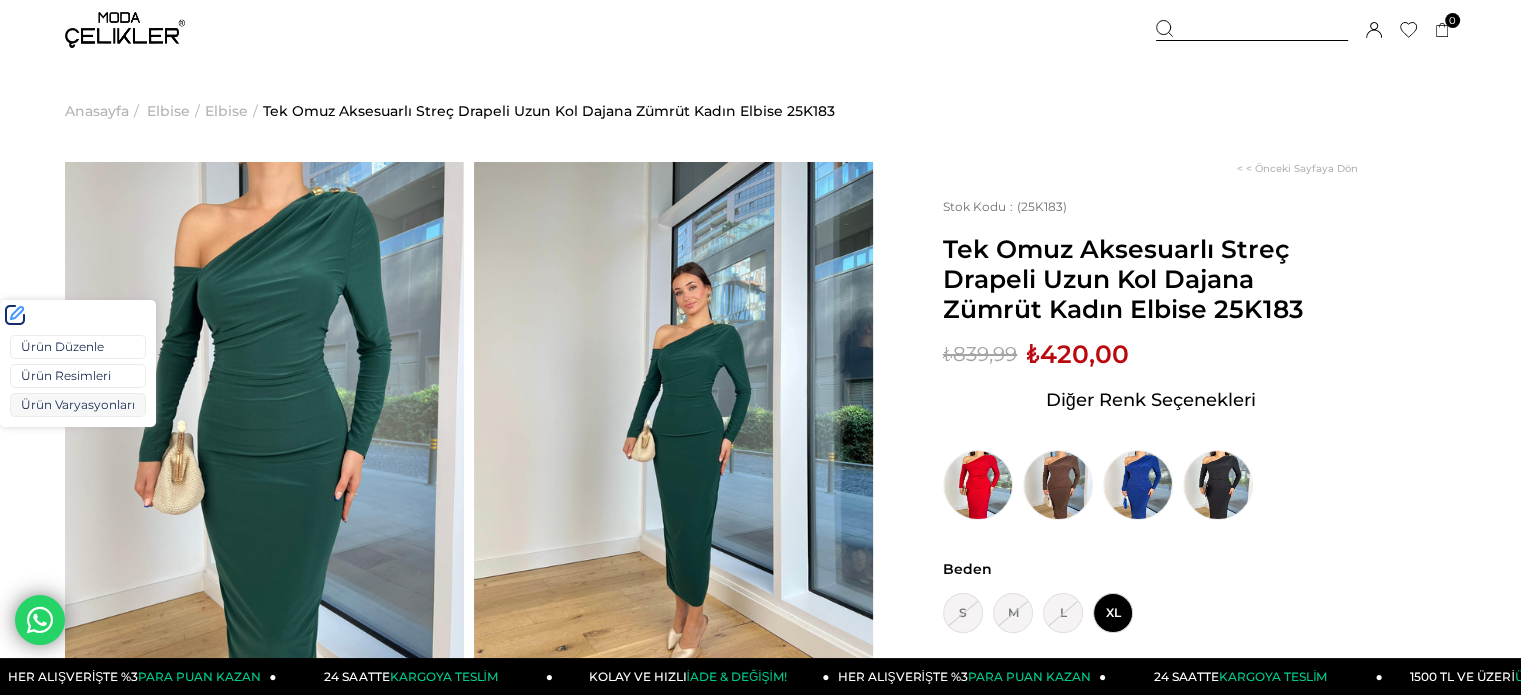 click on "Ürün Varyasyonları" at bounding box center [78, 405] 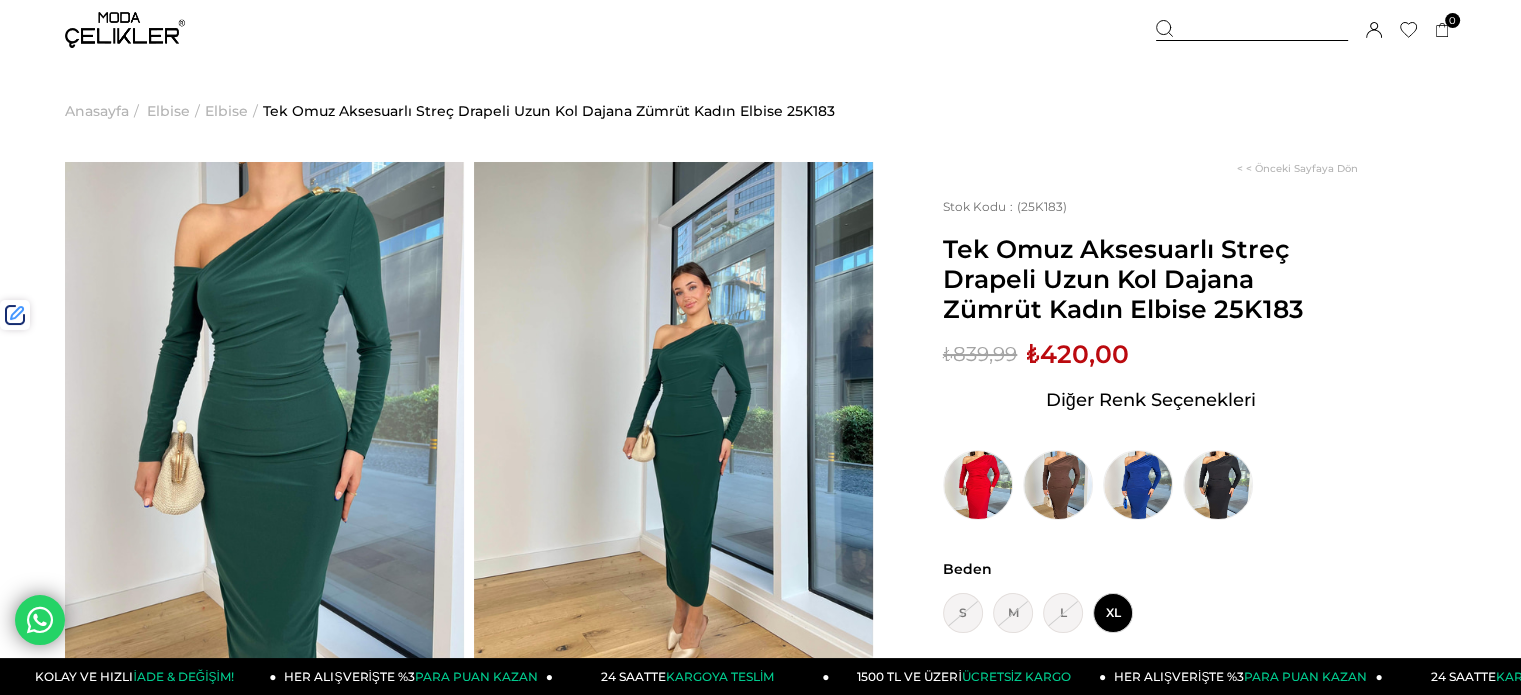click at bounding box center (1252, 30) 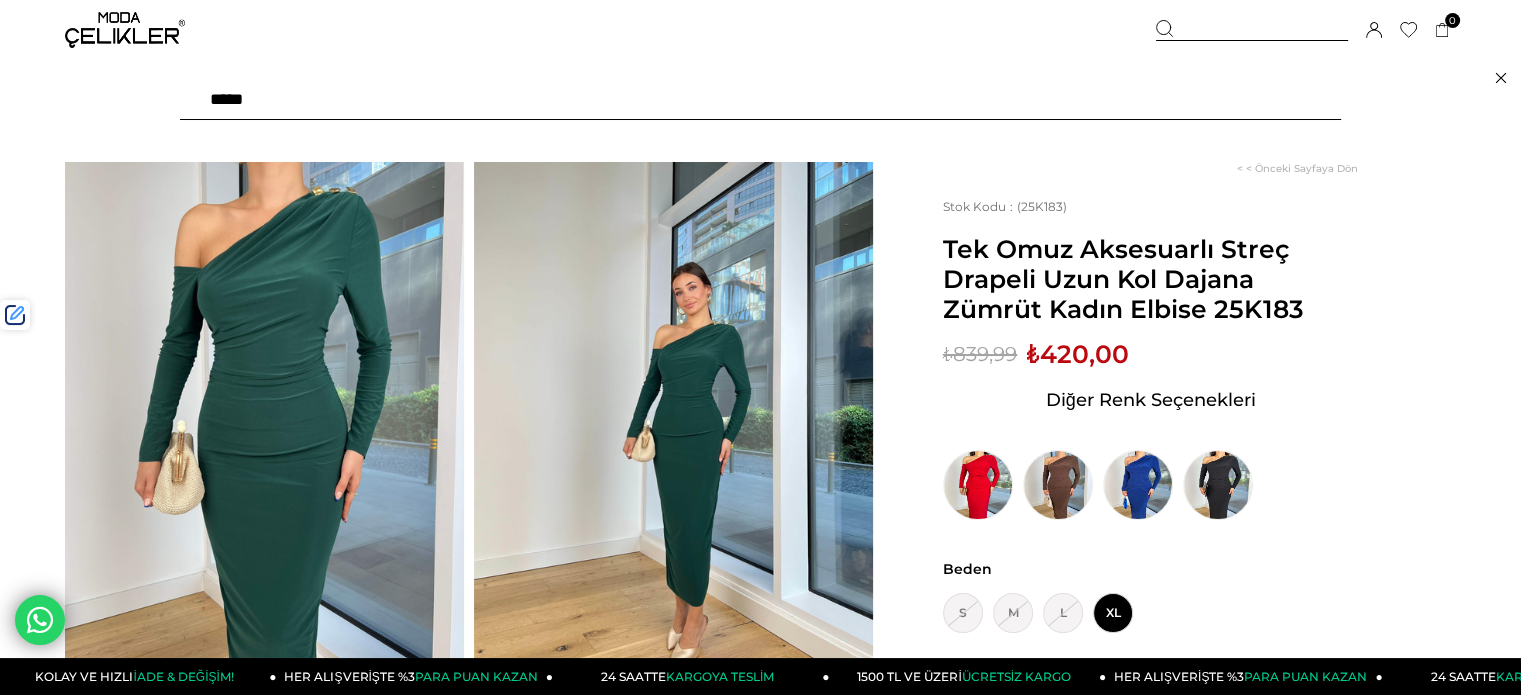 click at bounding box center (760, 100) 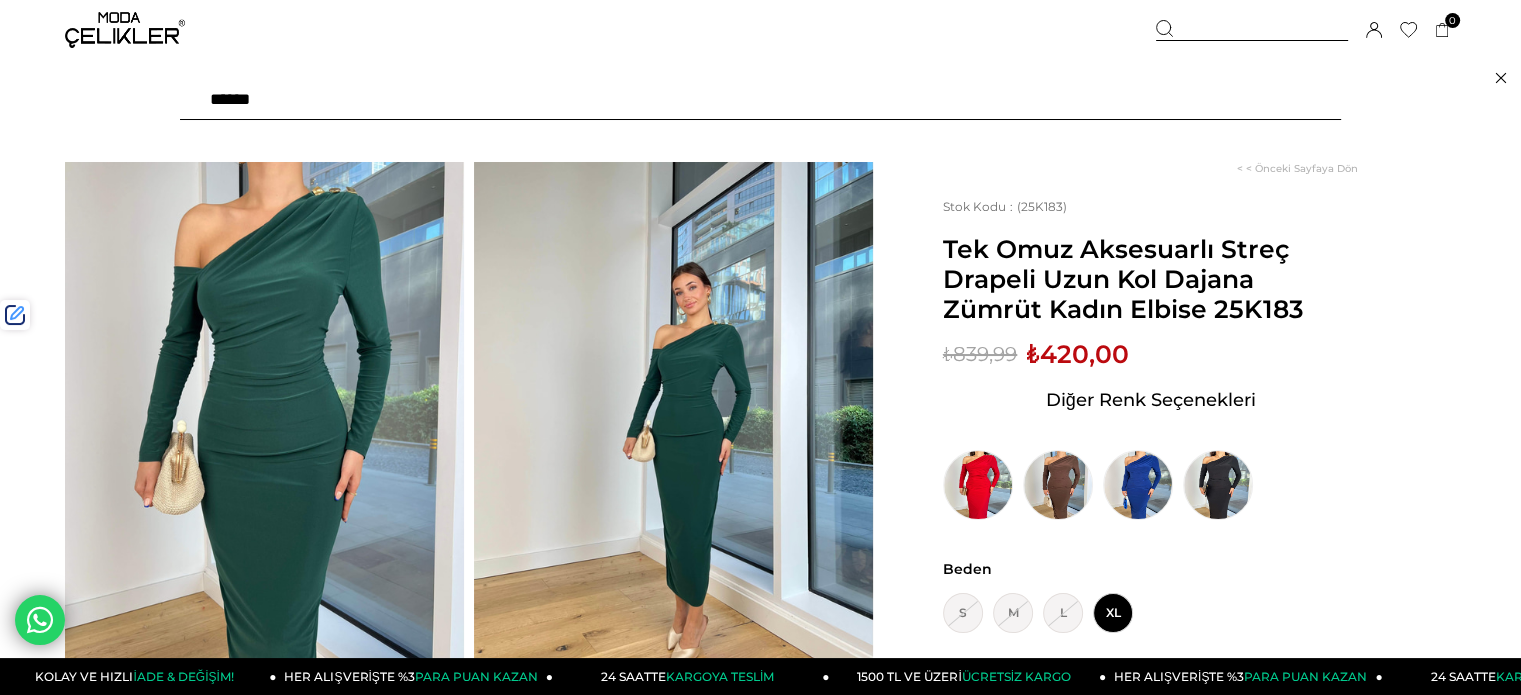 type on "*******" 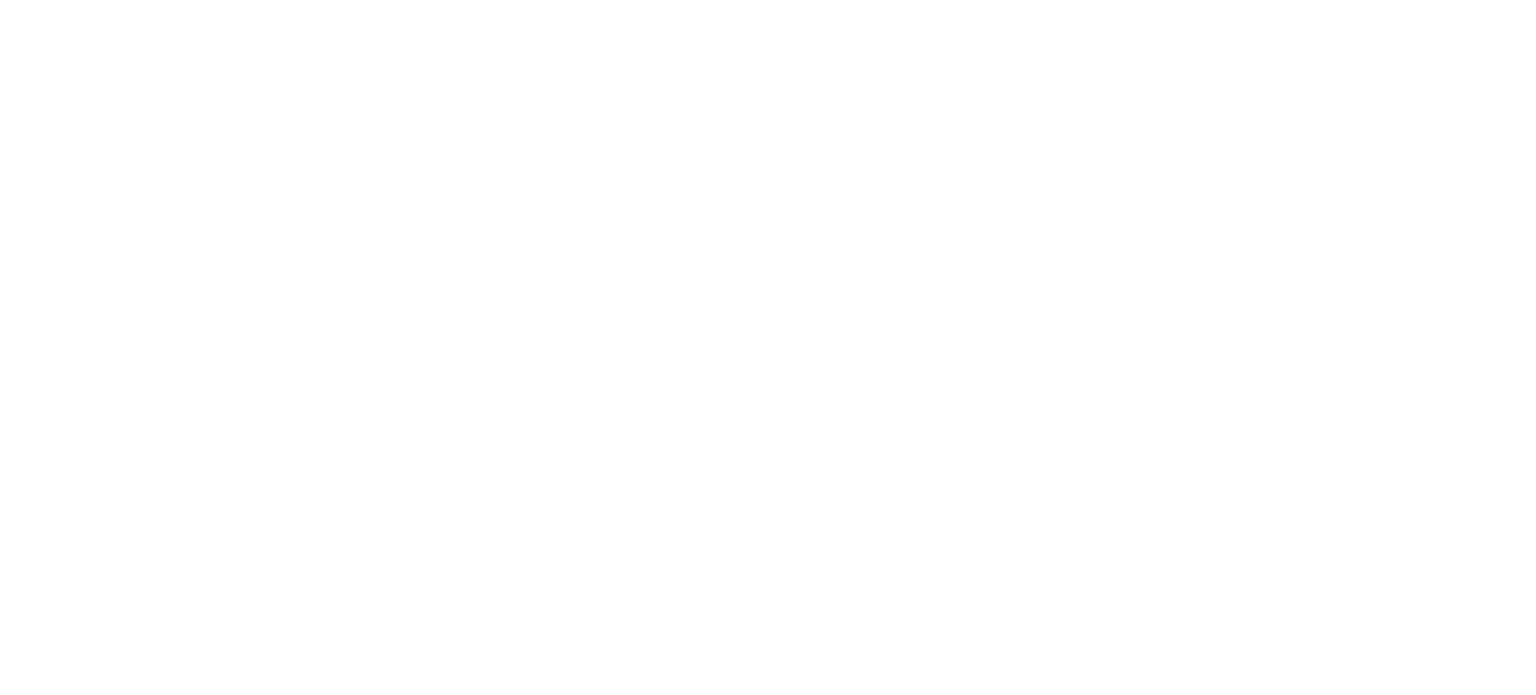 scroll, scrollTop: 0, scrollLeft: 0, axis: both 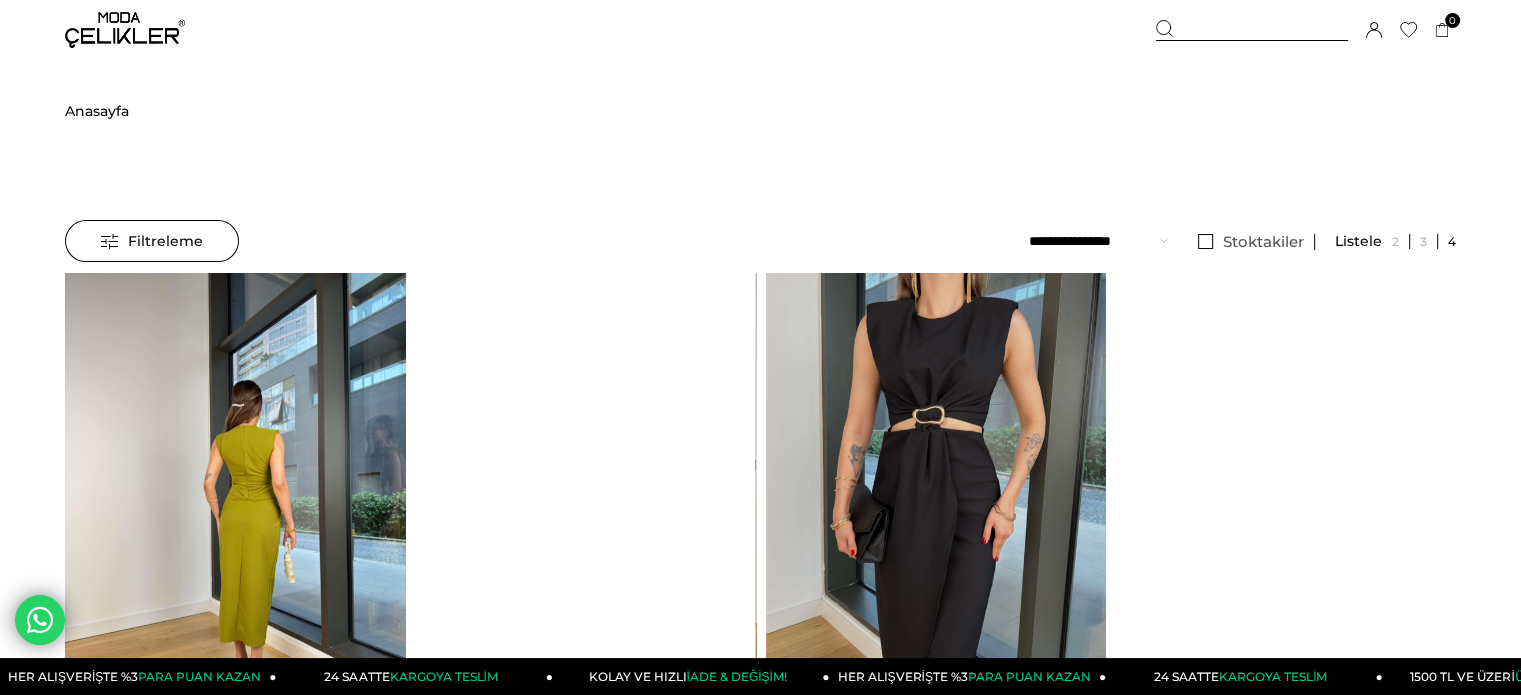 click at bounding box center (235, 499) 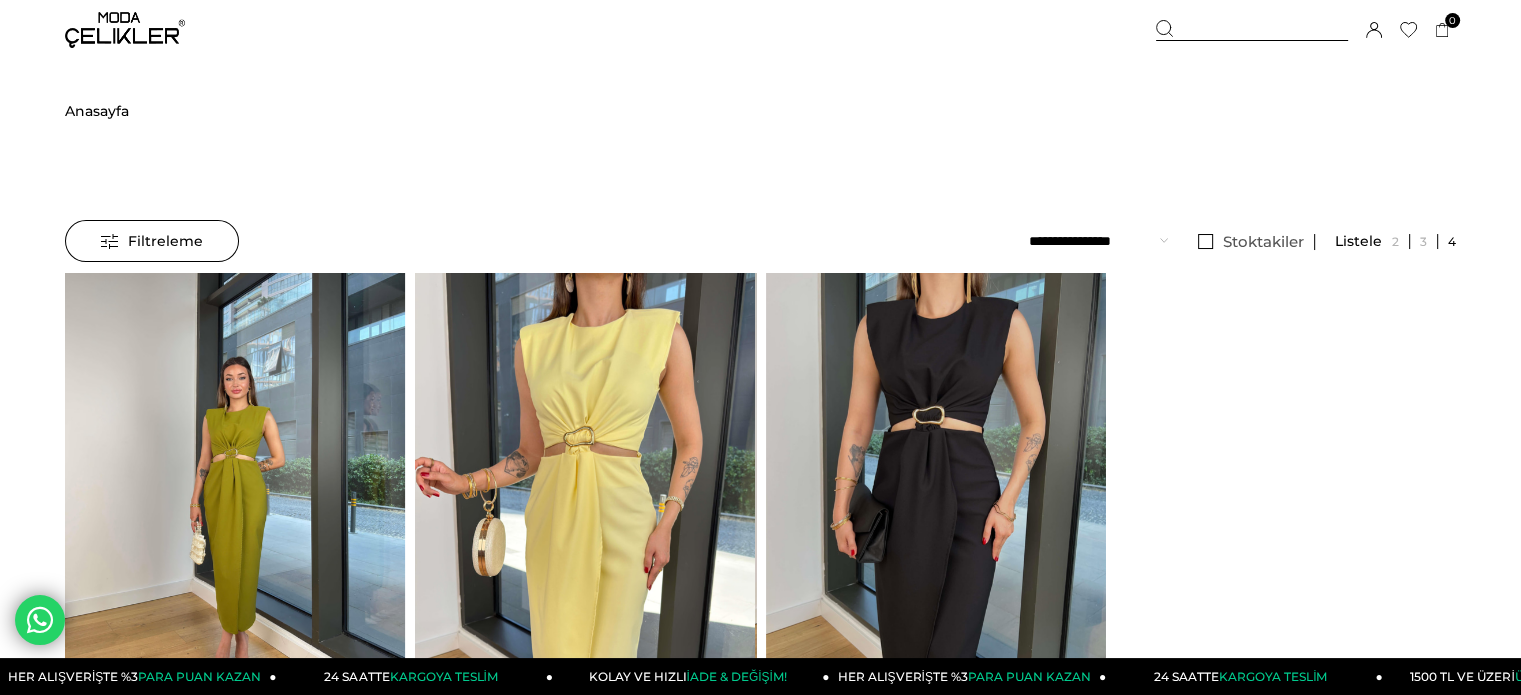 click at bounding box center (235, 499) 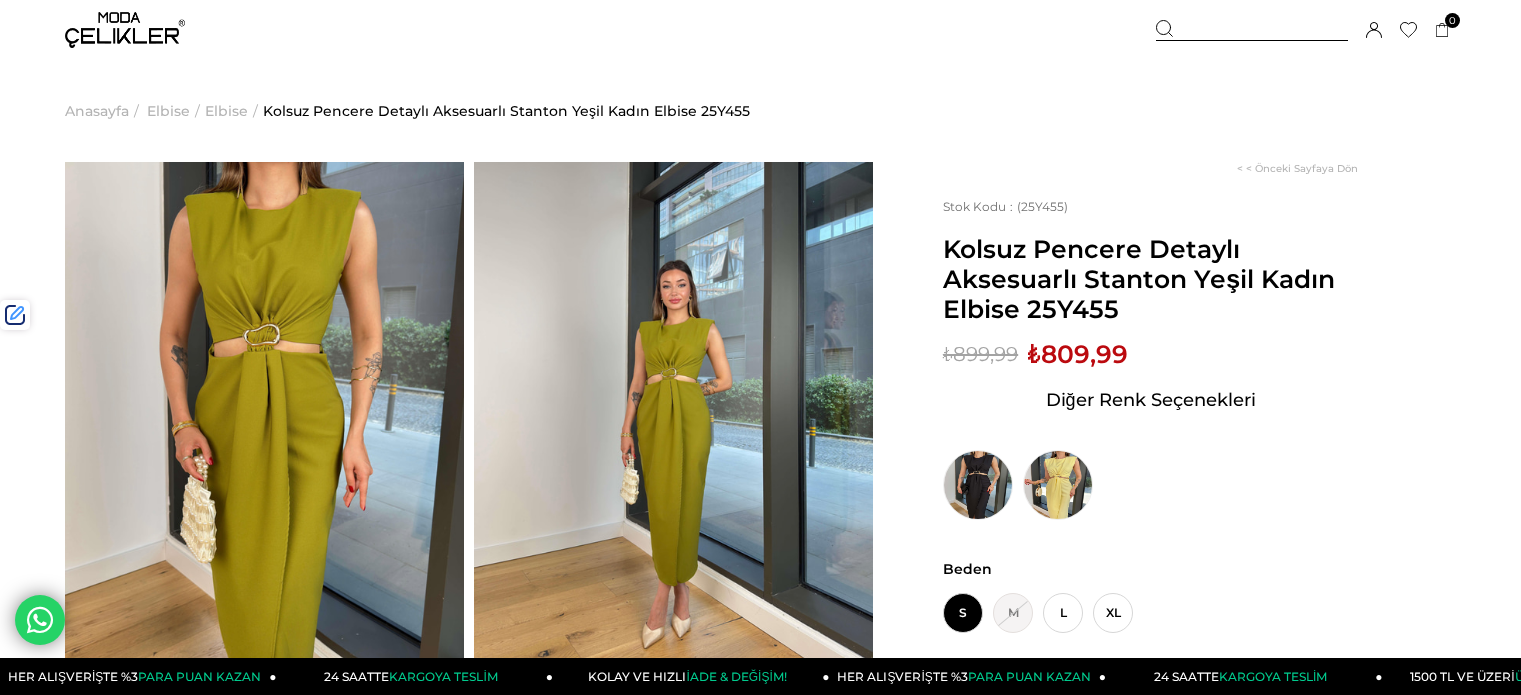 scroll, scrollTop: 0, scrollLeft: 0, axis: both 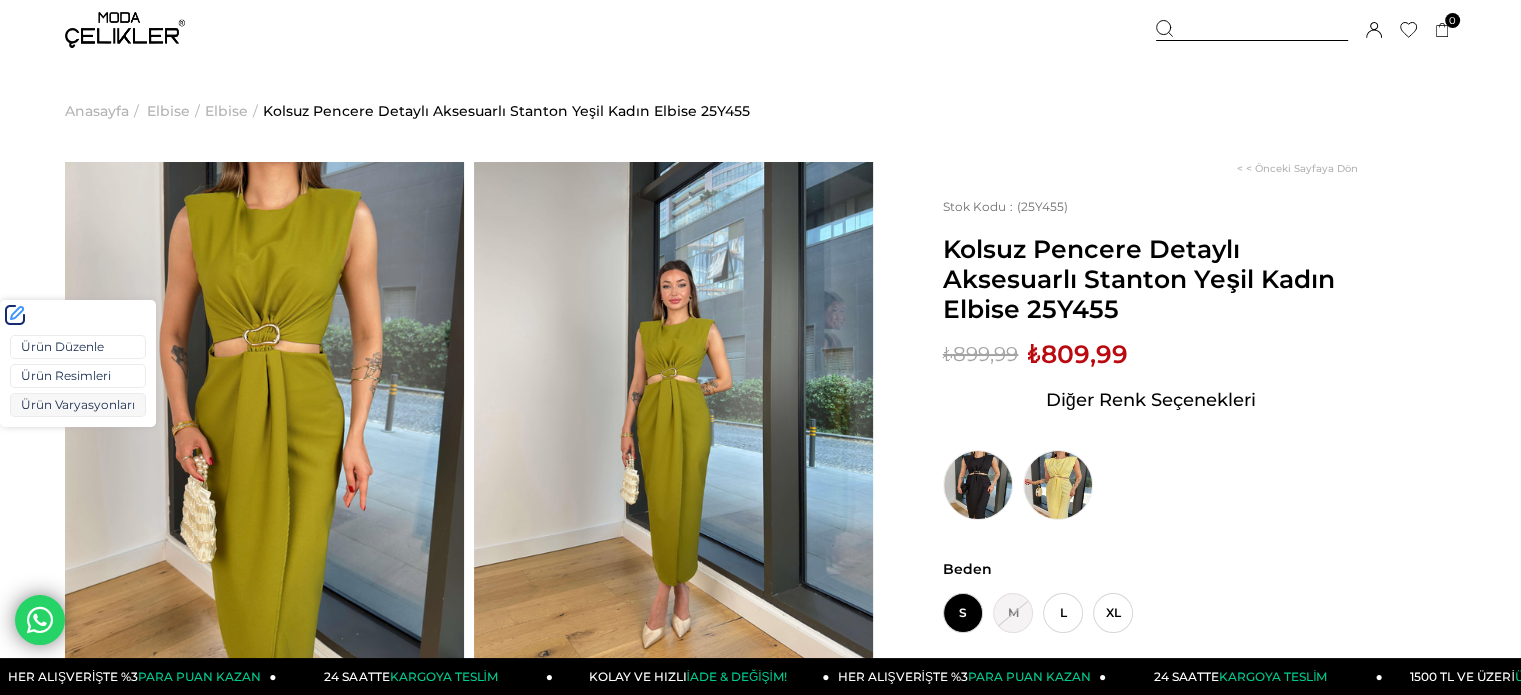 click on "Ürün Varyasyonları" at bounding box center [78, 405] 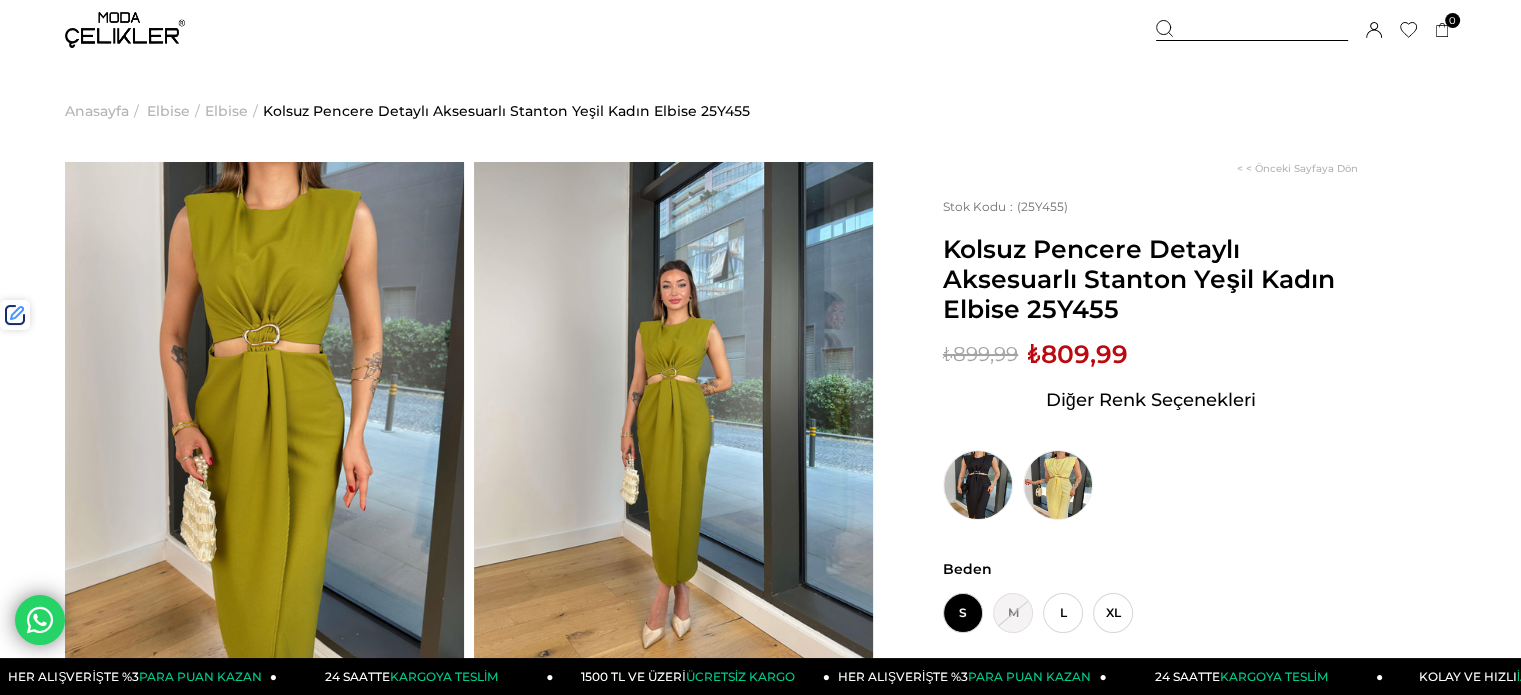 click at bounding box center [1252, 30] 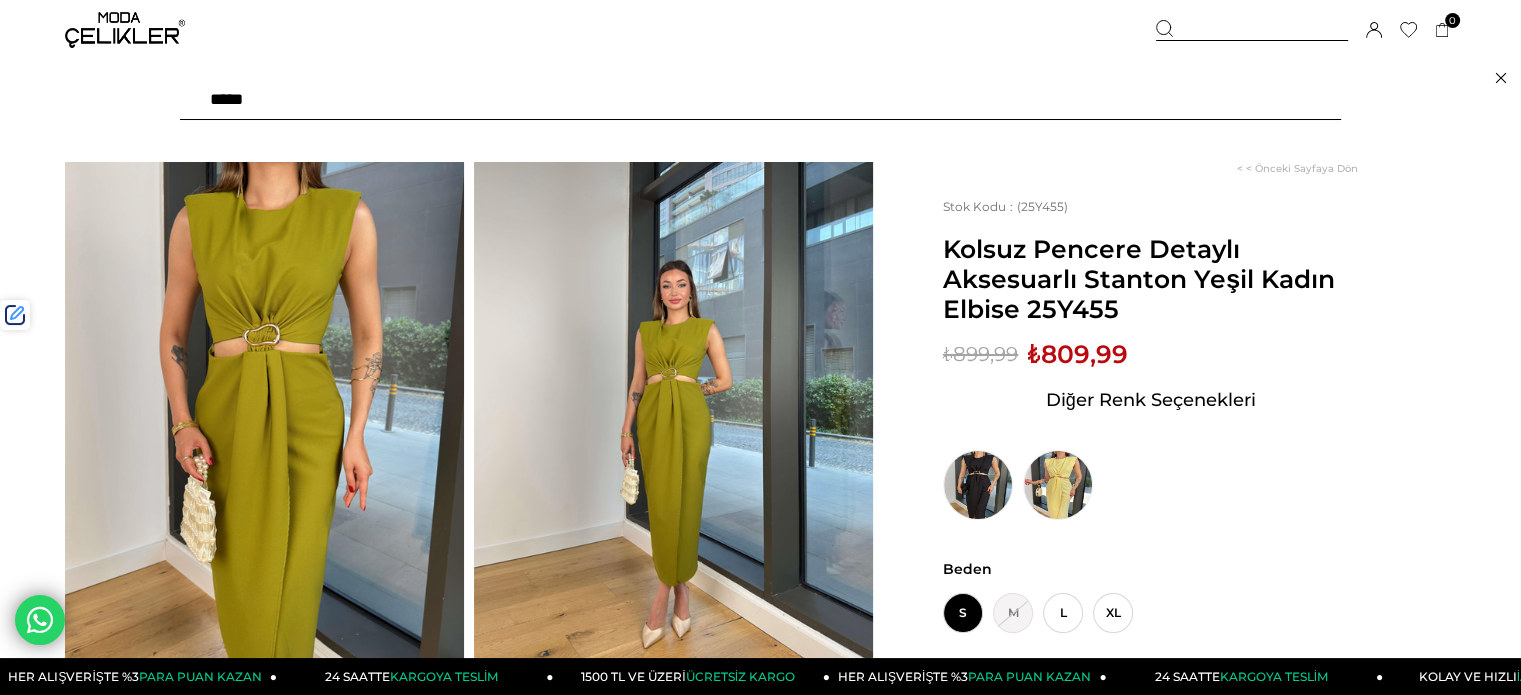 click at bounding box center (760, 100) 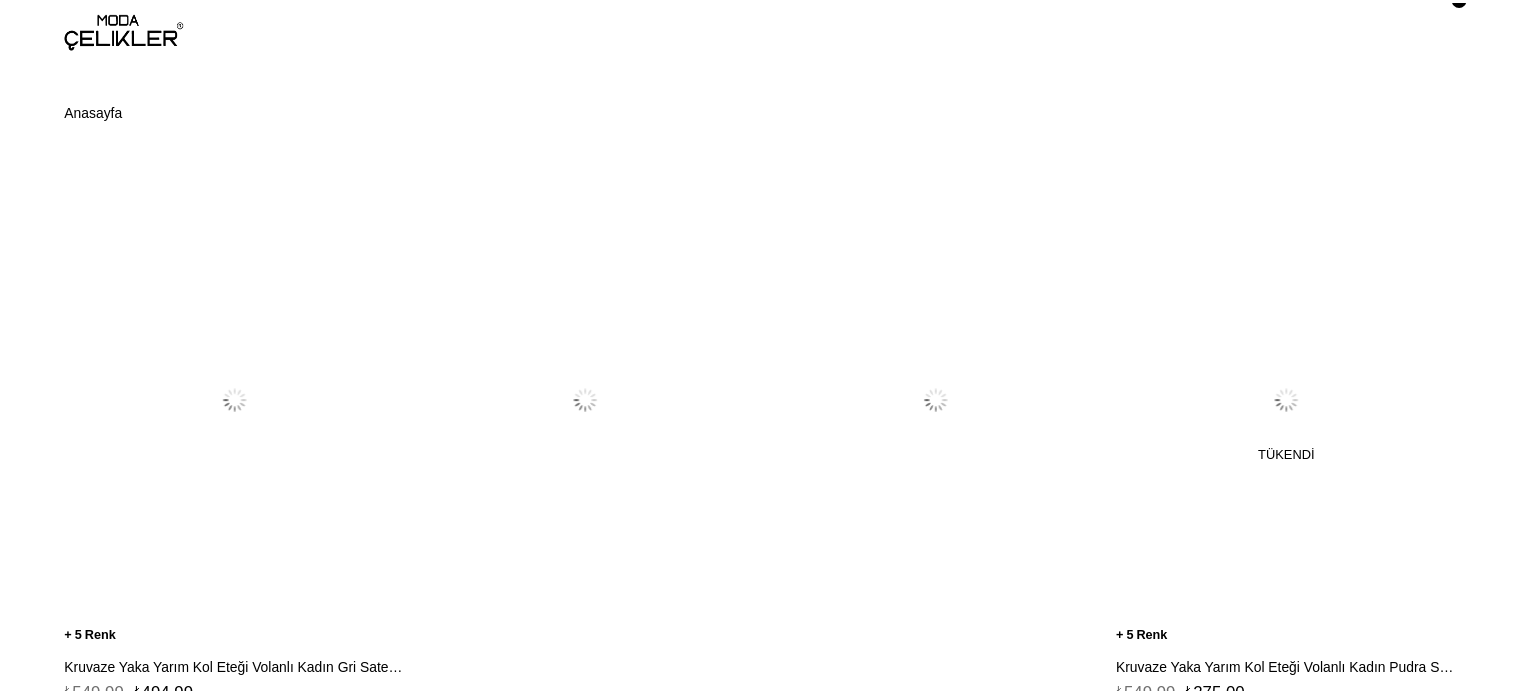 scroll, scrollTop: 0, scrollLeft: 0, axis: both 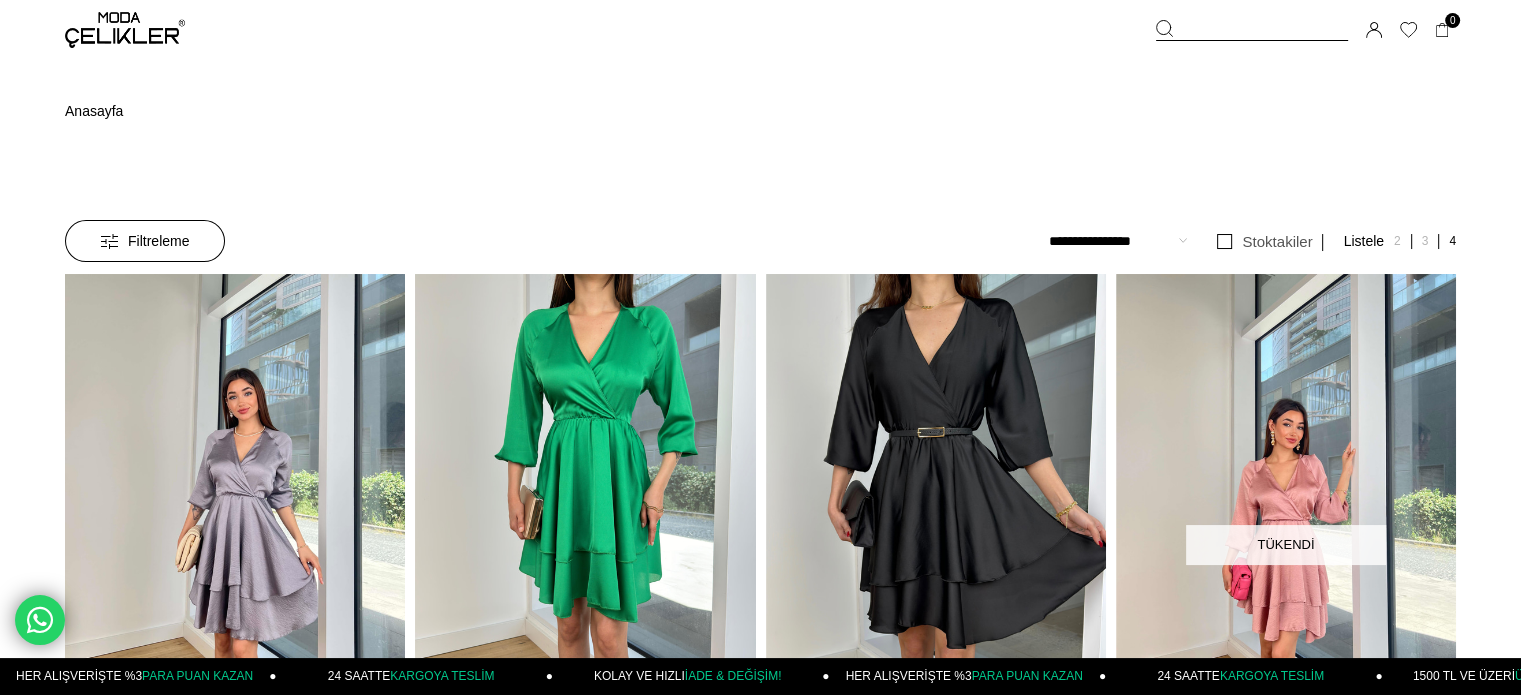 click at bounding box center [936, 500] 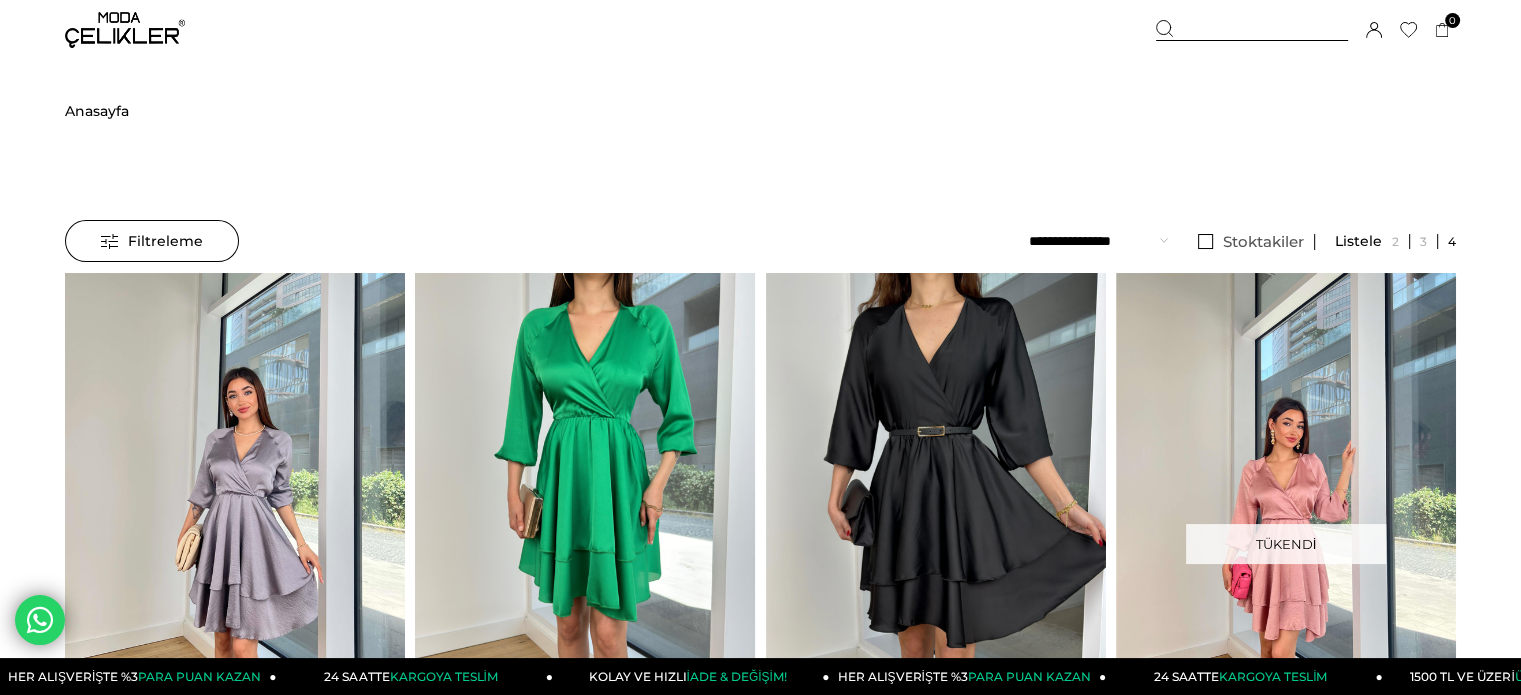 drag, startPoint x: 819, startPoint y: 322, endPoint x: 804, endPoint y: 311, distance: 18.601076 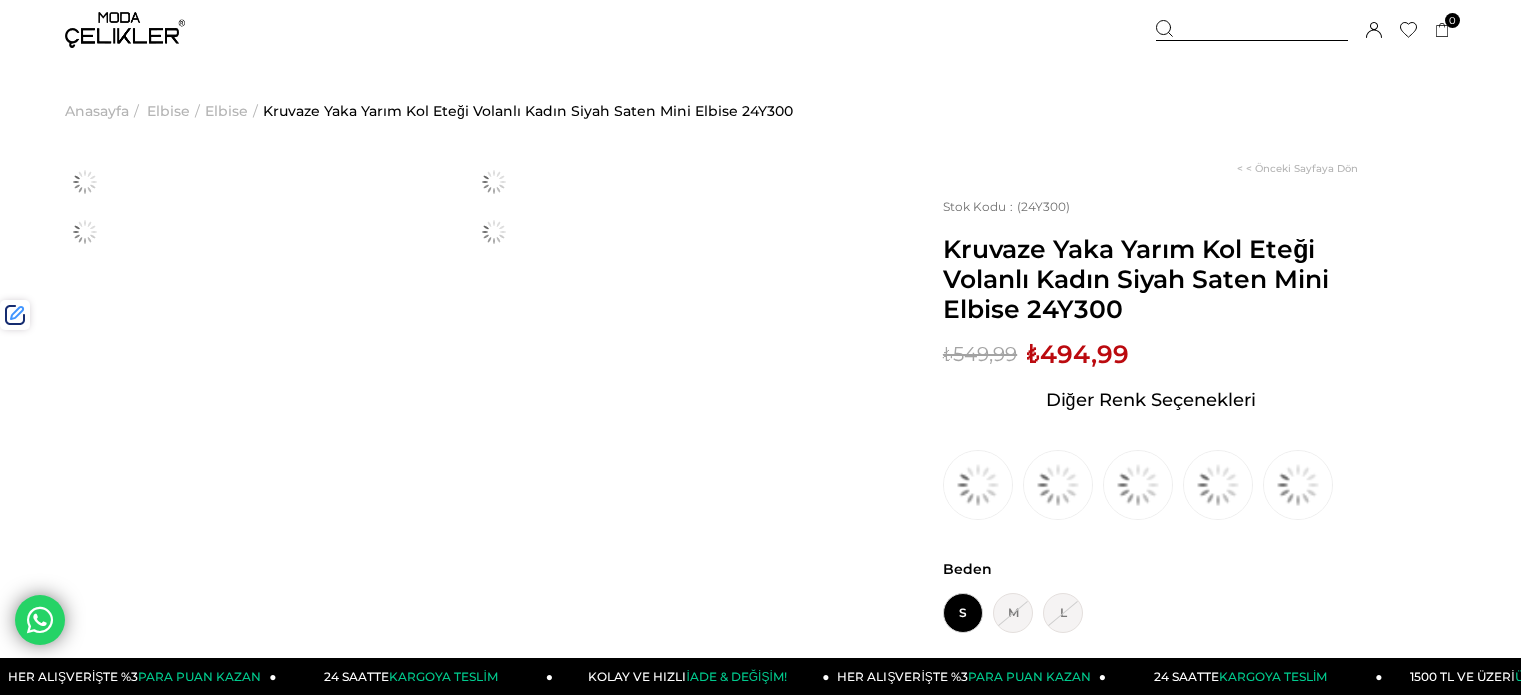 scroll, scrollTop: 0, scrollLeft: 0, axis: both 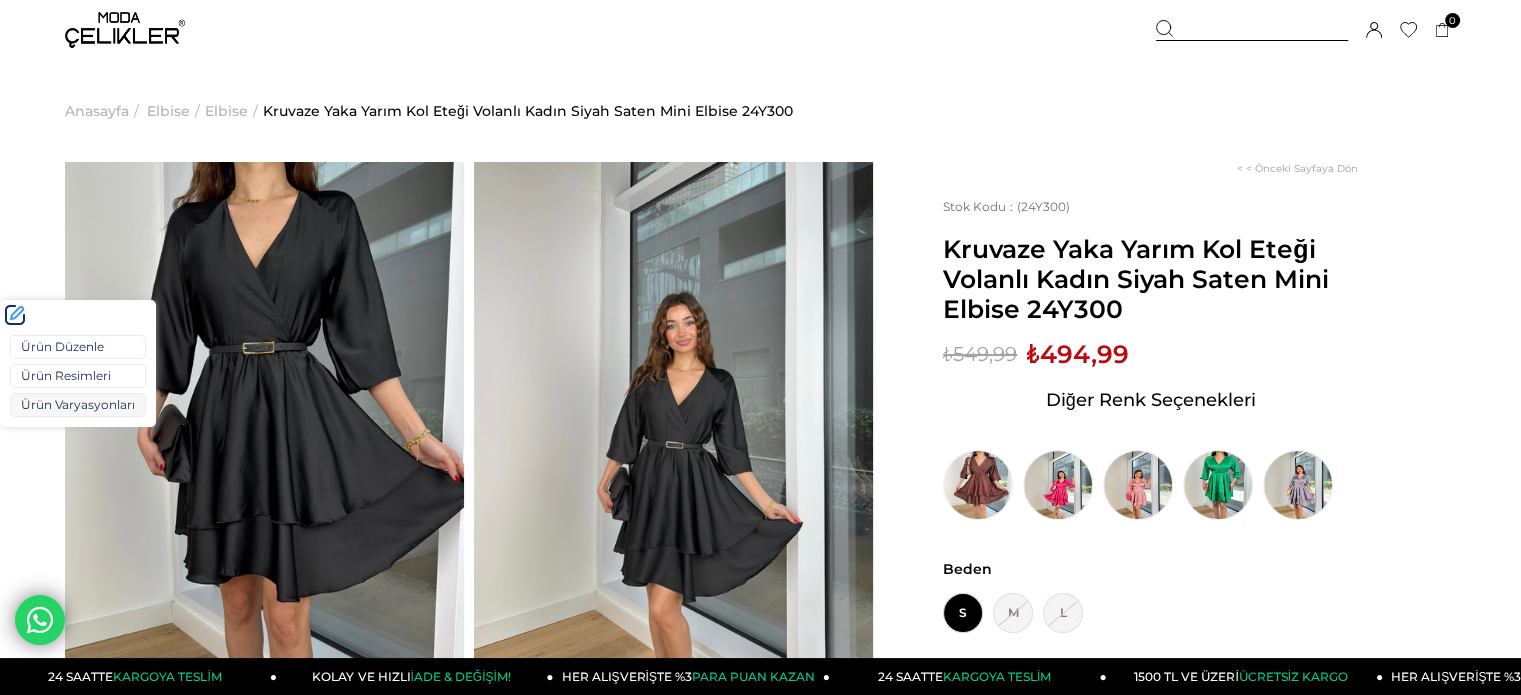 click on "Ürün Varyasyonları" at bounding box center (78, 405) 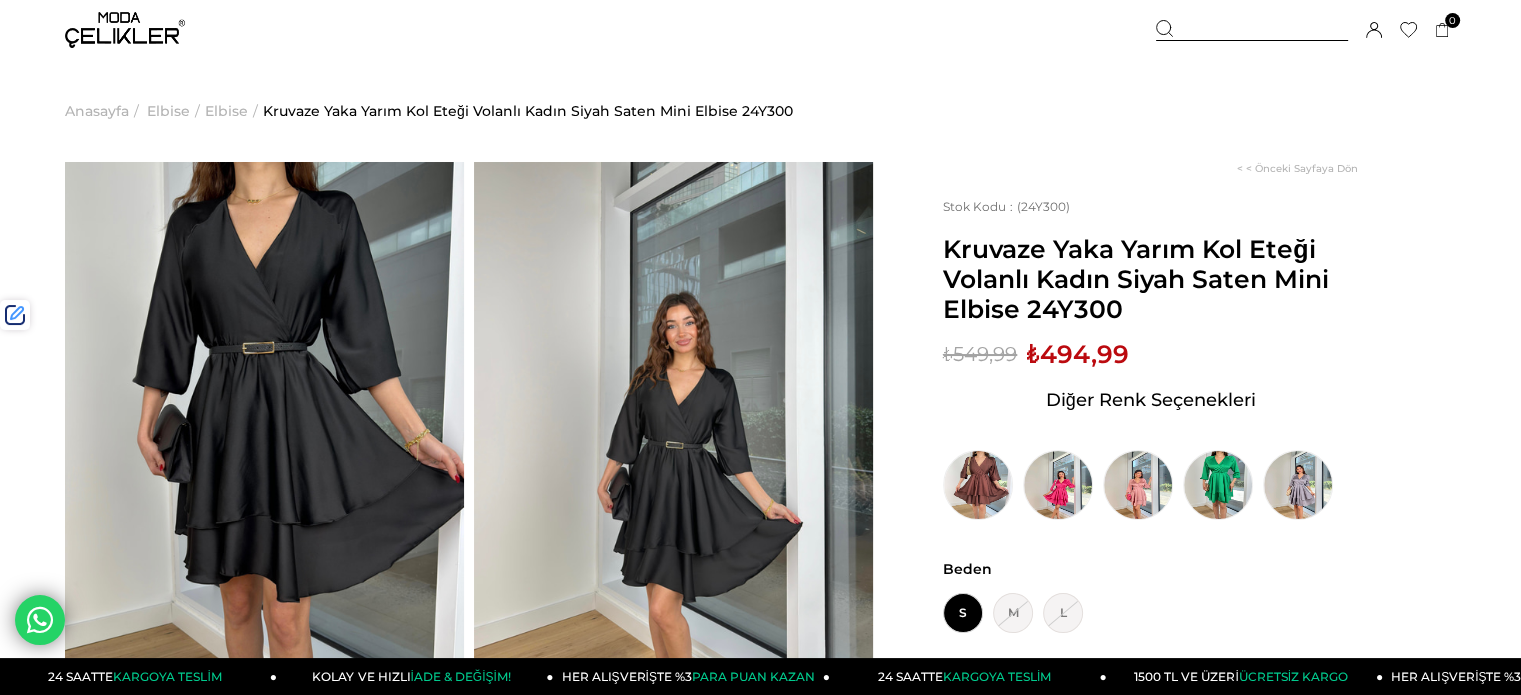 click on "Kruvaze Yaka Yarım Kol Eteği Volanlı Kadın Siyah Saten Mini Elbise 24Y300" at bounding box center [1150, 279] 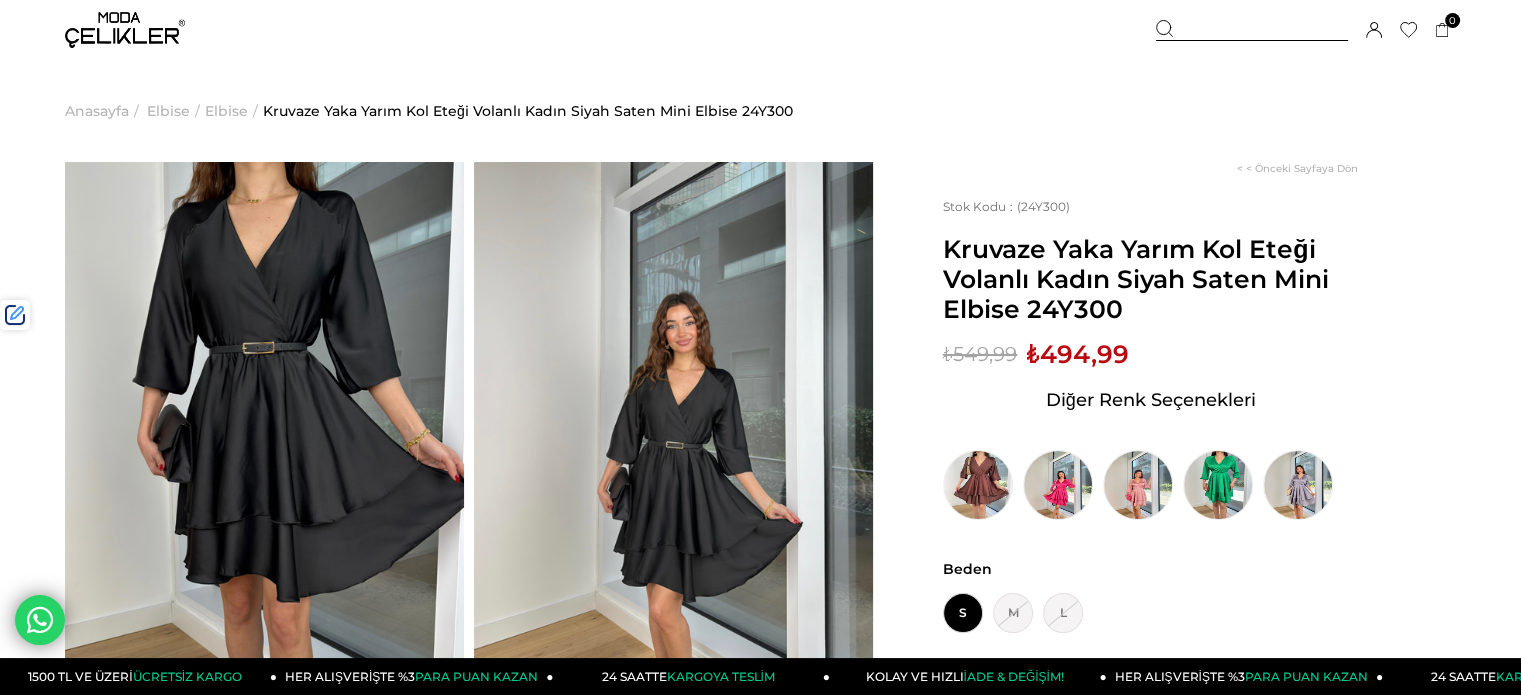 click at bounding box center [1252, 30] 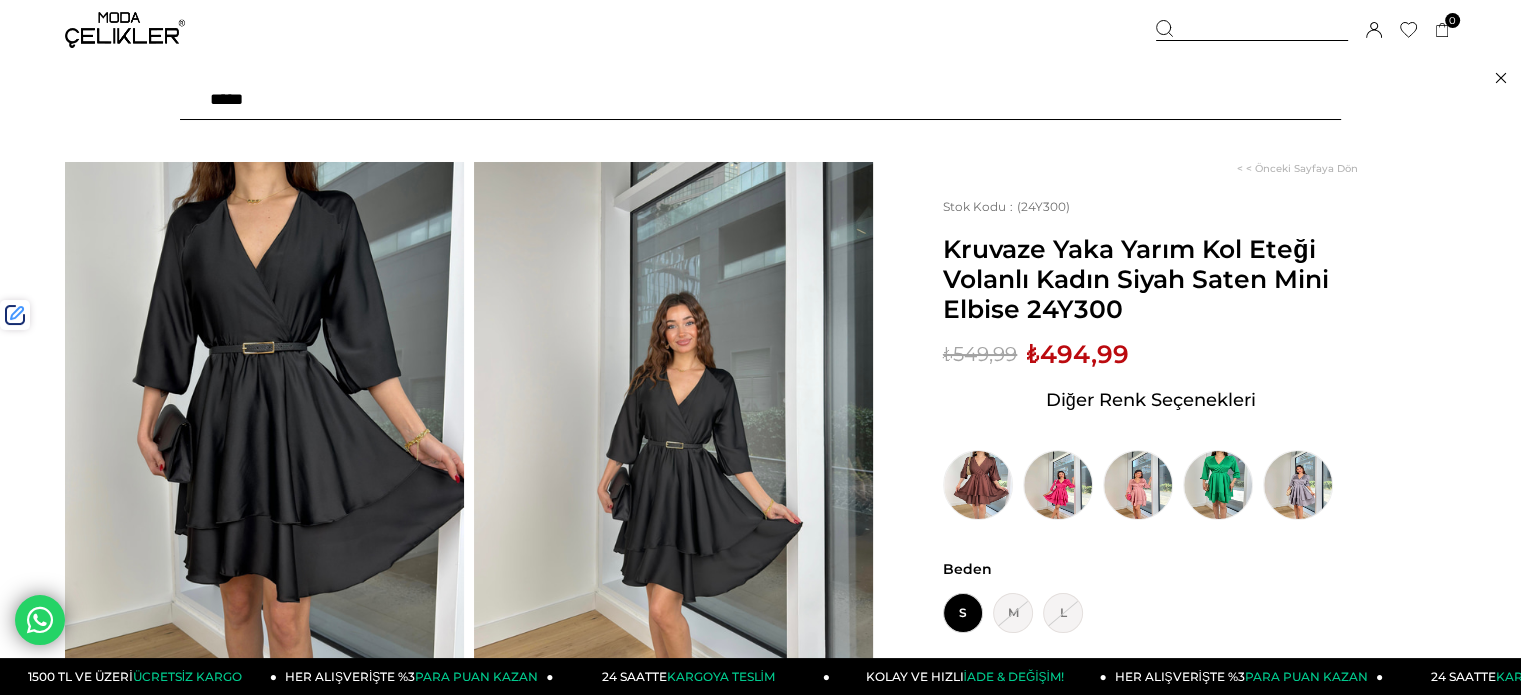 click at bounding box center (760, 100) 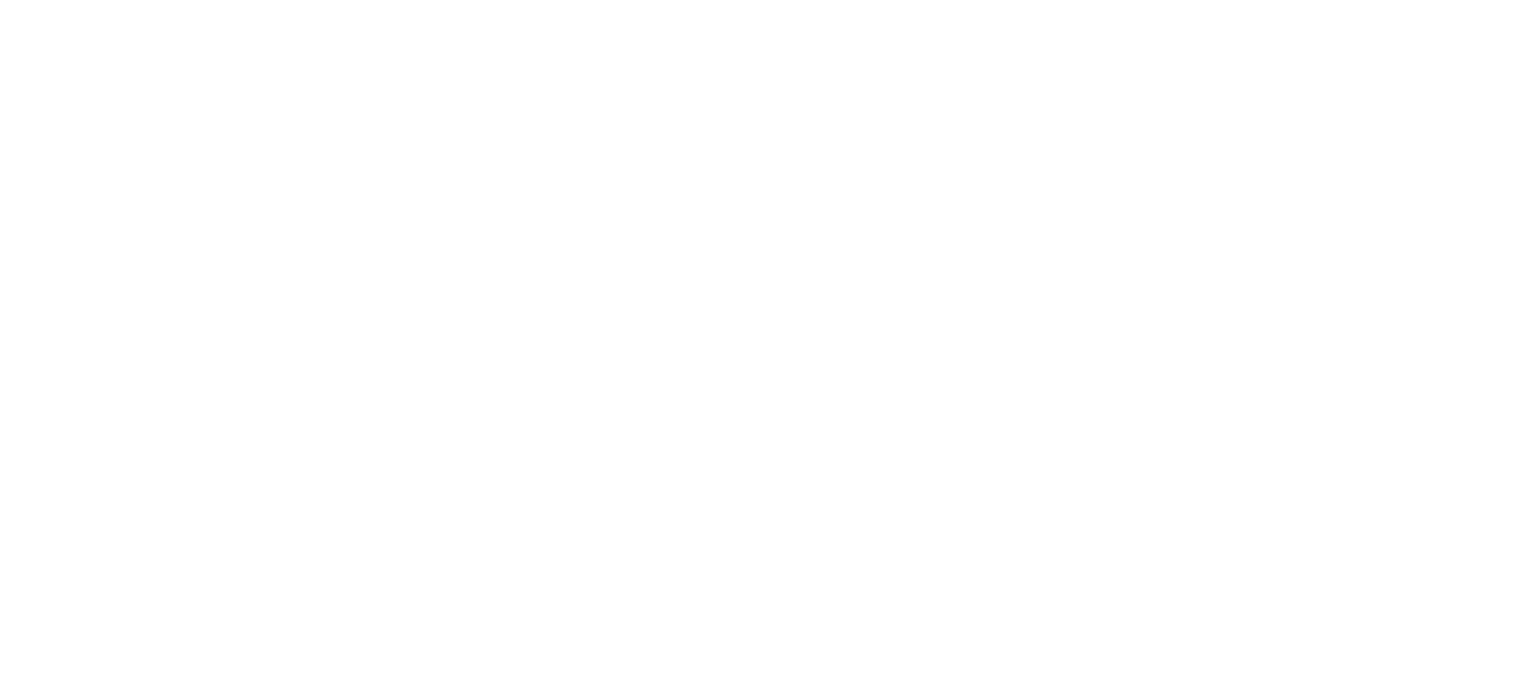 scroll, scrollTop: 0, scrollLeft: 0, axis: both 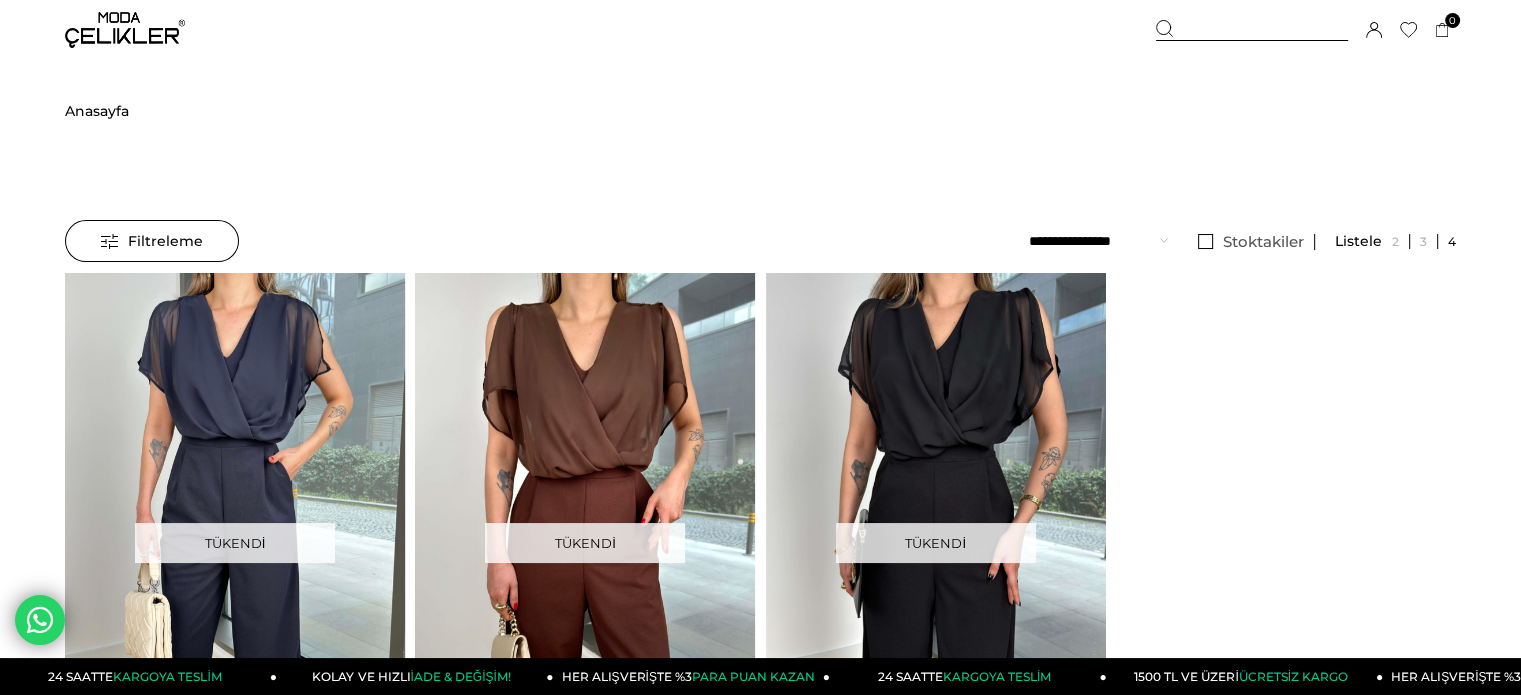 click at bounding box center [1252, 30] 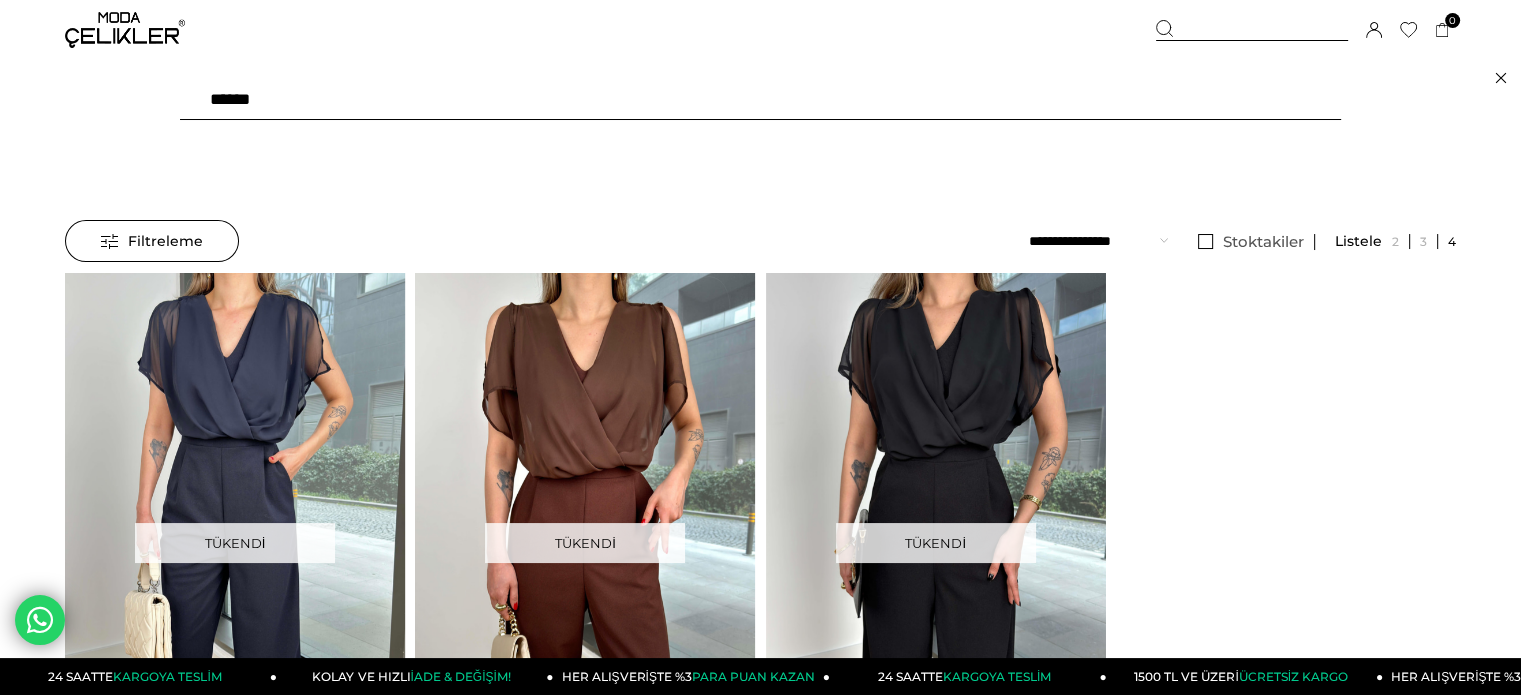 click on "******" at bounding box center [760, 100] 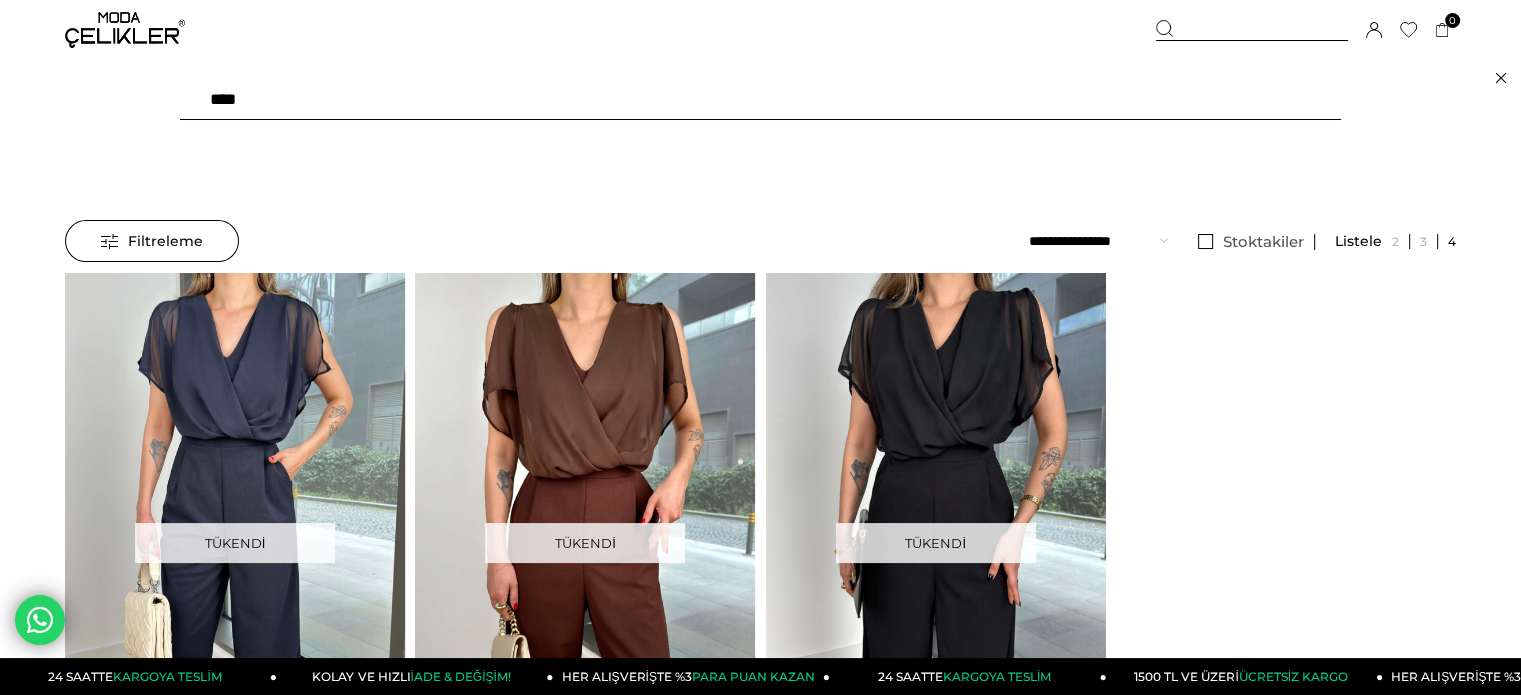 type on "*****" 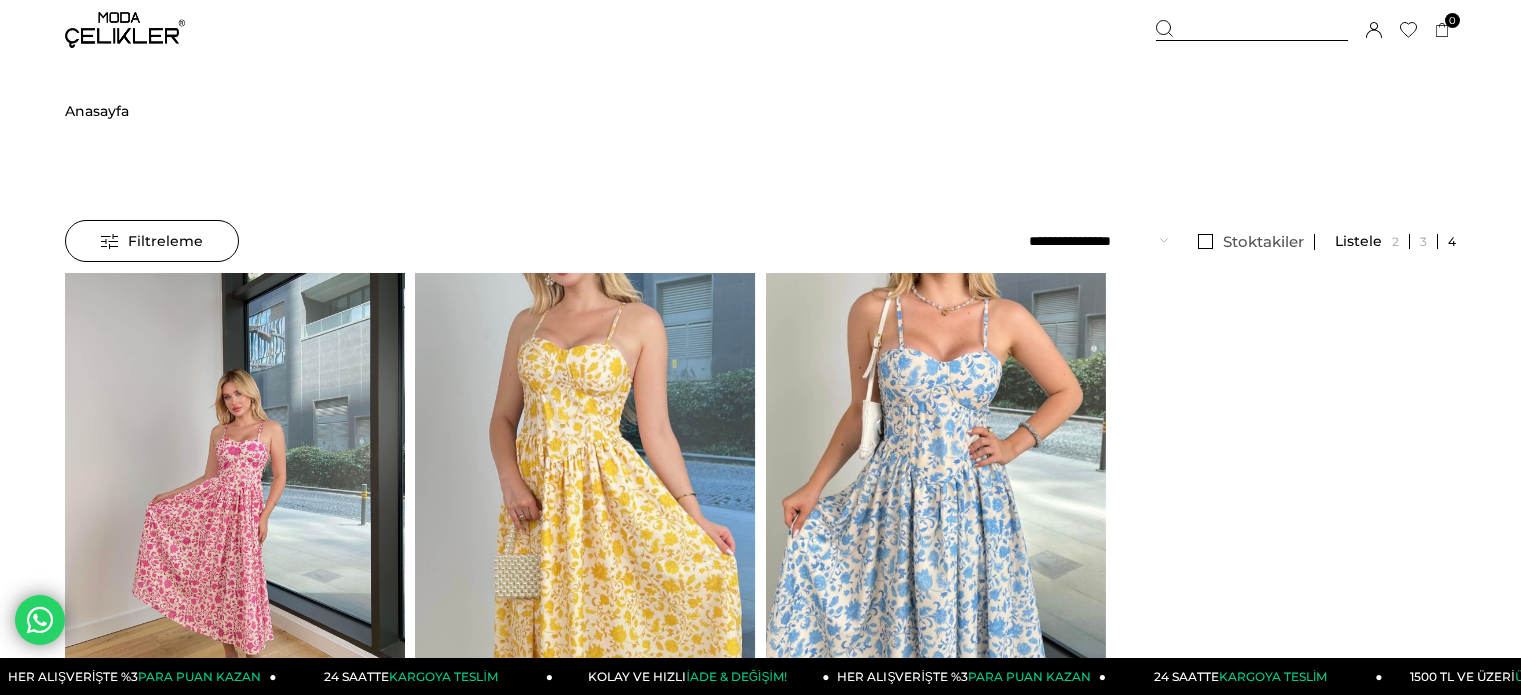 scroll, scrollTop: 0, scrollLeft: 0, axis: both 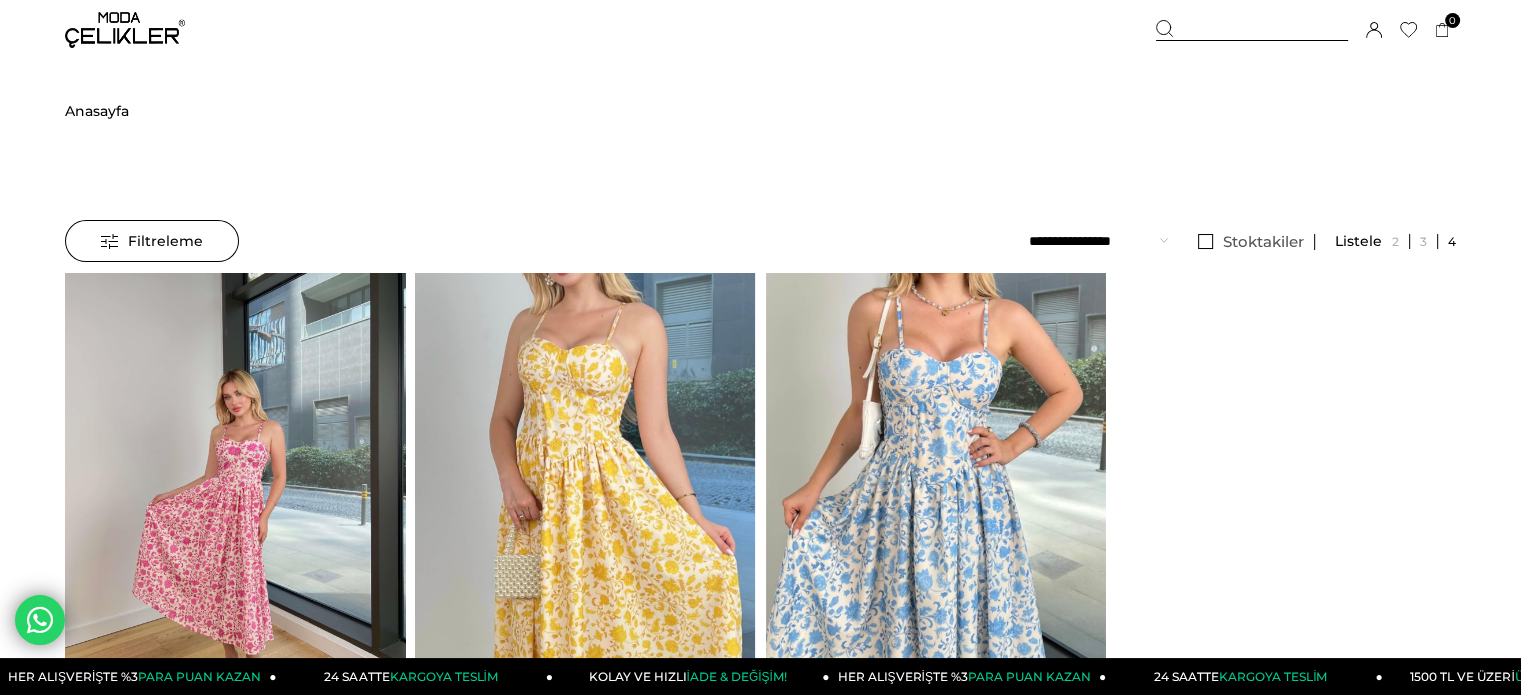 click at bounding box center [235, 499] 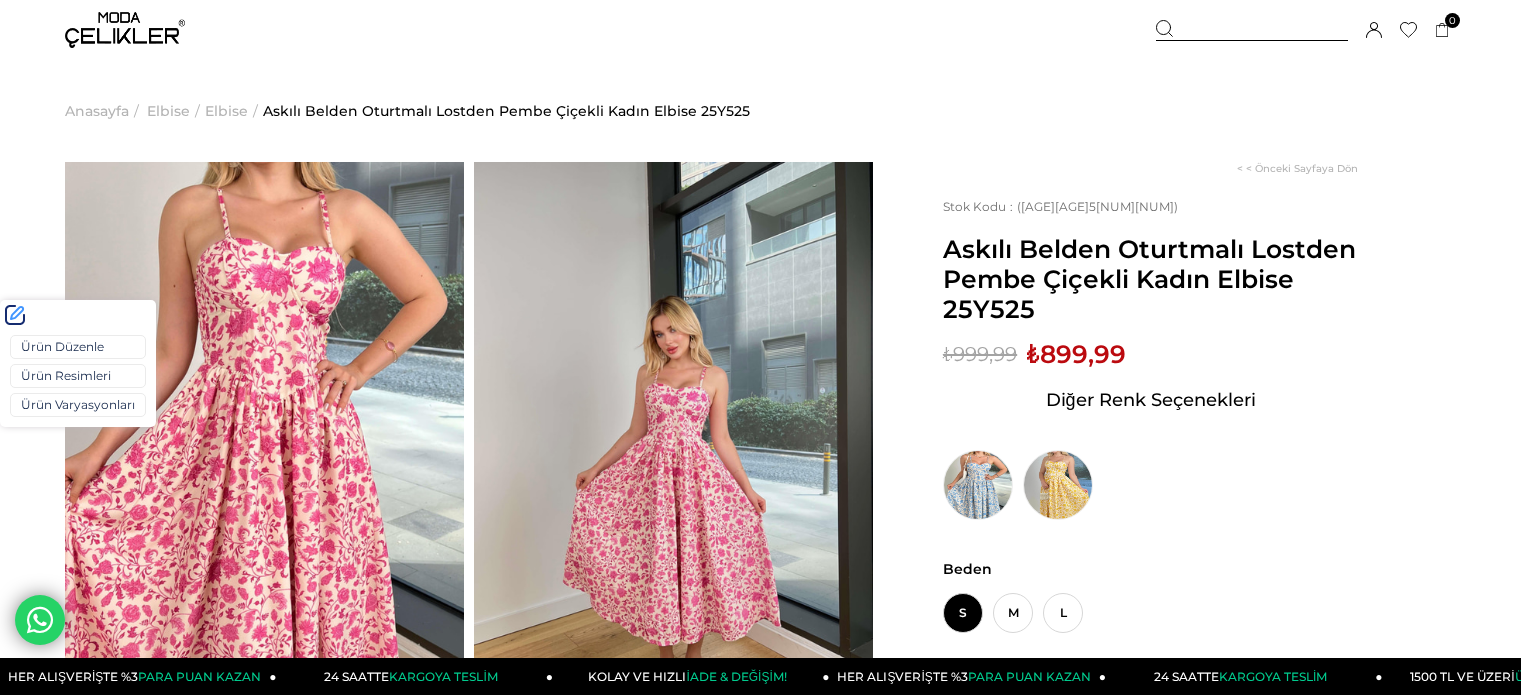 scroll, scrollTop: 0, scrollLeft: 0, axis: both 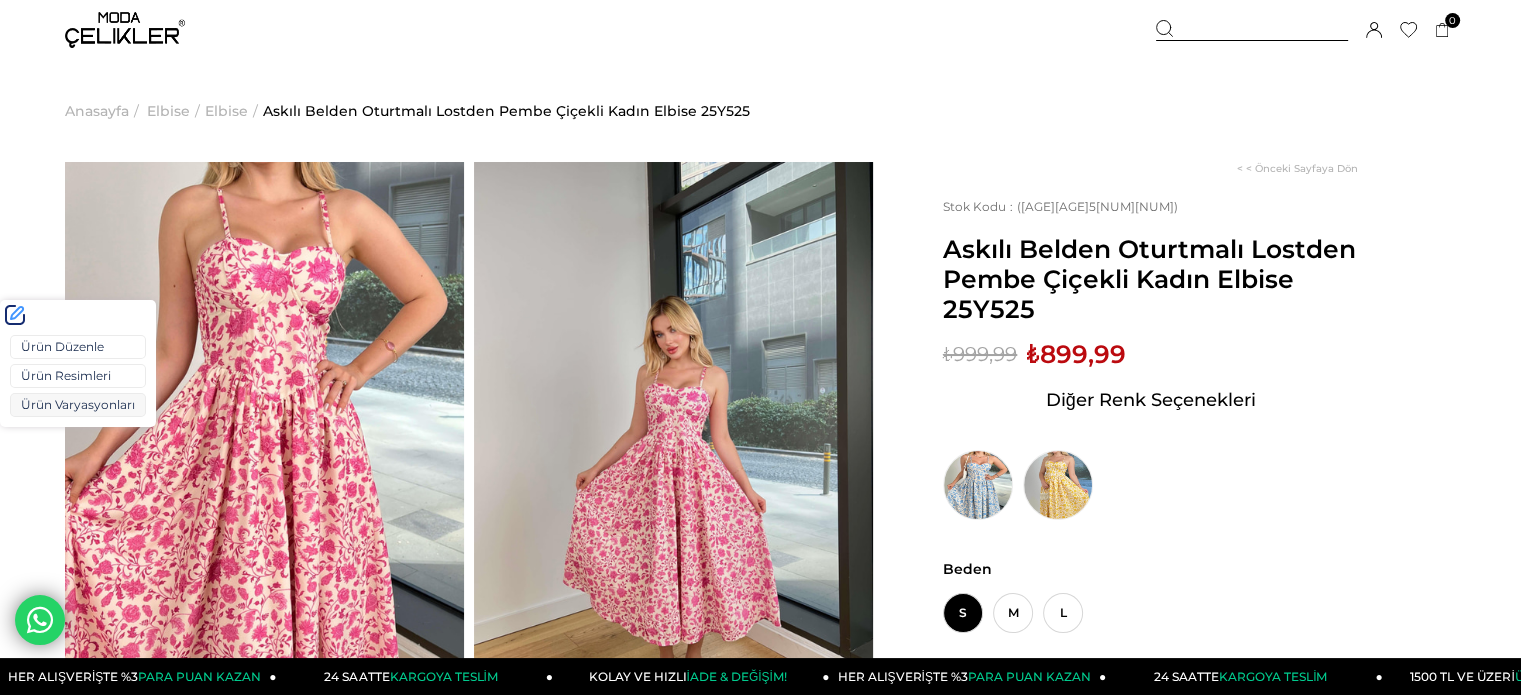 click on "Ürün Varyasyonları" at bounding box center (78, 405) 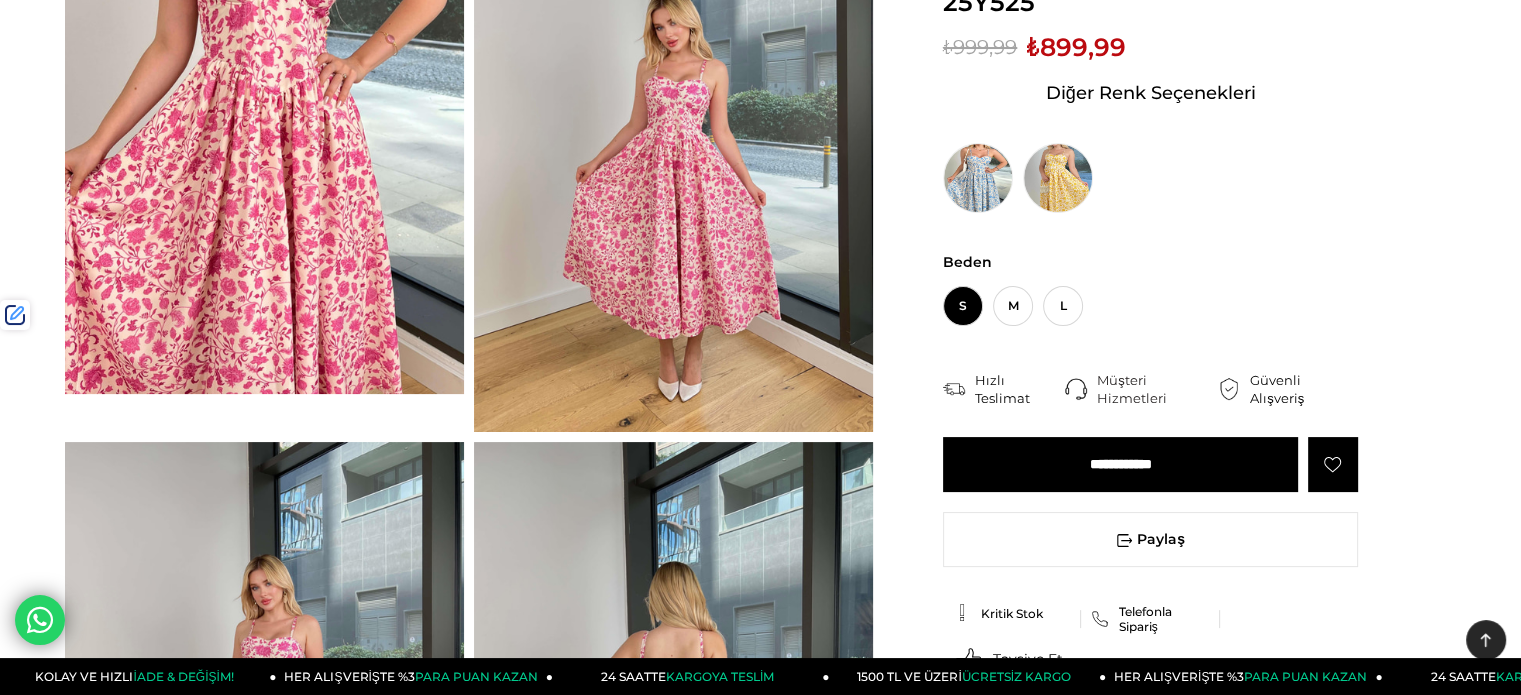 scroll, scrollTop: 0, scrollLeft: 0, axis: both 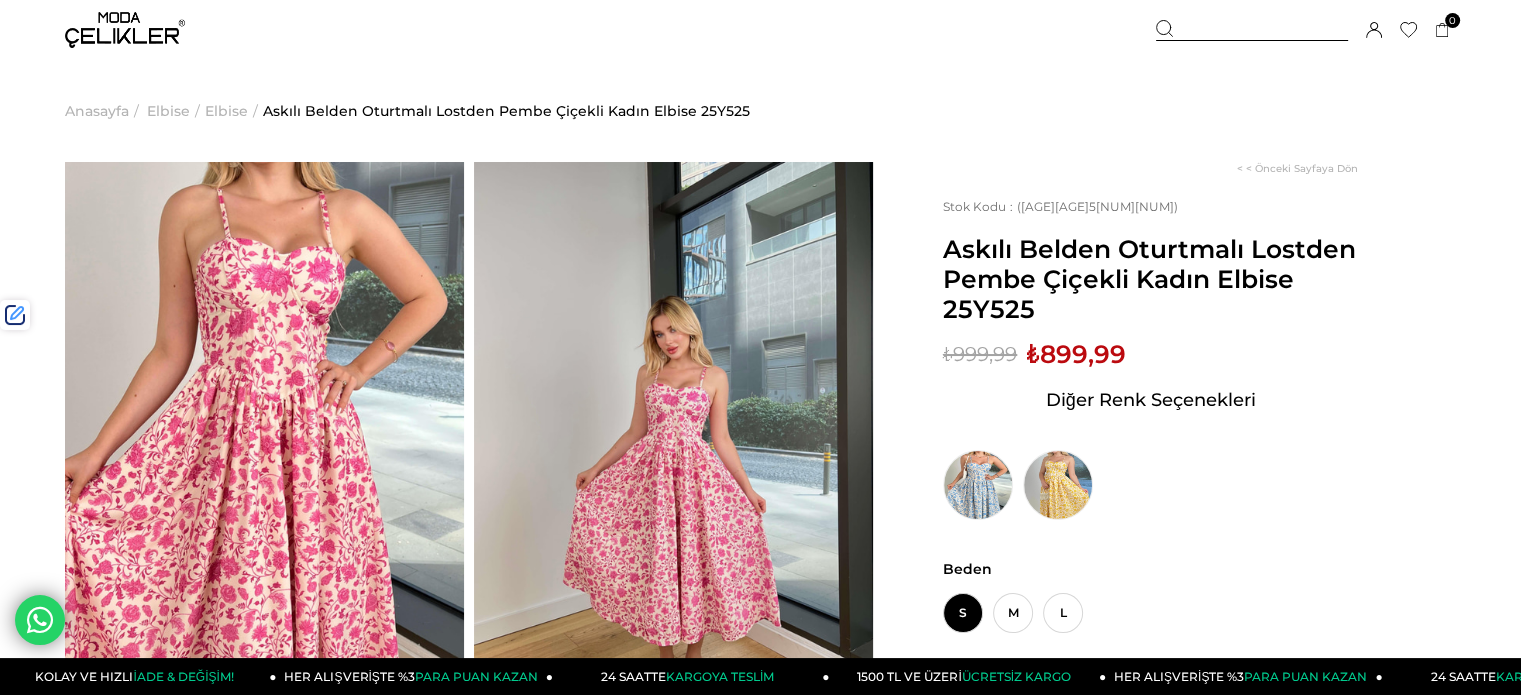 click at bounding box center (1252, 30) 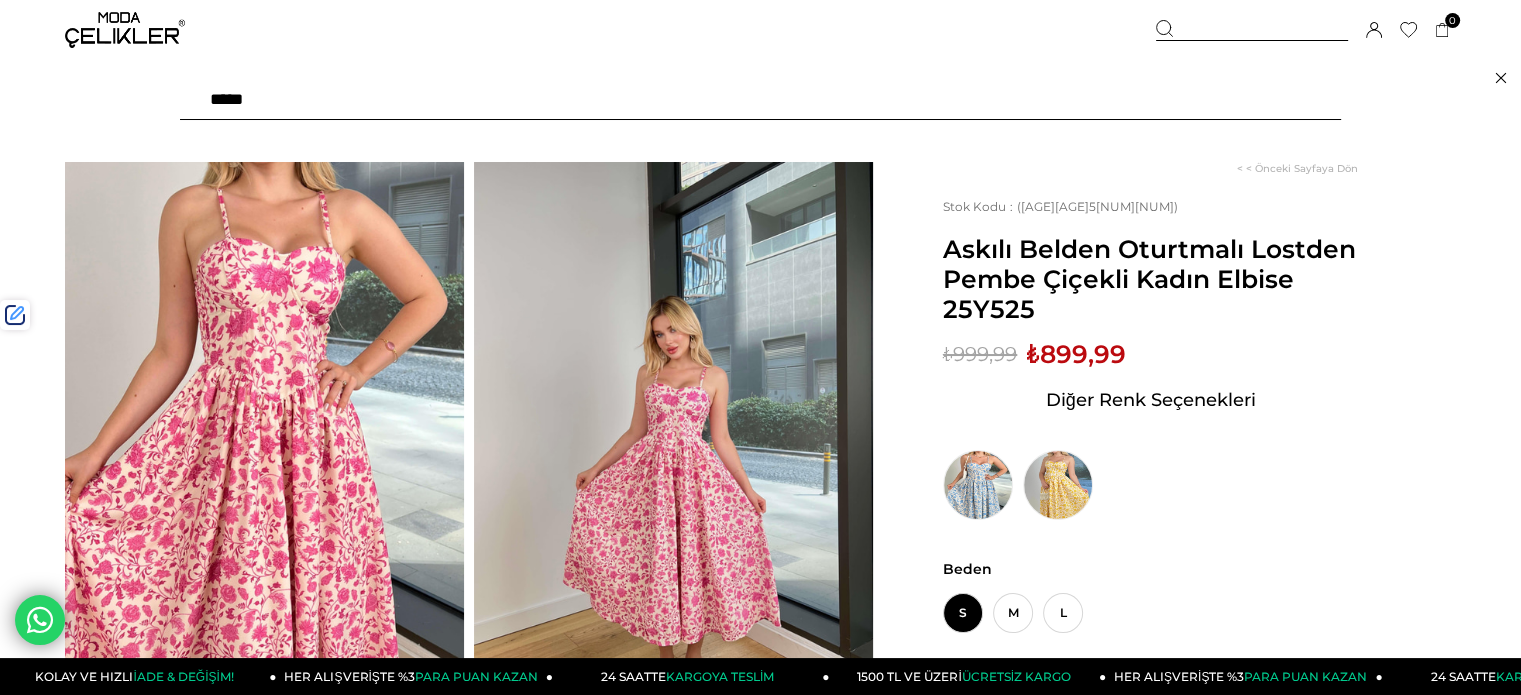 click at bounding box center [760, 100] 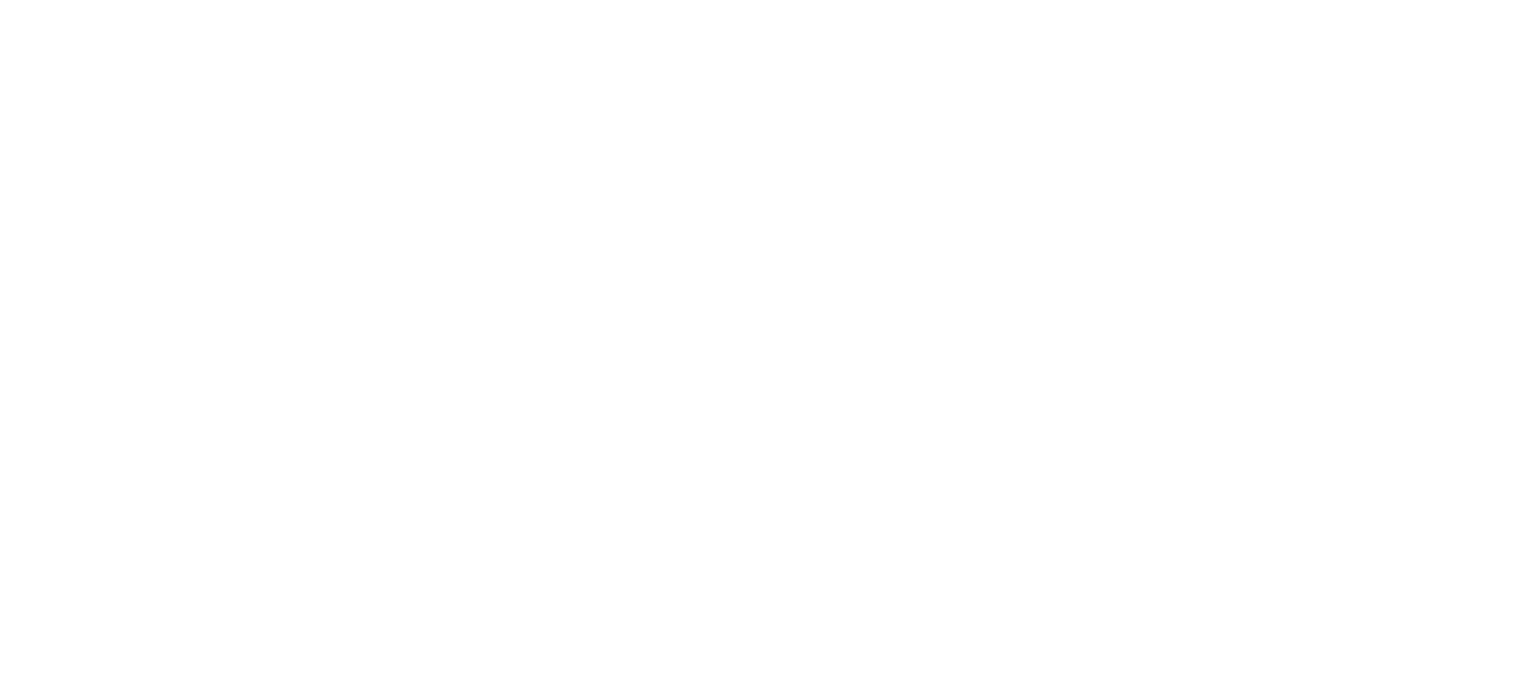 scroll, scrollTop: 0, scrollLeft: 0, axis: both 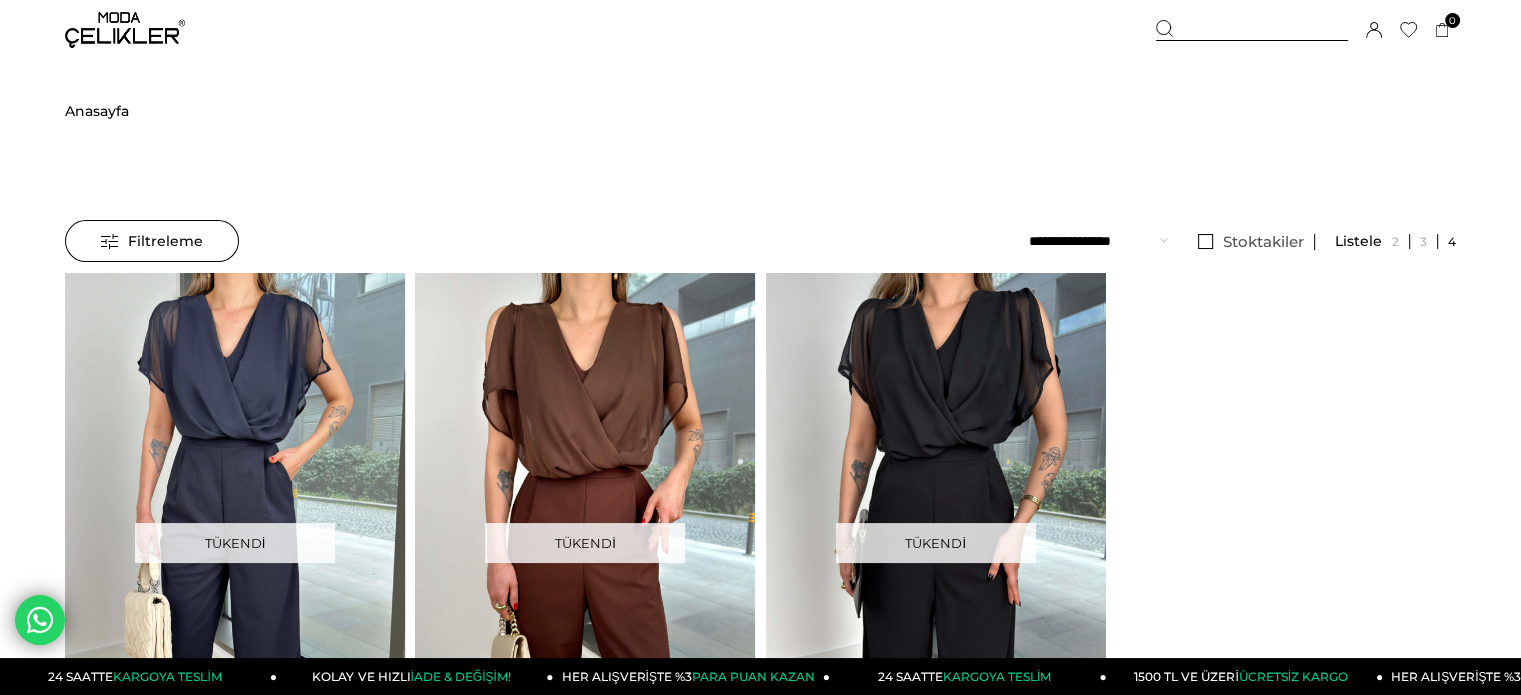 click at bounding box center (1252, 30) 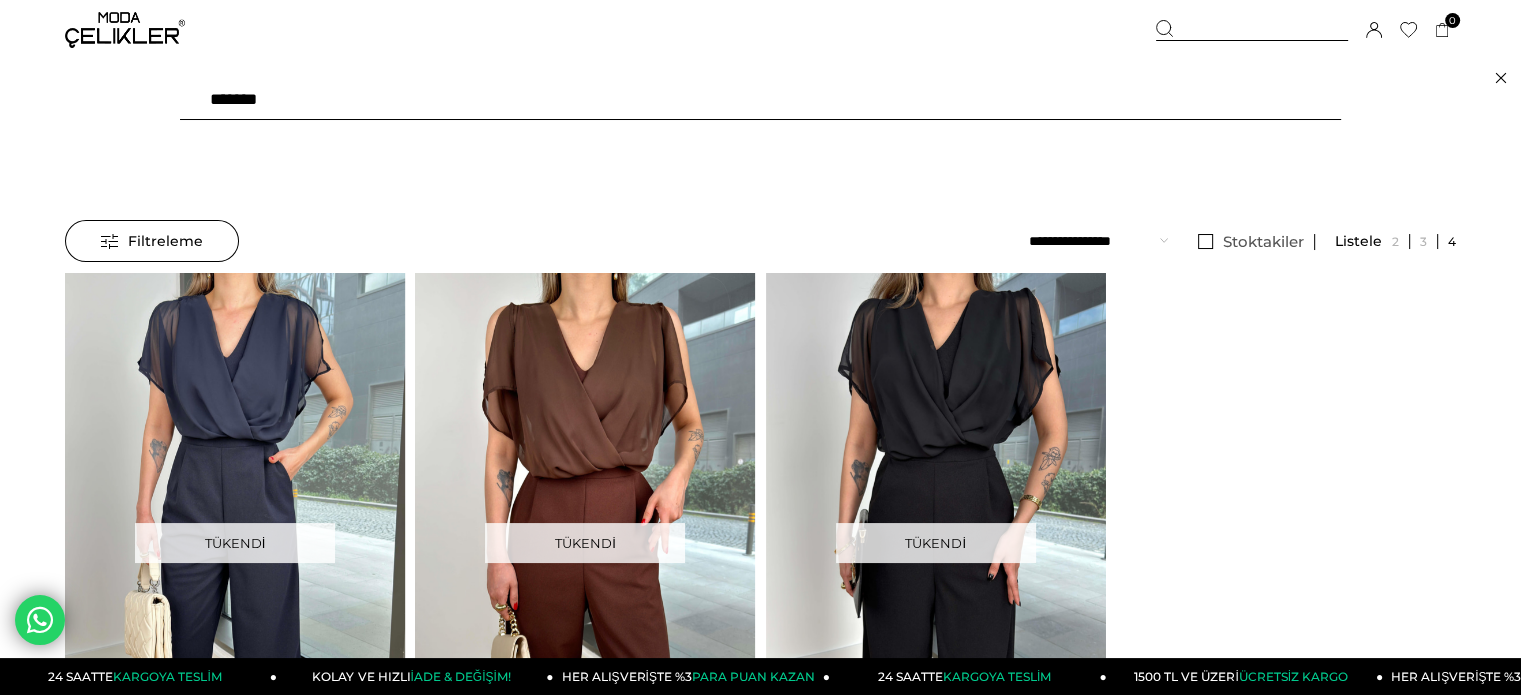 click on "******" at bounding box center [760, 100] 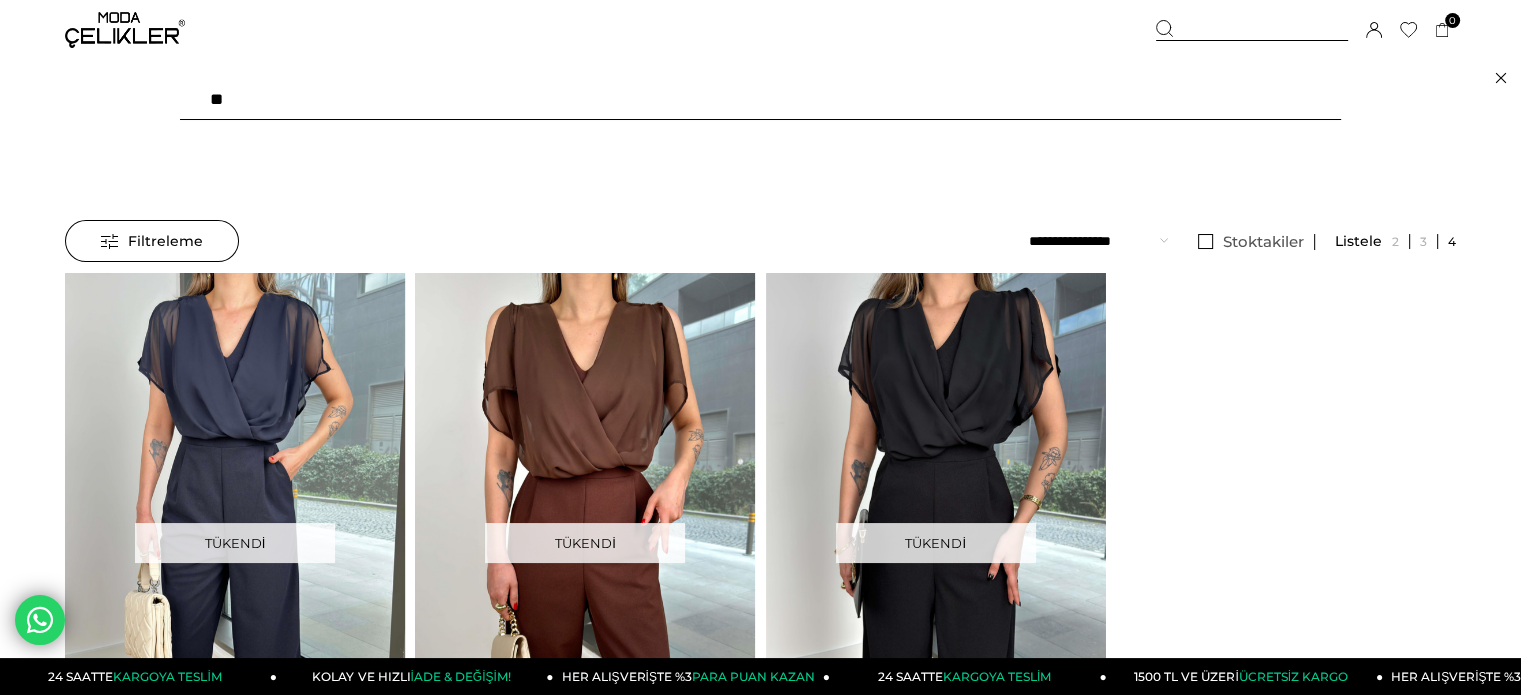 type on "*" 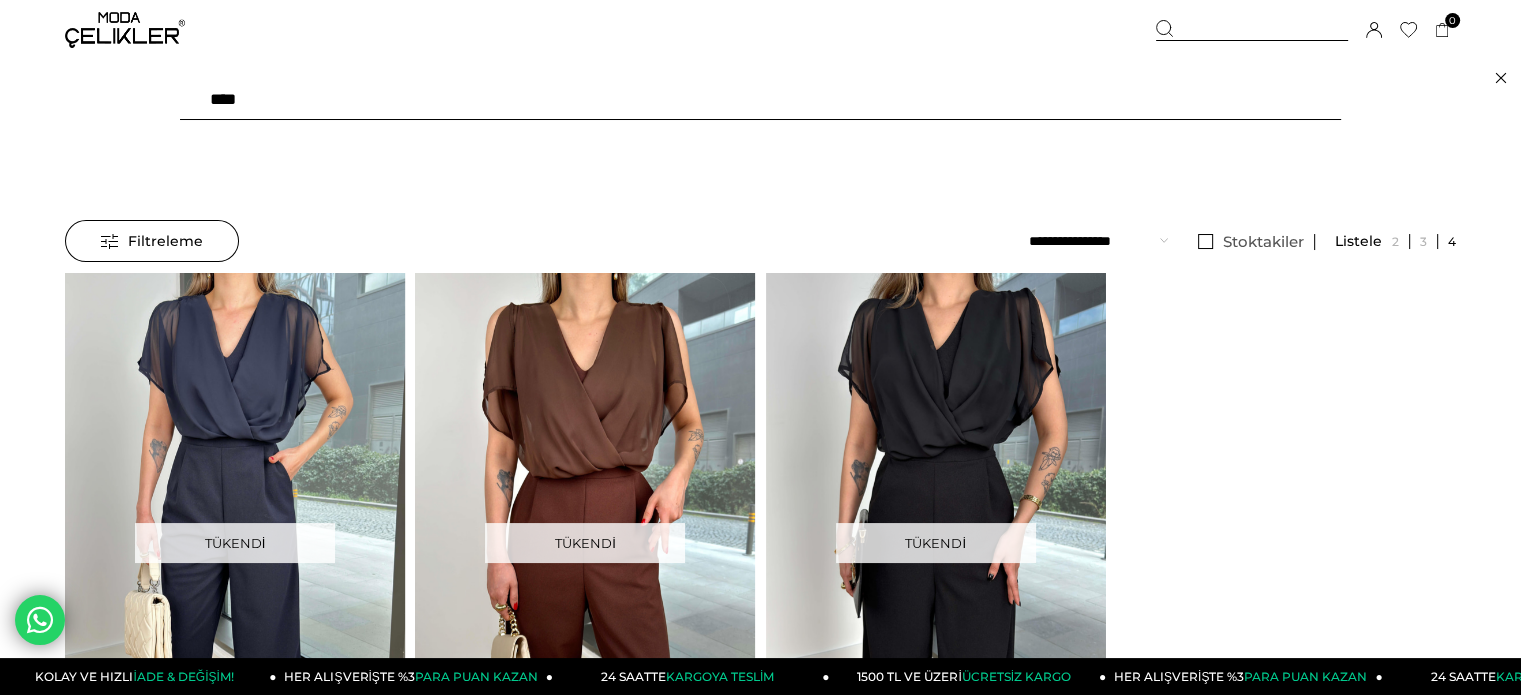type on "*****" 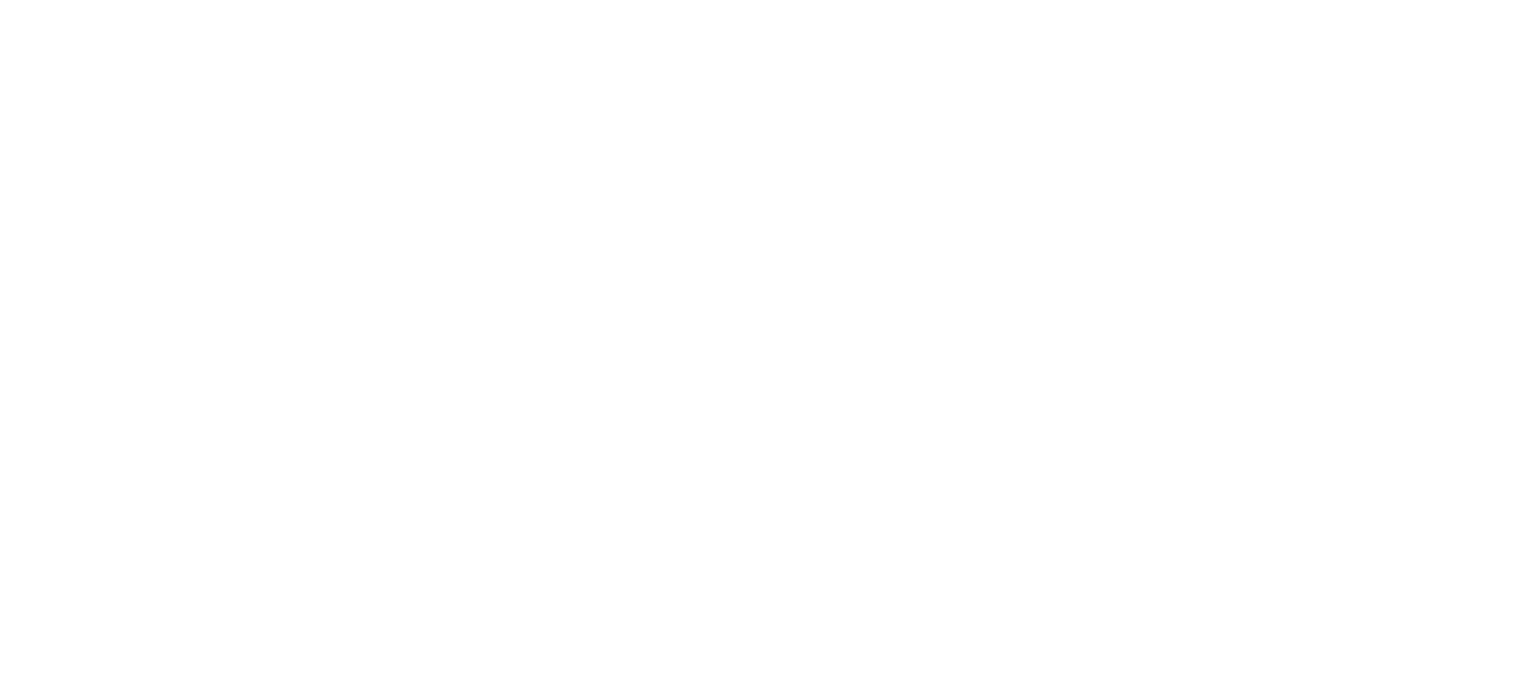 scroll, scrollTop: 0, scrollLeft: 0, axis: both 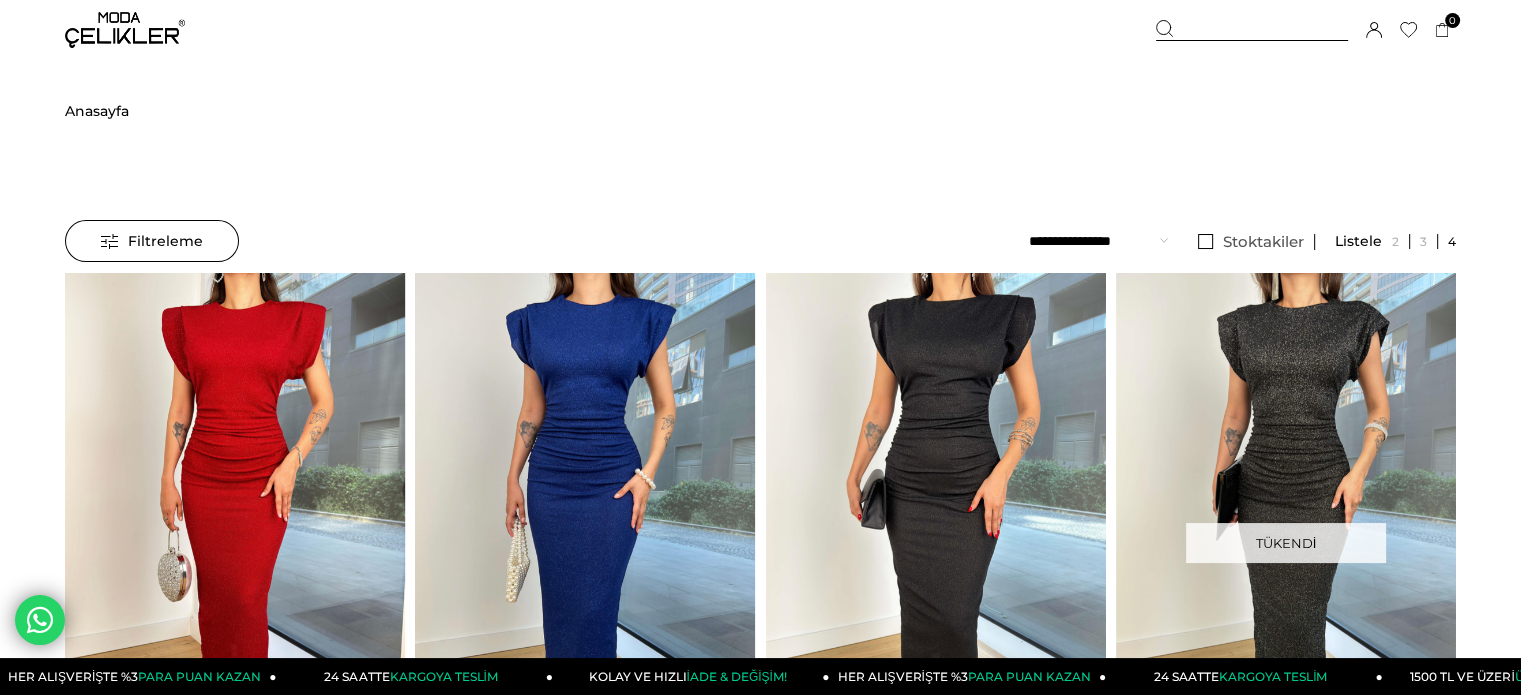 click at bounding box center (1252, 30) 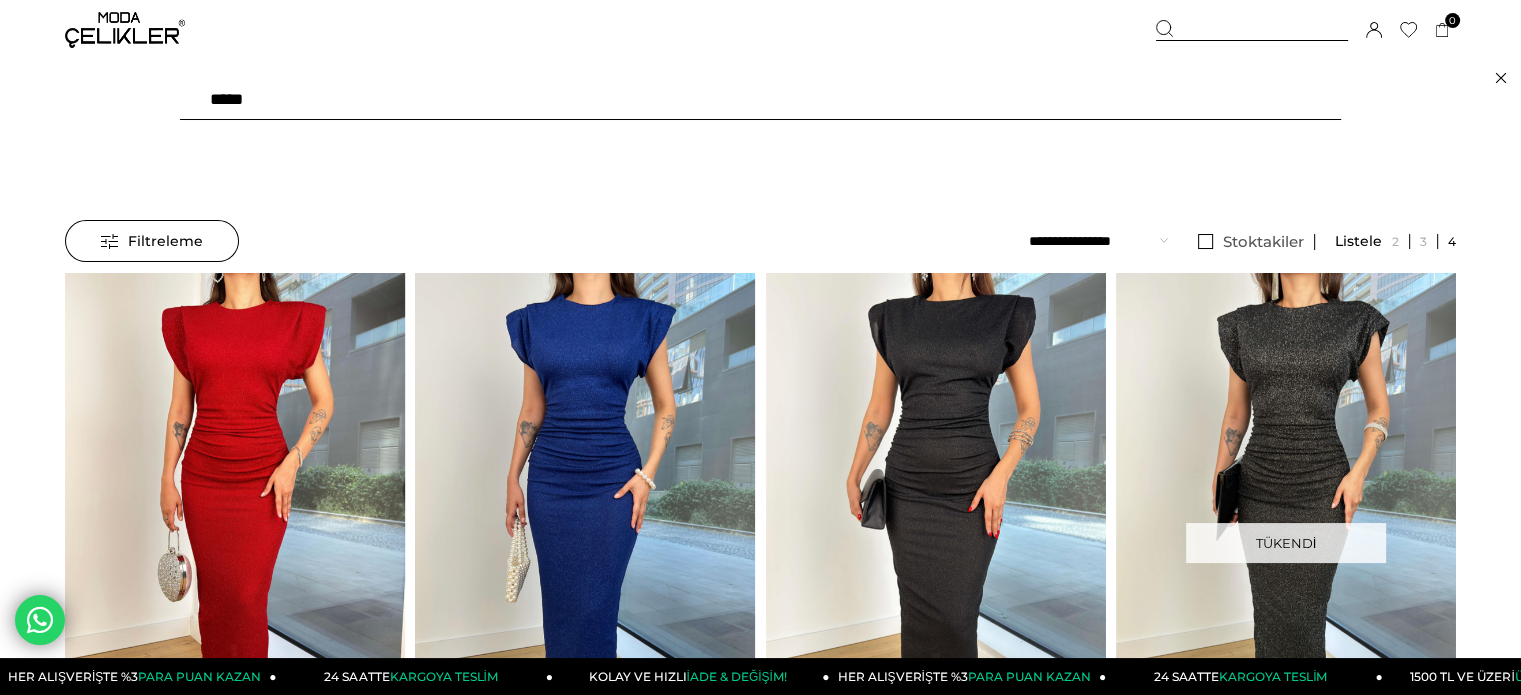 click on "*****" at bounding box center [760, 100] 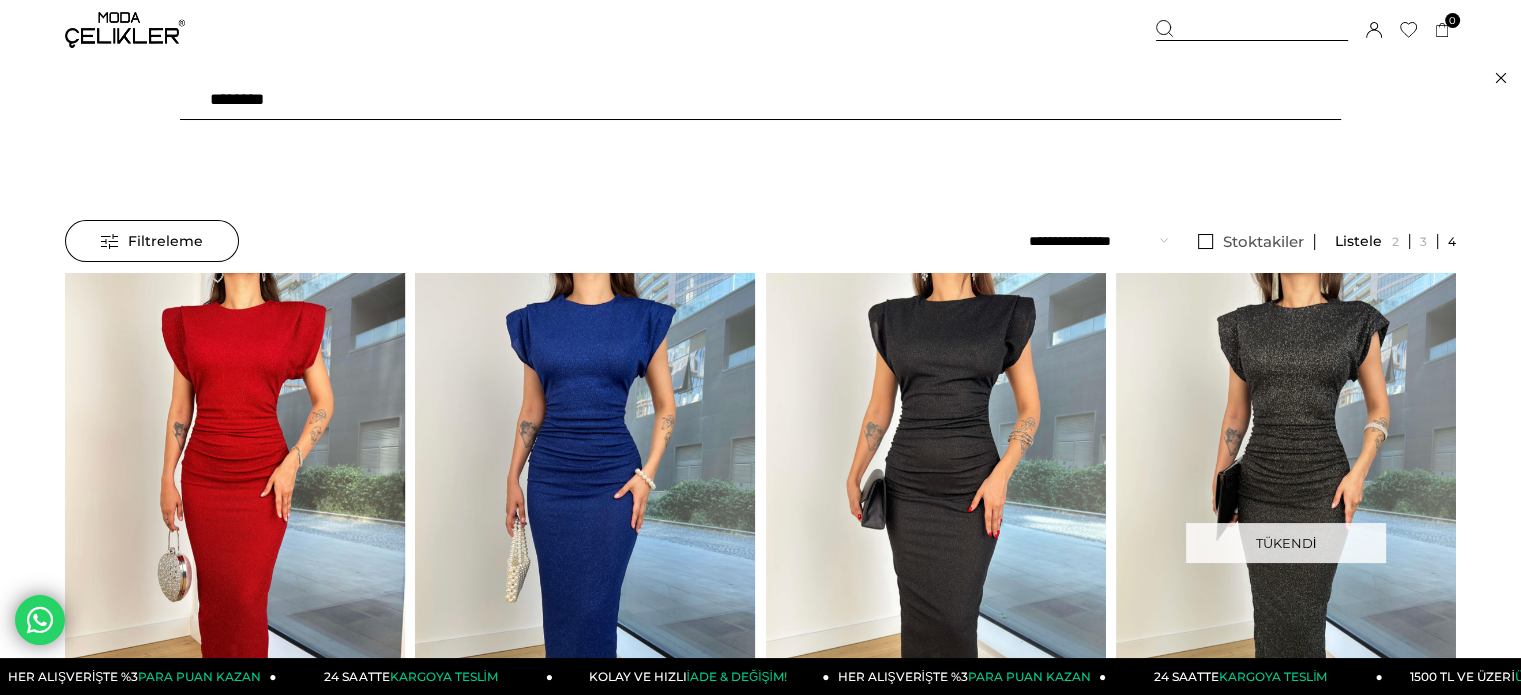type on "*********" 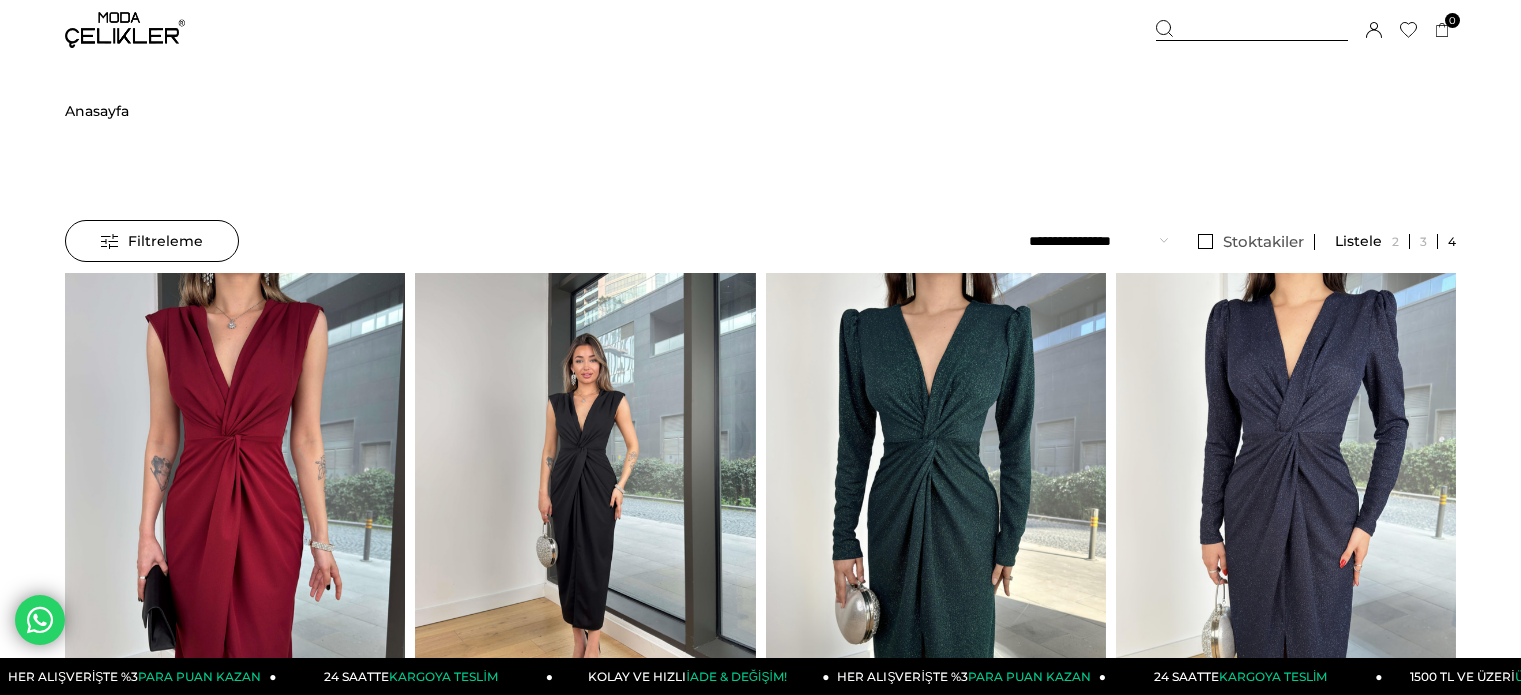 scroll, scrollTop: 0, scrollLeft: 0, axis: both 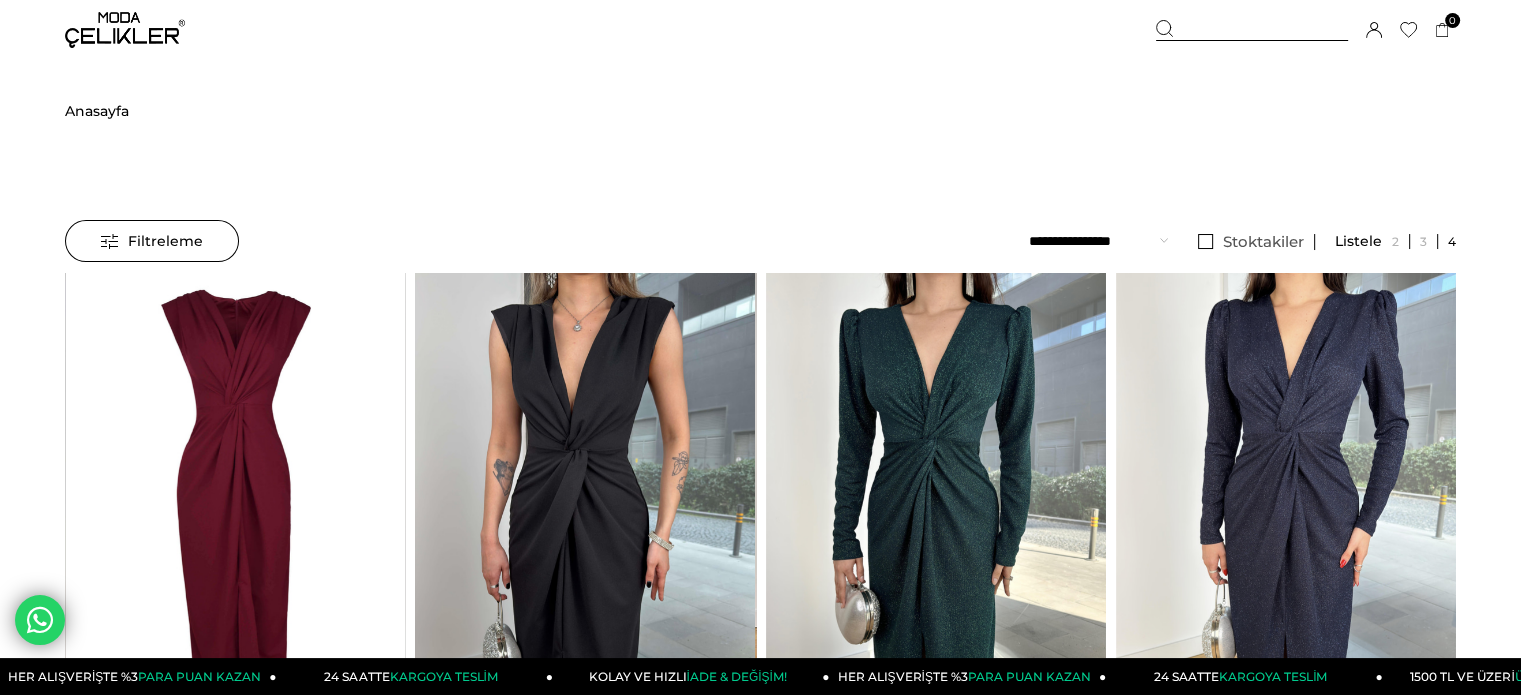 click at bounding box center [236, 499] 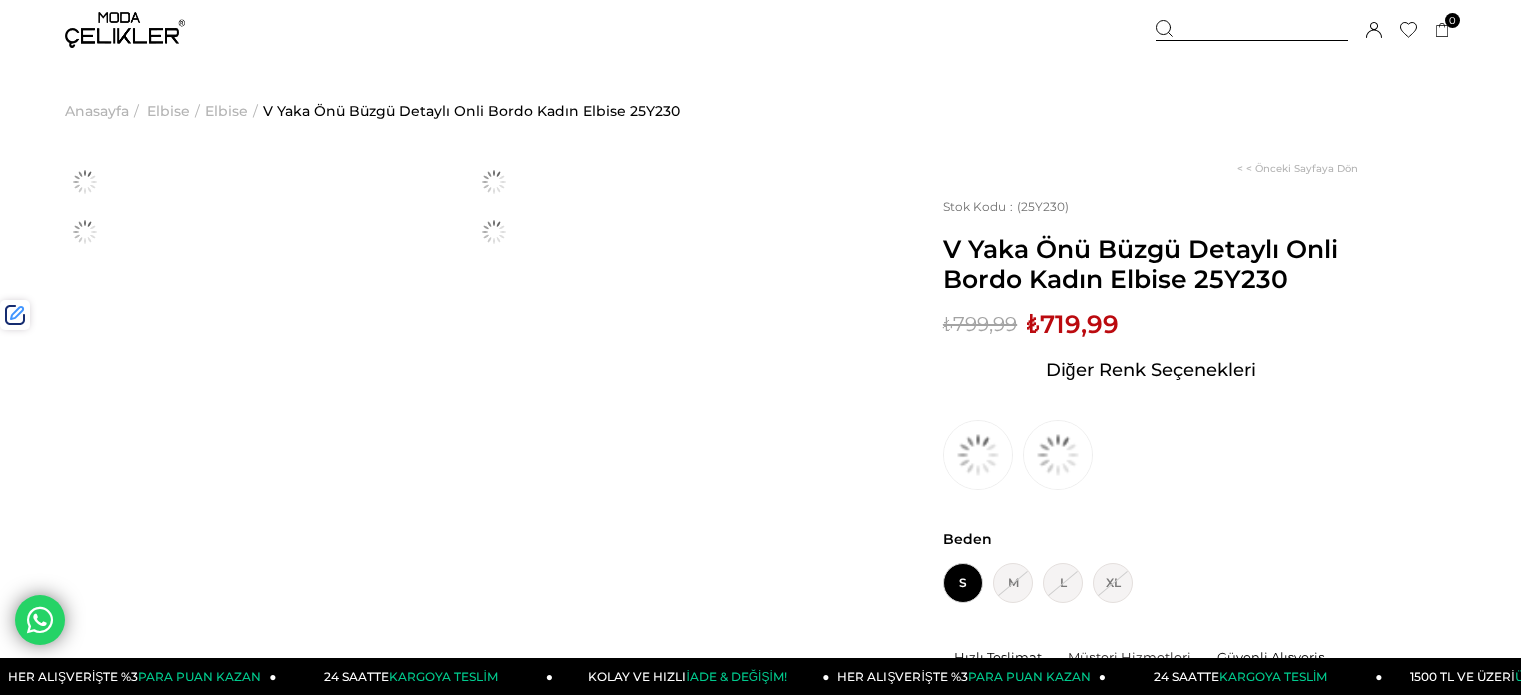 scroll, scrollTop: 0, scrollLeft: 0, axis: both 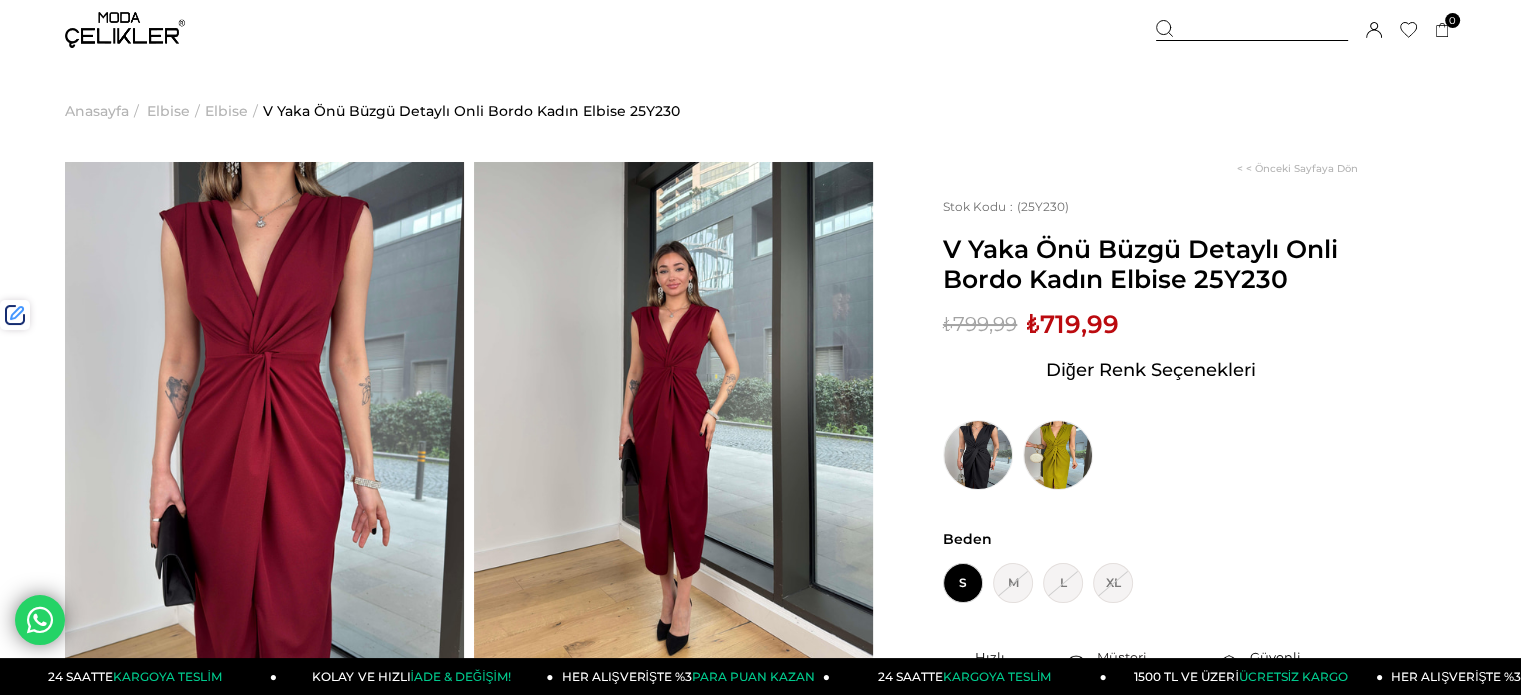 click on "V Yaka Önü Büzgü Detaylı Onli Bordo Kadın Elbise 25Y230" at bounding box center [1150, 264] 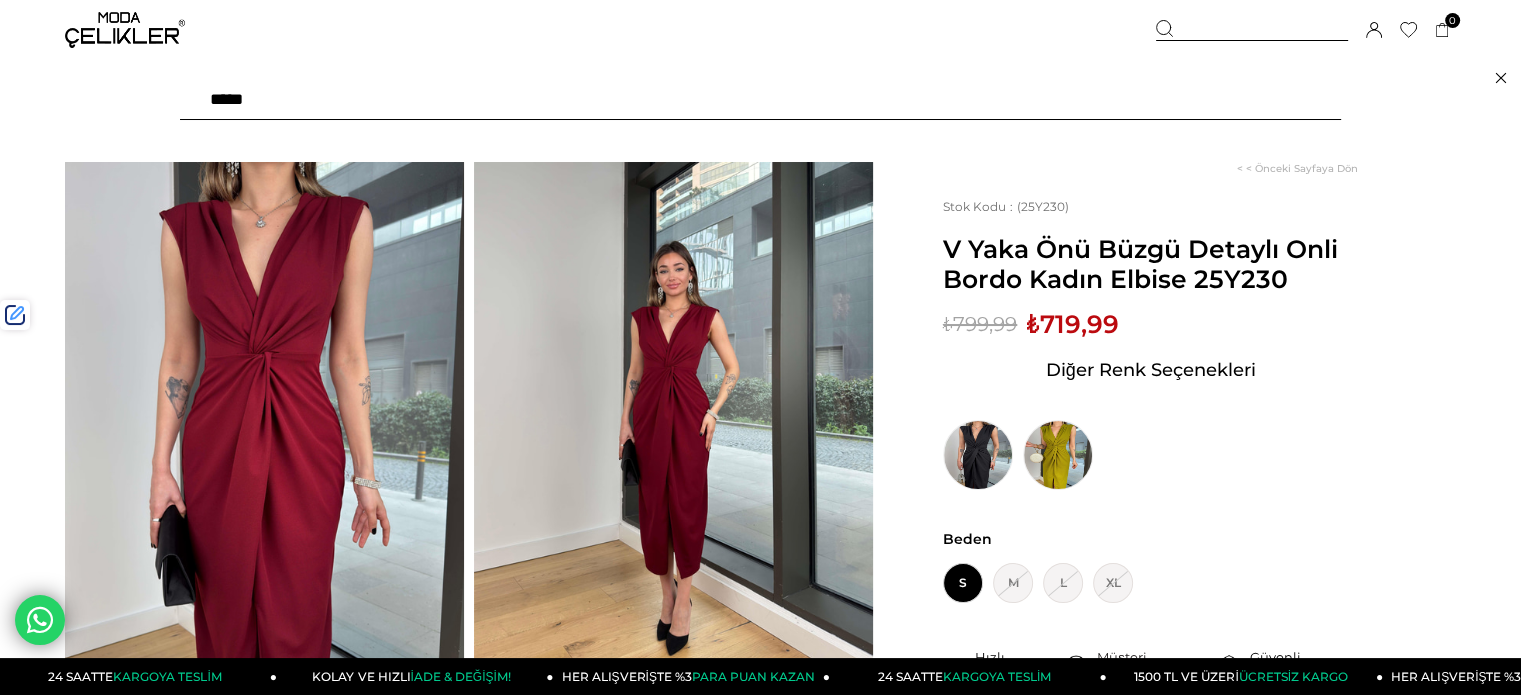 click on "***" at bounding box center [760, 100] 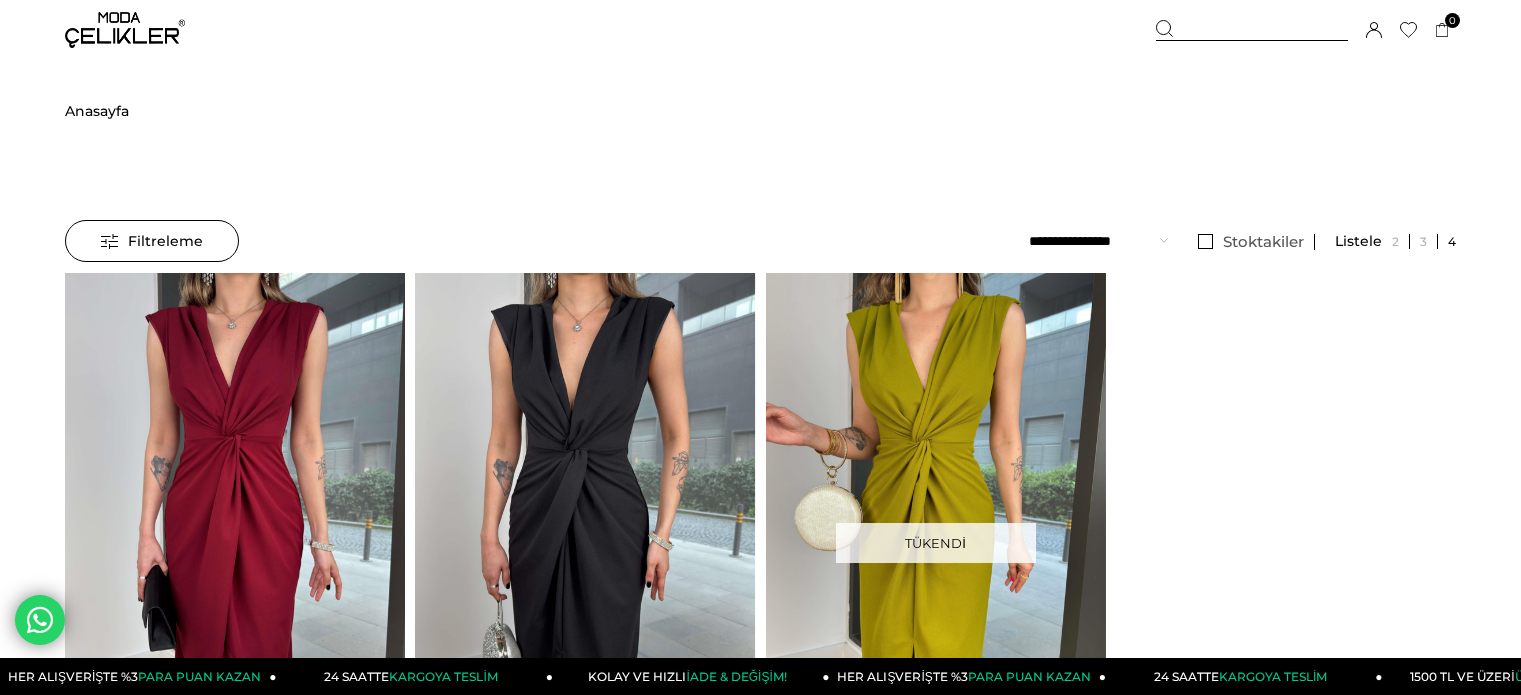 scroll, scrollTop: 72, scrollLeft: 0, axis: vertical 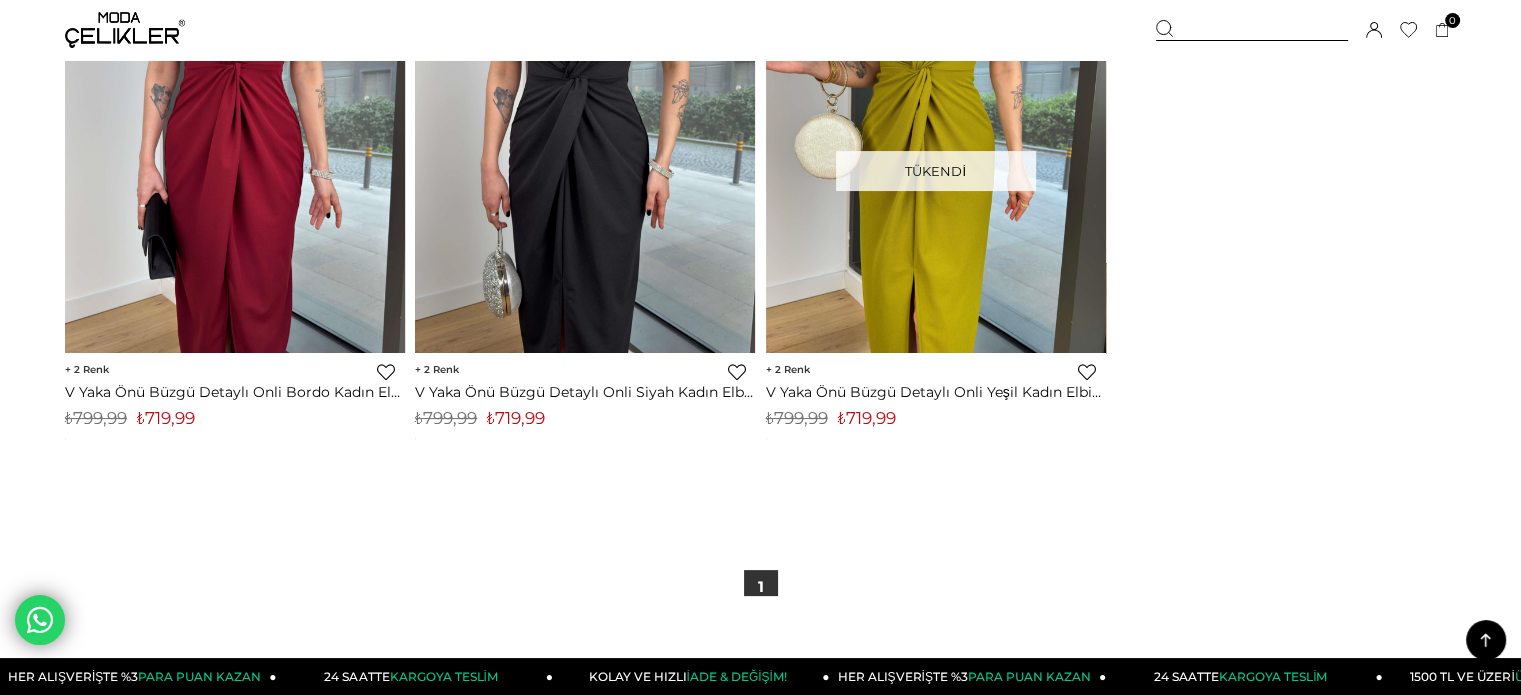 click on "₺719,99" at bounding box center (516, 418) 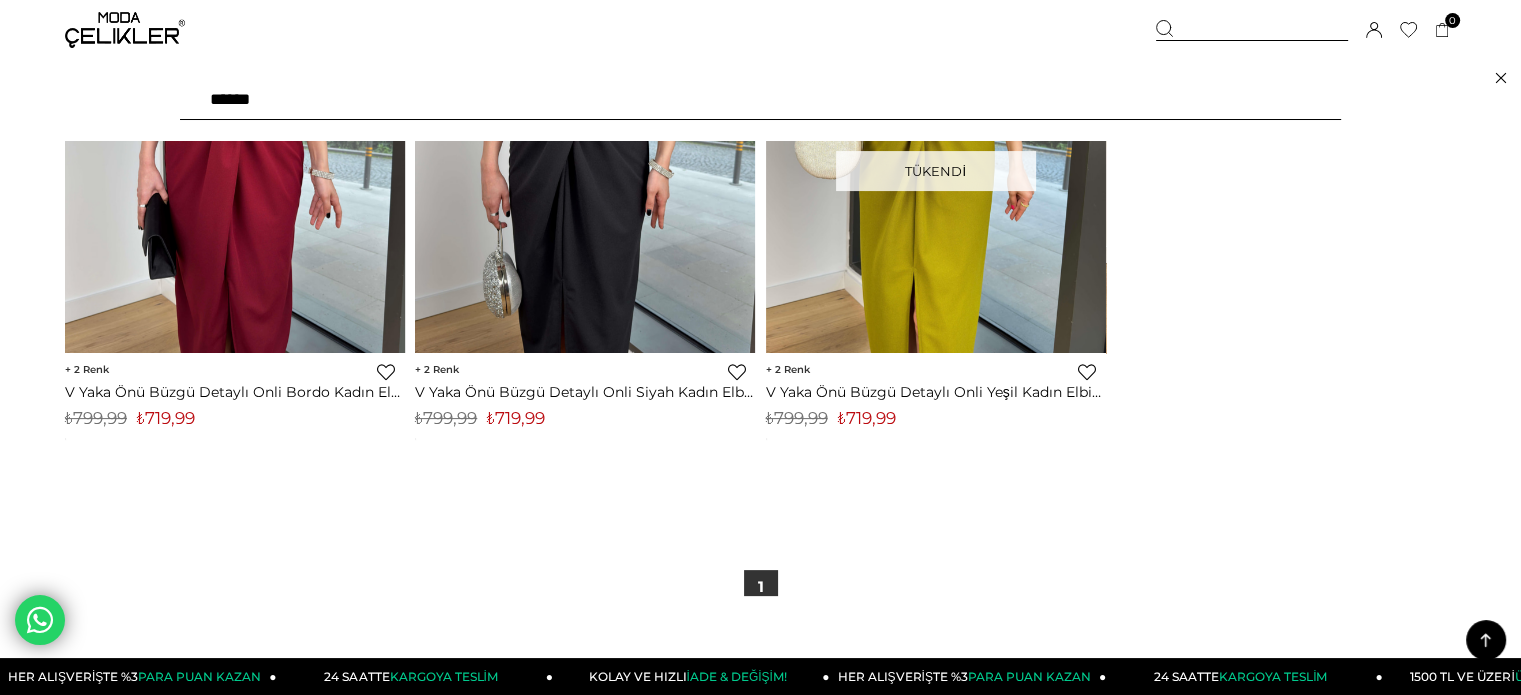 click on "******" at bounding box center [760, 100] 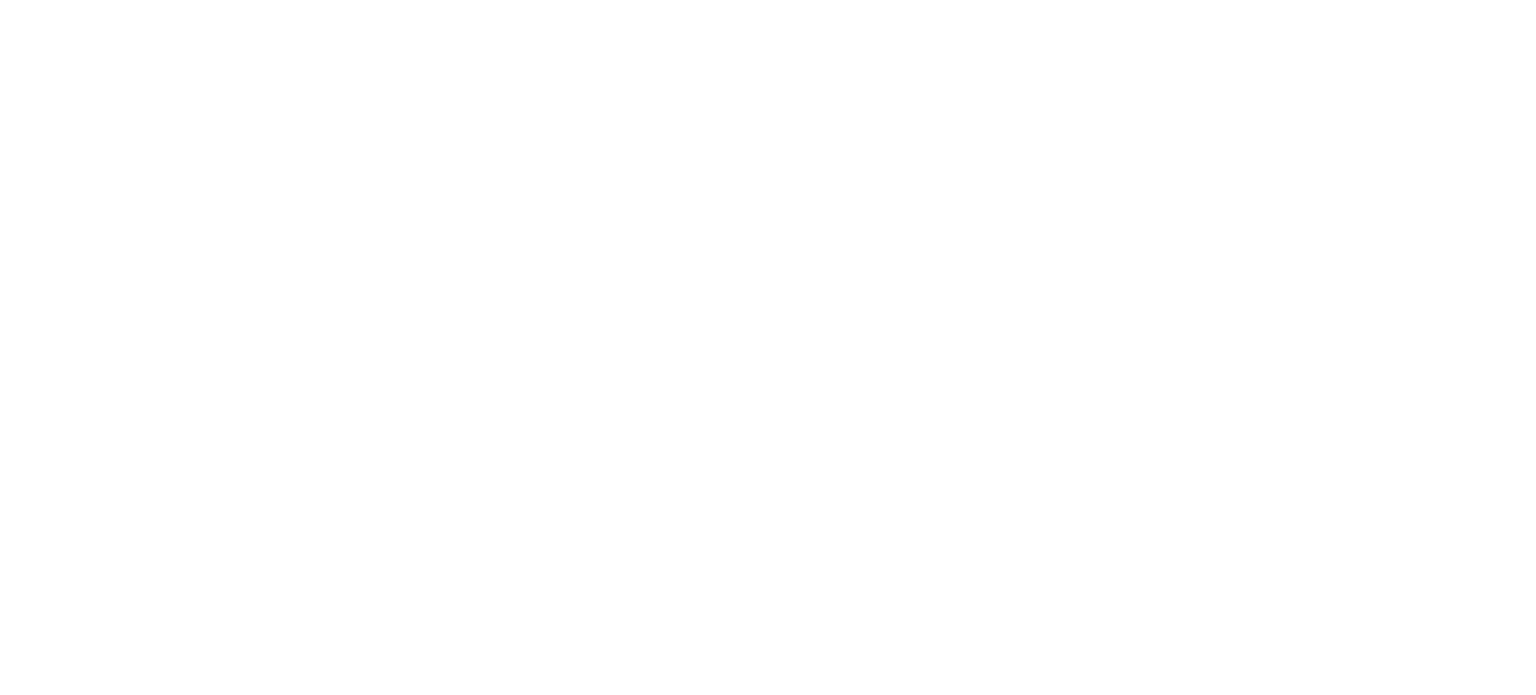 scroll, scrollTop: 0, scrollLeft: 0, axis: both 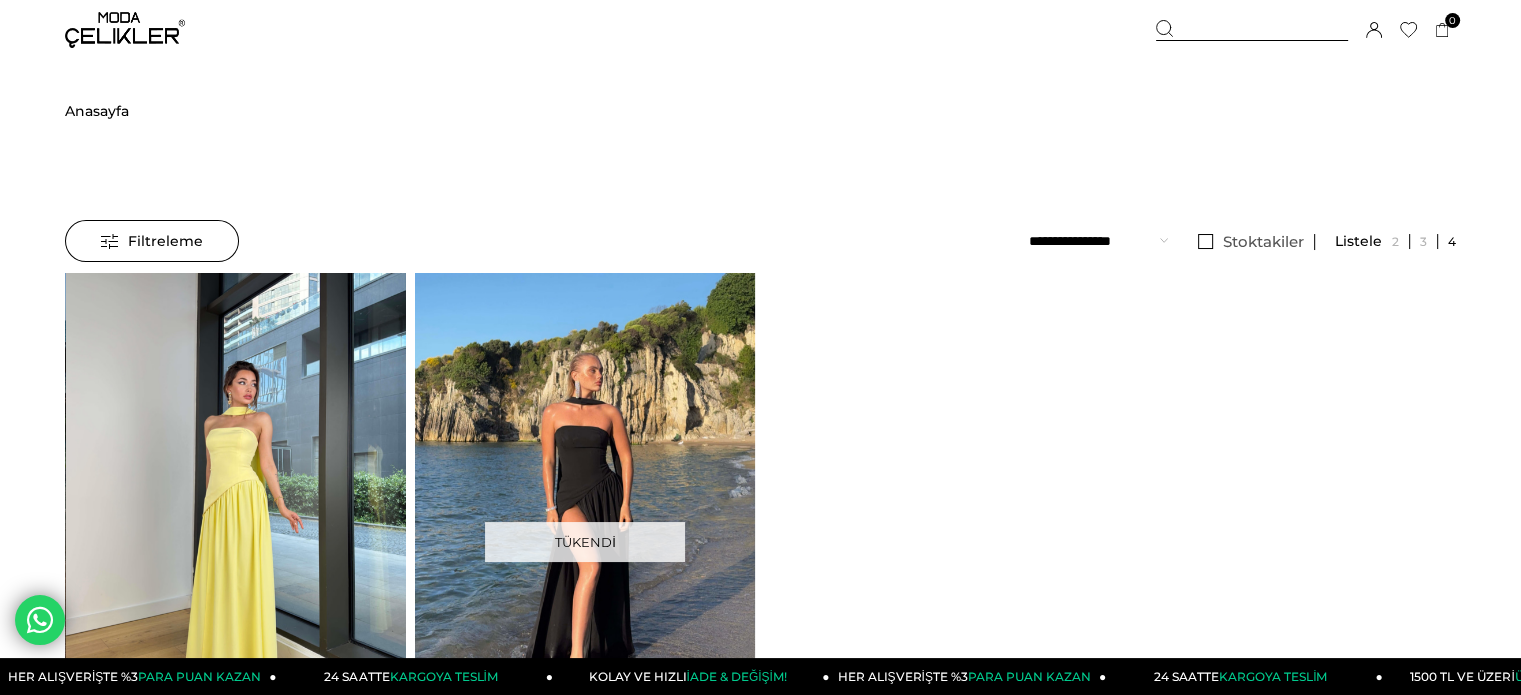 click at bounding box center [236, 499] 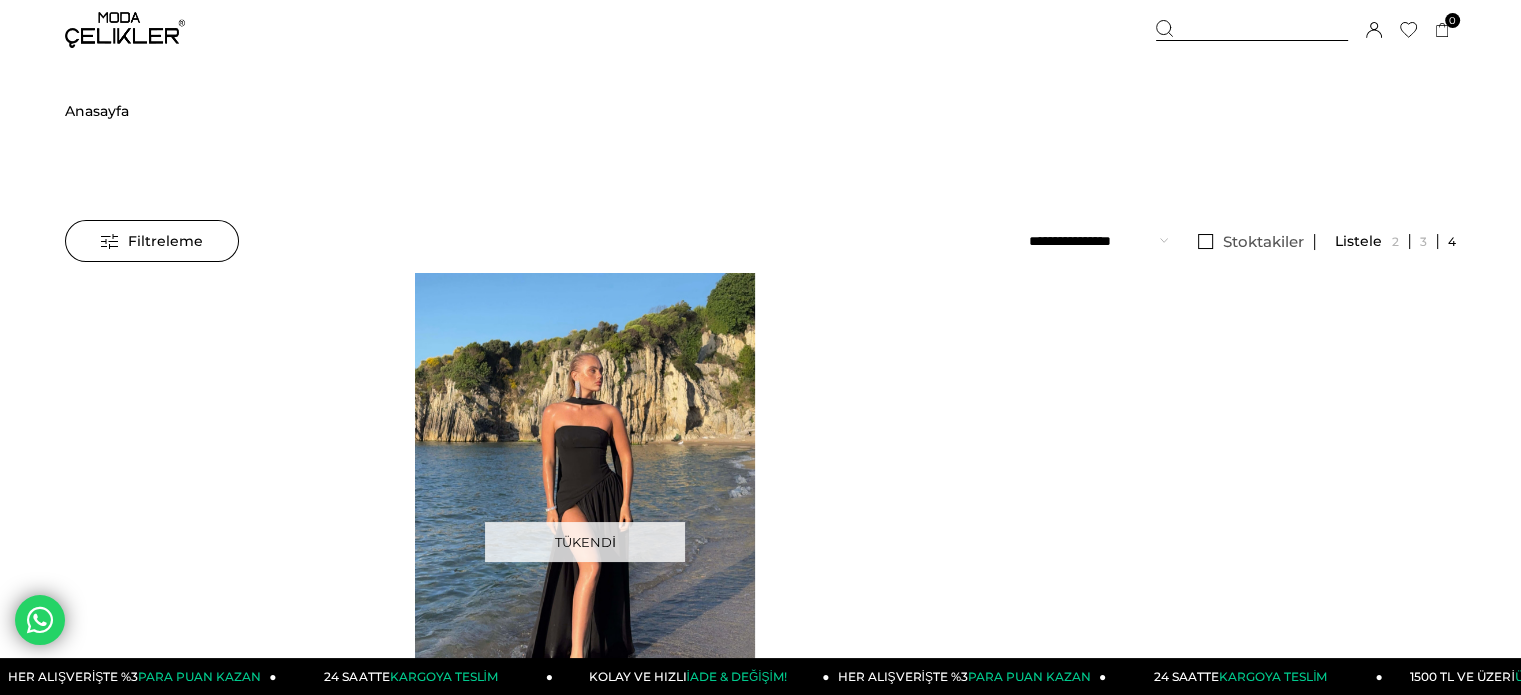 click at bounding box center (235, 499) 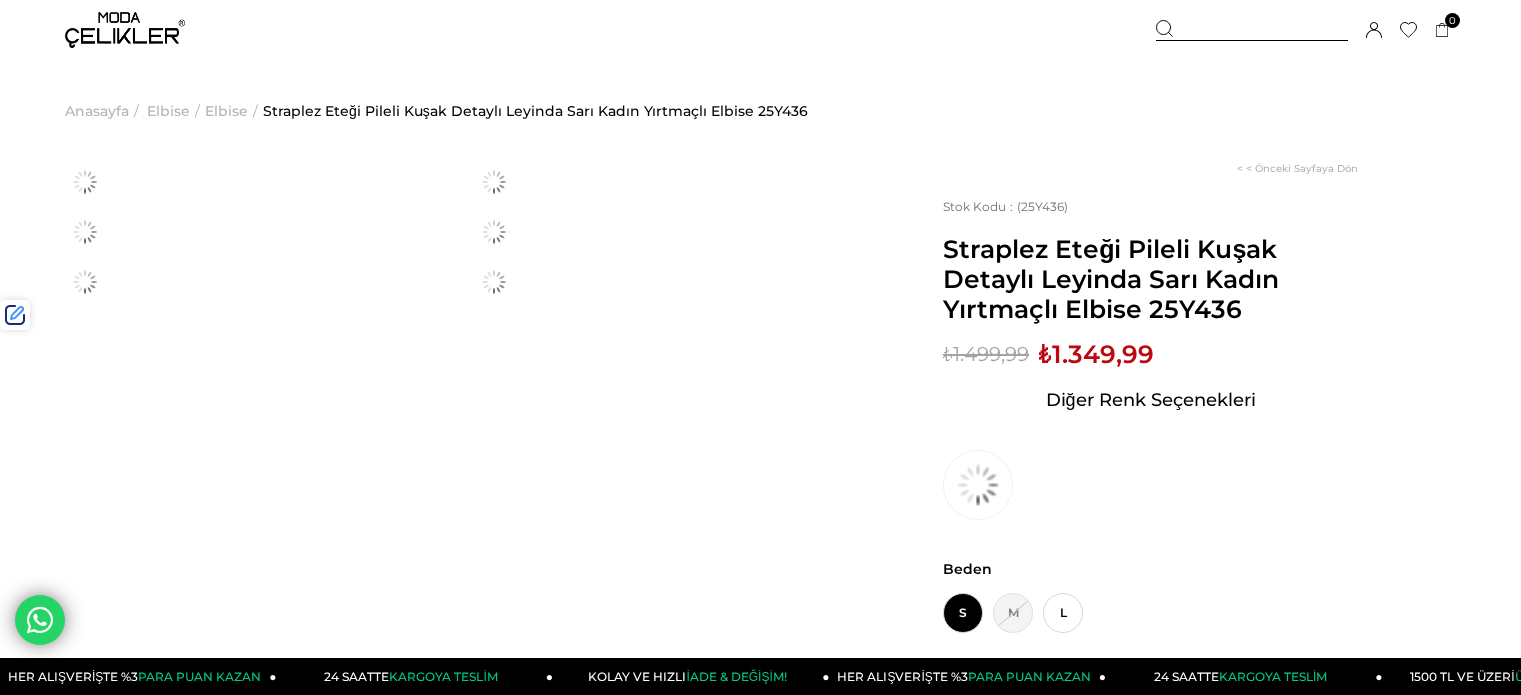 scroll, scrollTop: 0, scrollLeft: 0, axis: both 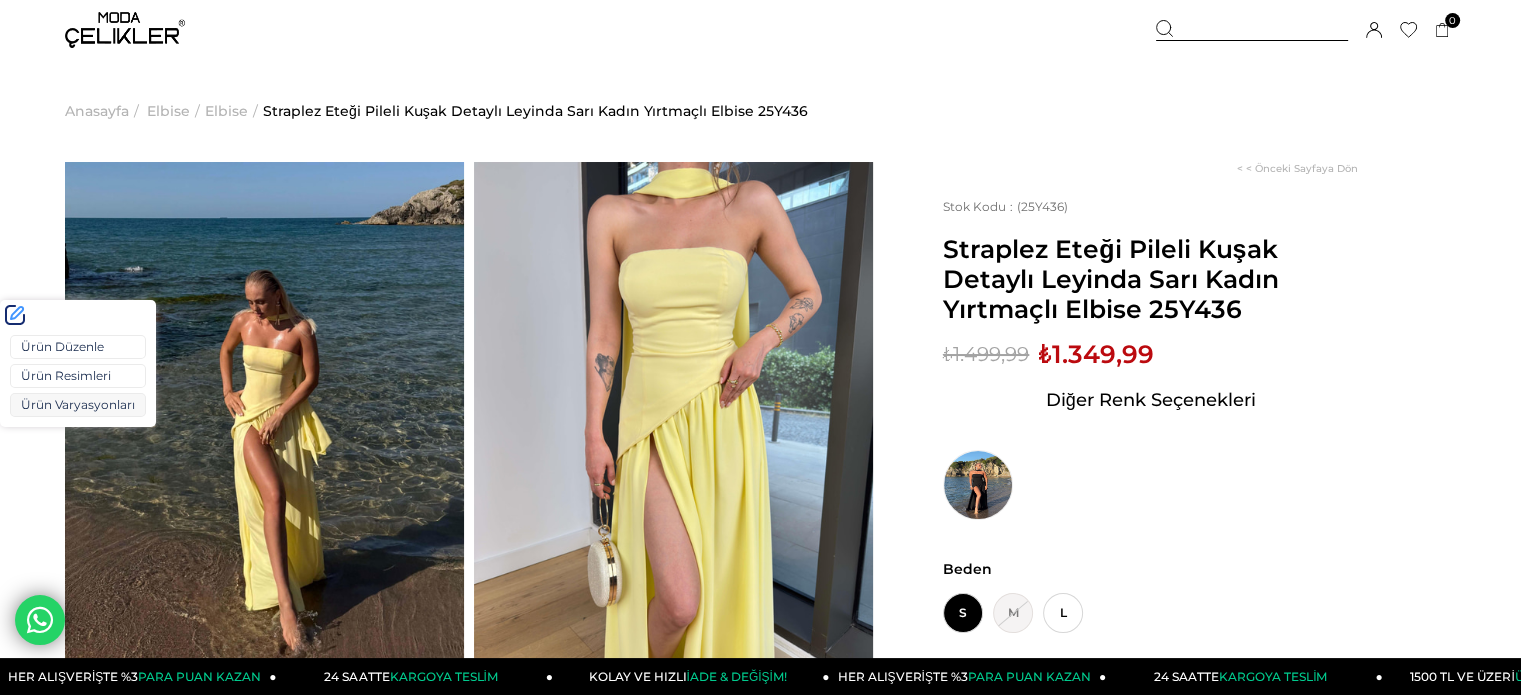 click on "Ürün Varyasyonları" at bounding box center [78, 405] 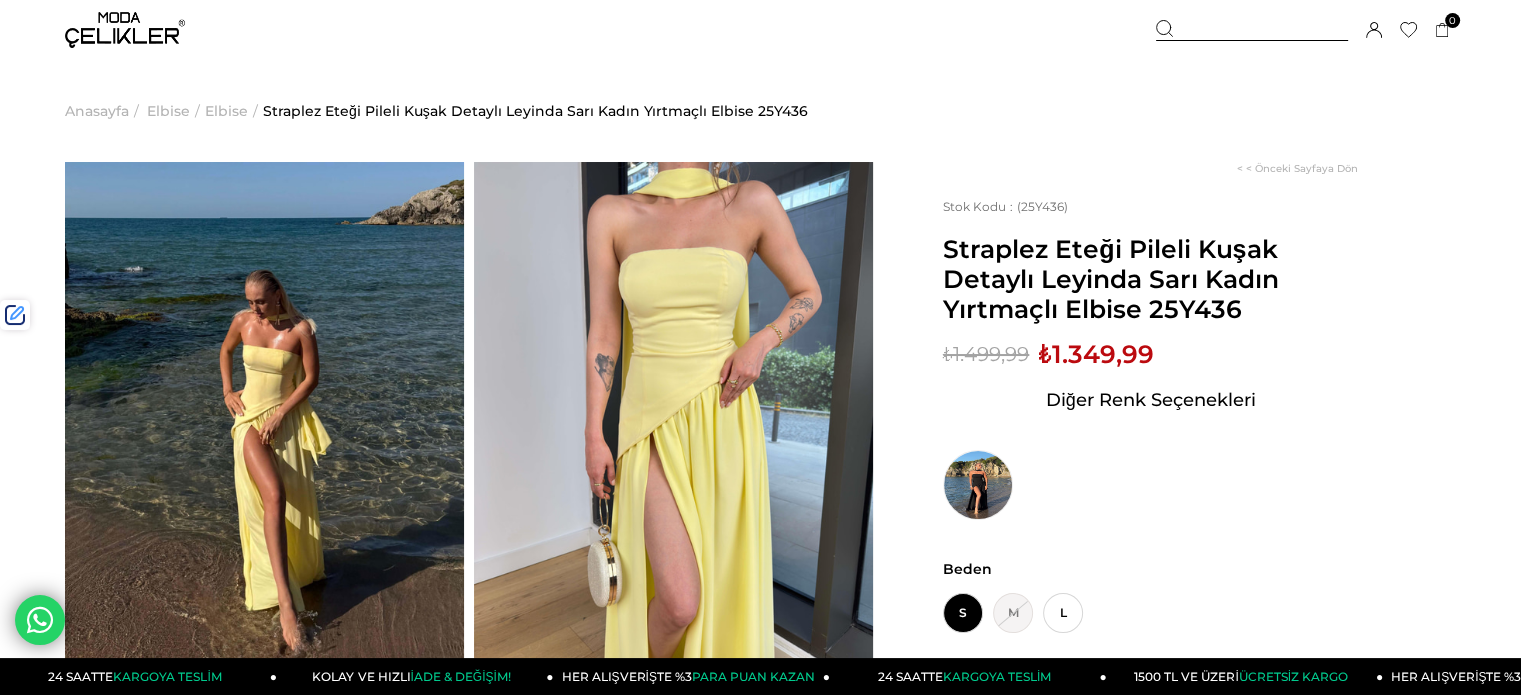 click on "Diğer Renk Seçenekleri" at bounding box center [1150, 444] 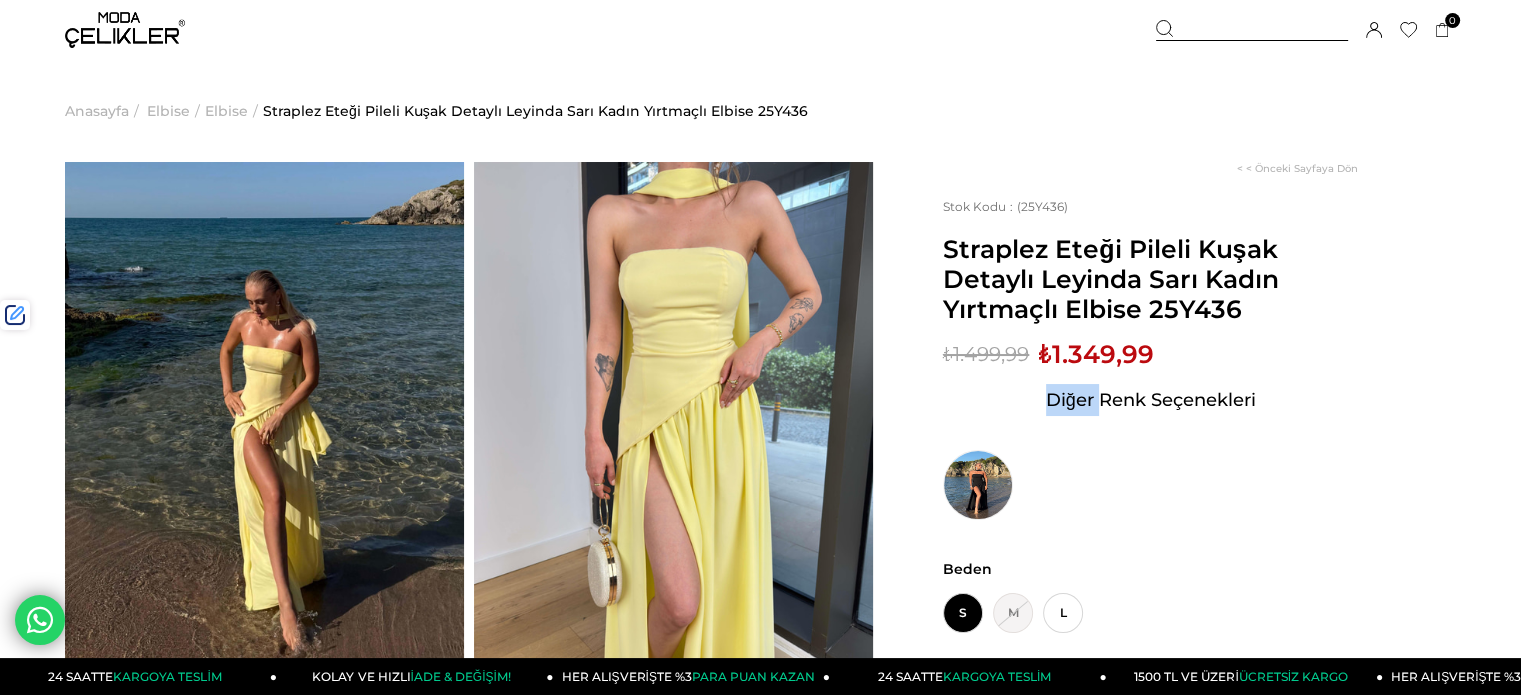 click on "Diğer Renk Seçenekleri" at bounding box center [1150, 444] 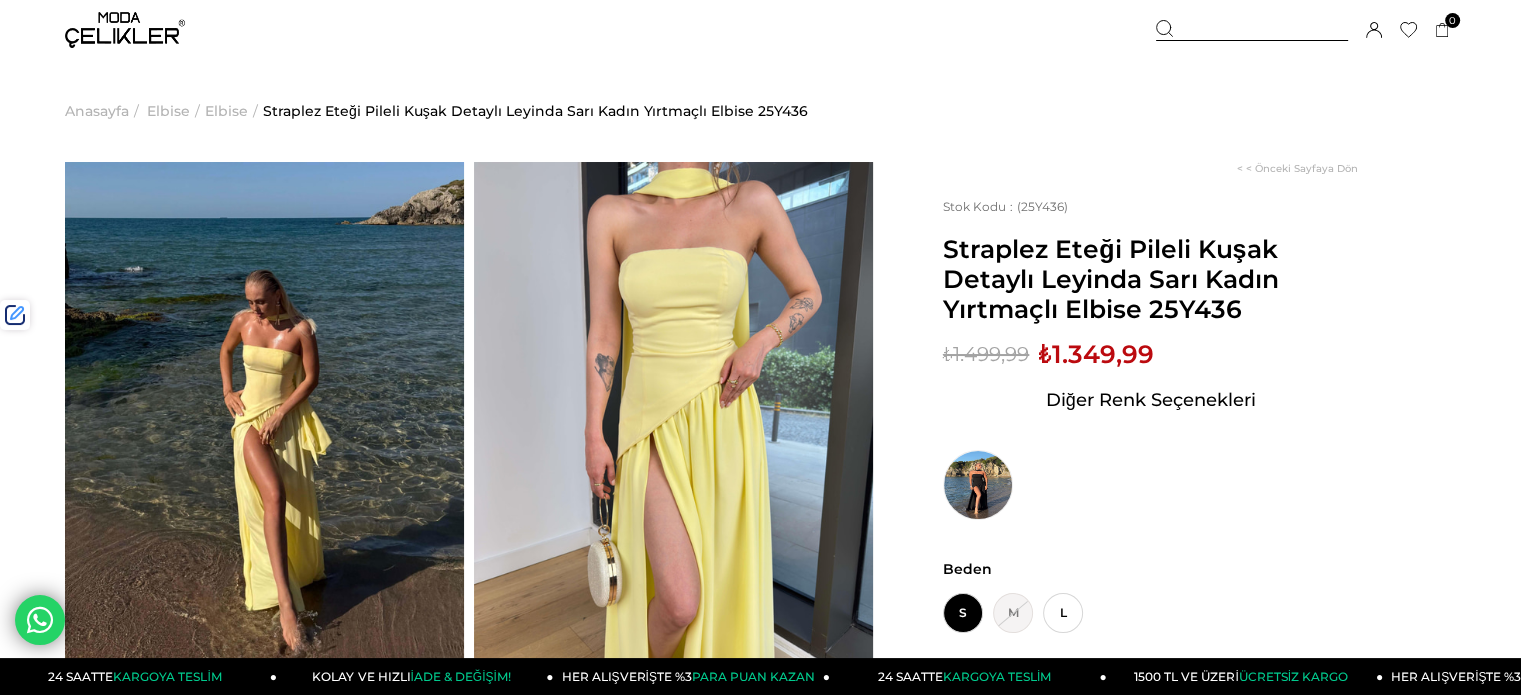 click on "₺1.349,99" at bounding box center (1096, 354) 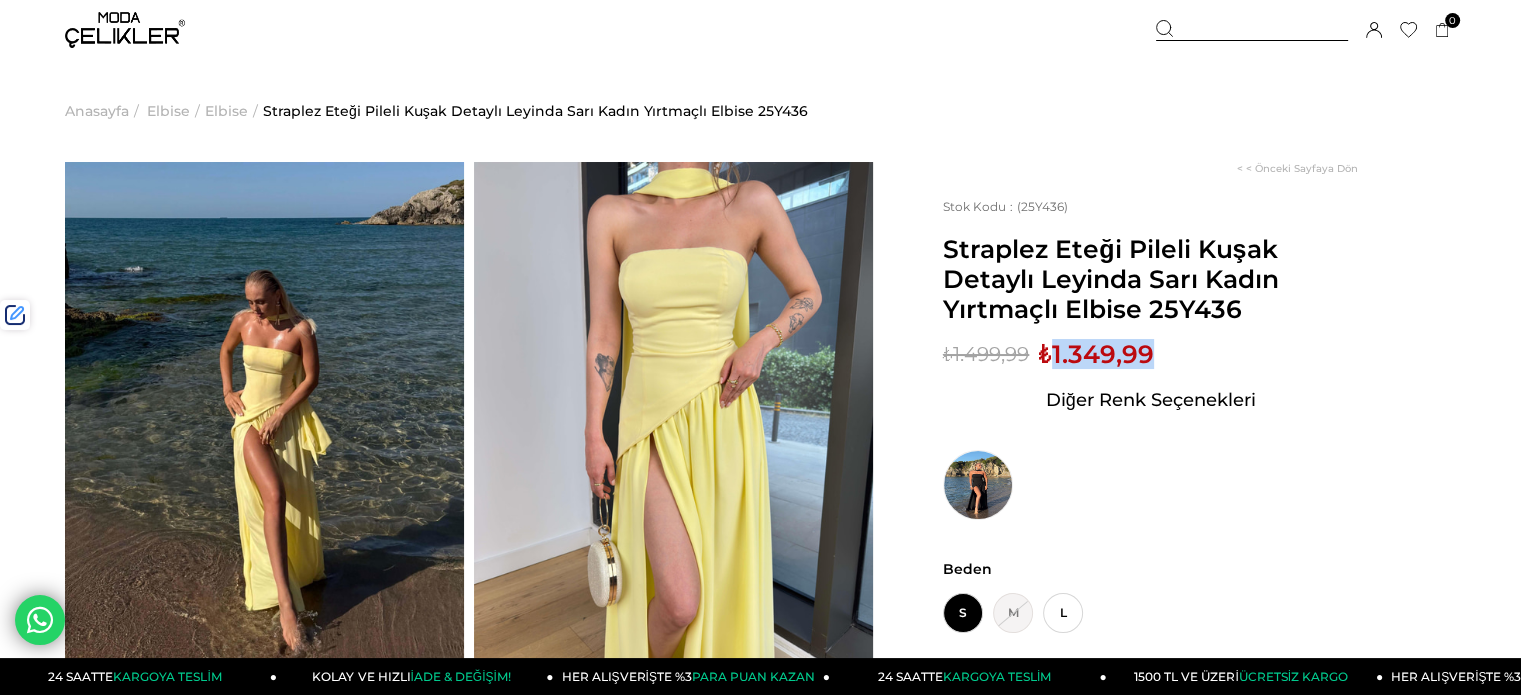 click on "₺1.349,99" at bounding box center [1096, 354] 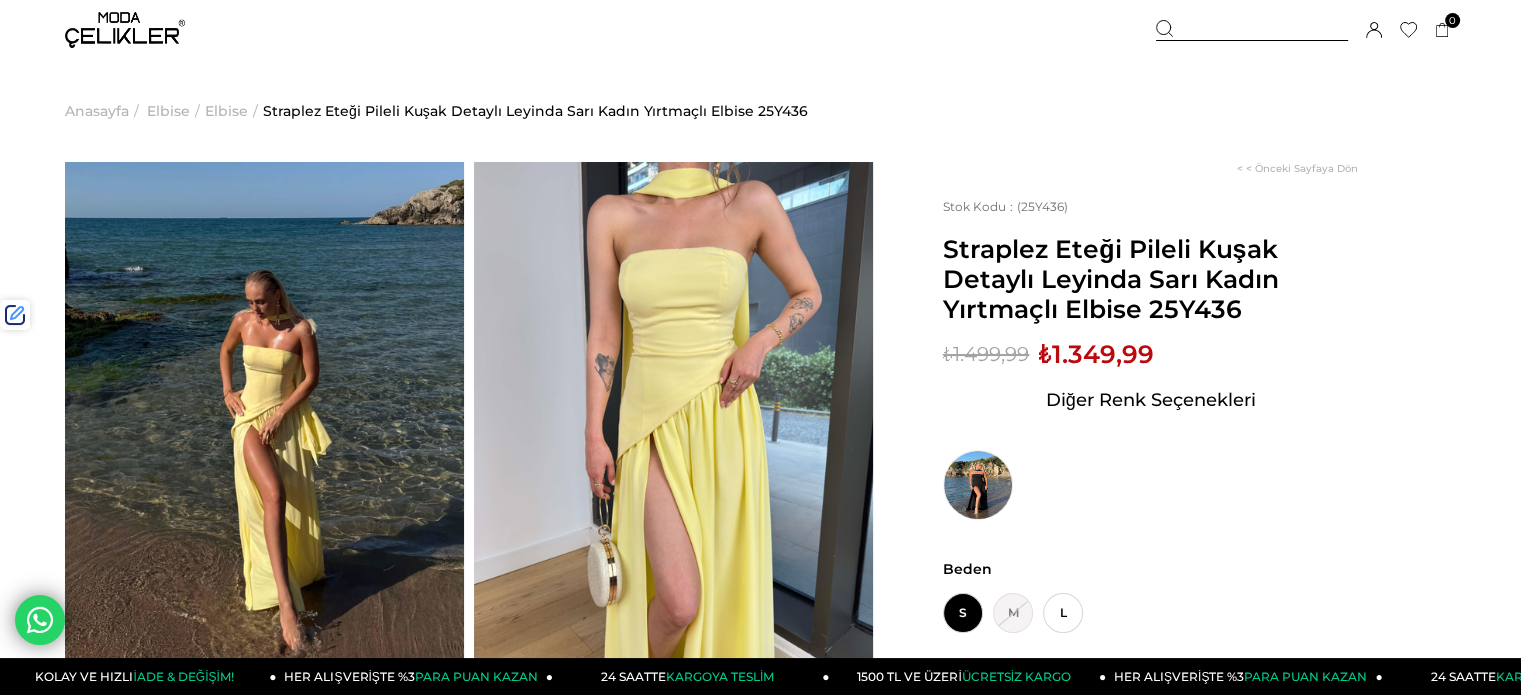 click on "Straplez Eteği Pileli Kuşak Detaylı Leyinda Sarı Kadın Yırtmaçlı Elbise 25Y436" at bounding box center (1150, 279) 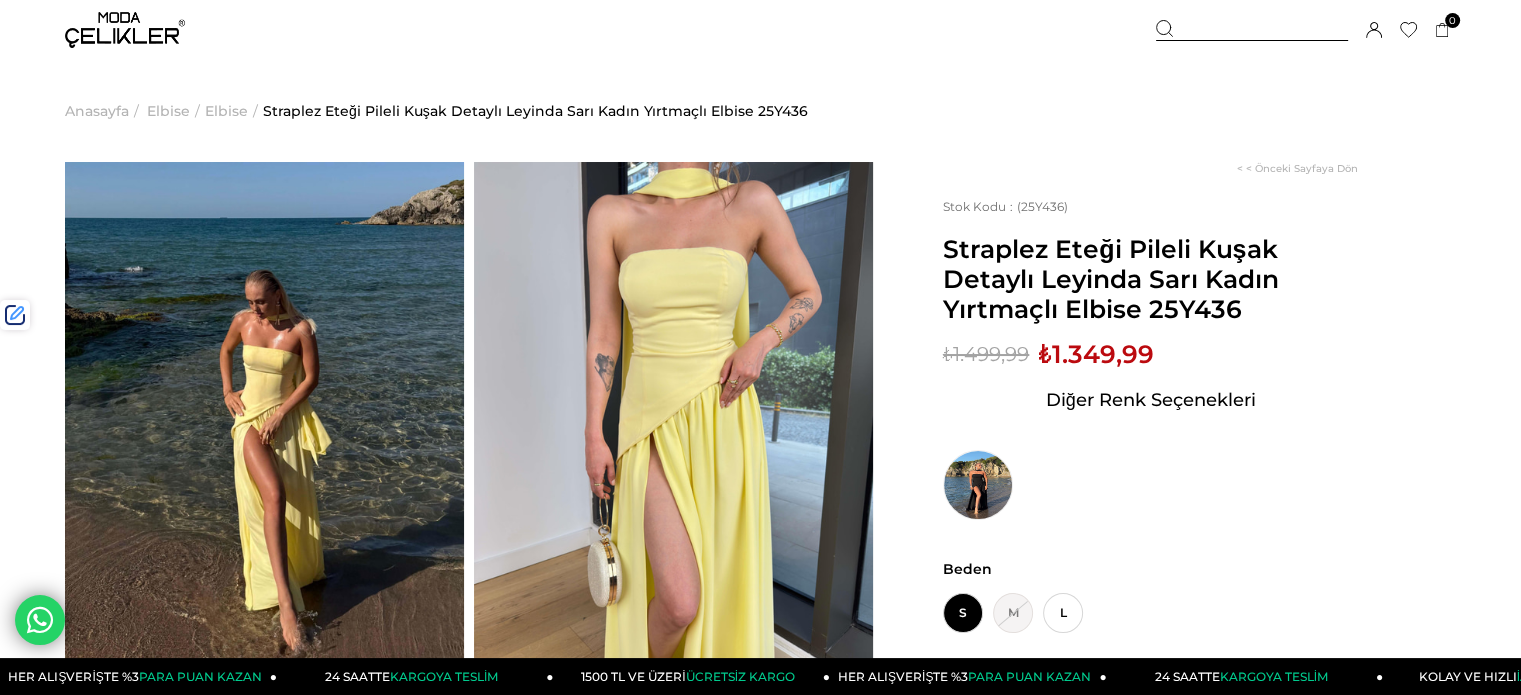 copy on "25Y436" 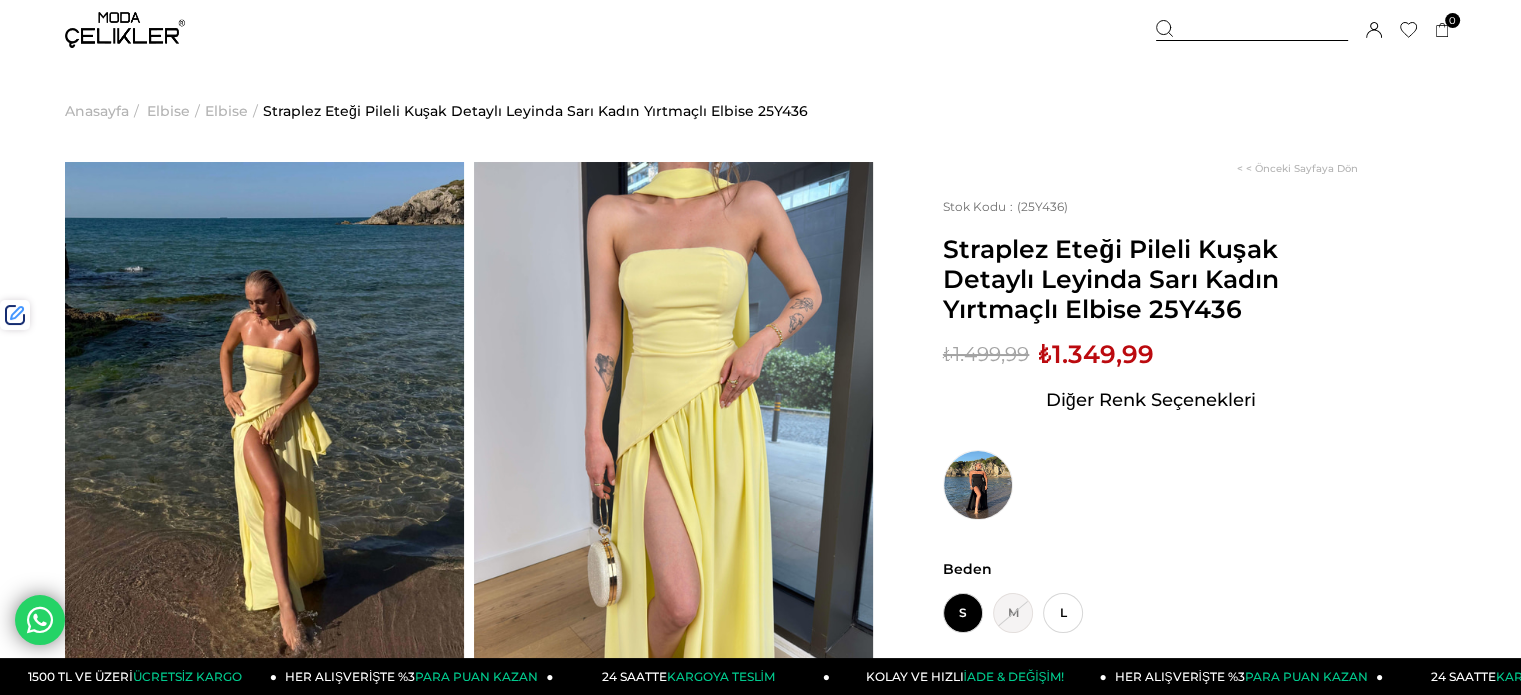 click at bounding box center [1252, 30] 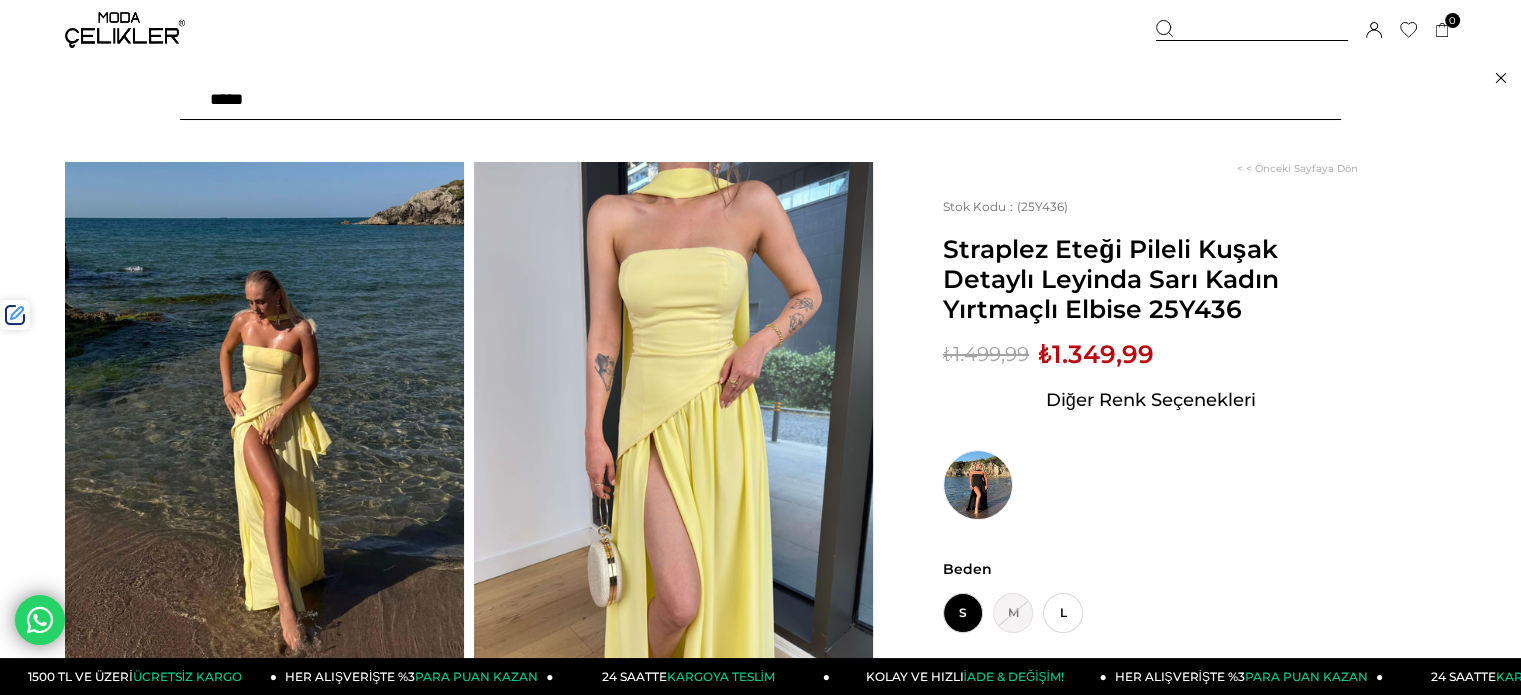 click at bounding box center (760, 100) 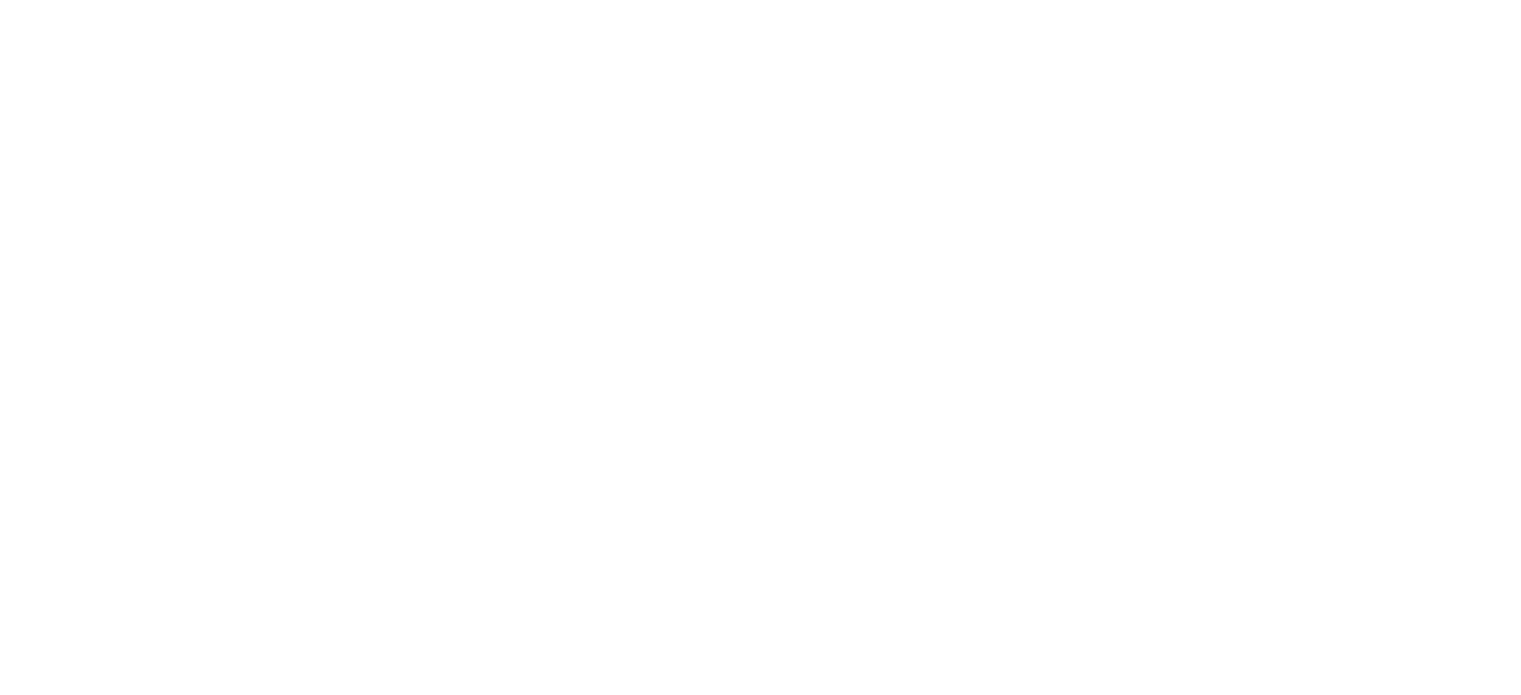 scroll, scrollTop: 0, scrollLeft: 0, axis: both 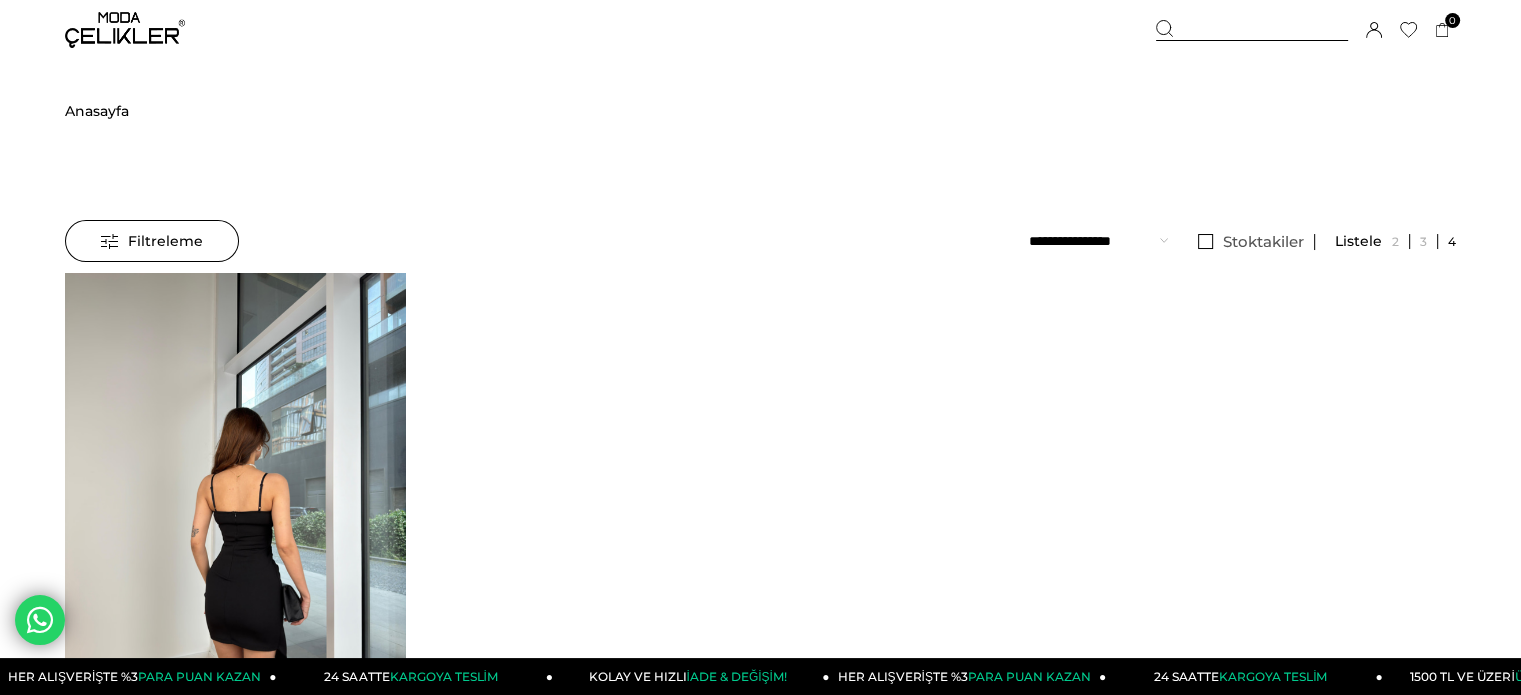 click at bounding box center (235, 499) 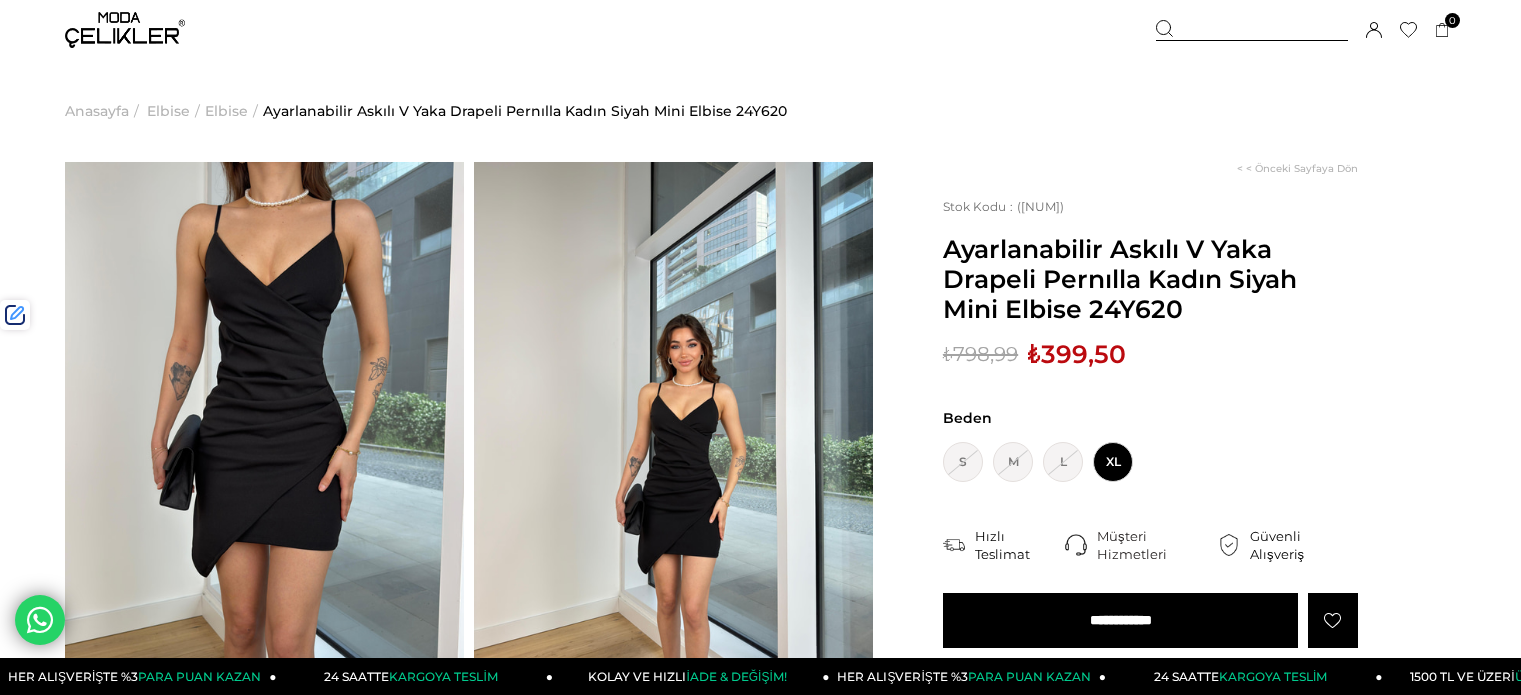 scroll, scrollTop: 0, scrollLeft: 0, axis: both 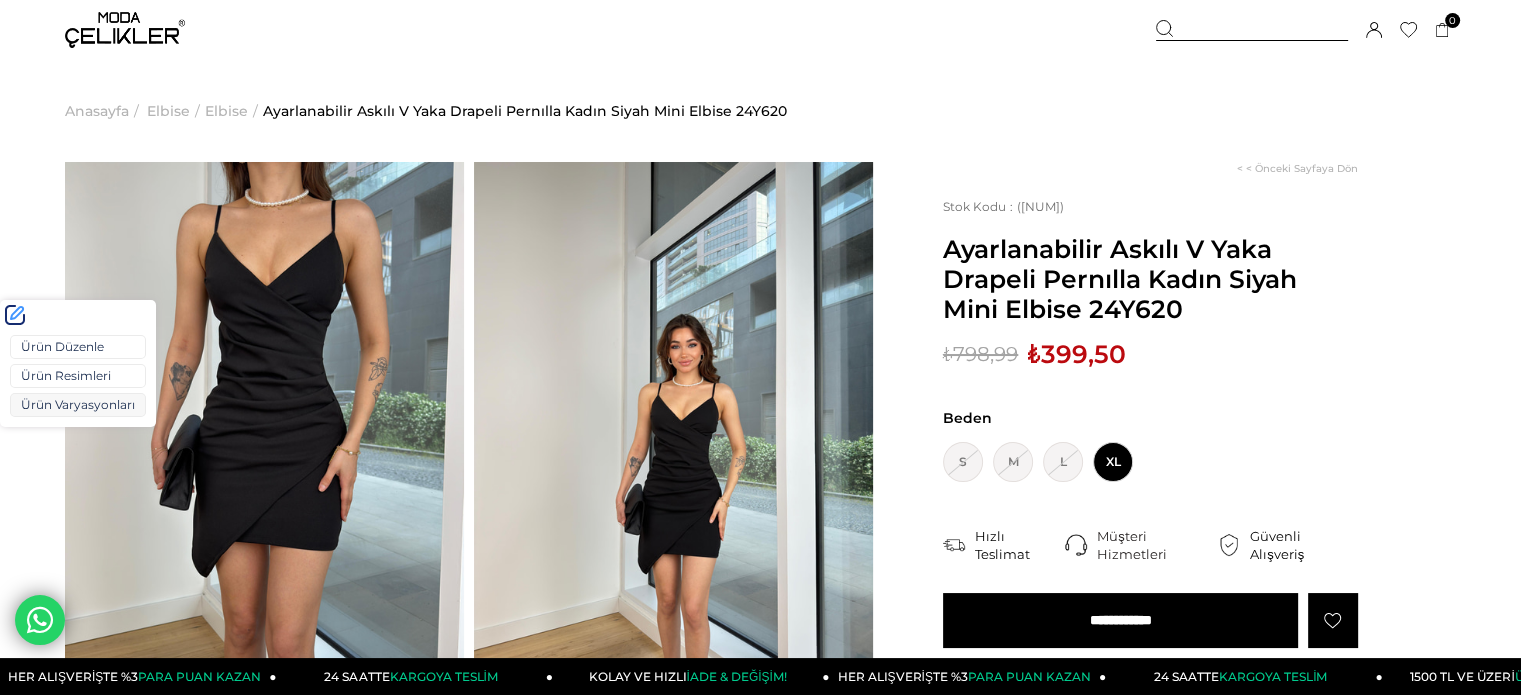 click on "Ürün Varyasyonları" at bounding box center (78, 405) 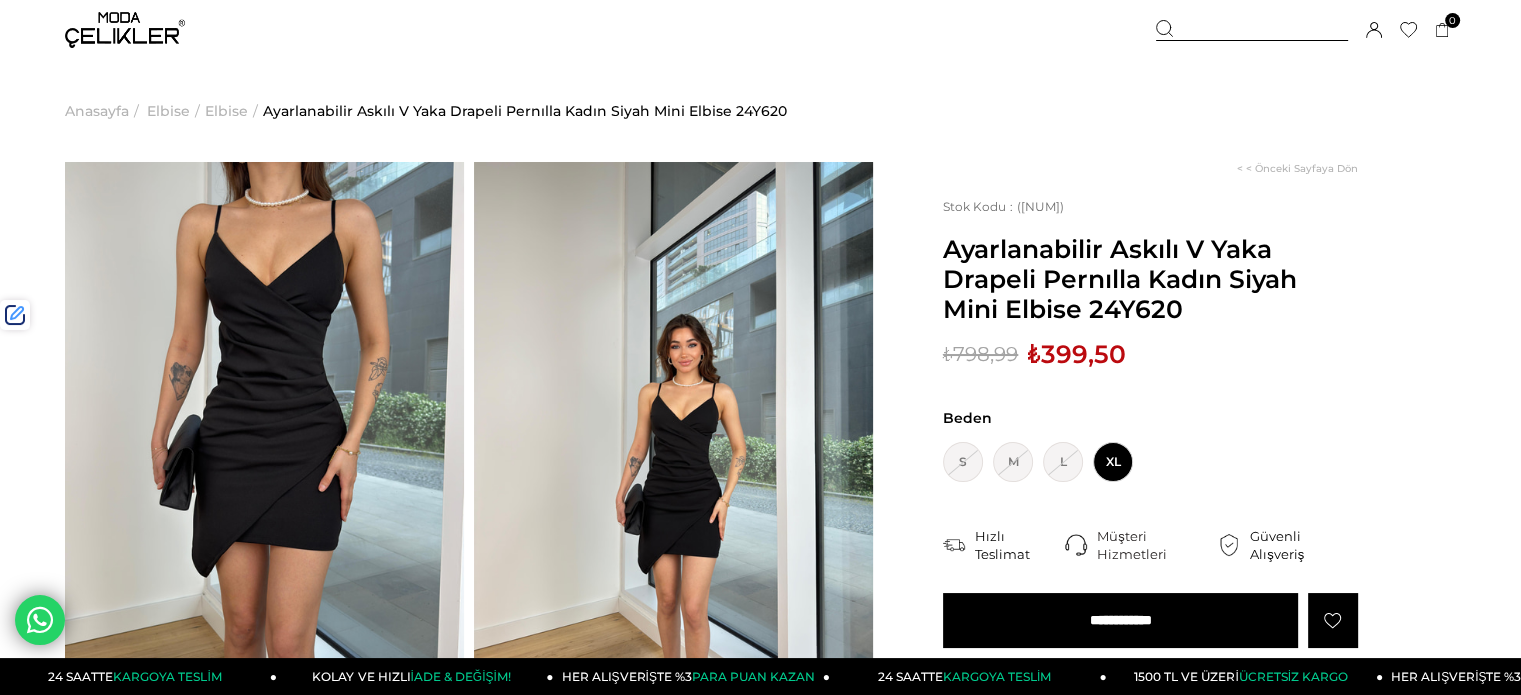 click on "Menü
Üye Girişi
Üye Ol
Hesabım
Çıkış Yap
Sepetim
Favorilerim
Yardım
Sepetim
0
Ürün
Sepetinizde ürün bulunmamaktadır.
Genel Toplam :
Sepetim
SİPARİŞİ TAMAMLA
Hoşgeldiniz
Merve Eşlik
Hesabım
Çıkış Yap
Hesabım
Çıkış Yap
Merve Eşlik         Siparişlerim       Hesabım       Favorilerim       Adres Defterim       İade Taleplerim       Kargom Nerede" at bounding box center [760, 30] 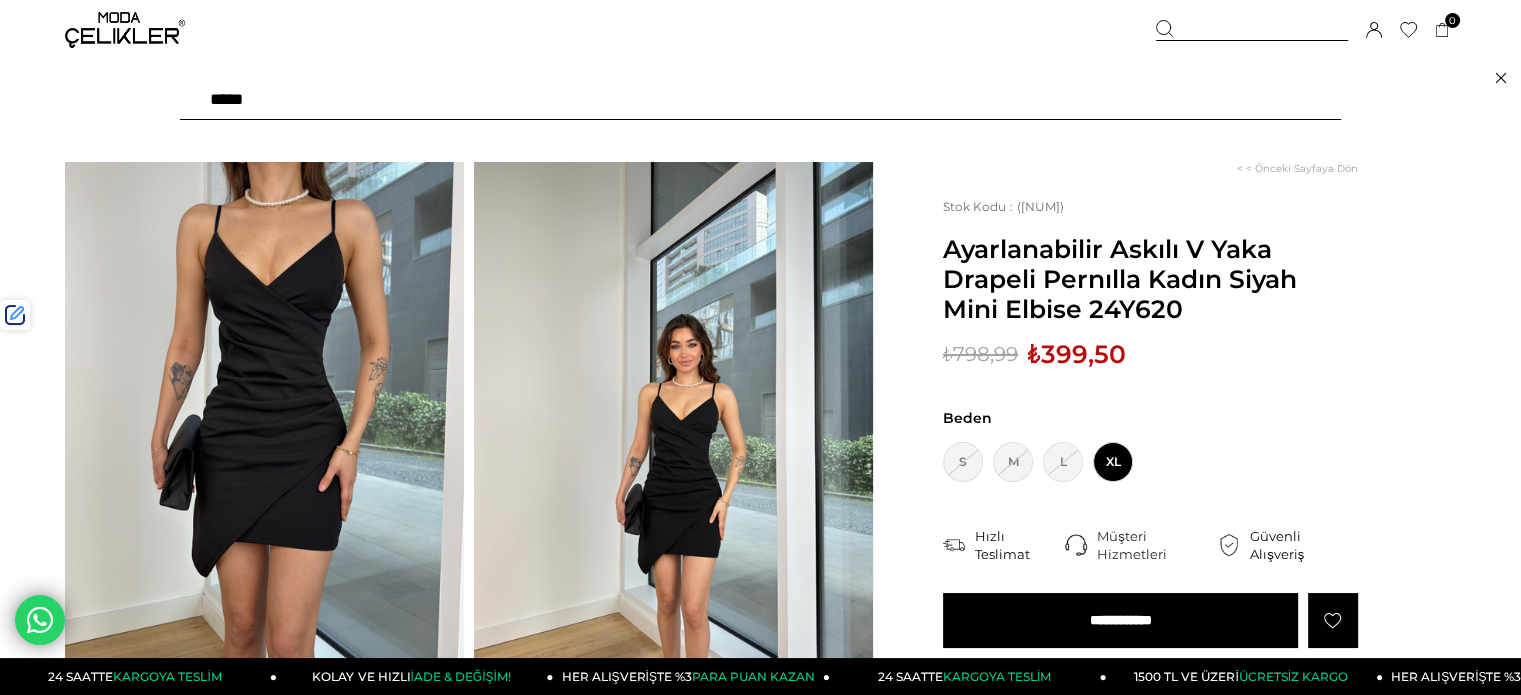 click at bounding box center (760, 100) 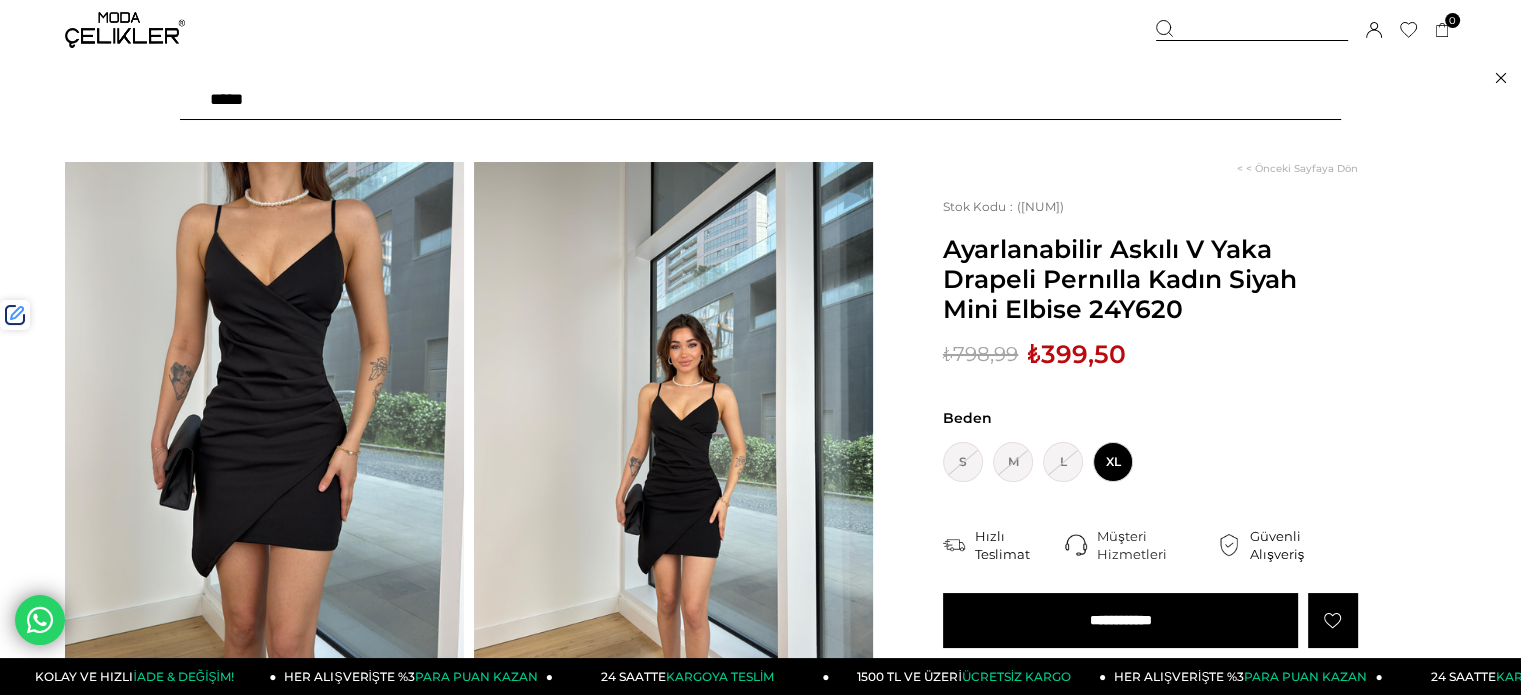 type on "******" 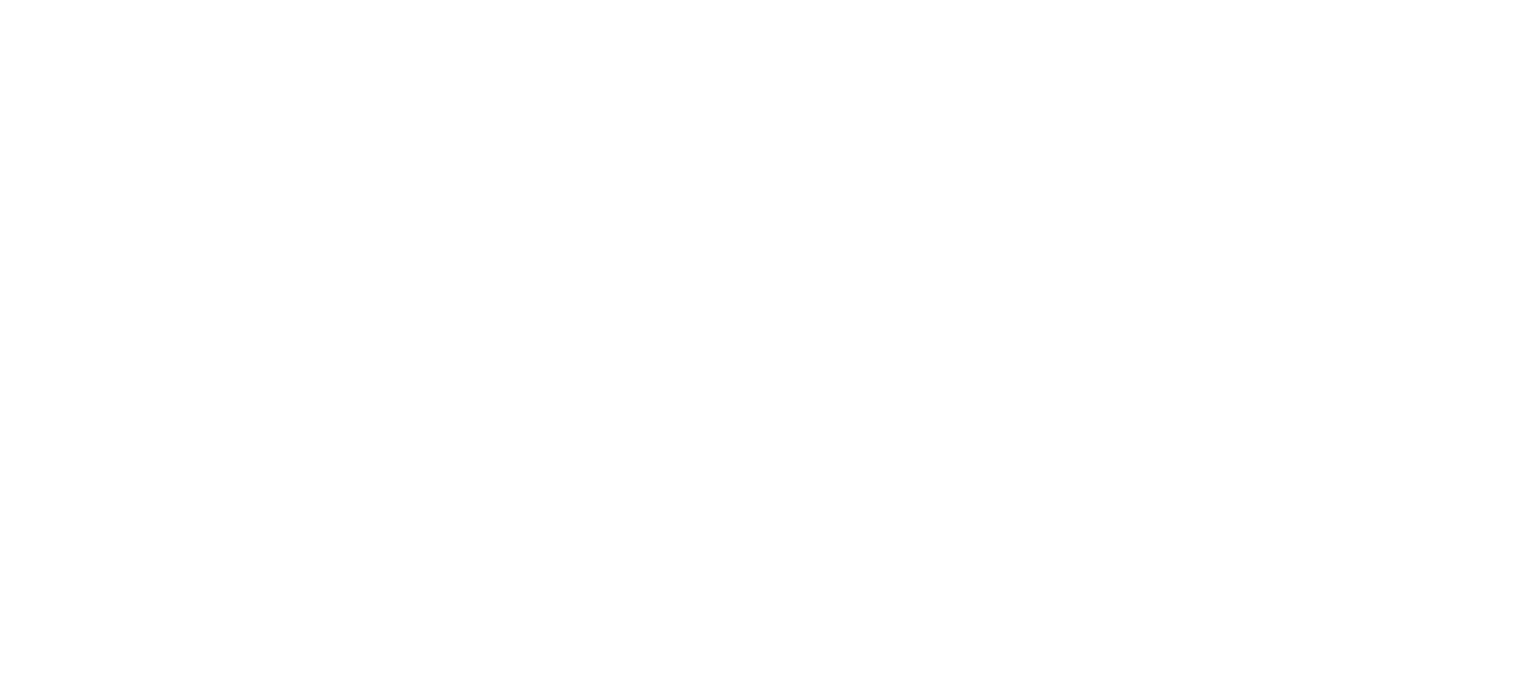 scroll, scrollTop: 0, scrollLeft: 0, axis: both 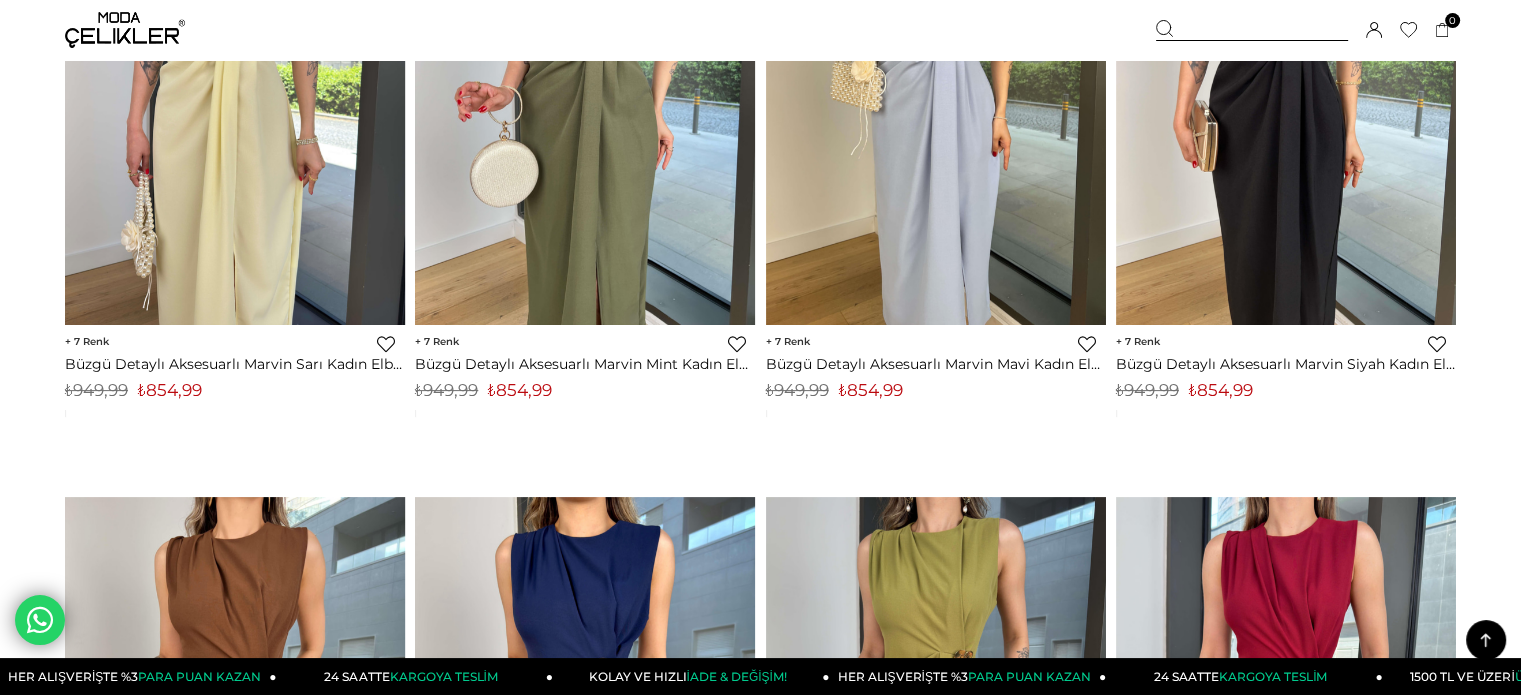 click on "₺854,99" at bounding box center (520, 390) 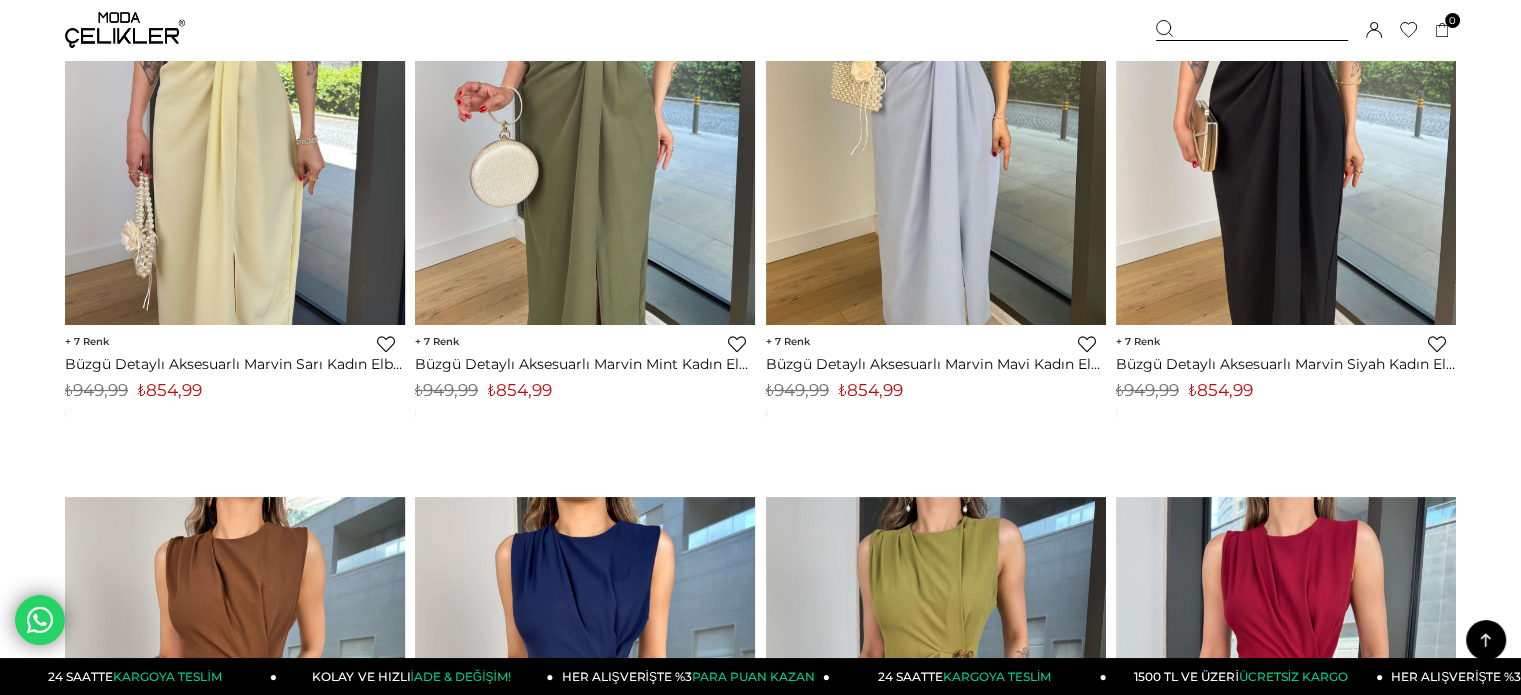 click at bounding box center (1252, 30) 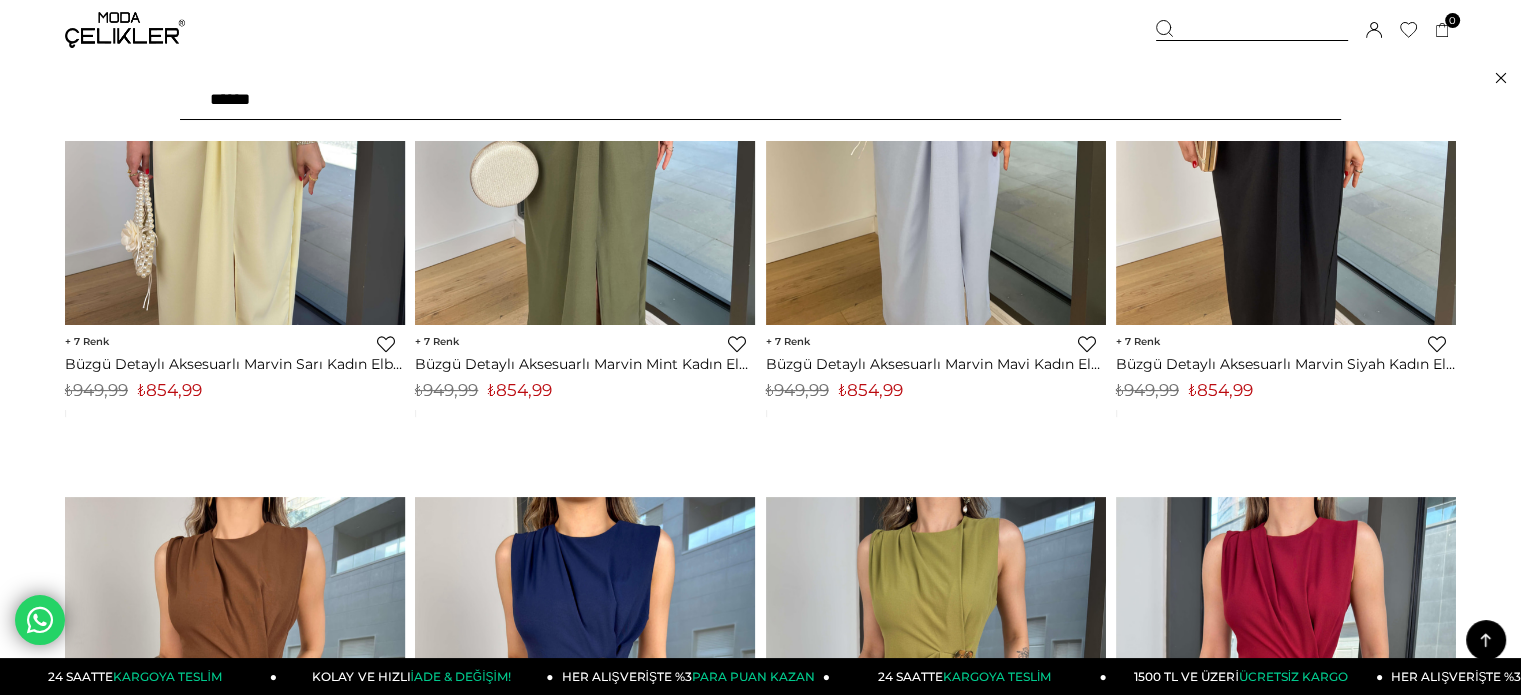 click on "******" at bounding box center (760, 100) 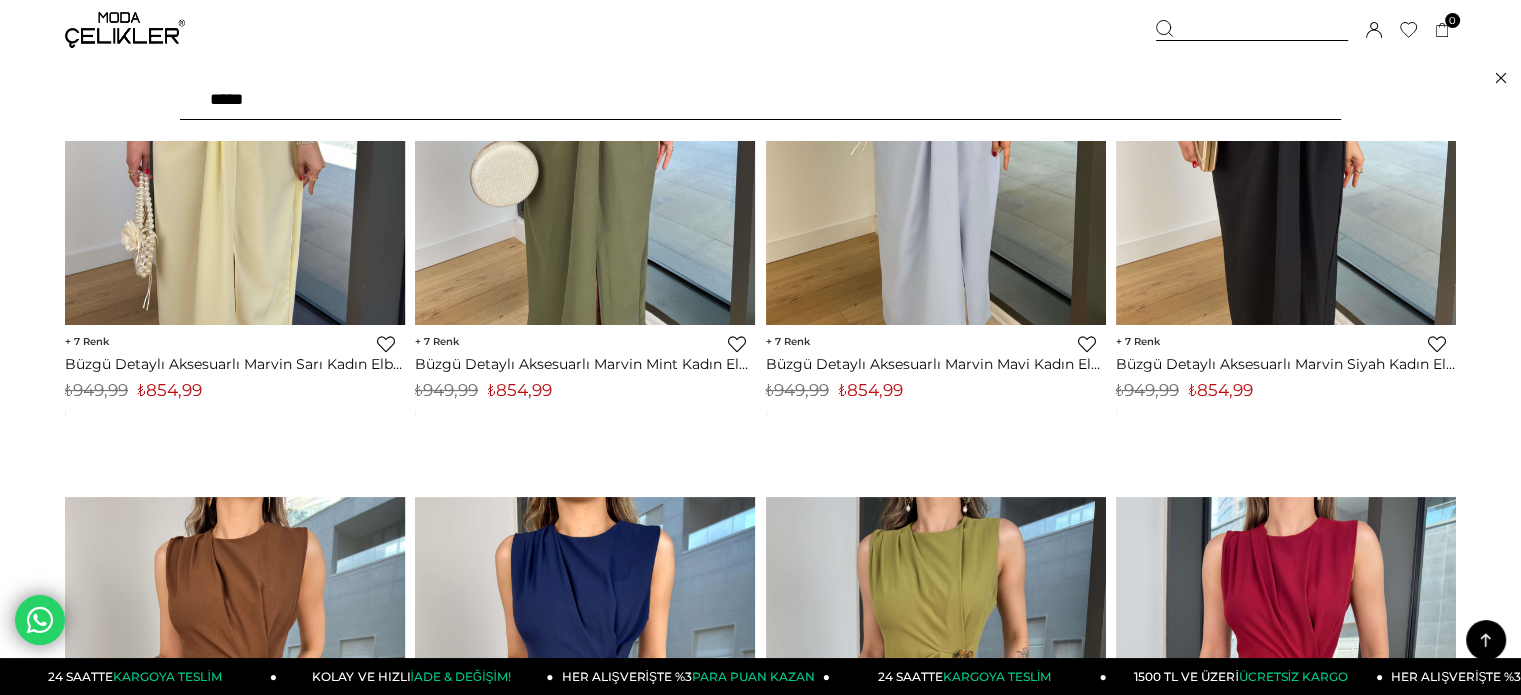 type on "******" 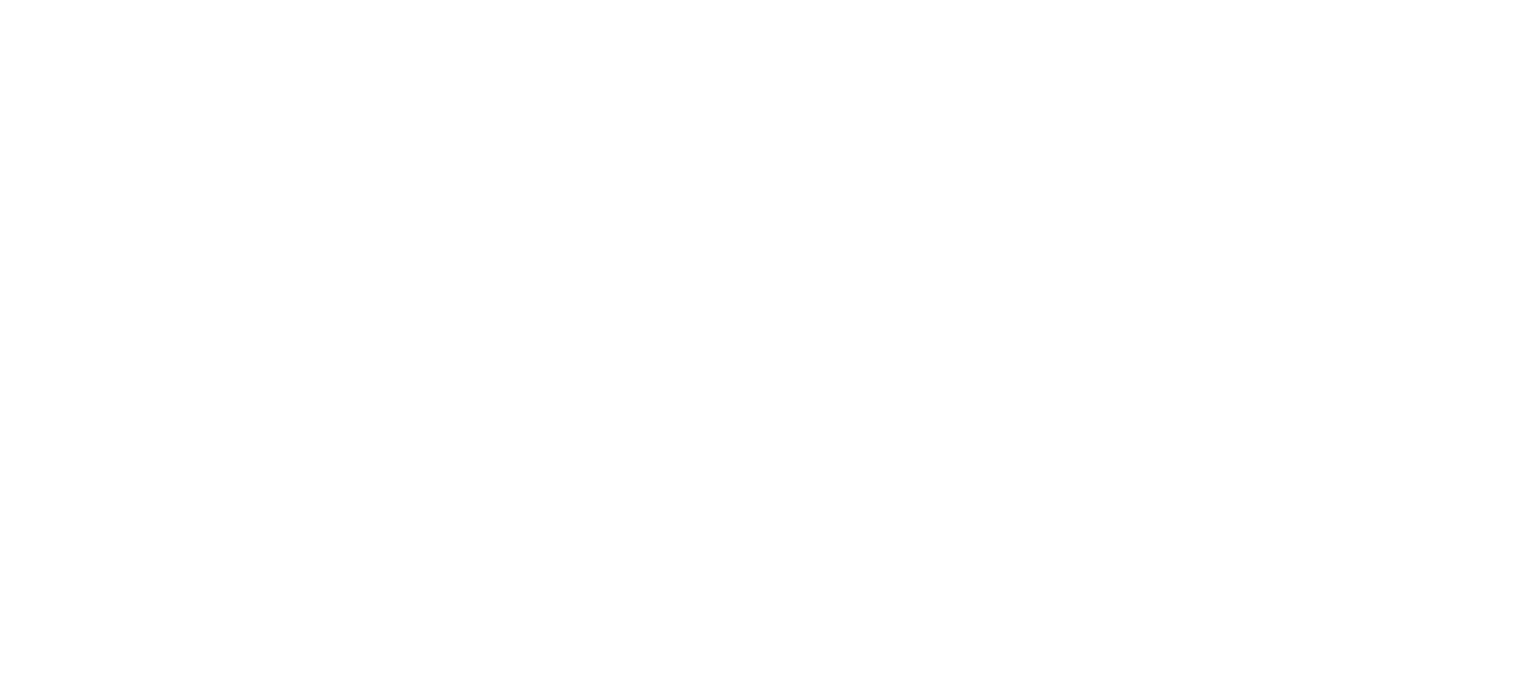 scroll, scrollTop: 0, scrollLeft: 0, axis: both 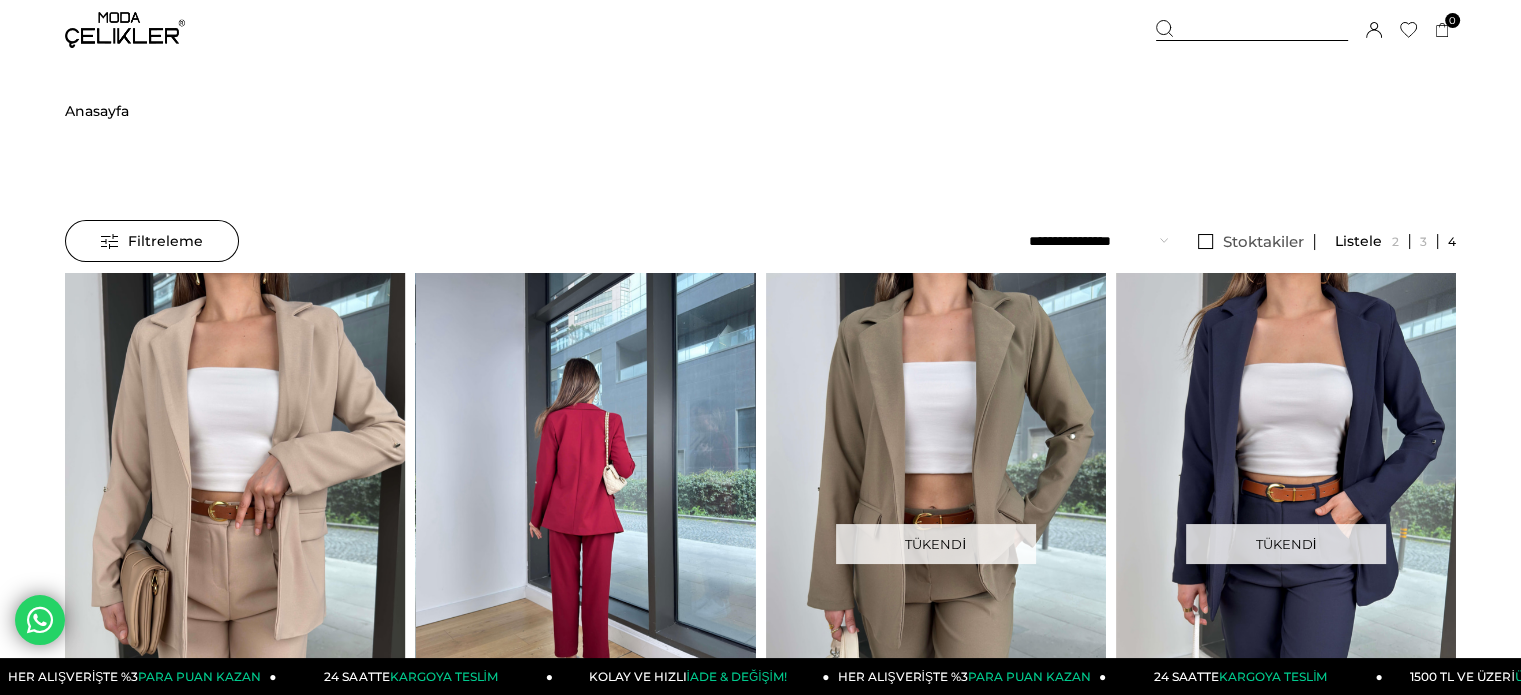 click at bounding box center (585, 499) 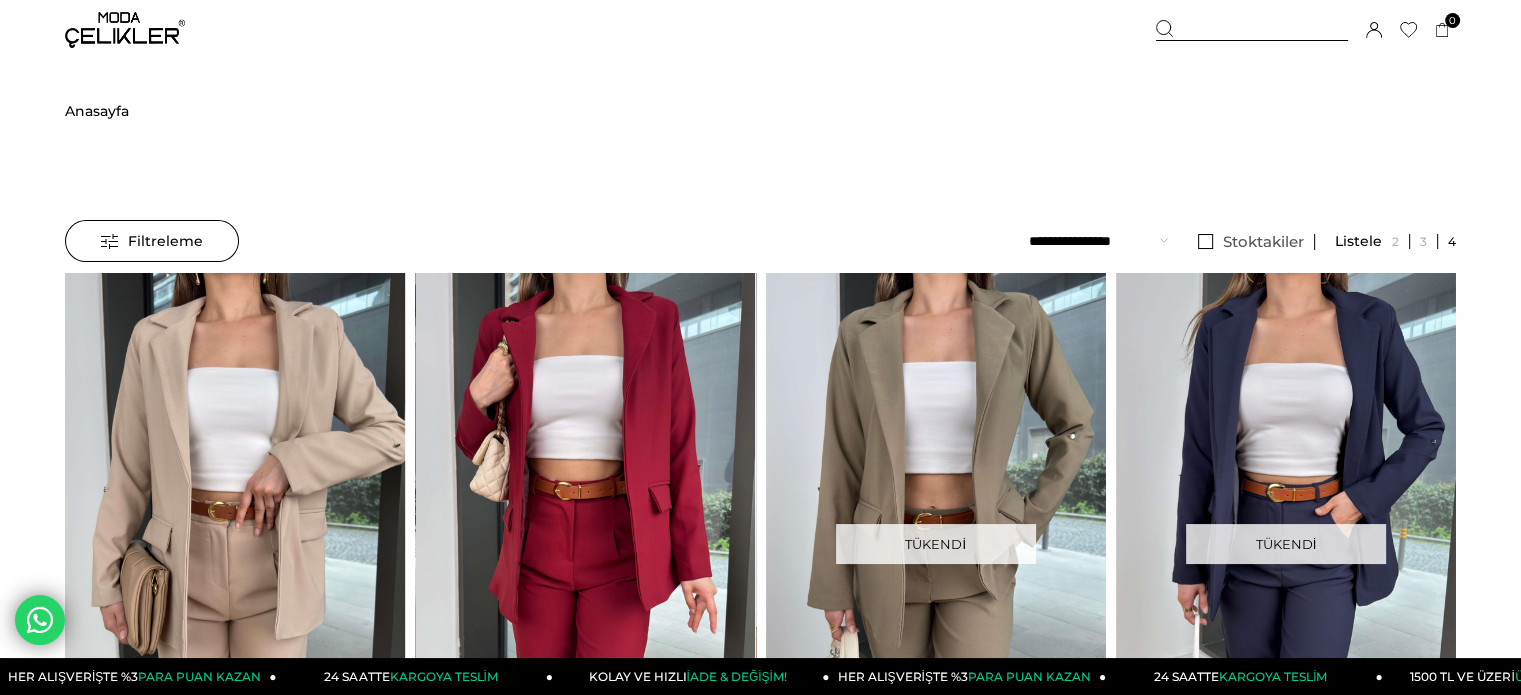 click at bounding box center (585, 499) 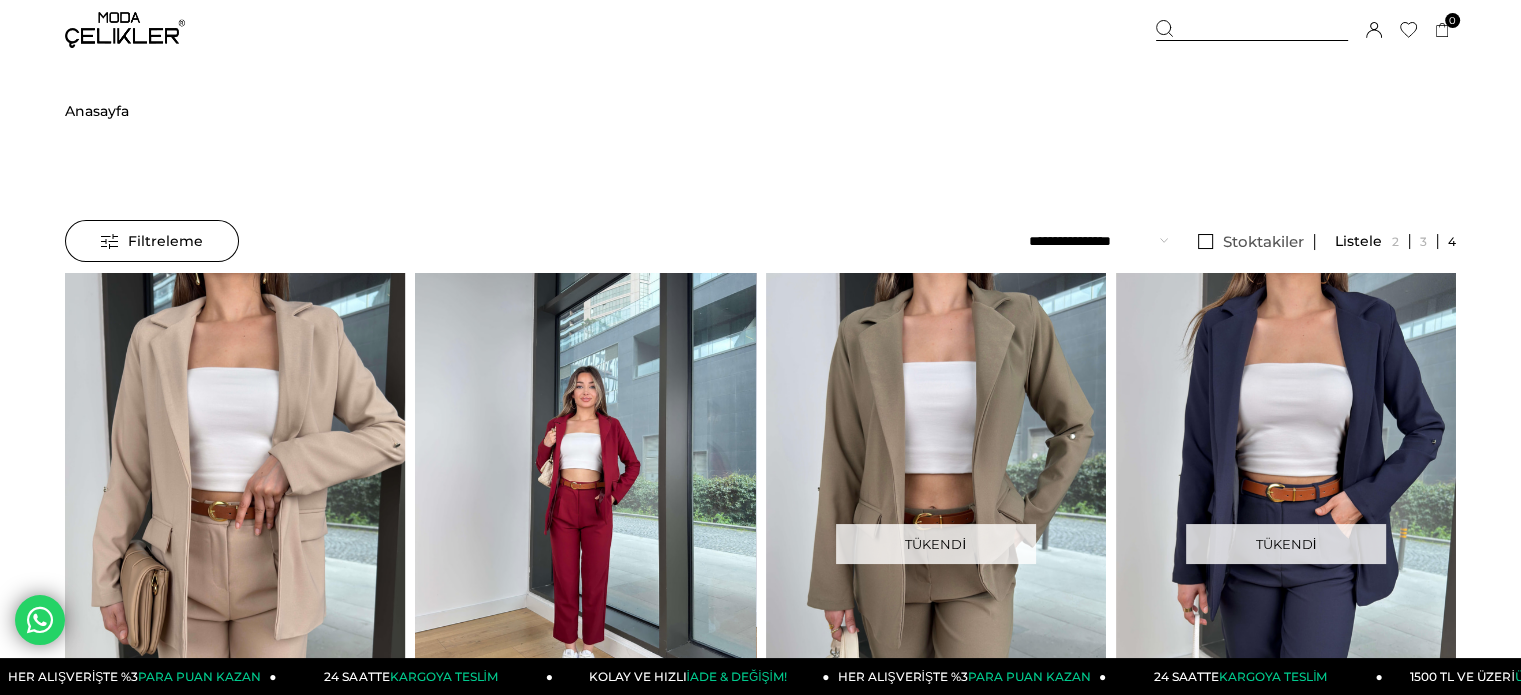 click at bounding box center [585, 499] 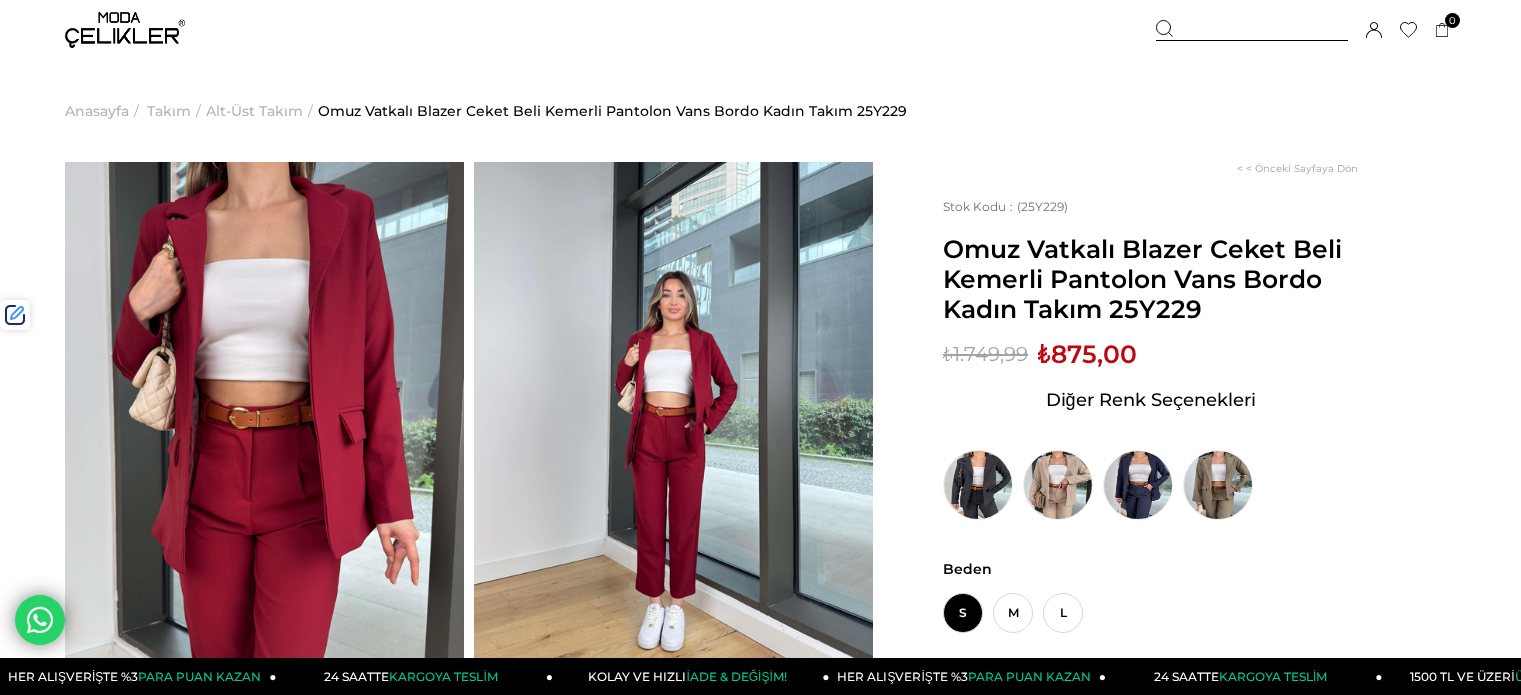 scroll, scrollTop: 0, scrollLeft: 0, axis: both 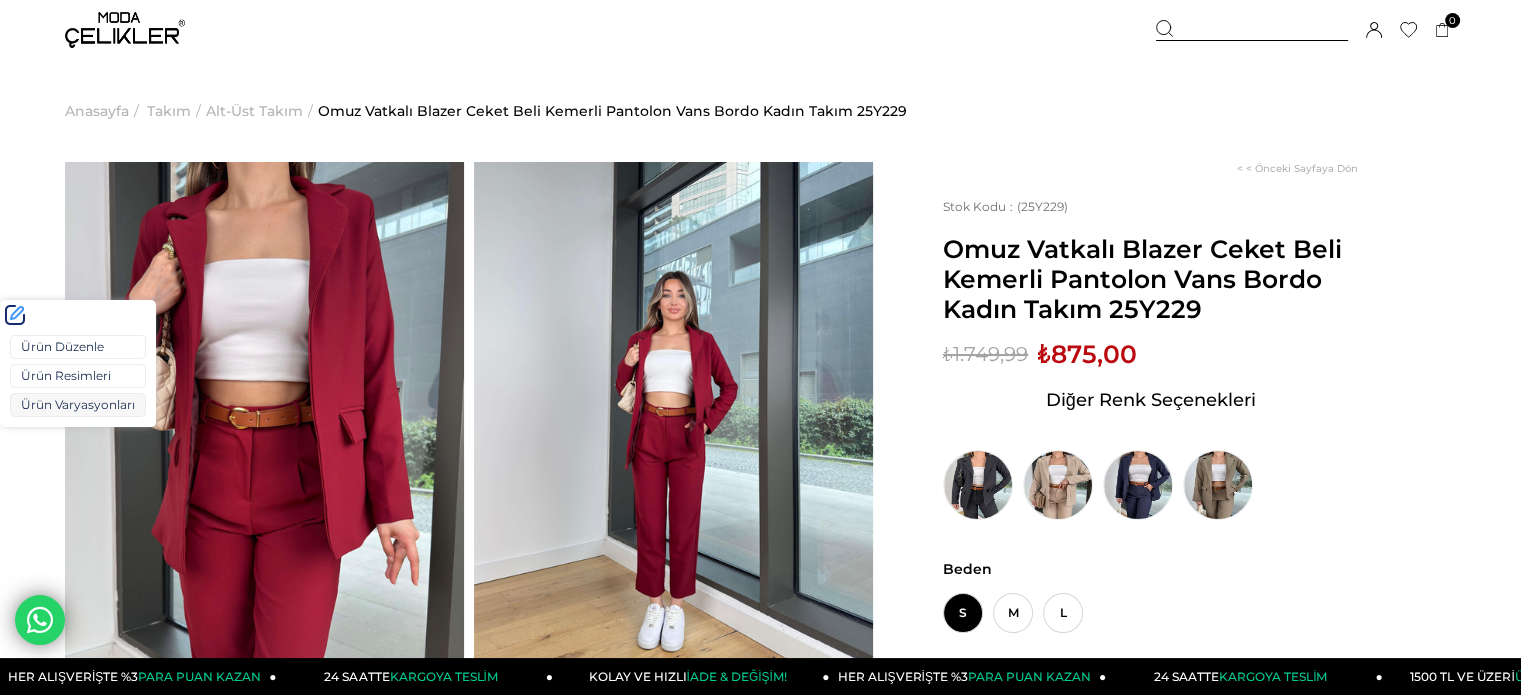 click on "Ürün Varyasyonları" at bounding box center [78, 405] 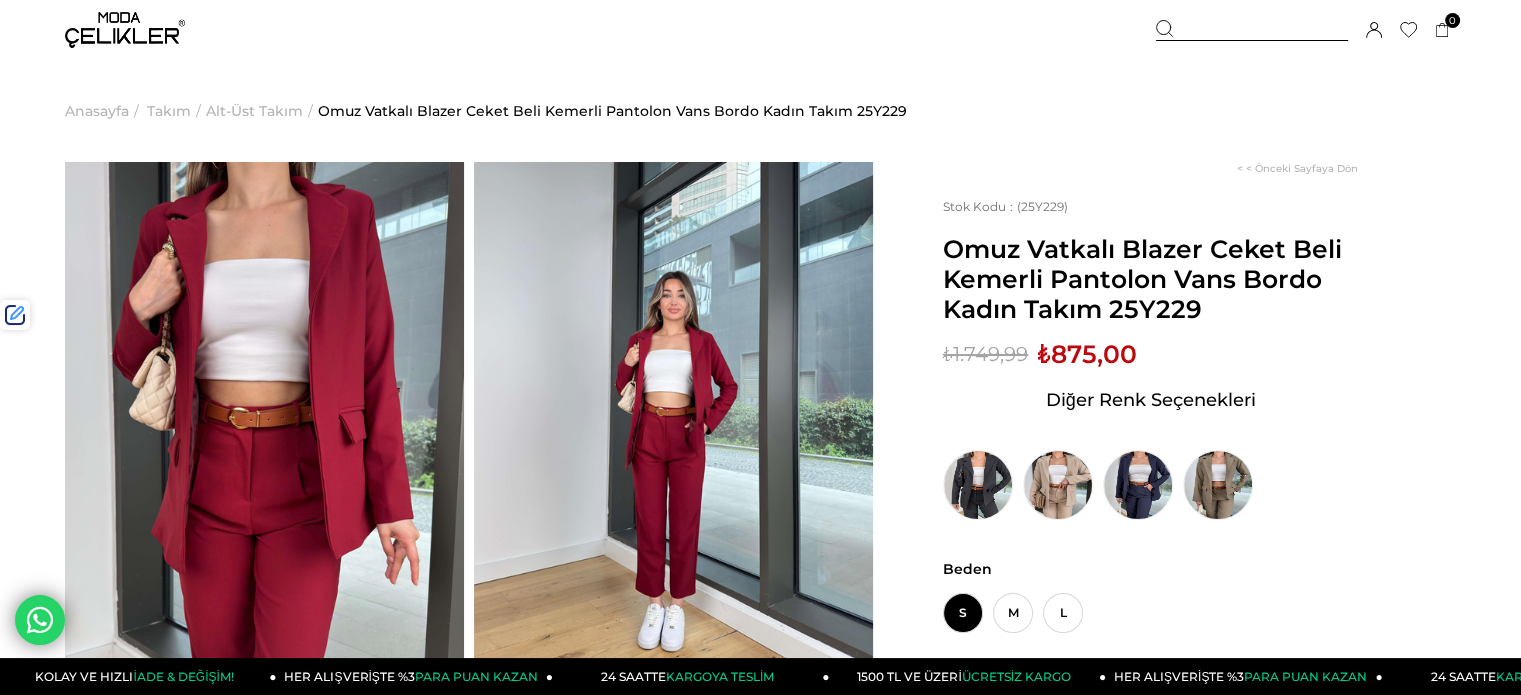 click at bounding box center [1252, 30] 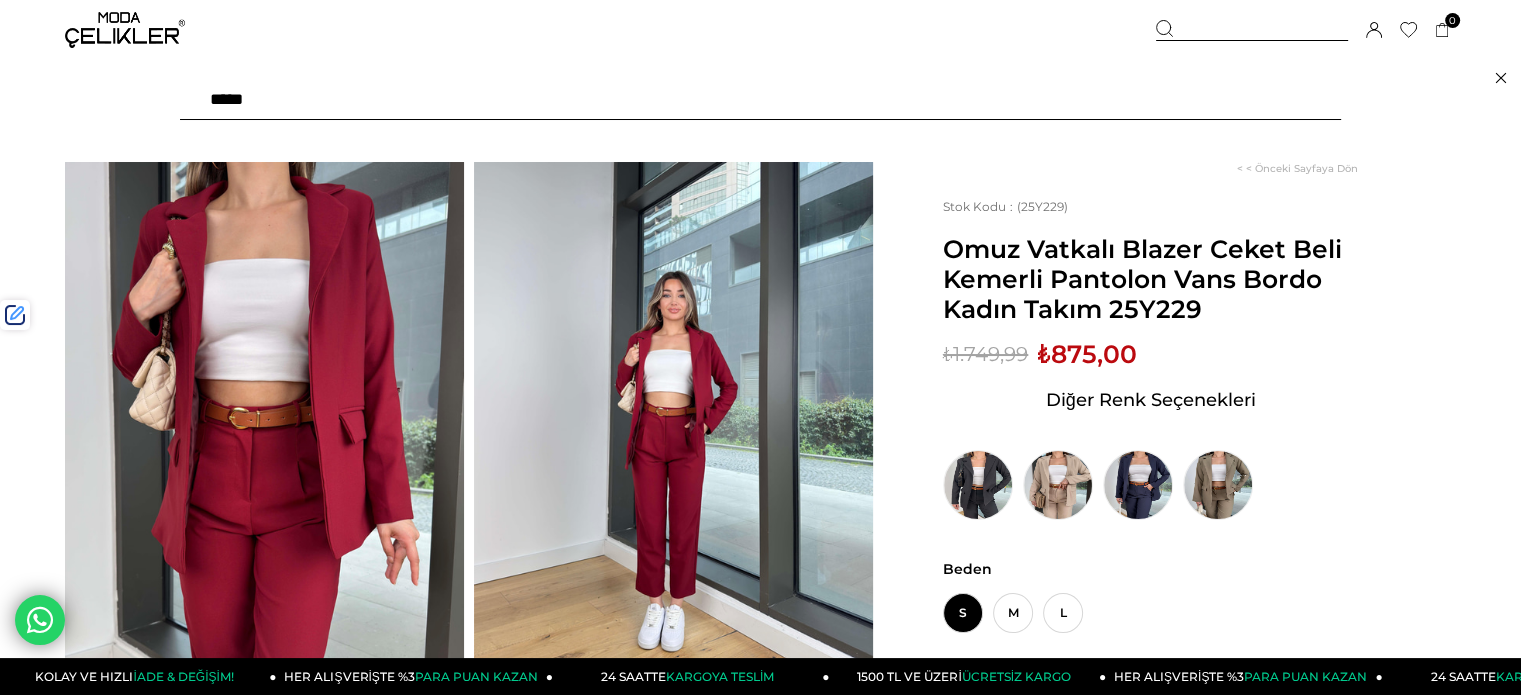 click at bounding box center [760, 100] 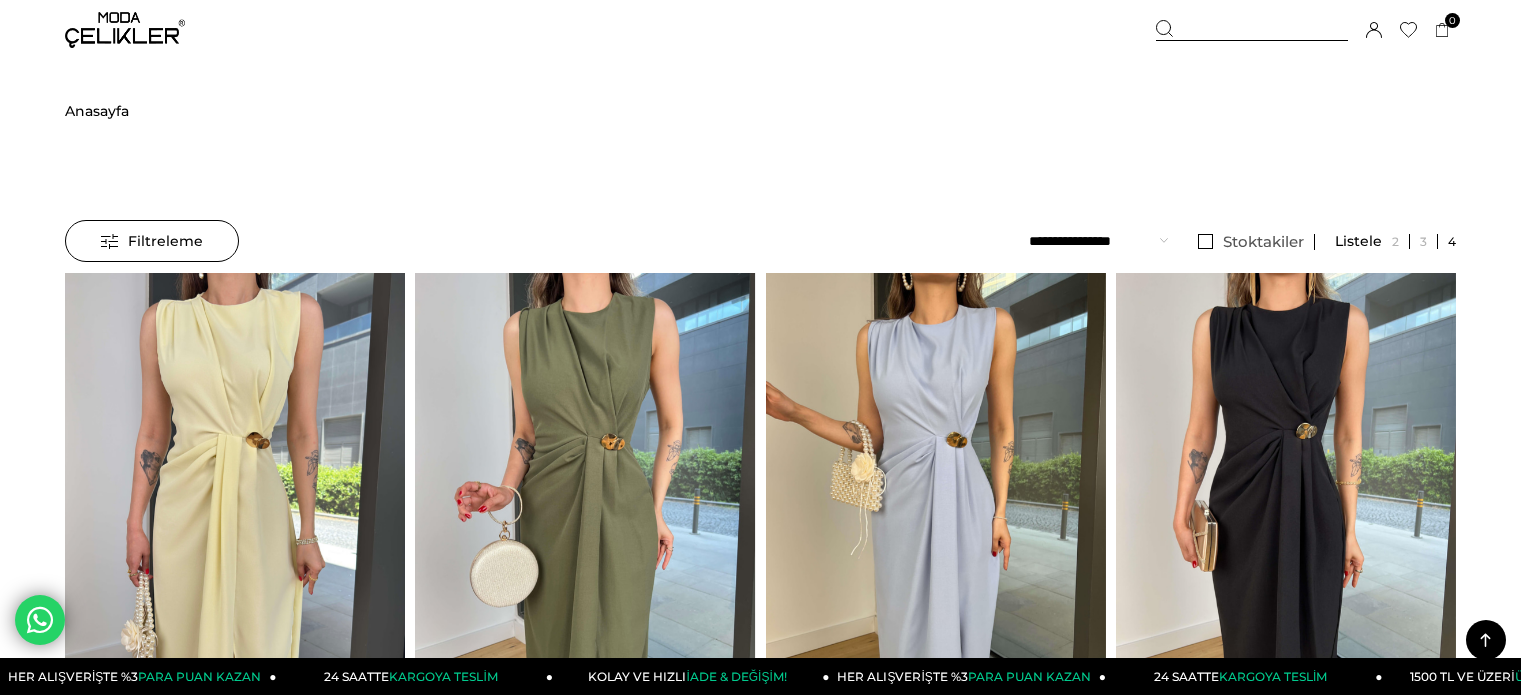 scroll, scrollTop: 700, scrollLeft: 0, axis: vertical 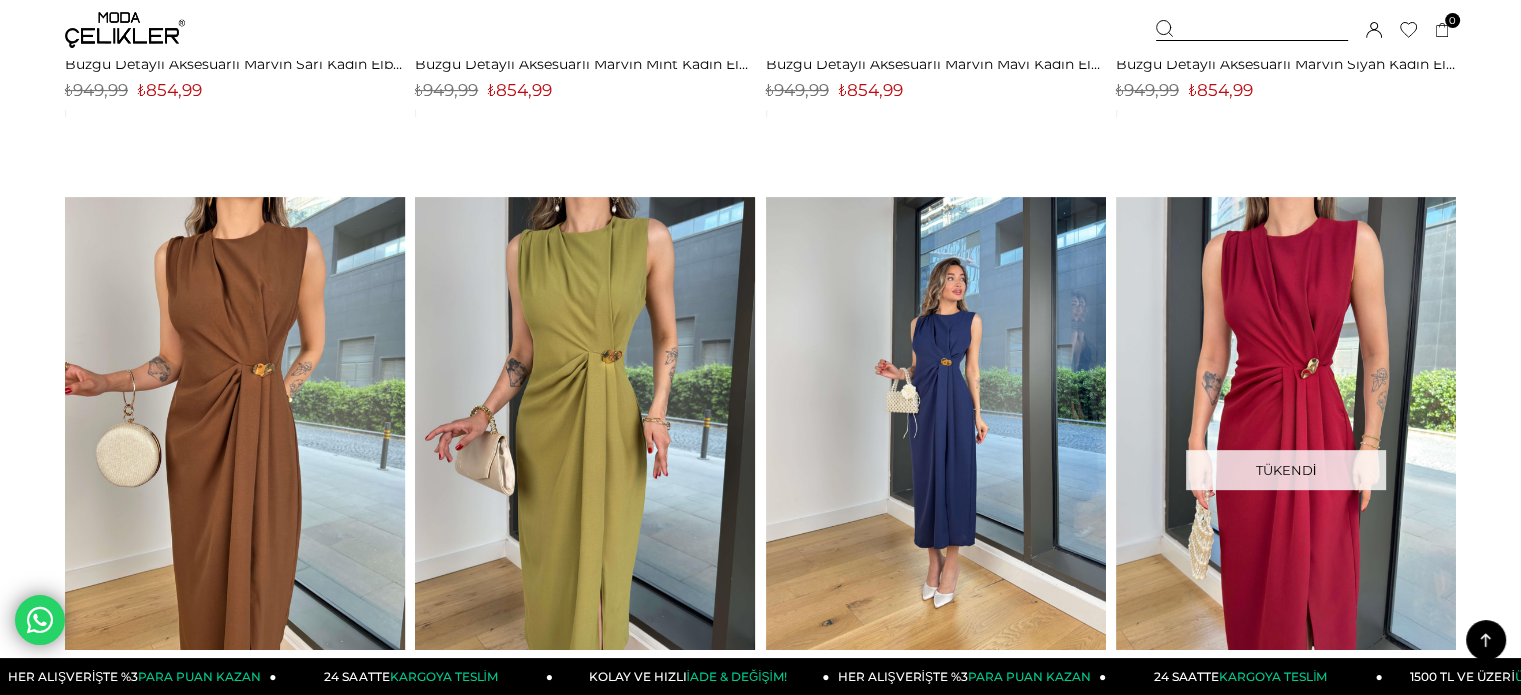 click at bounding box center [936, 423] 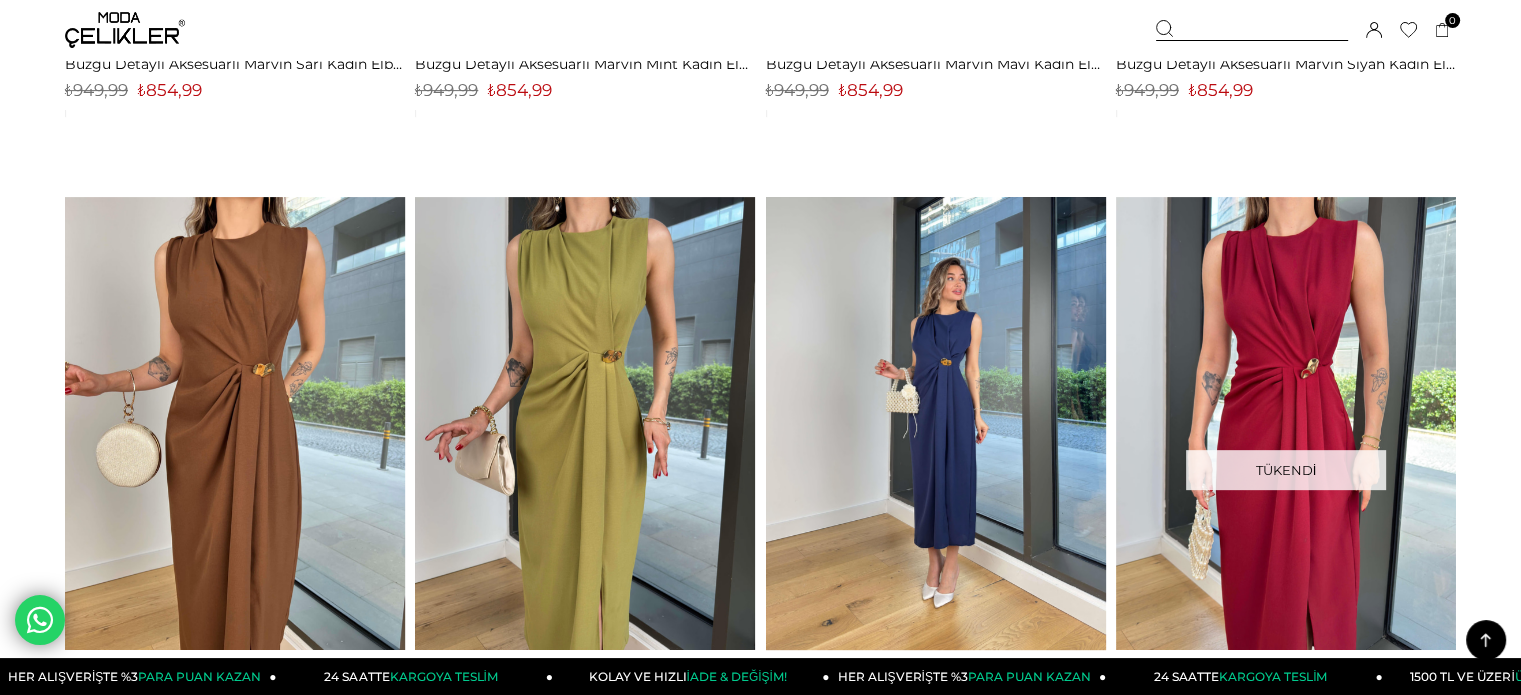 click at bounding box center [936, 423] 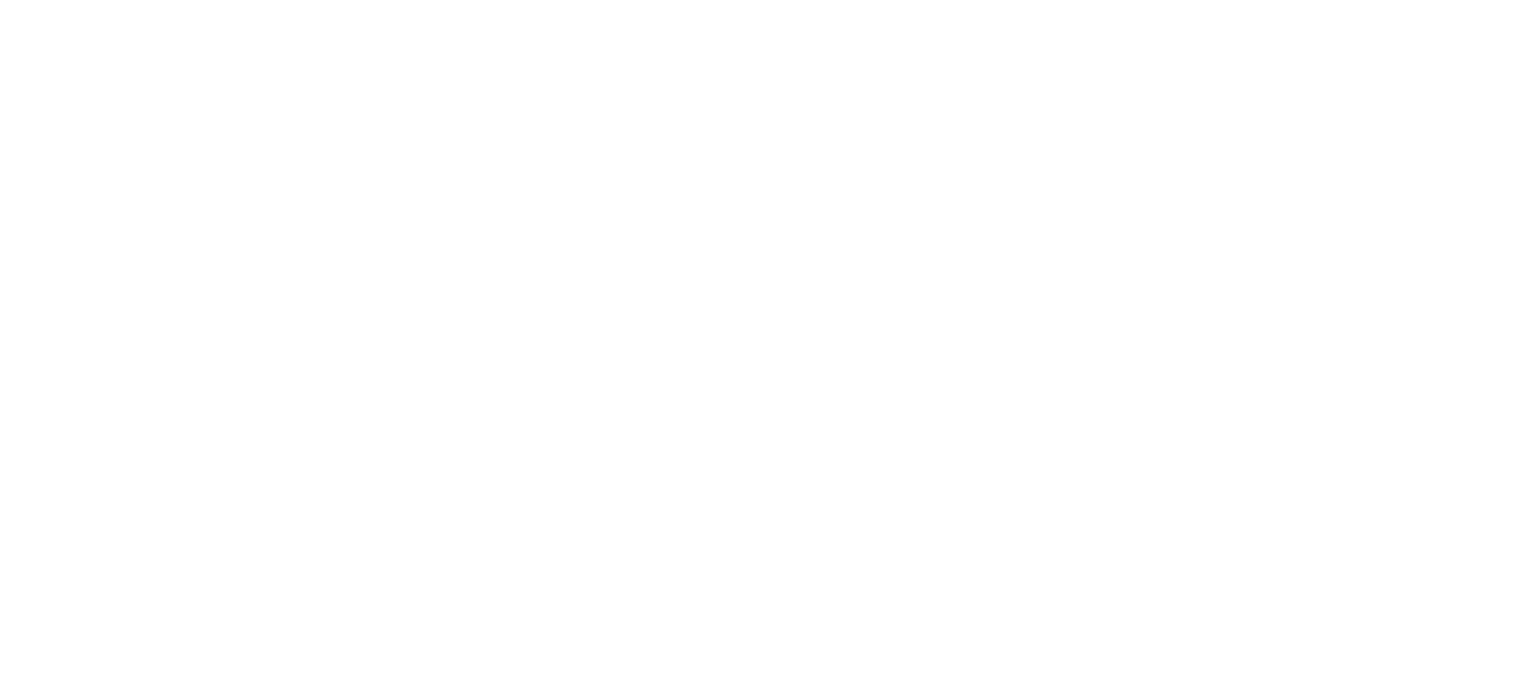 scroll, scrollTop: 0, scrollLeft: 0, axis: both 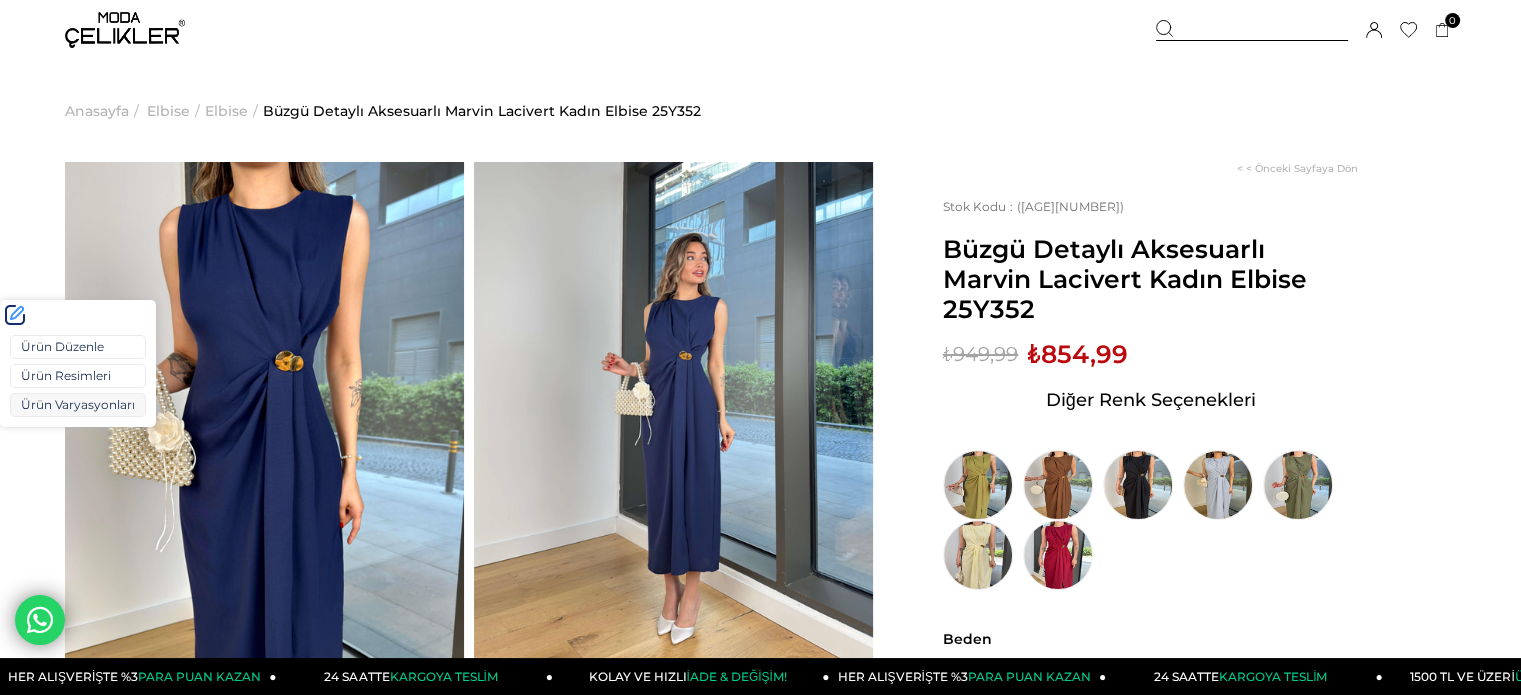 click on "Ürün Varyasyonları" at bounding box center [78, 405] 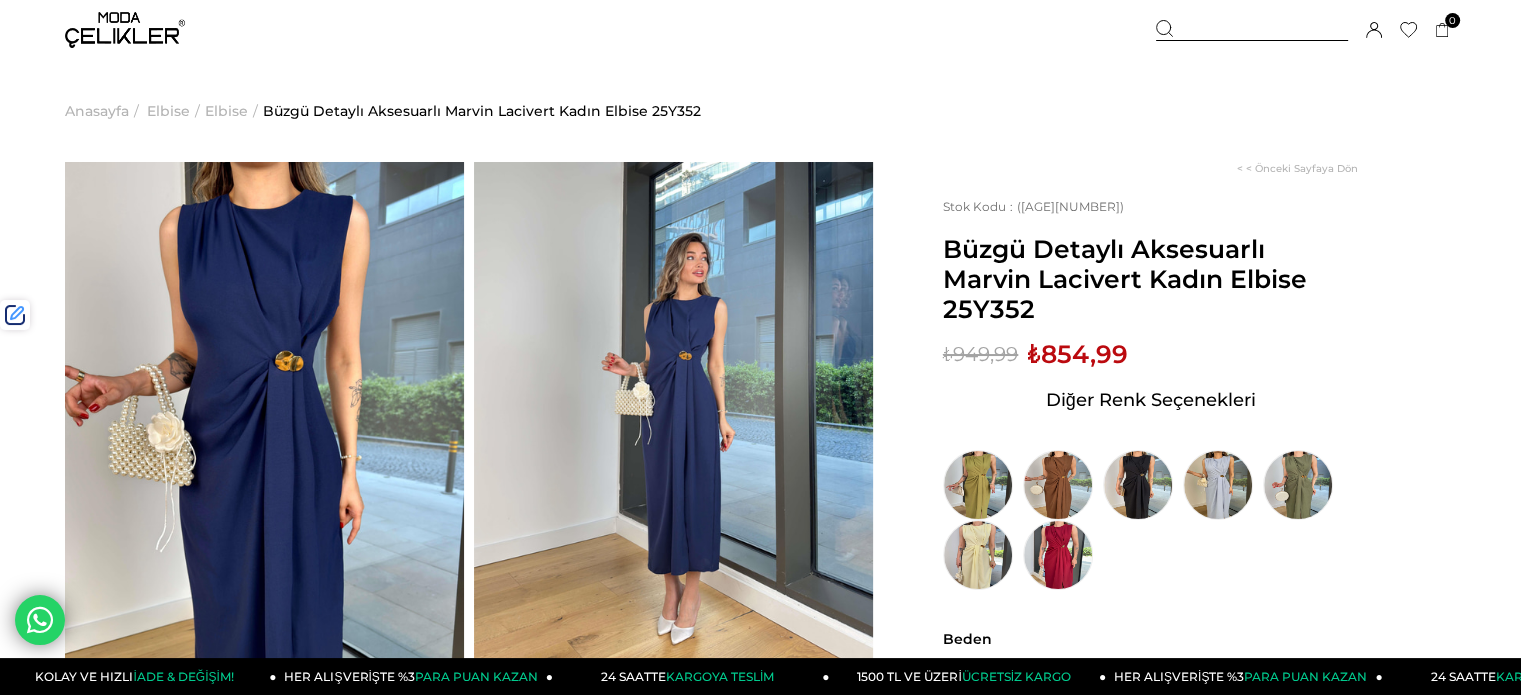 click at bounding box center (1252, 30) 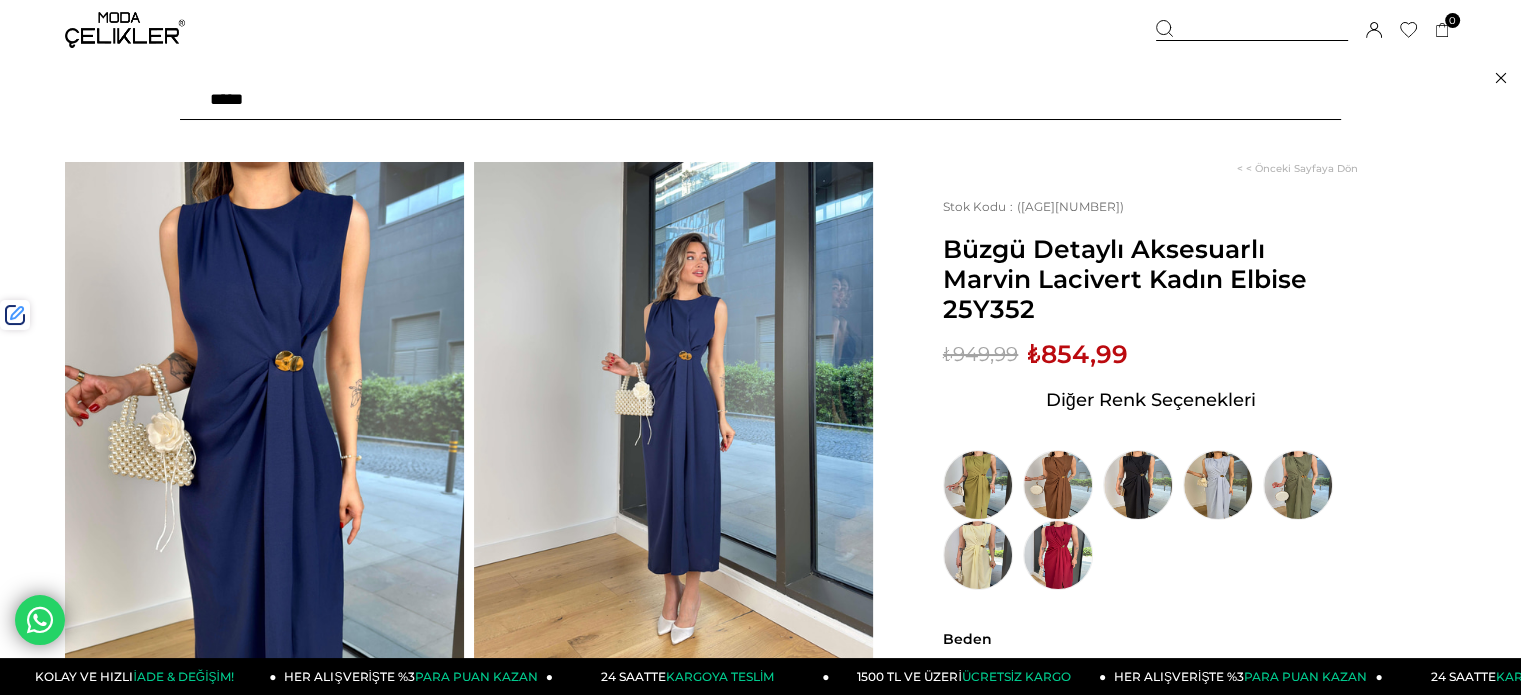 click at bounding box center [760, 100] 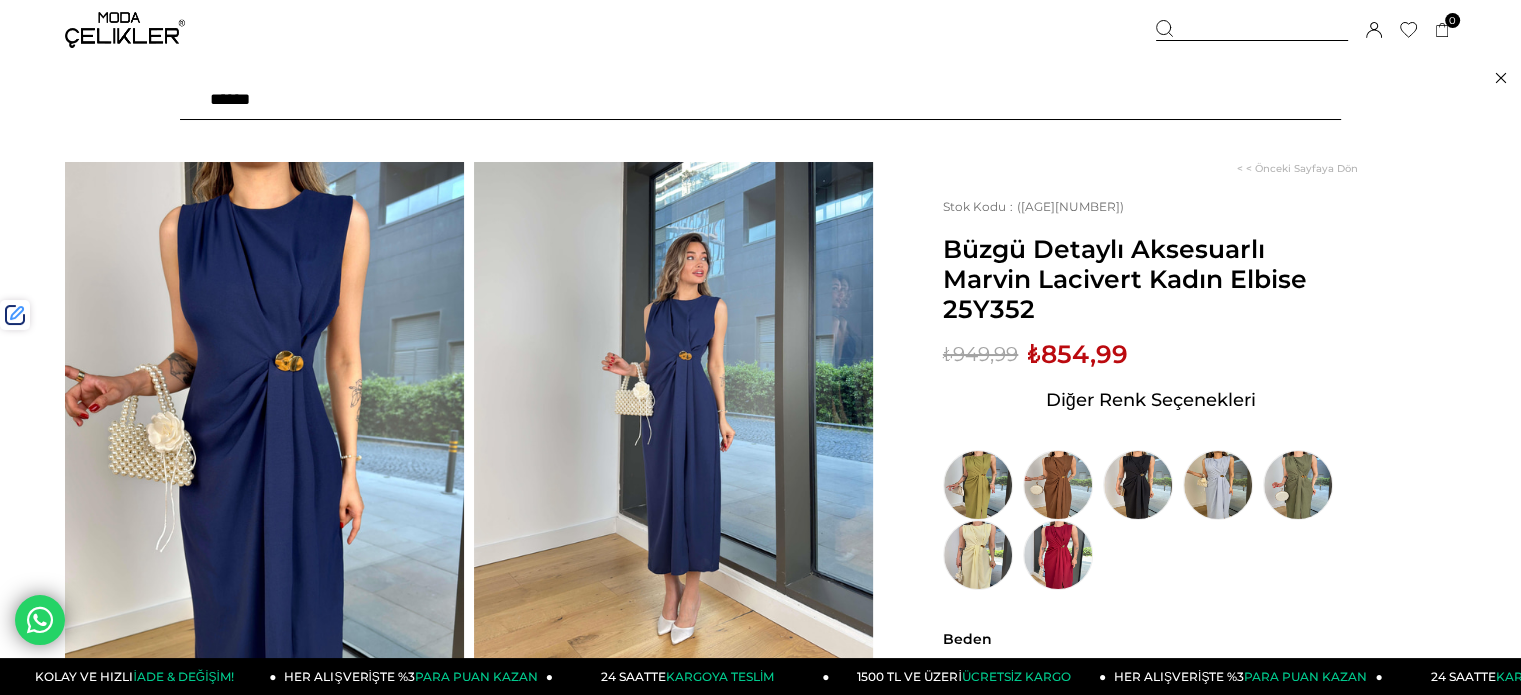 type on "*******" 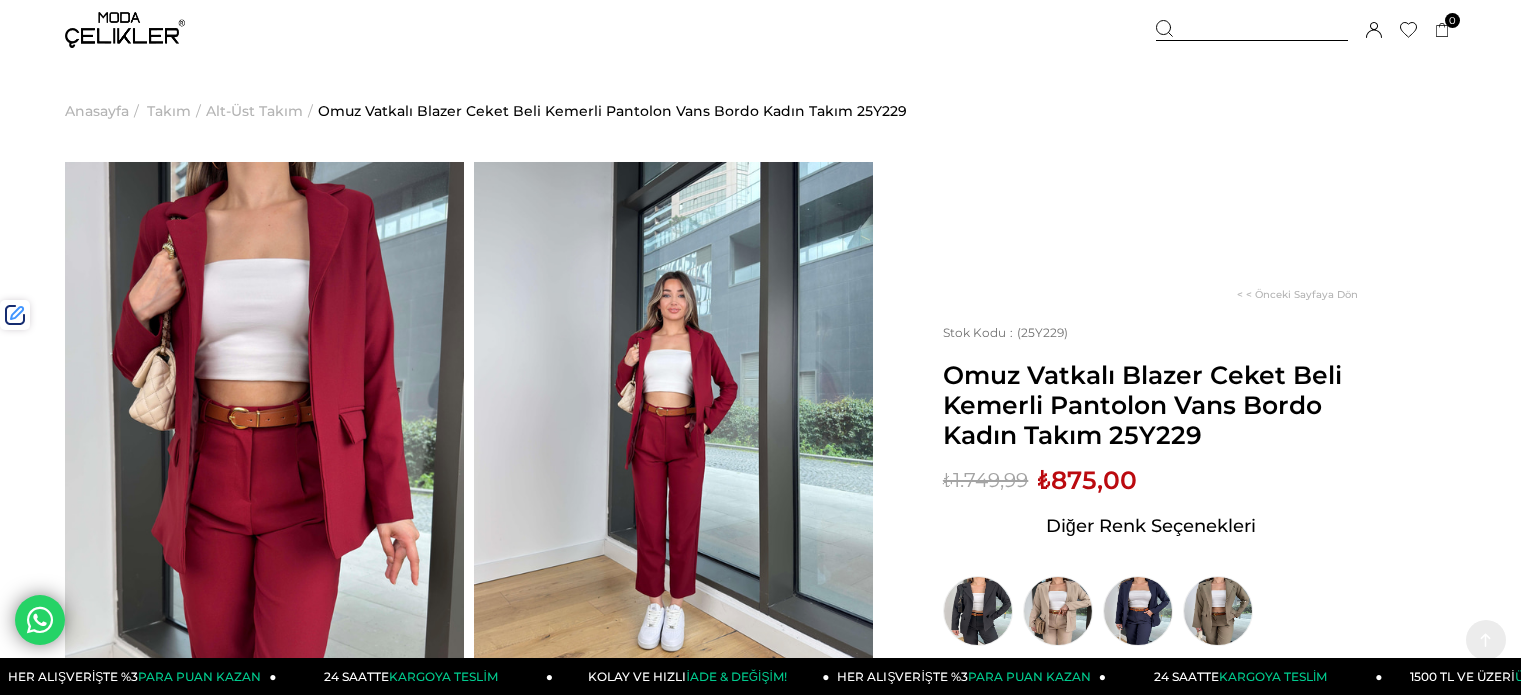 scroll, scrollTop: 800, scrollLeft: 0, axis: vertical 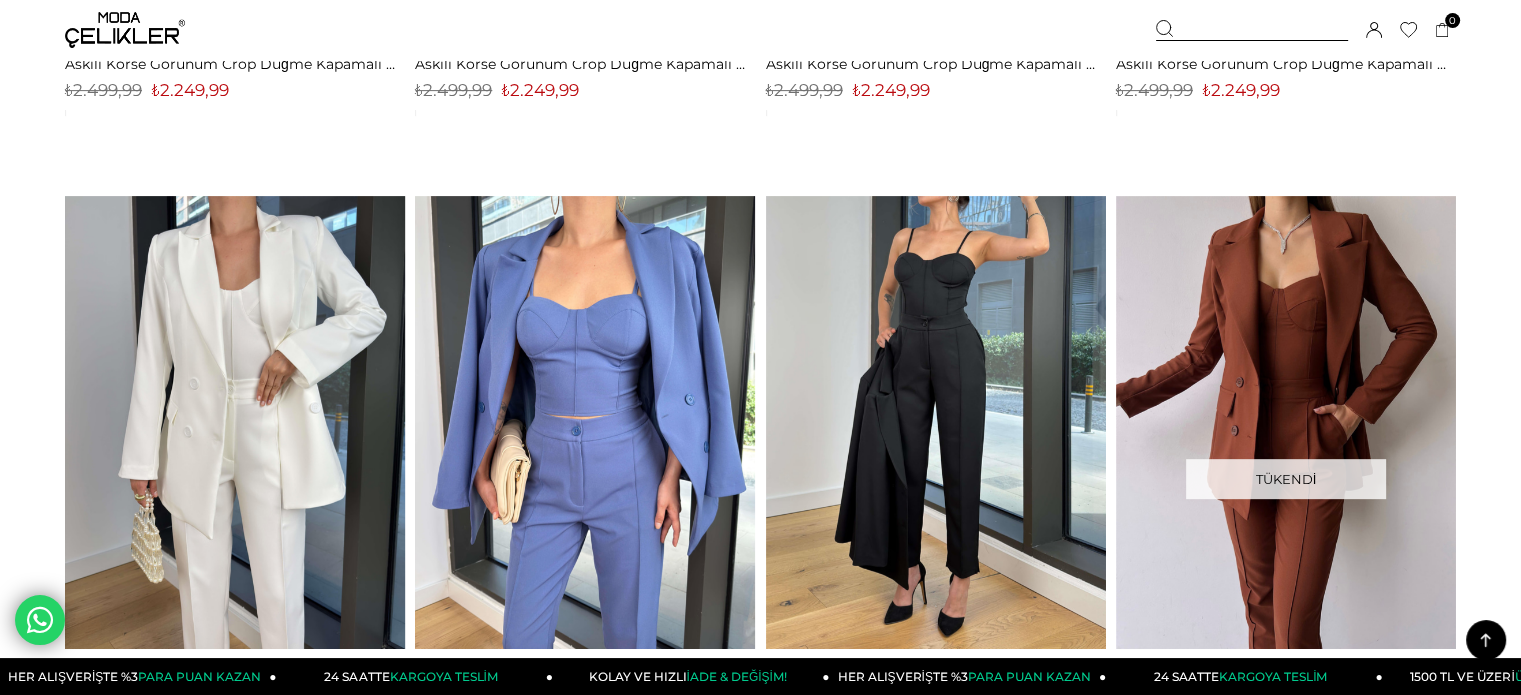 click at bounding box center [936, 422] 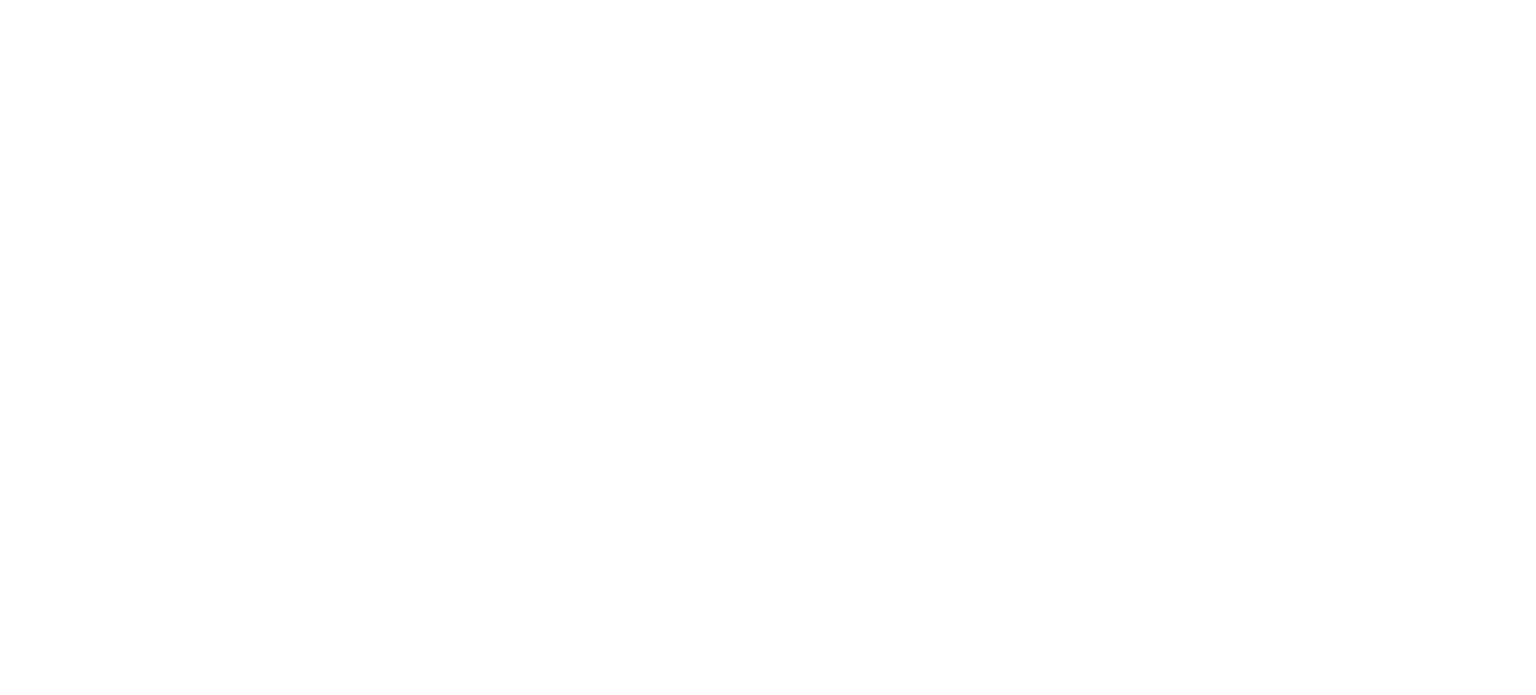 scroll, scrollTop: 0, scrollLeft: 0, axis: both 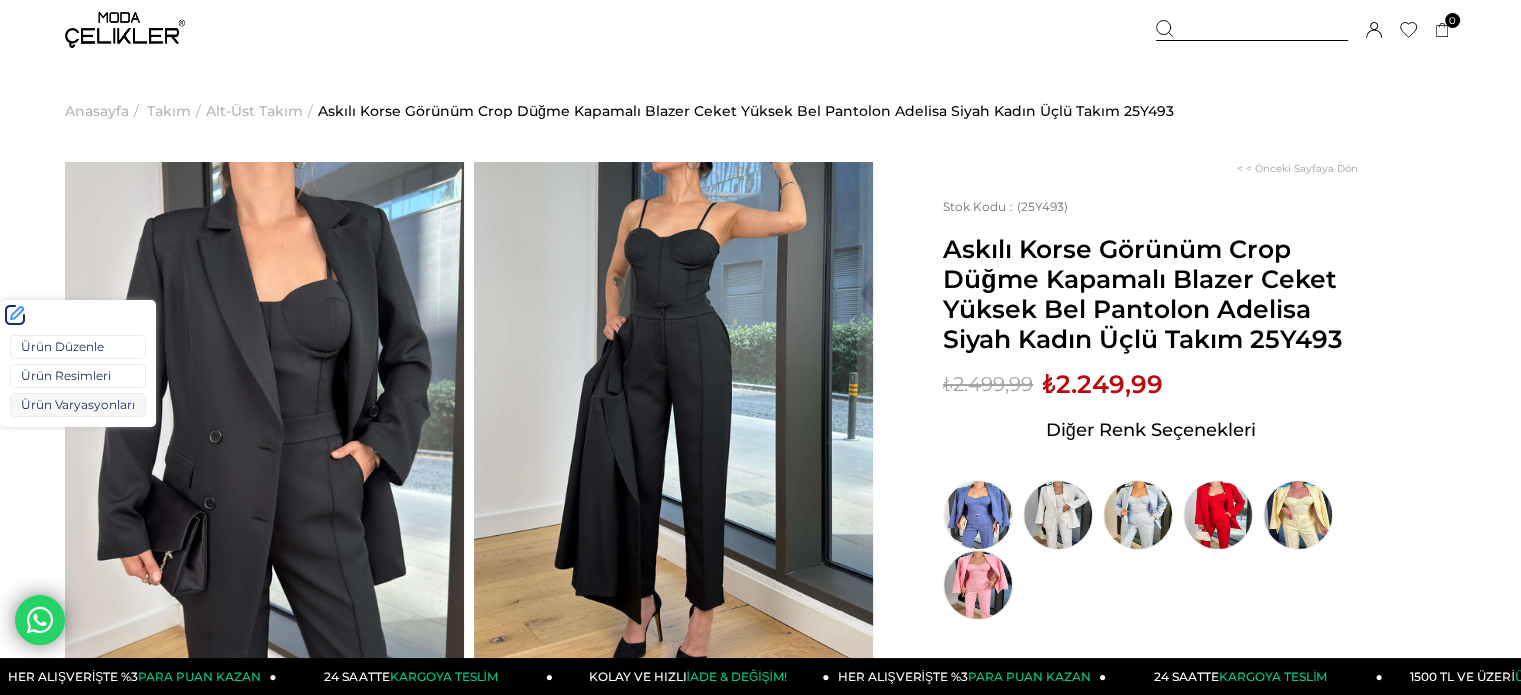 click on "Ürün Varyasyonları" at bounding box center [78, 405] 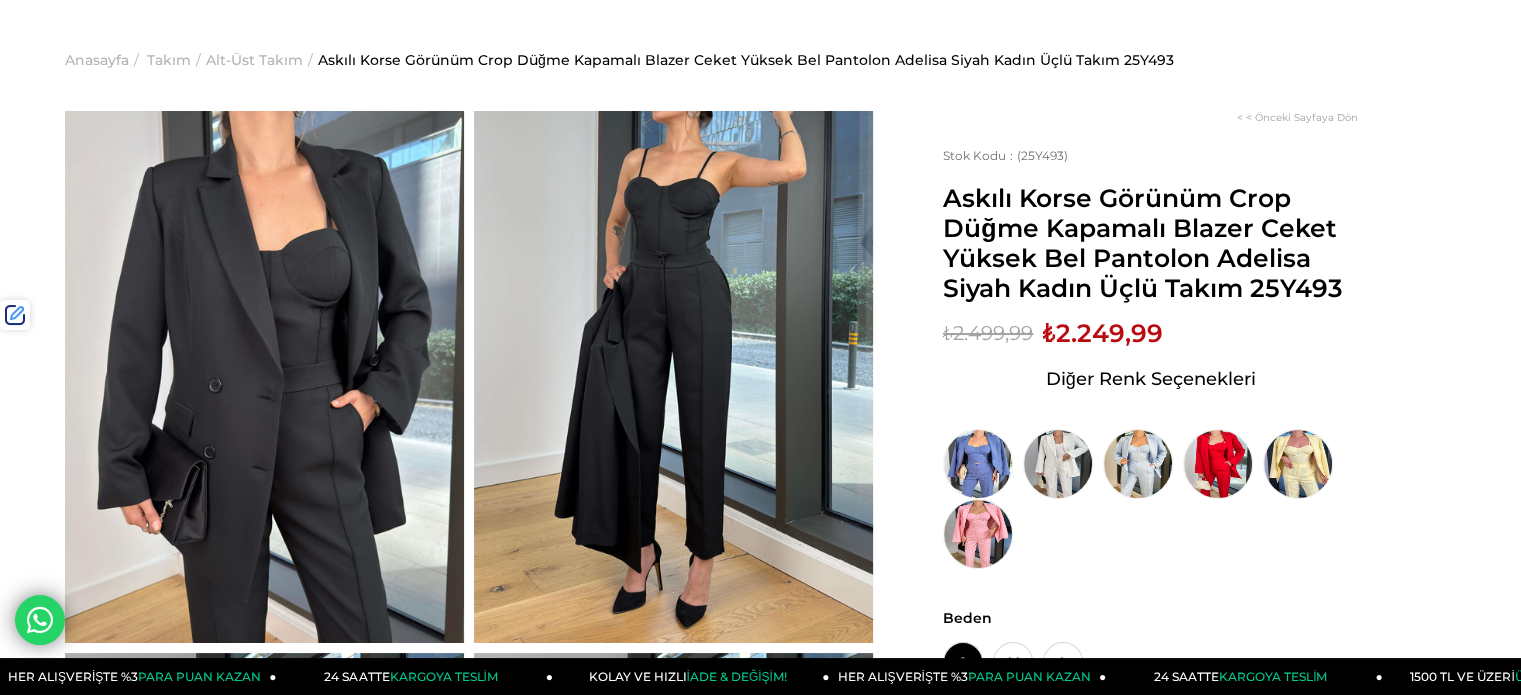 scroll, scrollTop: 100, scrollLeft: 0, axis: vertical 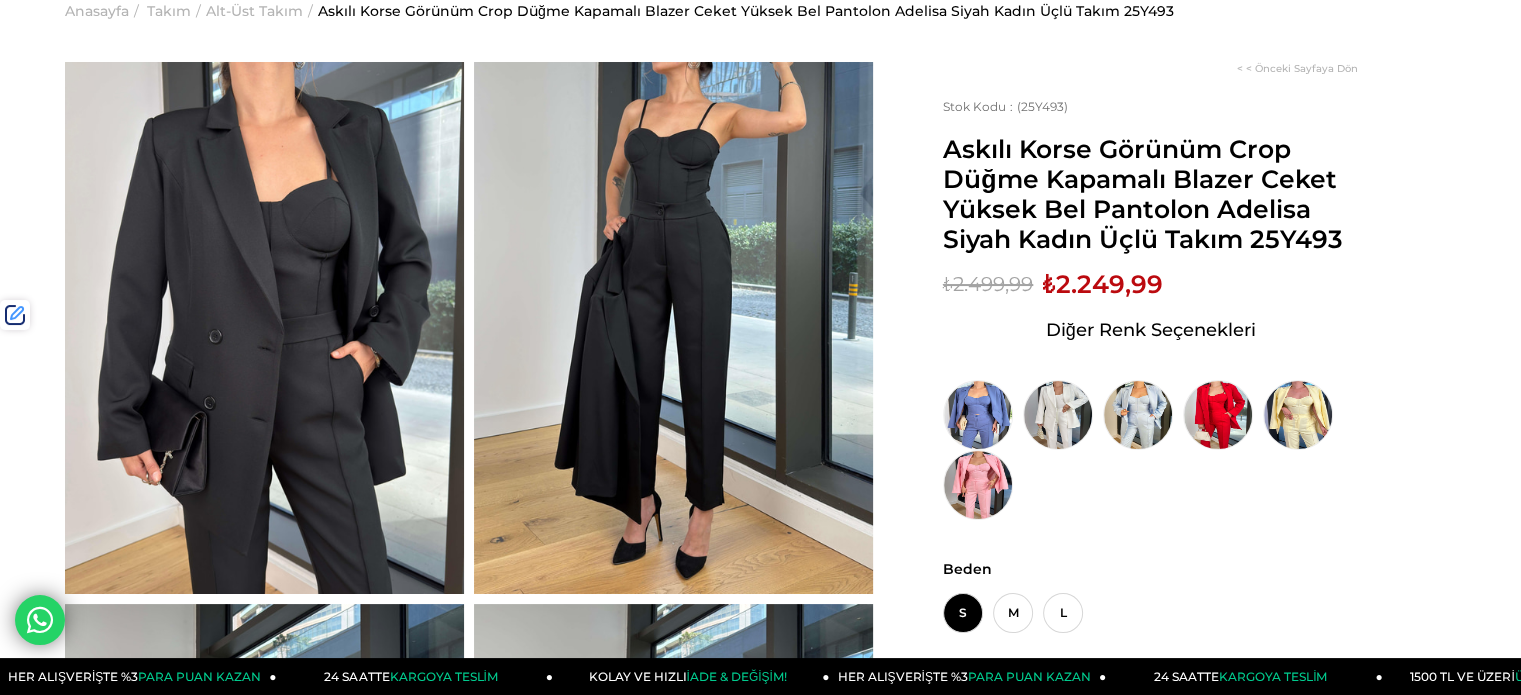 click on "₺2.249,99" at bounding box center [1103, 284] 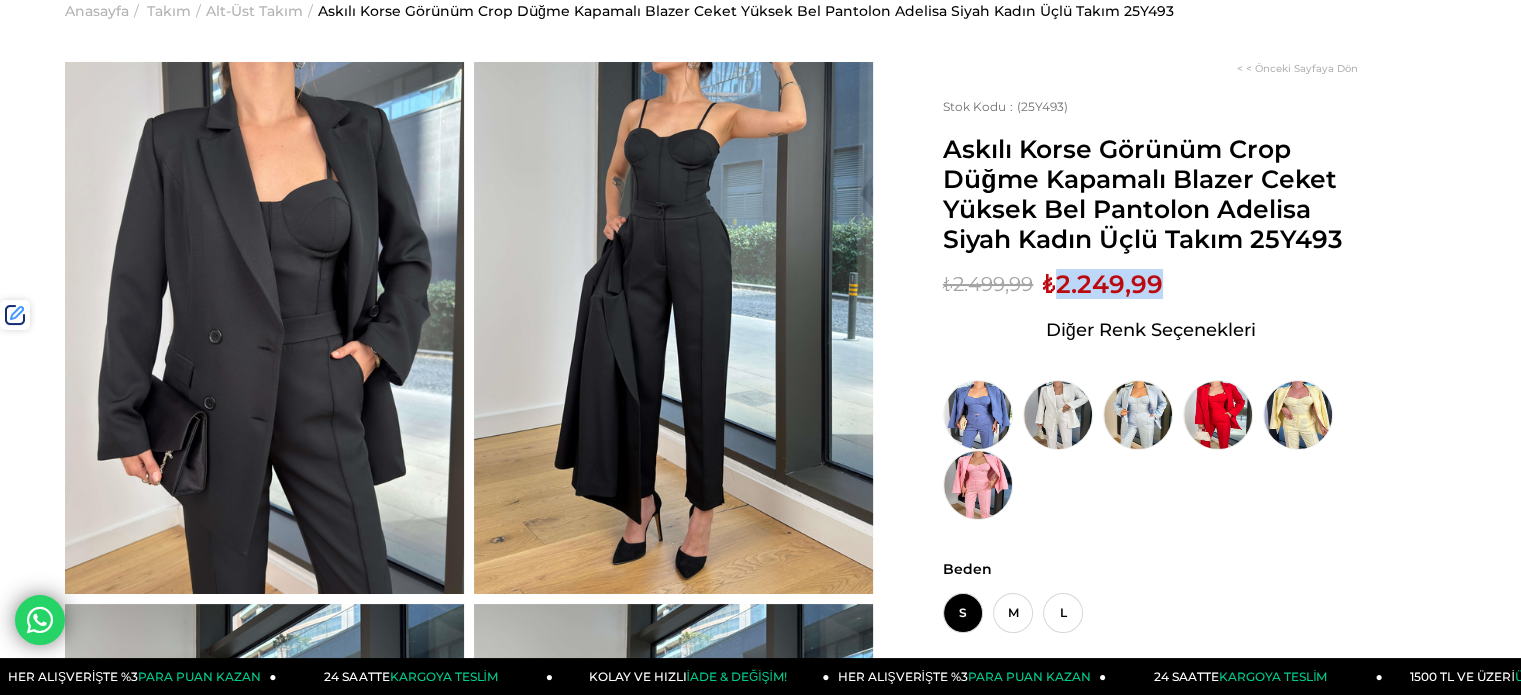 click on "₺2.249,99" at bounding box center (1103, 284) 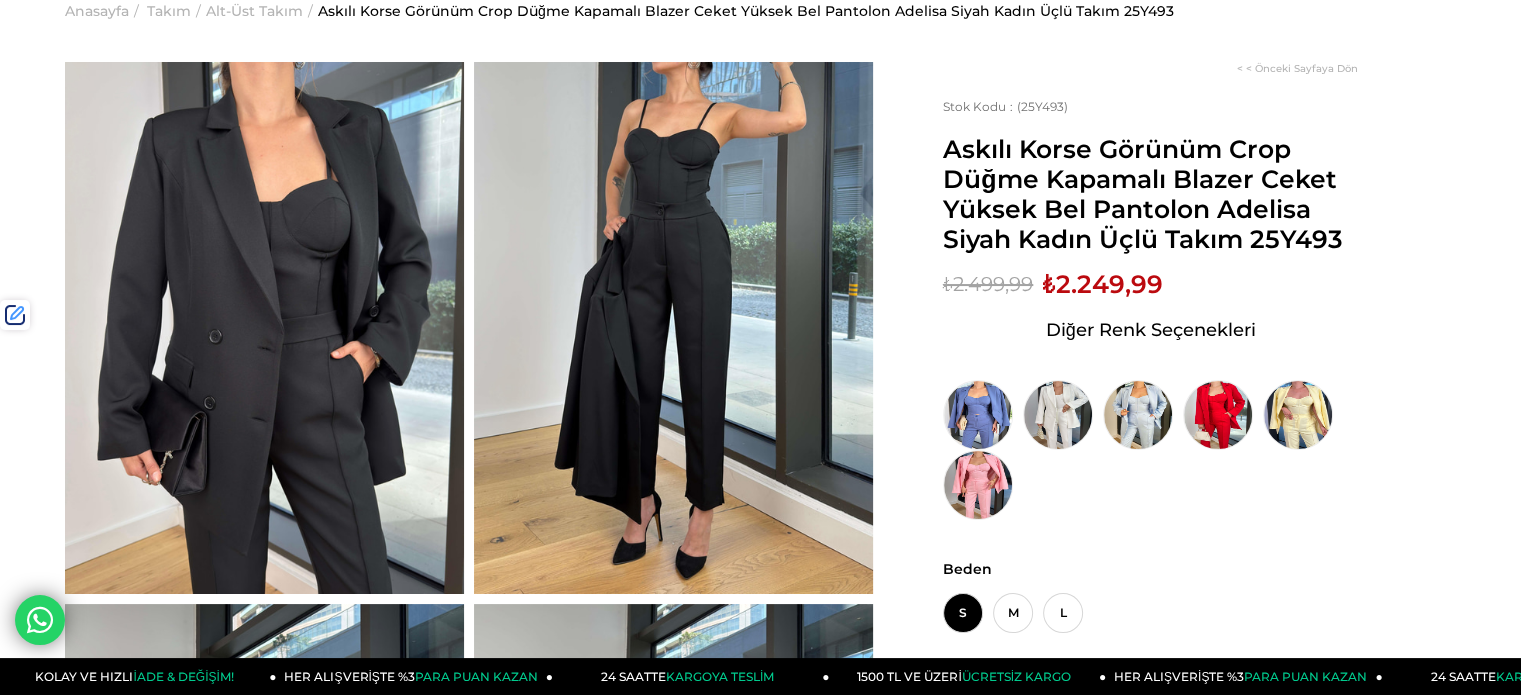 click on "Askılı Korse Görünüm Crop Düğme Kapamalı Blazer Ceket Yüksek Bel Pantolon Adelisa Siyah Kadın Üçlü Takım 25Y493" at bounding box center (1150, 194) 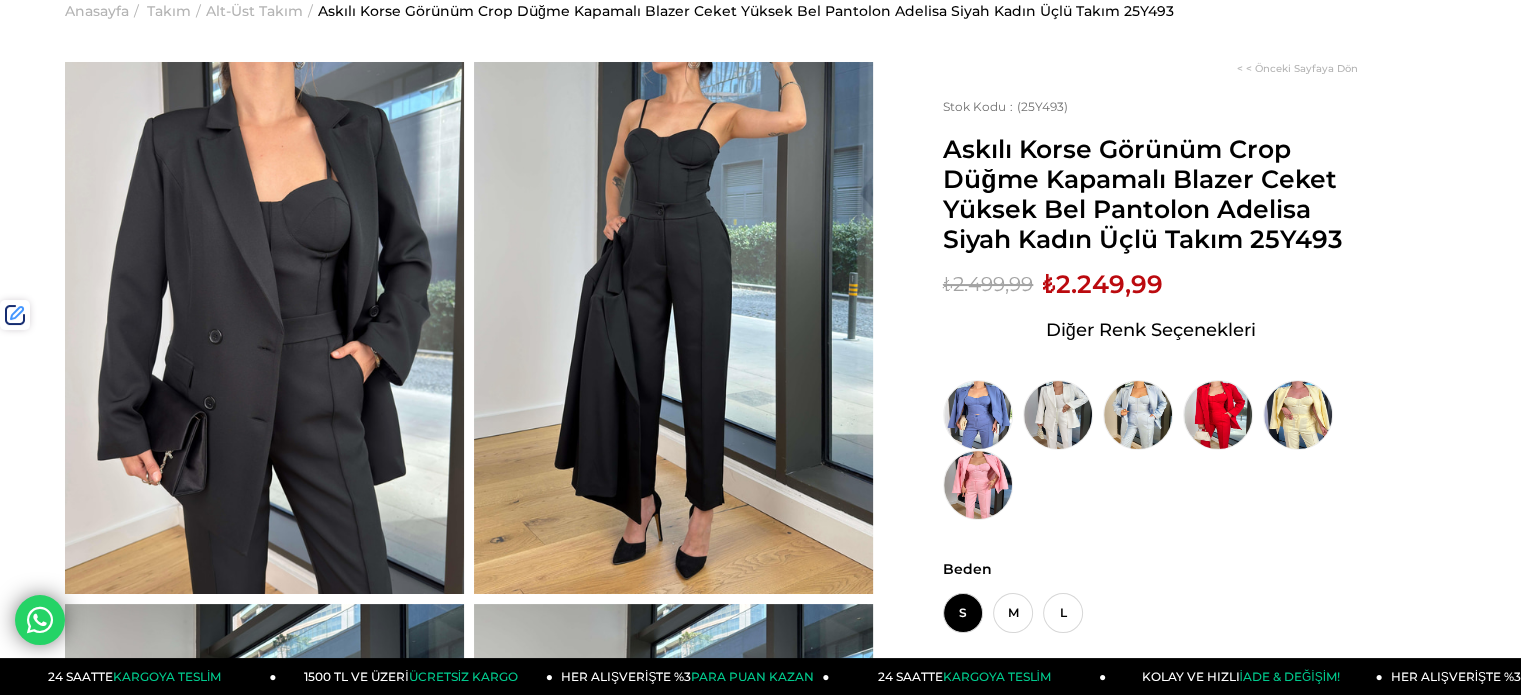 copy on "25Y493" 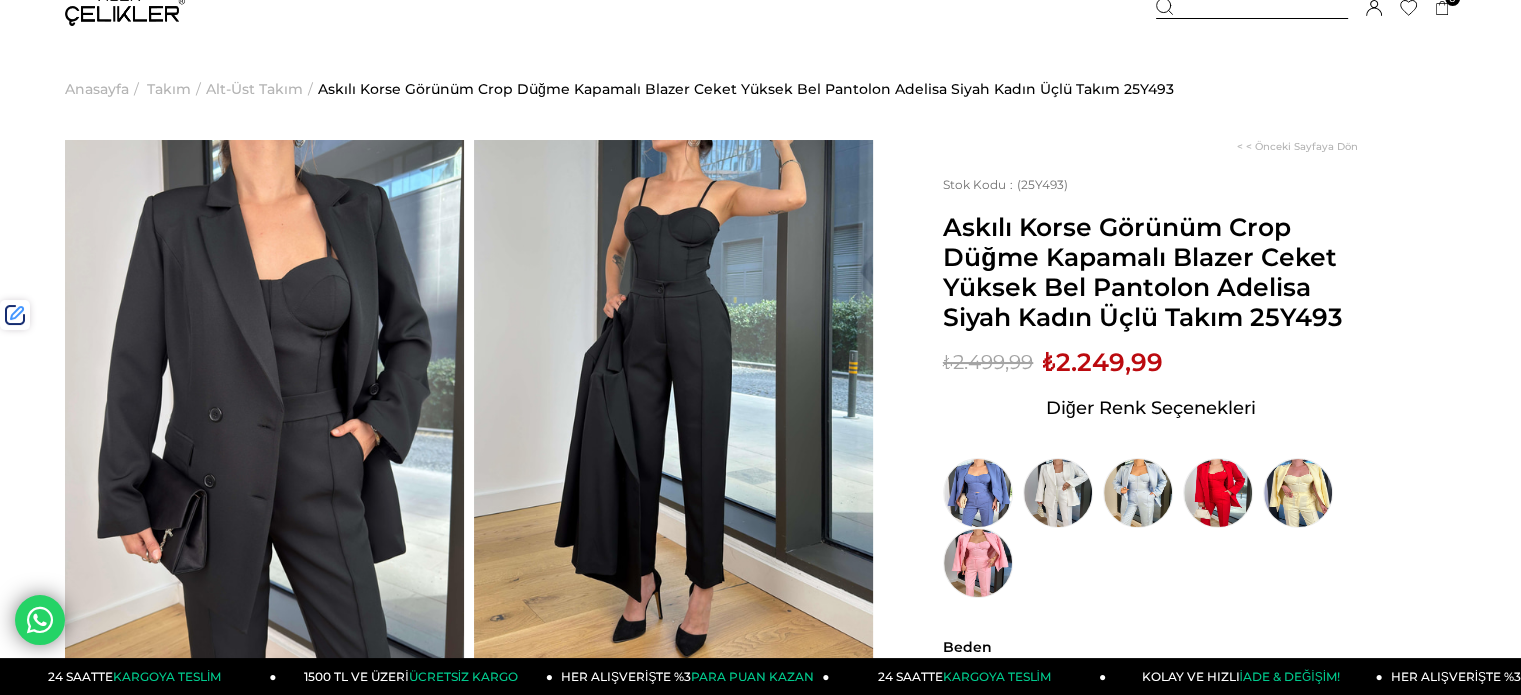 scroll, scrollTop: 0, scrollLeft: 0, axis: both 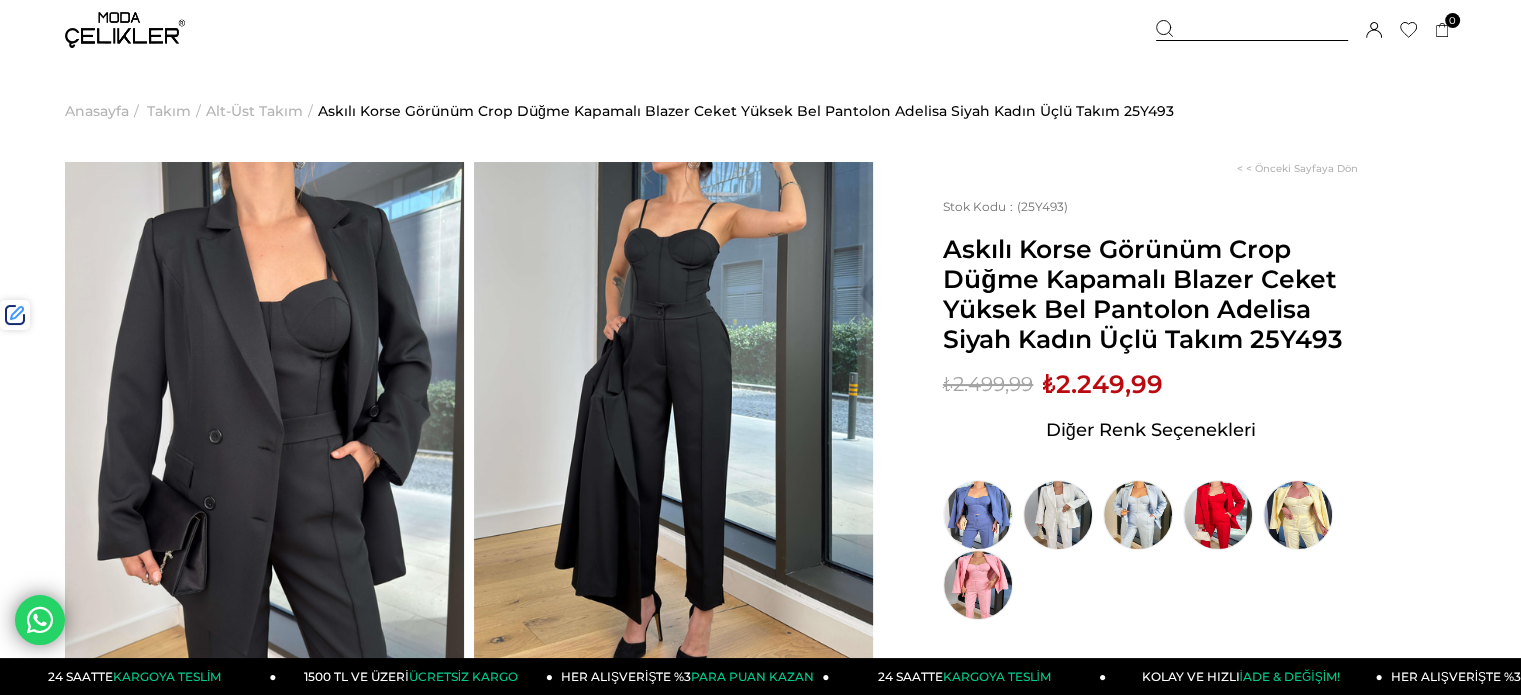 click at bounding box center [1252, 30] 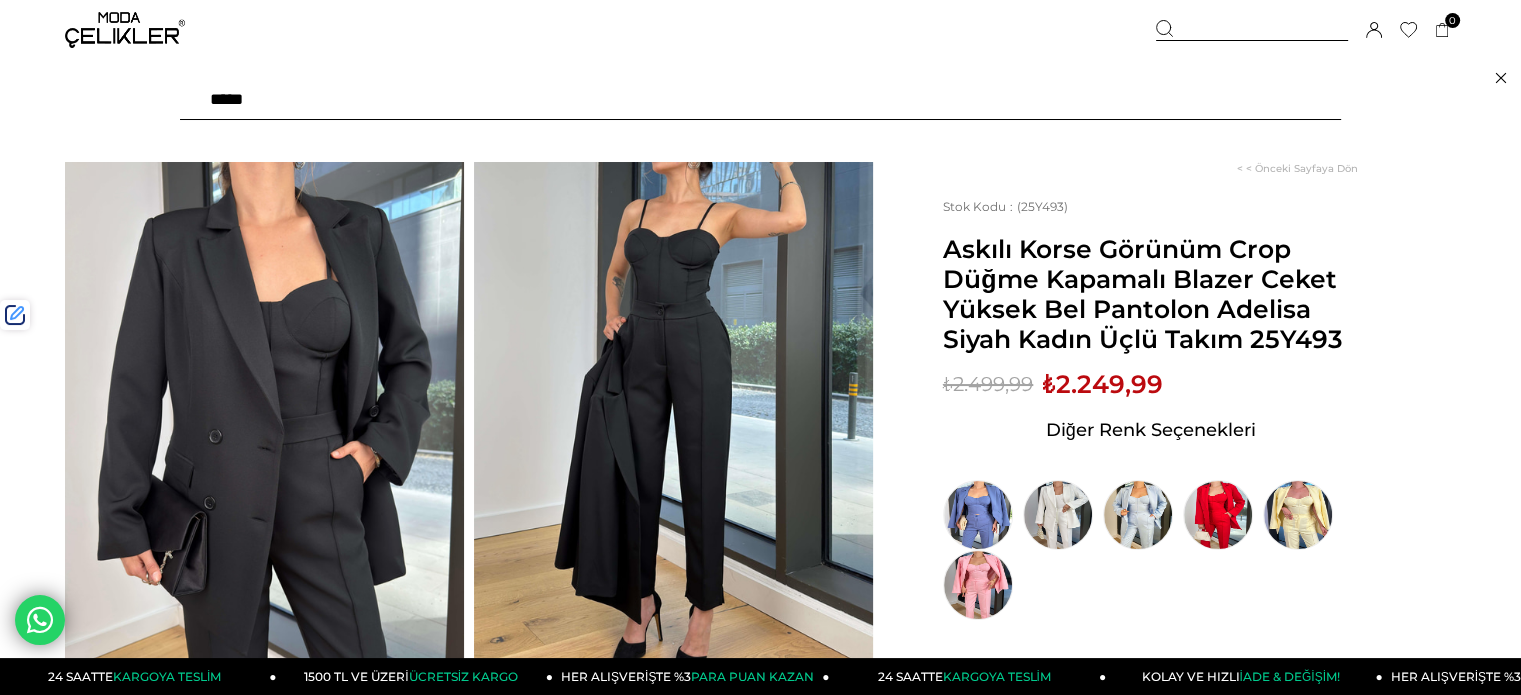 click at bounding box center (760, 100) 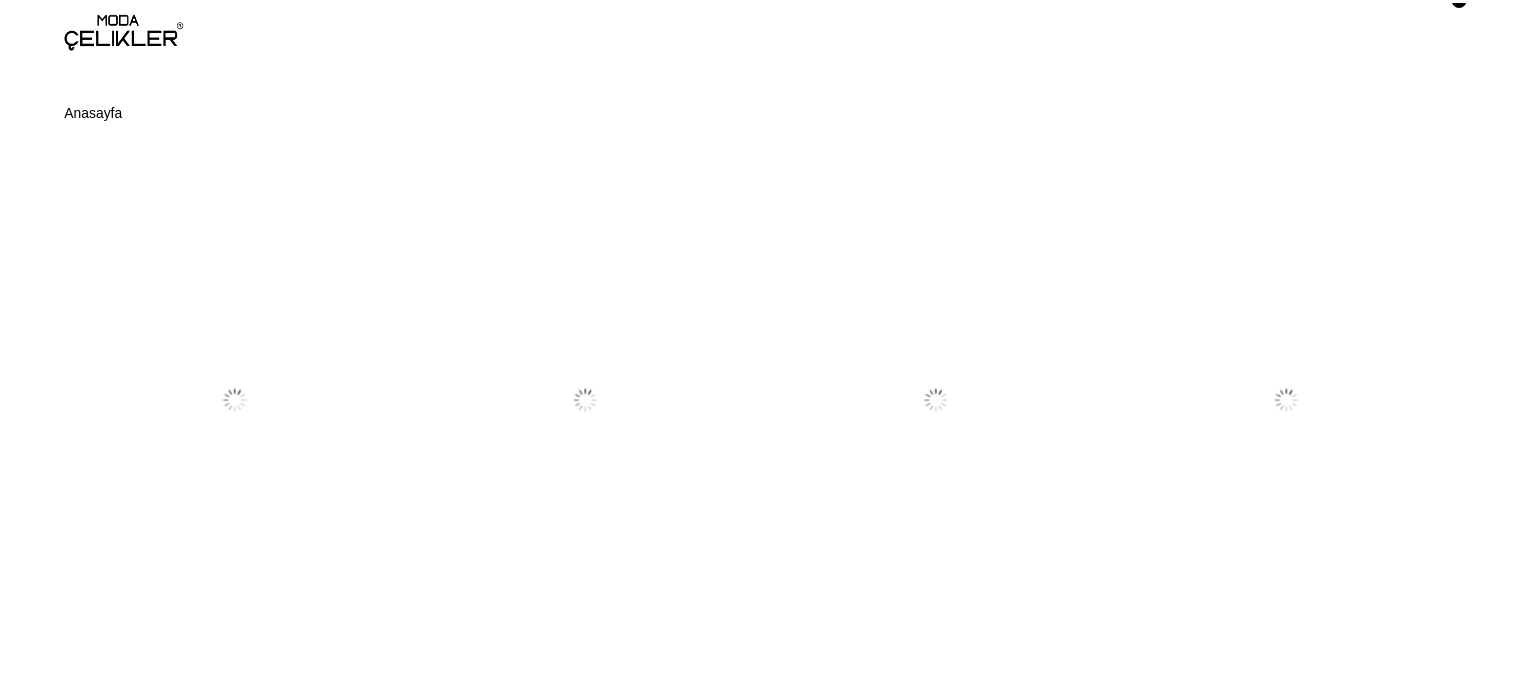 scroll, scrollTop: 0, scrollLeft: 0, axis: both 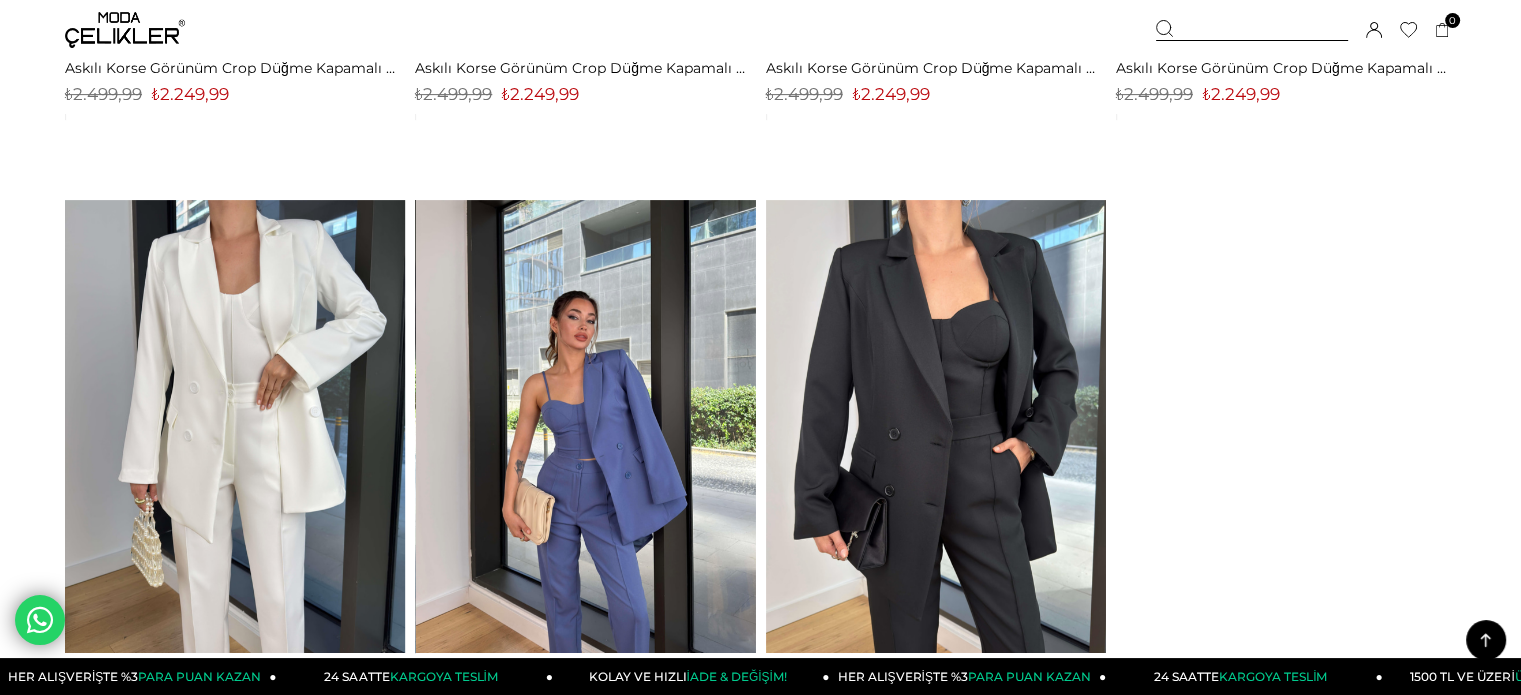 click at bounding box center [586, 426] 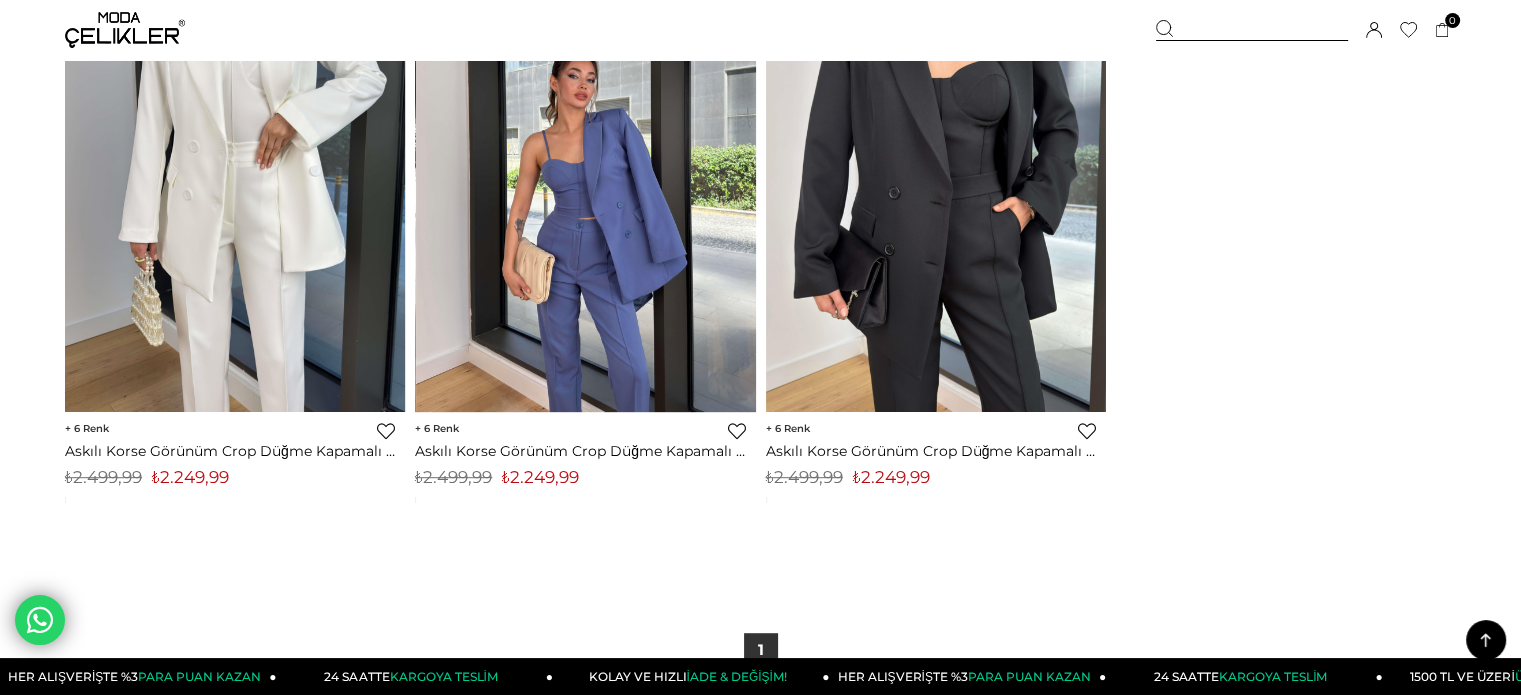 scroll, scrollTop: 1296, scrollLeft: 0, axis: vertical 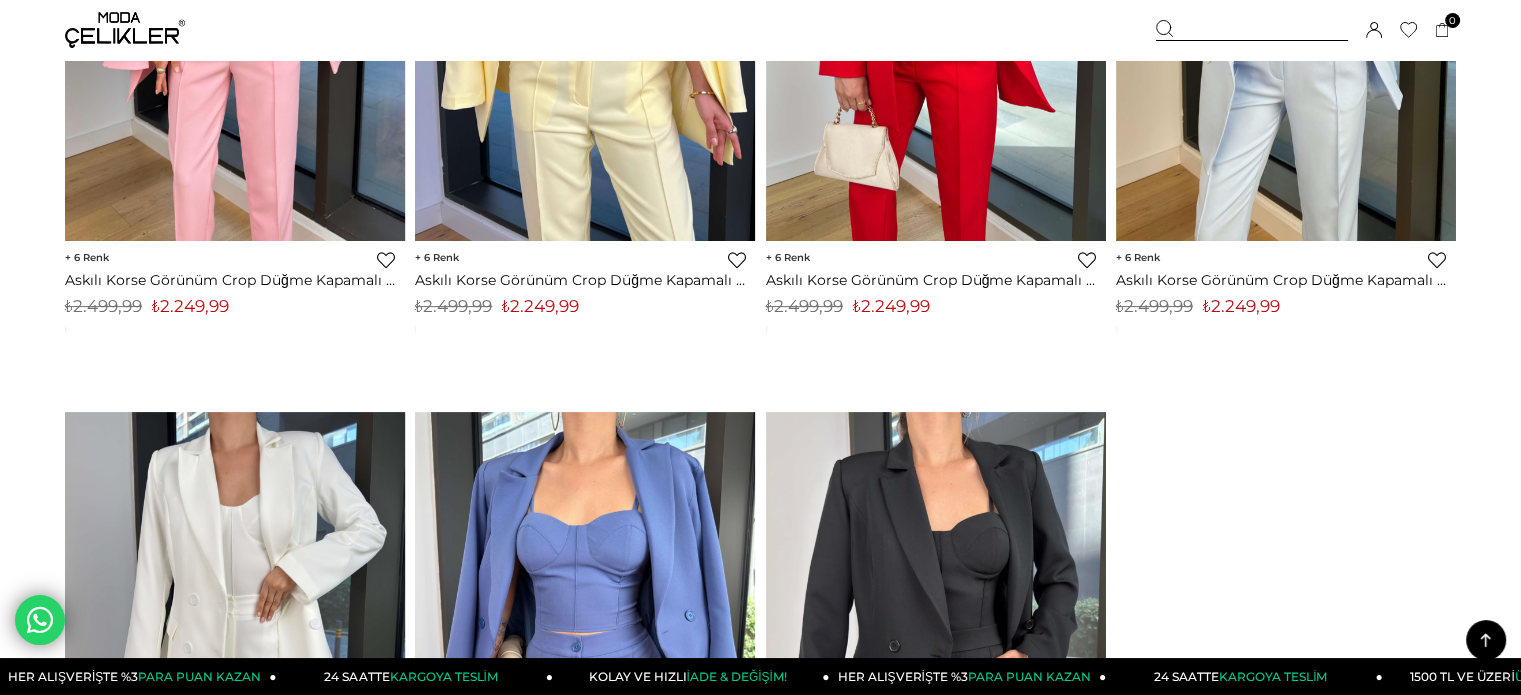 click on "6
Favorilere Ekle
Moda Celikler
Askılı Korse Görünüm Crop Düğme Kapamalı Blazer Ceket Yüksek Bel Pantolon Adelisa Sarı Kadın Üçlü Takım 25Y493
₺2.249,99
KDV Dahil
₺2.499,99
KDV Dahil
Sepete Ekle
Ürünü İncele
%10
İndirim
%10İndirim" at bounding box center (585, 283) 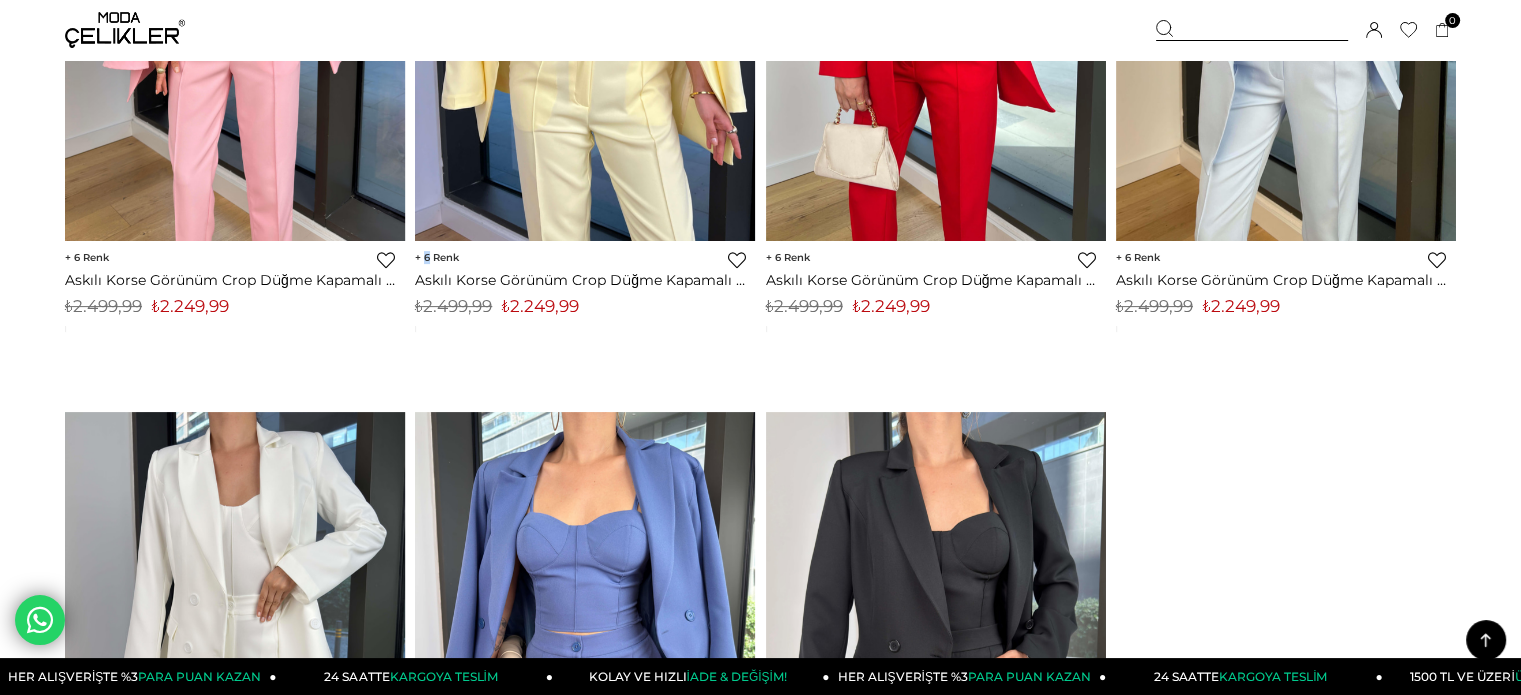 click on "6
Favorilere Ekle
Moda Celikler
Askılı Korse Görünüm Crop Düğme Kapamalı Blazer Ceket Yüksek Bel Pantolon Adelisa Sarı Kadın Üçlü Takım 25Y493
₺2.249,99
KDV Dahil
₺2.499,99
KDV Dahil
Sepete Ekle
Ürünü İncele
%10
İndirim
%10İndirim" at bounding box center [585, 283] 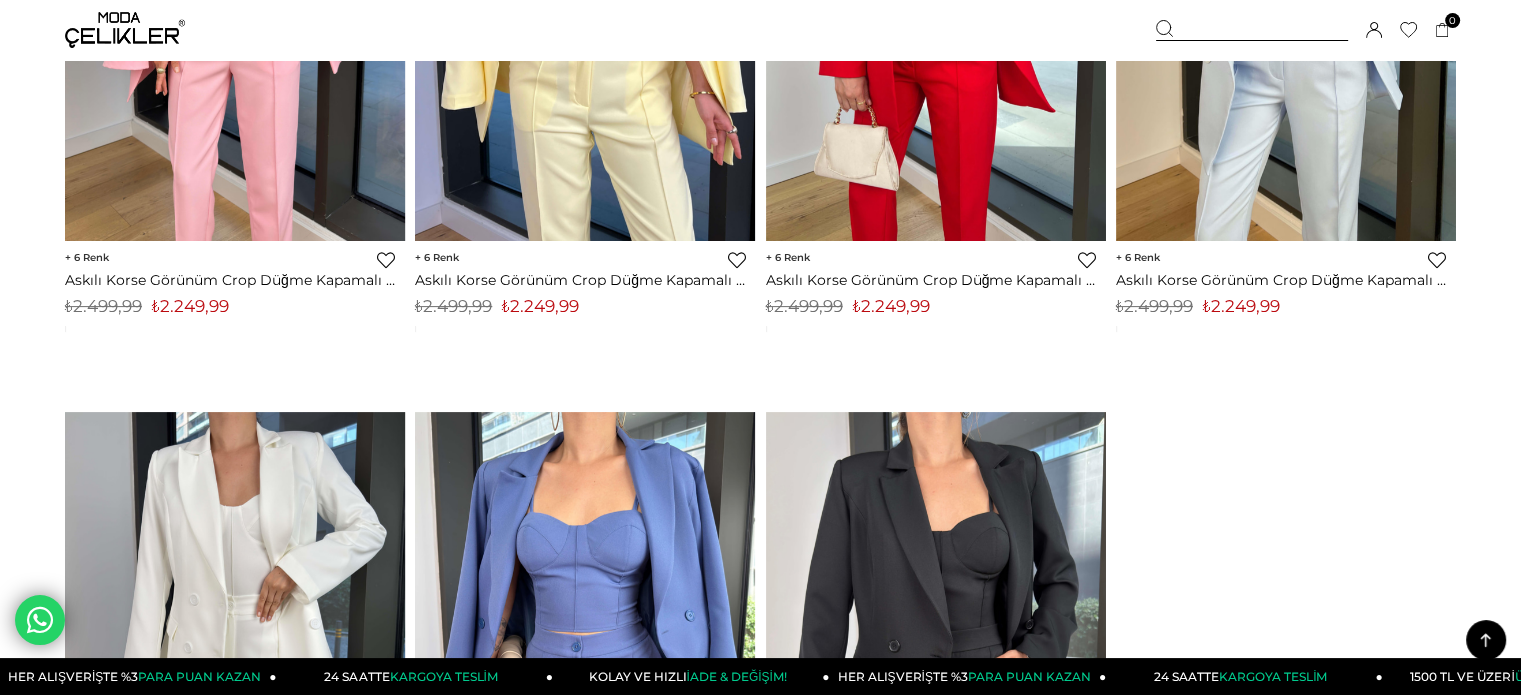 click on "₺2.249,99" at bounding box center (540, 306) 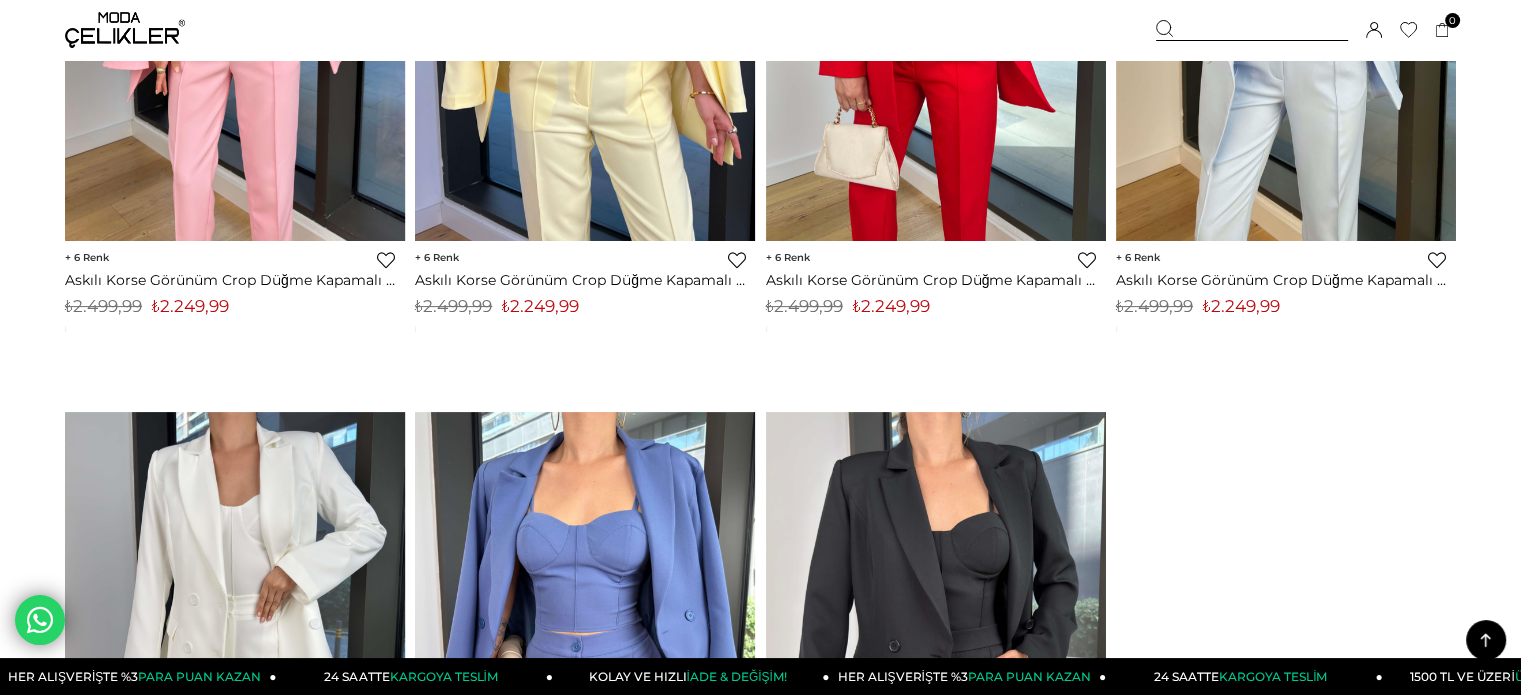 click at bounding box center (1252, 30) 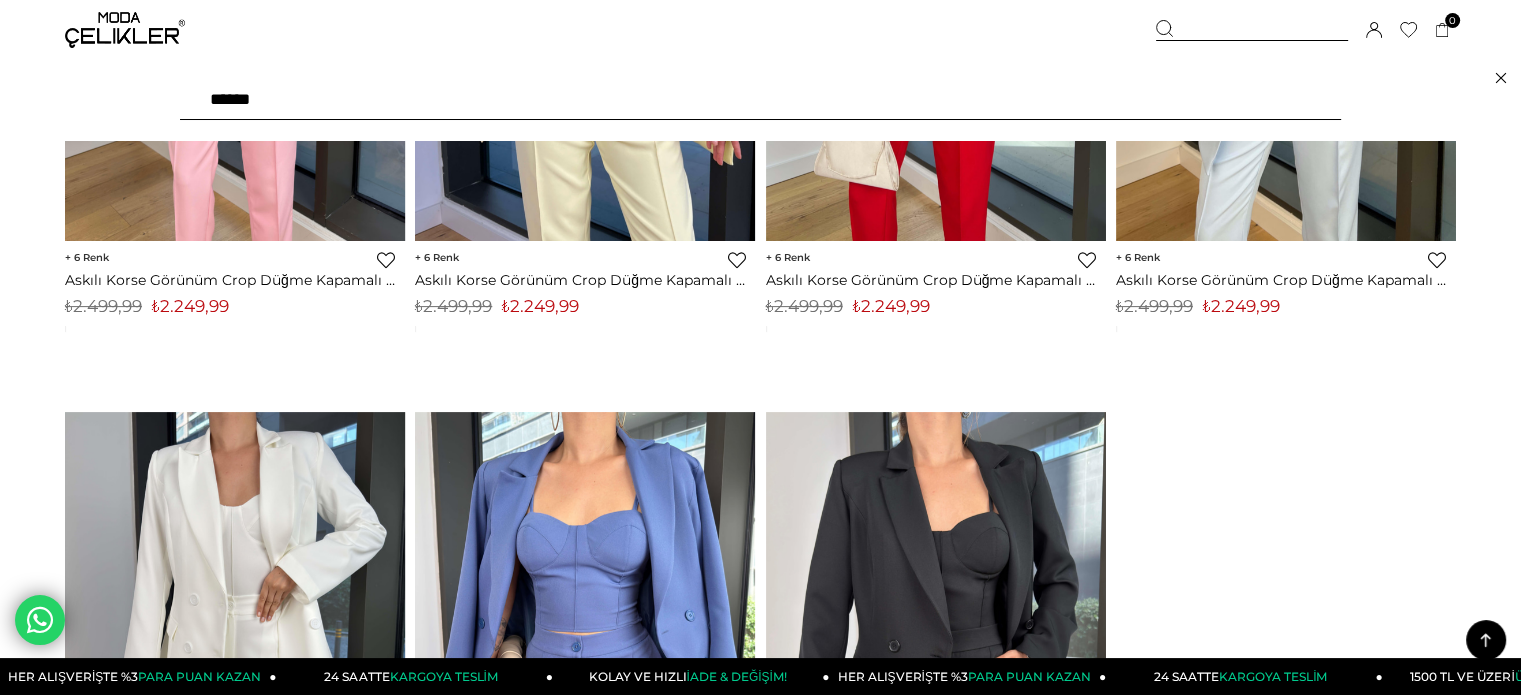 click on "******" at bounding box center (760, 100) 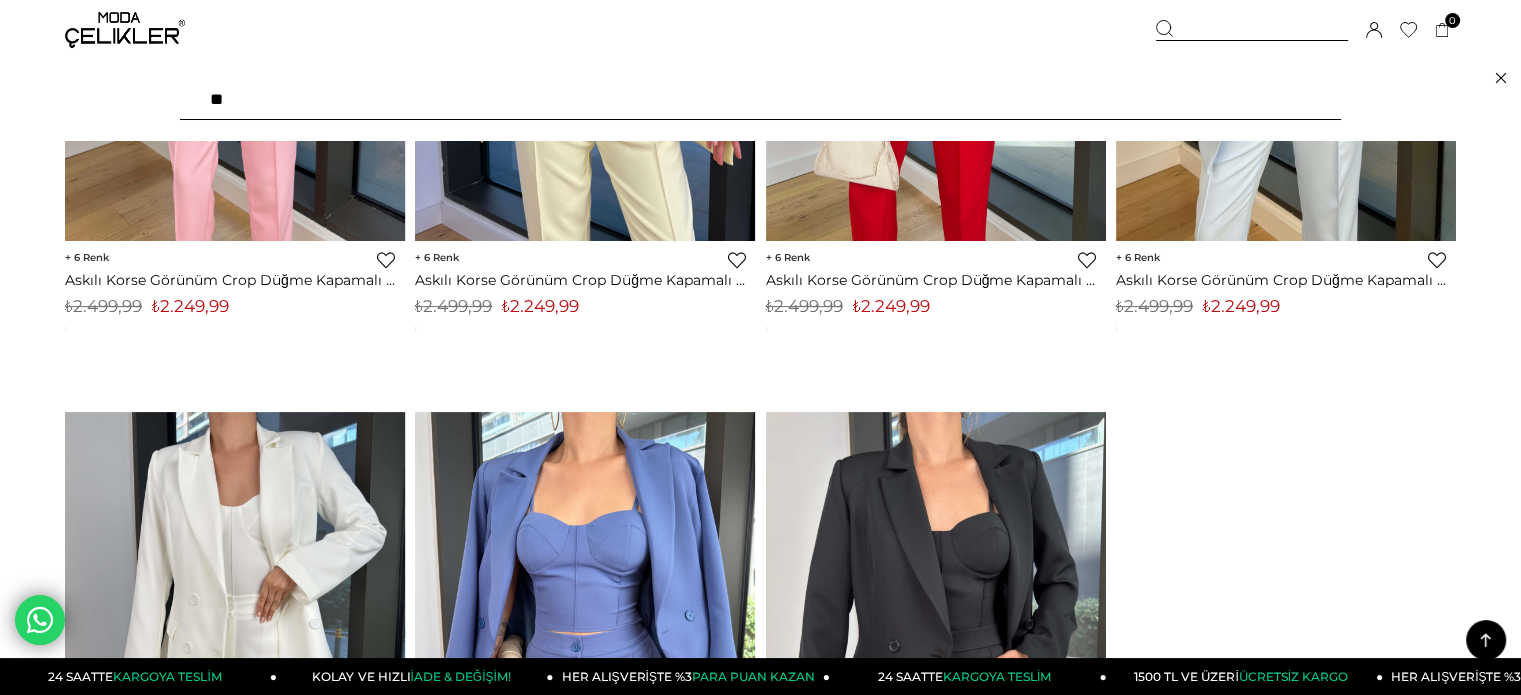 type on "***" 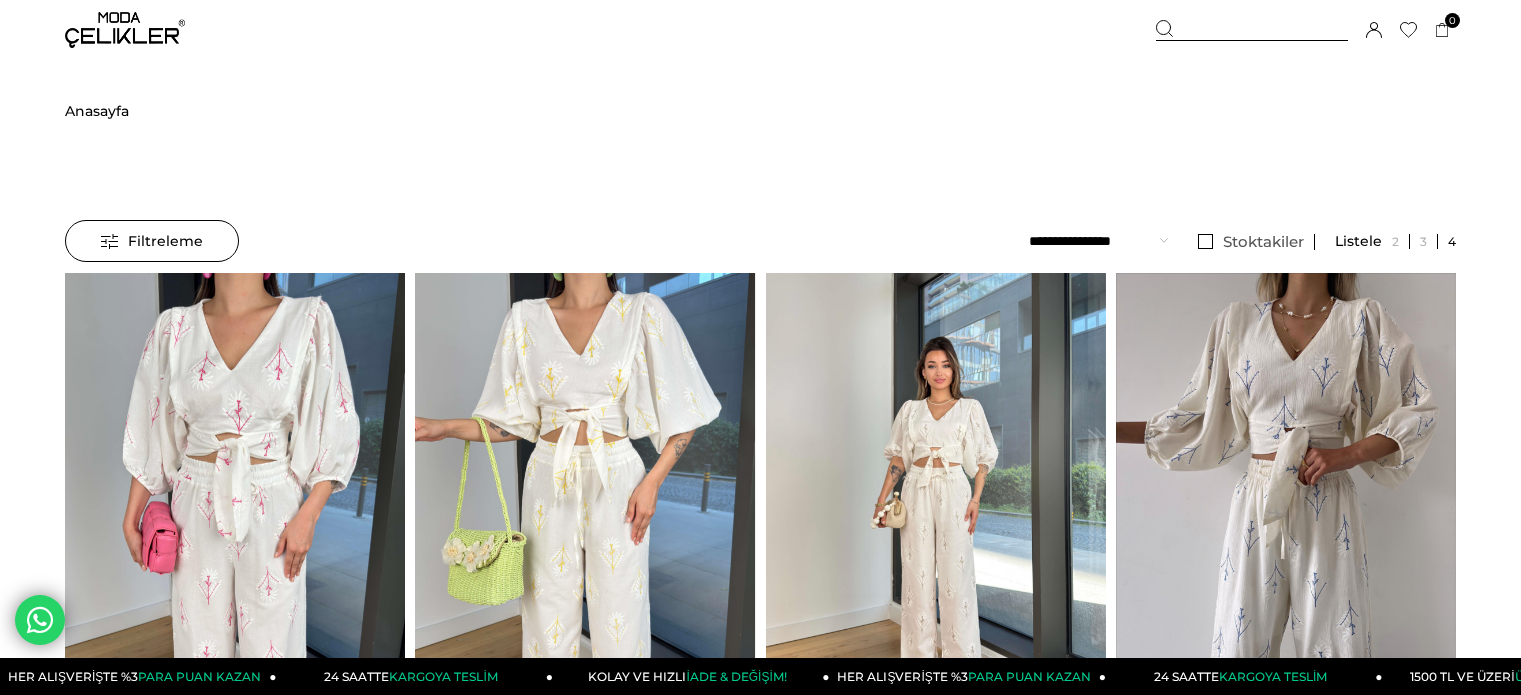 scroll, scrollTop: 0, scrollLeft: 0, axis: both 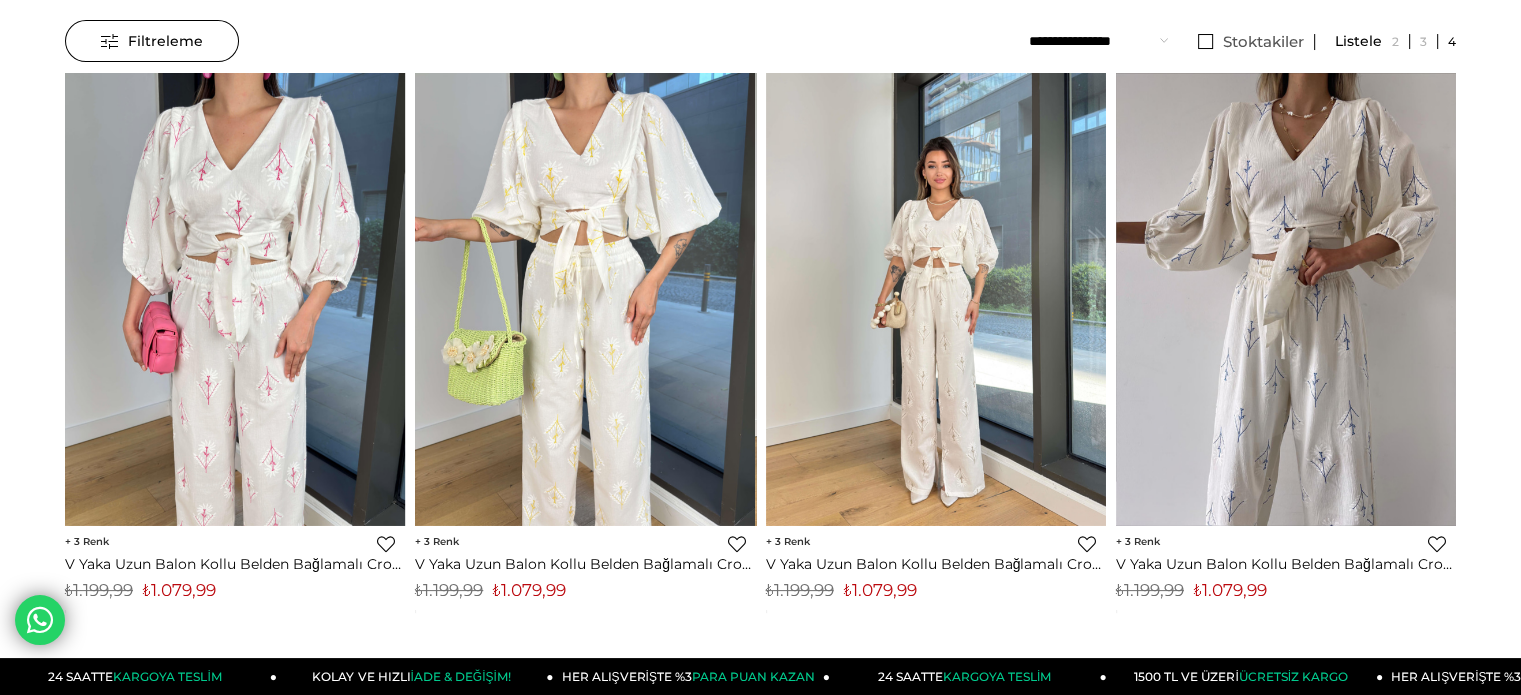 click on "₺1.079,99" at bounding box center (529, 590) 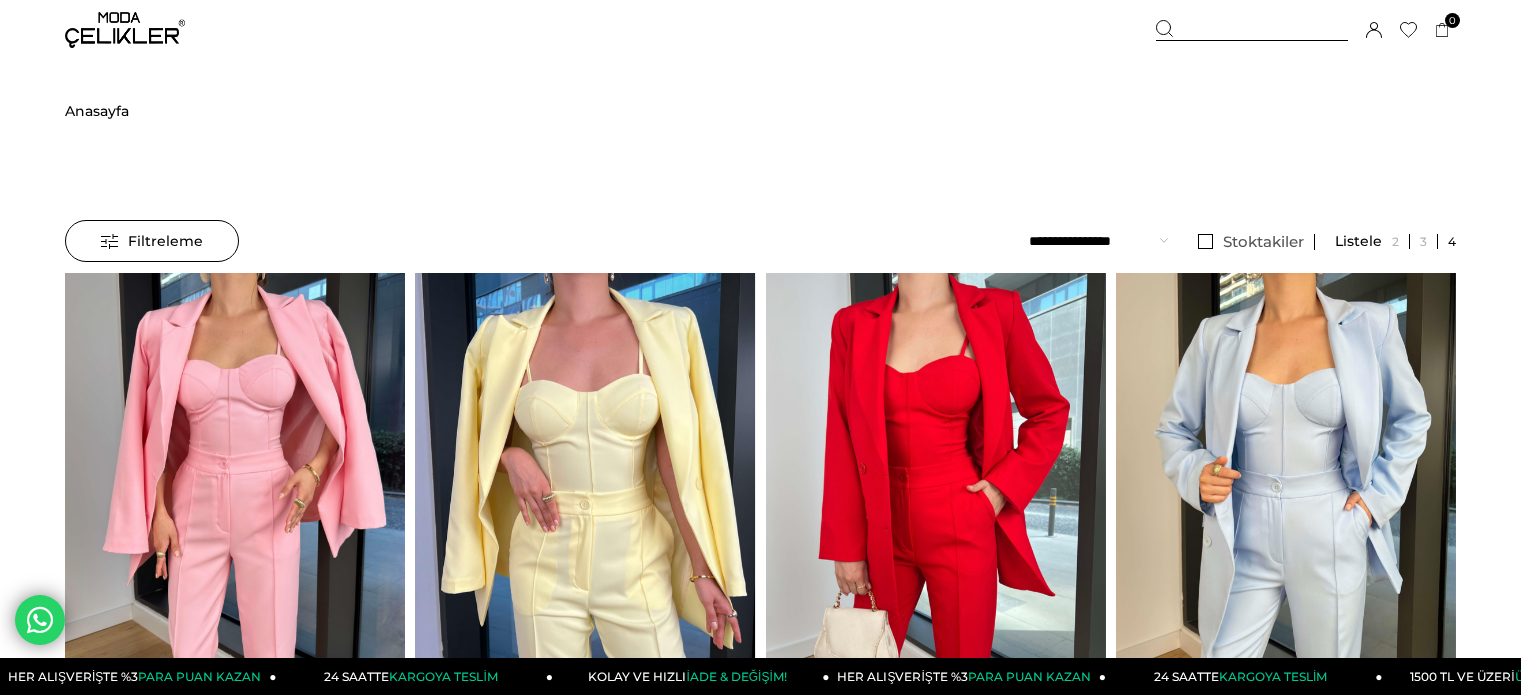 scroll, scrollTop: 484, scrollLeft: 0, axis: vertical 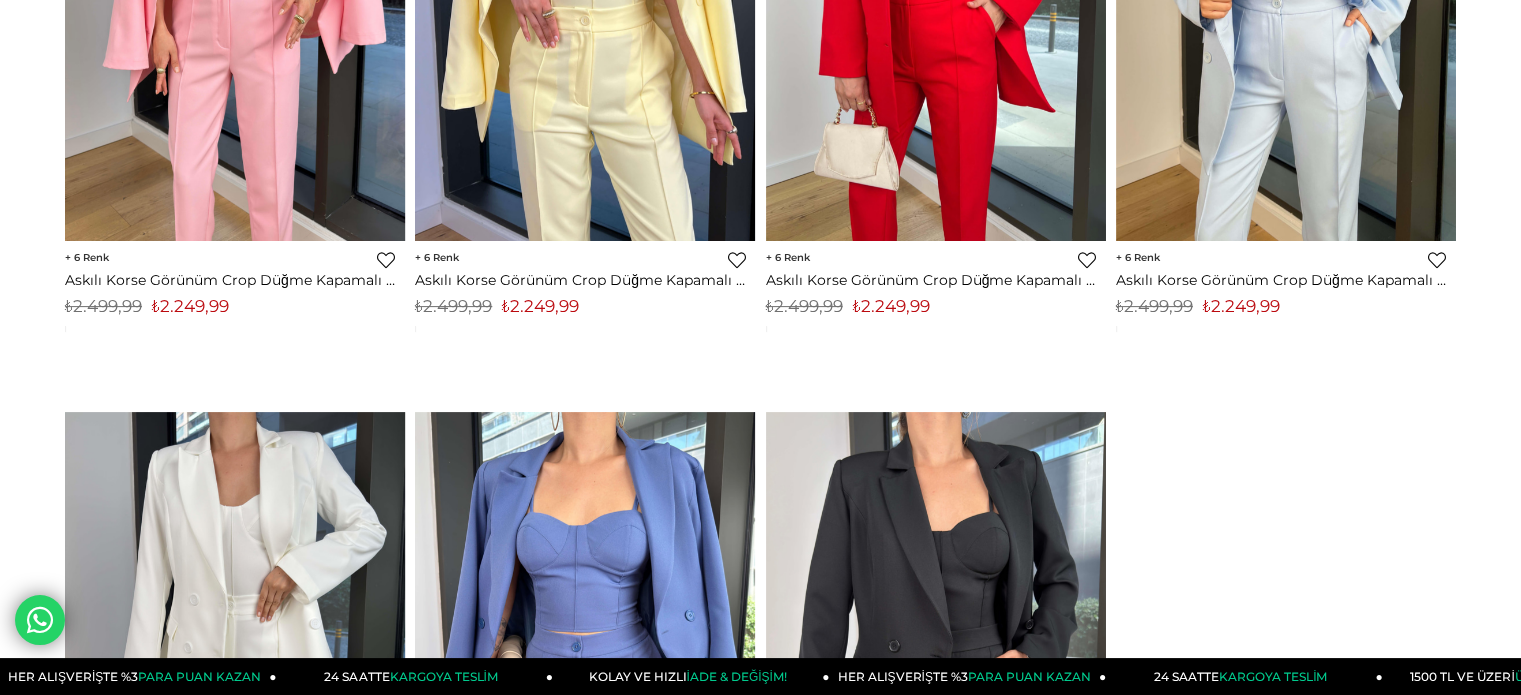 click on "₺2.249,99" at bounding box center (540, 306) 